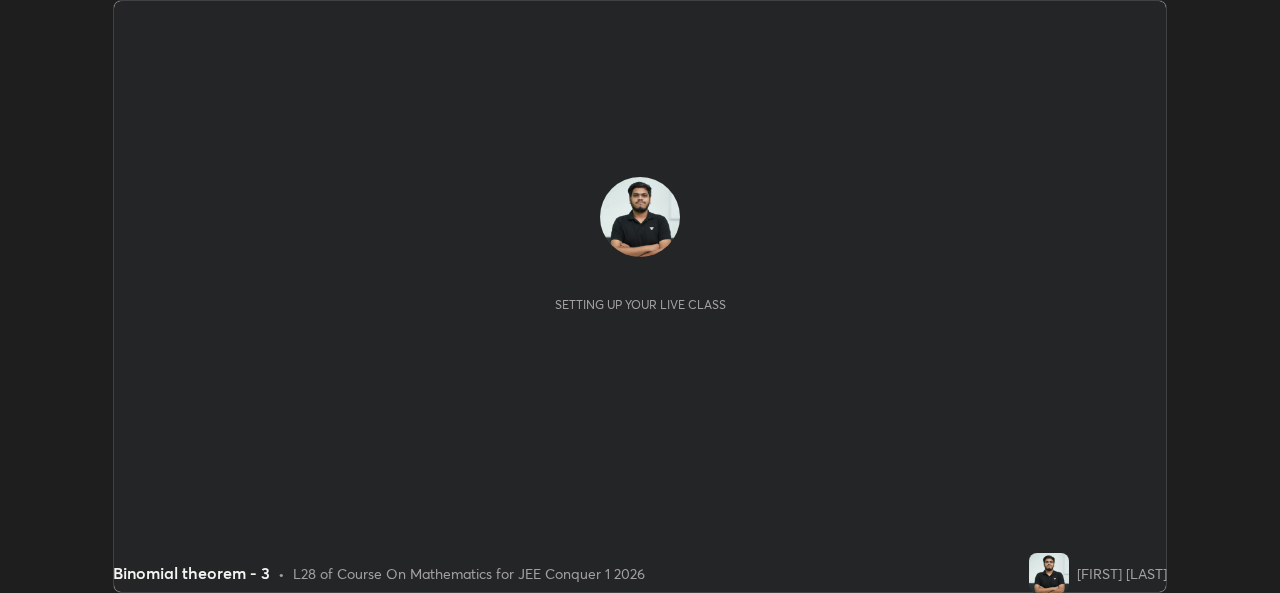 scroll, scrollTop: 0, scrollLeft: 0, axis: both 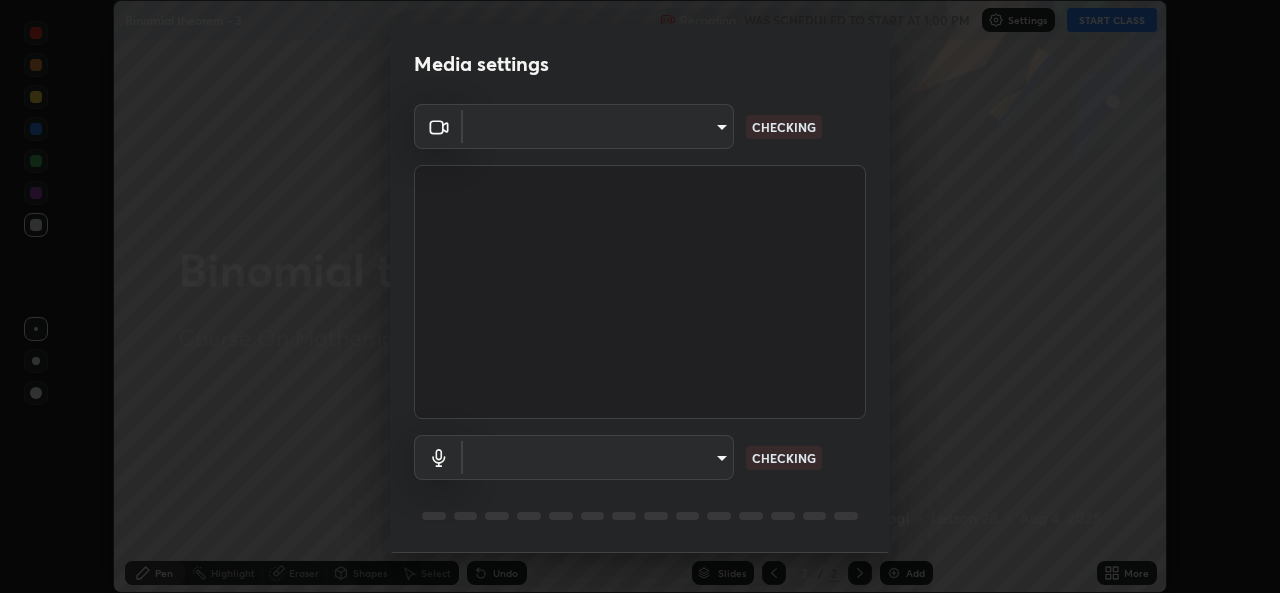 type on "b83fcbaa5aa05f3d9abd7ba45b5566f5f8b9b0dc3c34ab685f1834583bd00222" 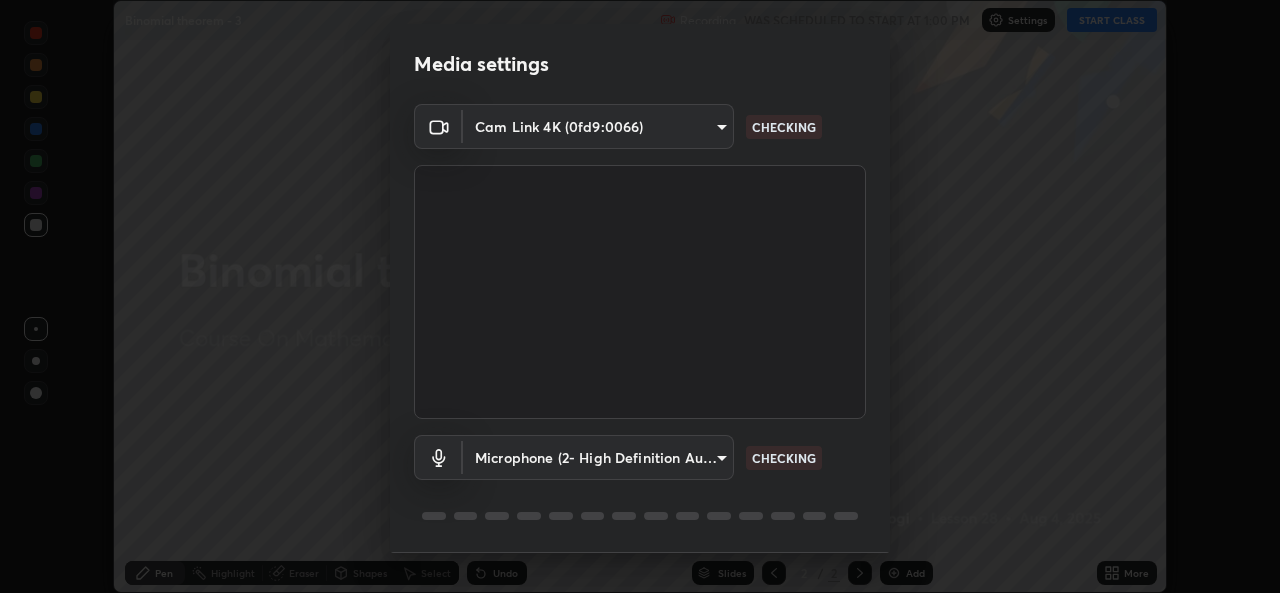 scroll, scrollTop: 63, scrollLeft: 0, axis: vertical 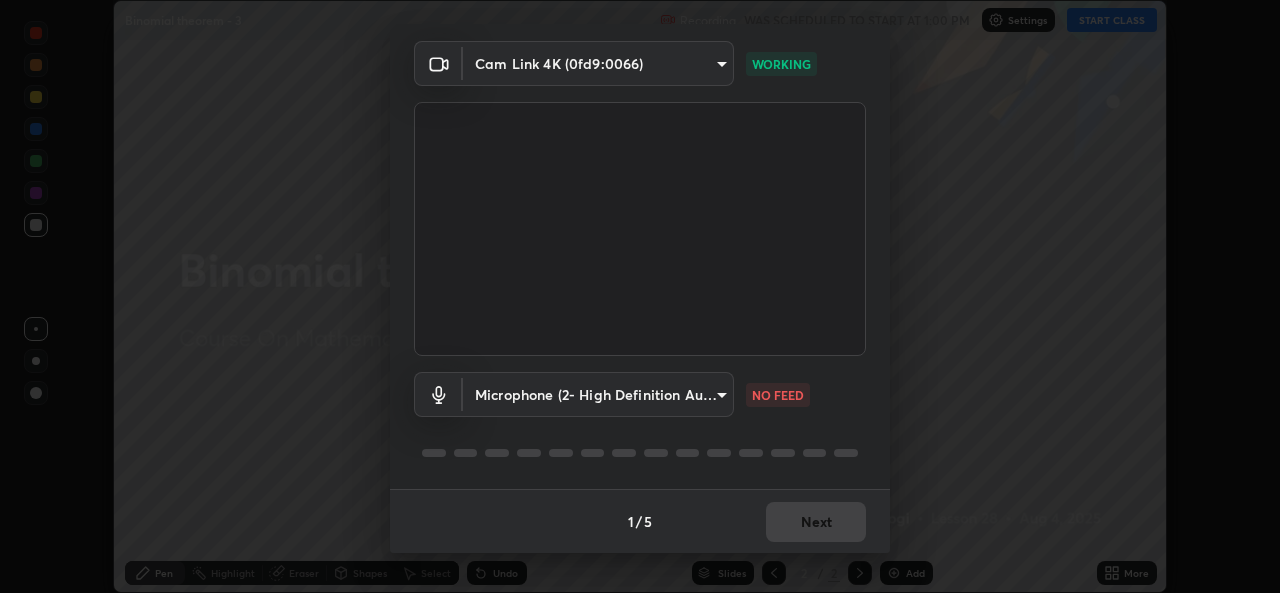 click on "Erase all Binomial theorem - 3 Recording WAS SCHEDULED TO START AT  1:00 PM Settings START CLASS Setting up your live class Binomial theorem - 3 • L28 of Course On Mathematics for JEE Conquer 1 2026 [FIRST] [LAST] Pen Highlight Eraser Shapes Select Undo Slides 2 / 2 Add More No doubts shared Encourage your learners to ask a doubt for better clarity Report an issue Reason for reporting Buffering Chat not working Audio - Video sync issue Educator video quality low ​ Attach an image Report Media settings Cam Link 4K (0fd9:0066) [DEVICE_ID] WORKING Microphone (2- High Definition Audio Device) [DEVICE_ID] NO FEED 1 / 5 Next" at bounding box center [640, 296] 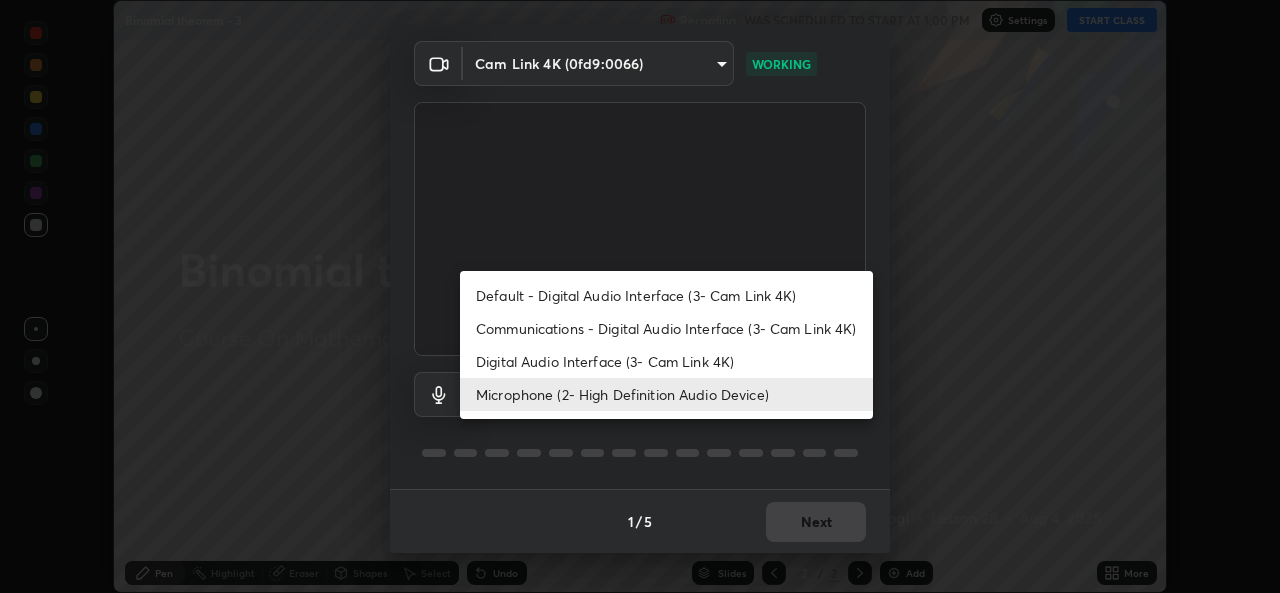 click on "Communications - Digital Audio Interface (3- Cam Link 4K)" at bounding box center [666, 328] 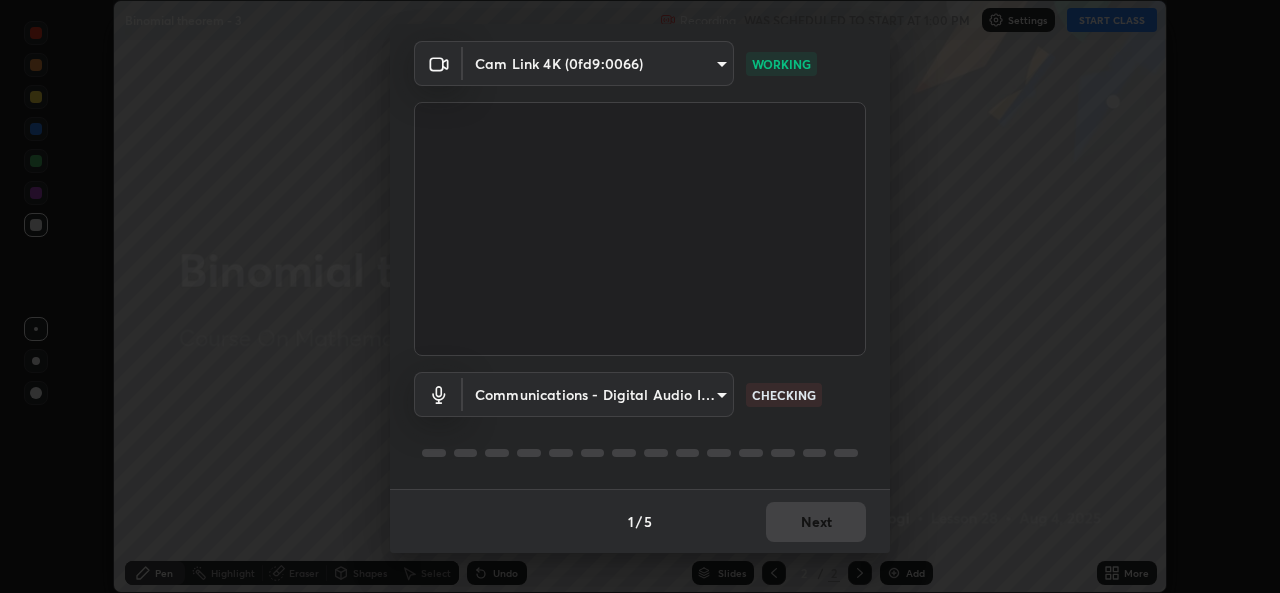 click on "Erase all Binomial theorem - 3 Recording WAS SCHEDULED TO START AT  1:00 PM Settings START CLASS Setting up your live class Binomial theorem - 3 • L28 of Course On Mathematics for JEE Conquer 1 2026 [FIRST] [LAST] Pen Highlight Eraser Shapes Select Undo Slides 2 / 2 Add More No doubts shared Encourage your learners to ask a doubt for better clarity Report an issue Reason for reporting Buffering Chat not working Audio - Video sync issue Educator video quality low ​ Attach an image Report Media settings Cam Link 4K (0fd9:0066) [DEVICE_ID] WORKING Communications - Digital Audio Interface (3- Cam Link 4K) communications CHECKING 1 / 5 Next" at bounding box center (640, 296) 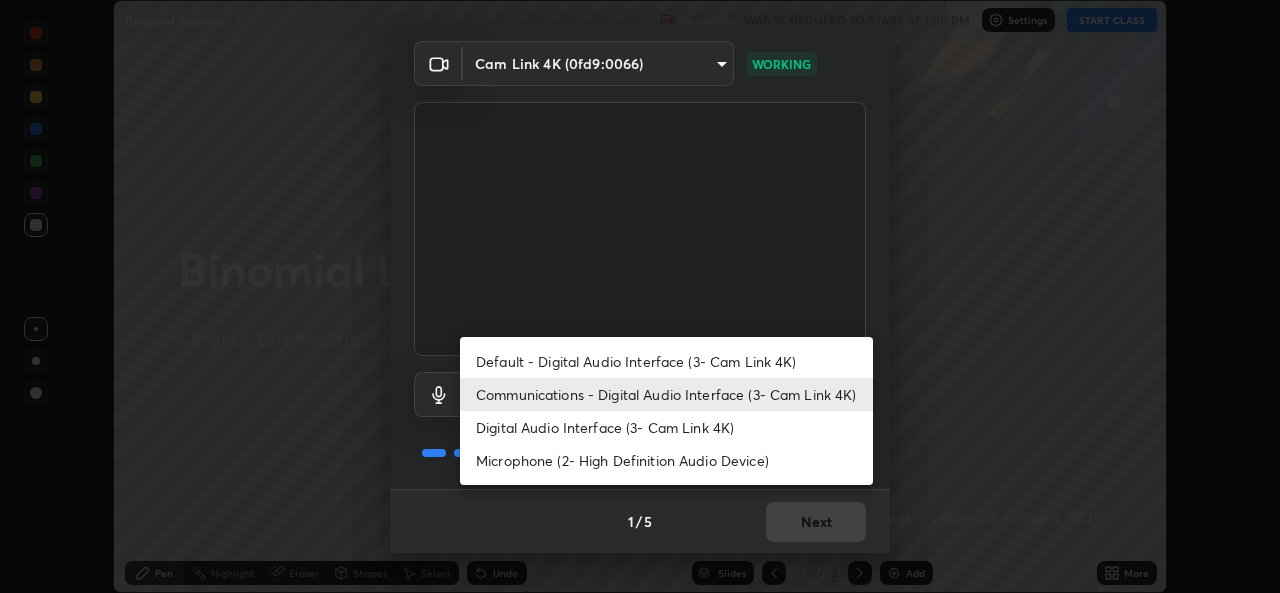 click on "Microphone (2- High Definition Audio Device)" at bounding box center [666, 460] 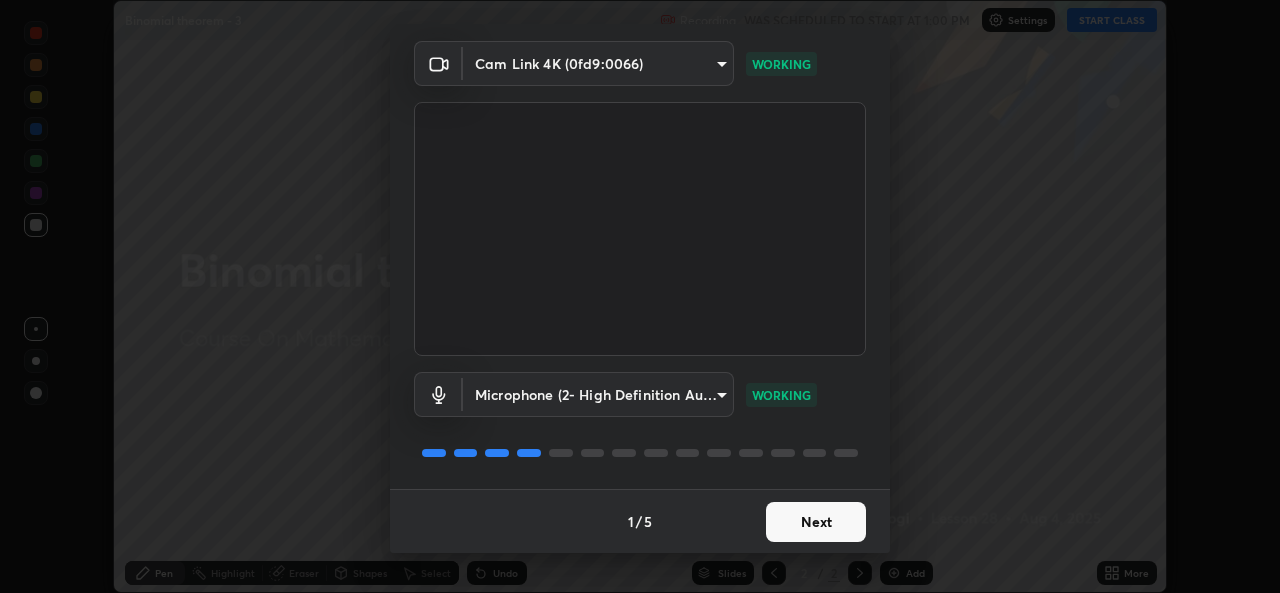 click on "Next" at bounding box center (816, 522) 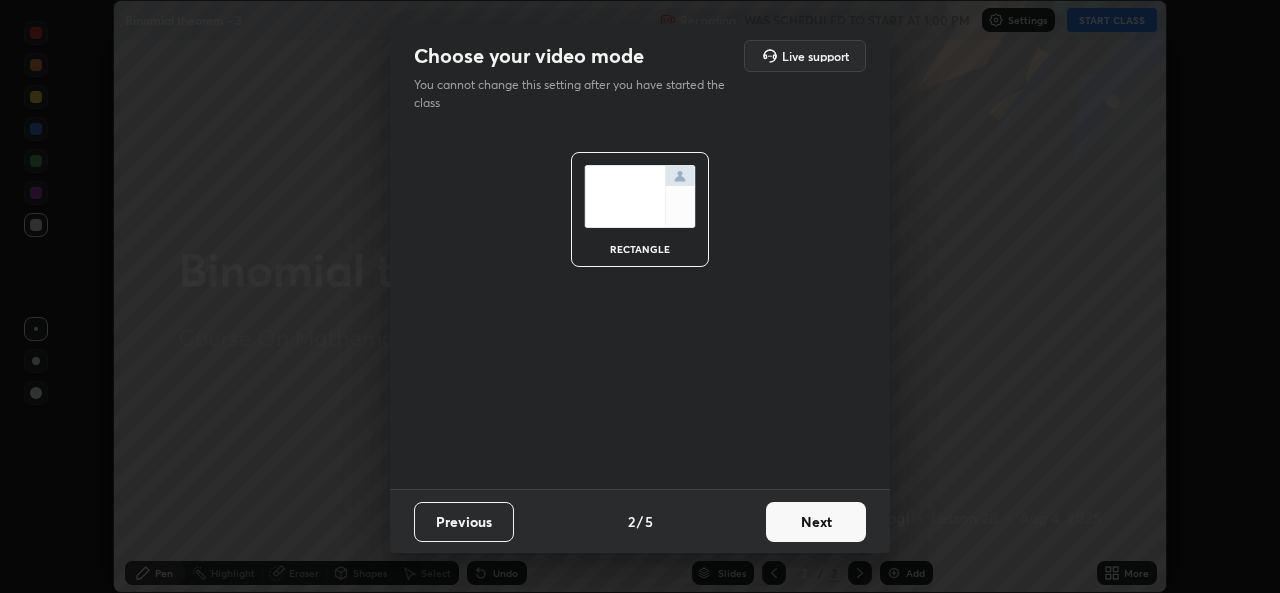 scroll, scrollTop: 0, scrollLeft: 0, axis: both 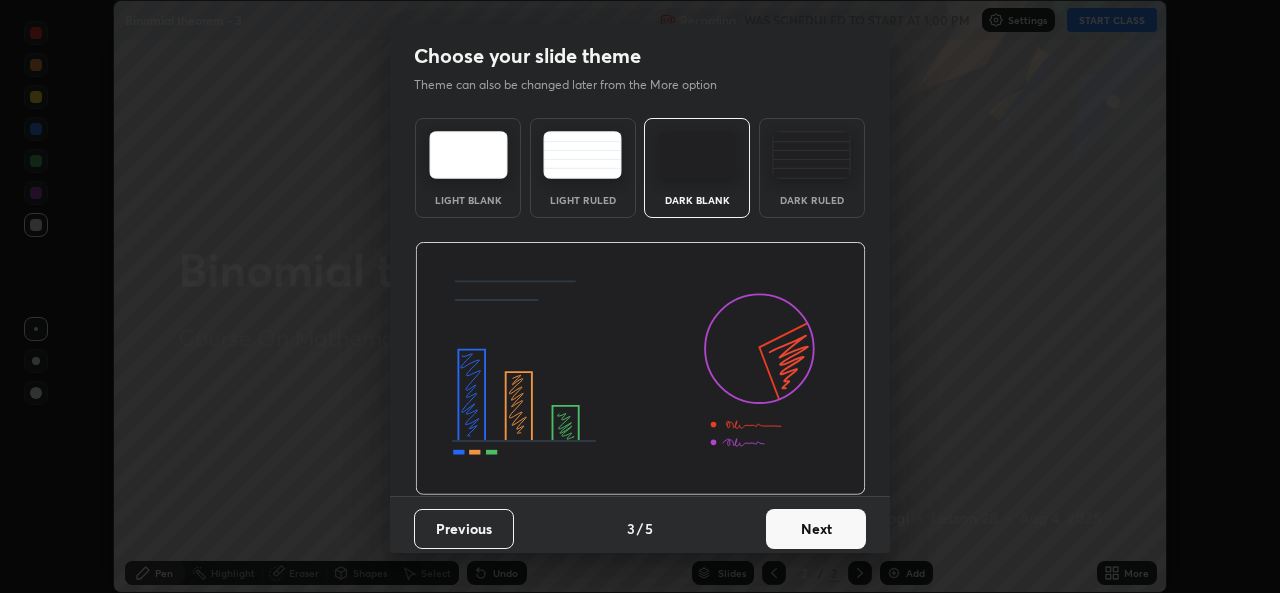 click on "Next" at bounding box center [816, 529] 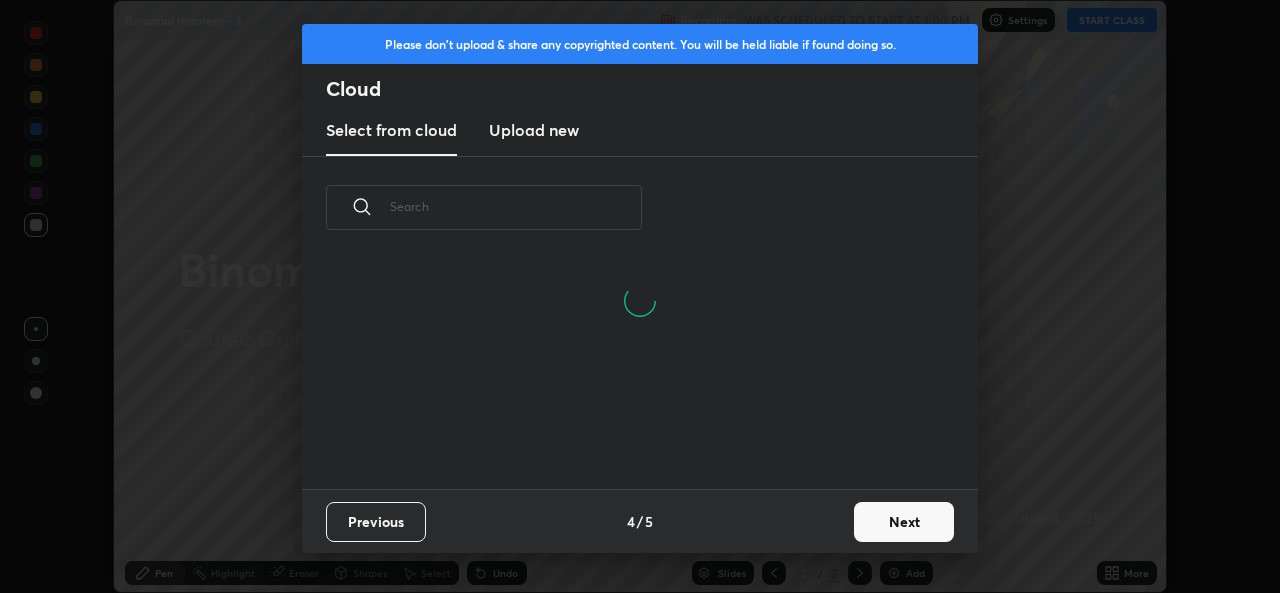 click on "Next" at bounding box center [904, 522] 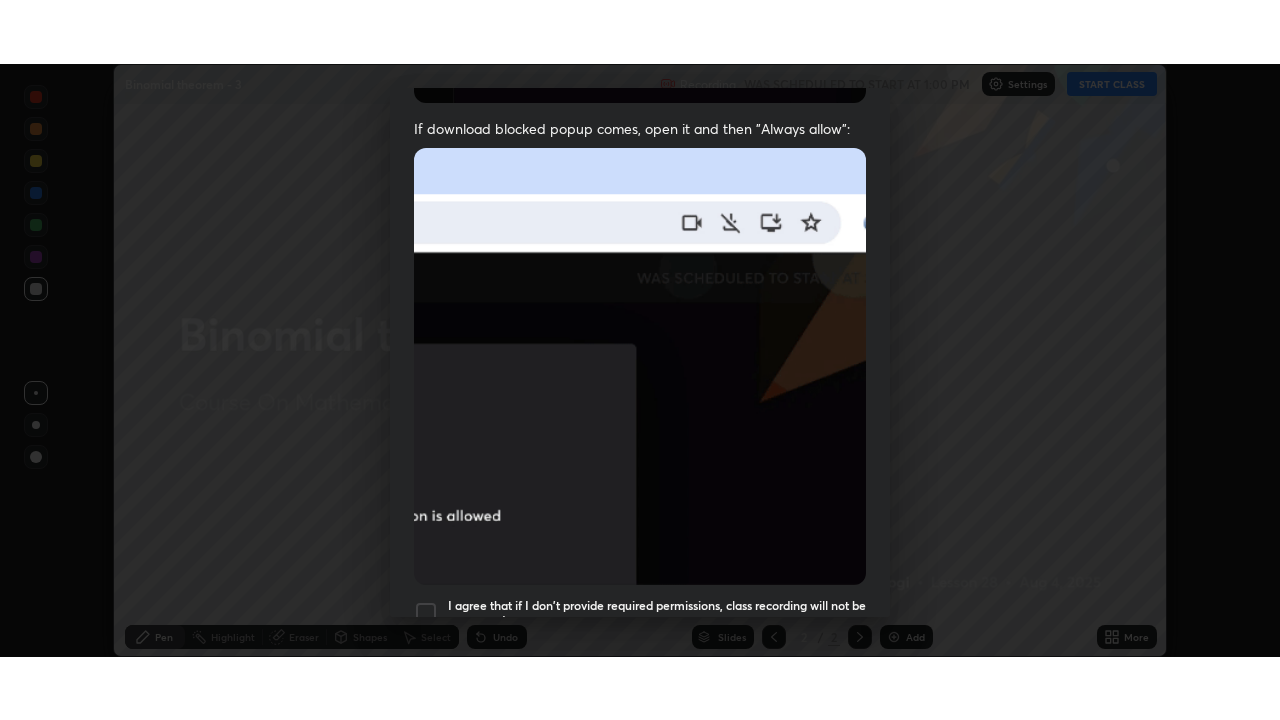 scroll, scrollTop: 471, scrollLeft: 0, axis: vertical 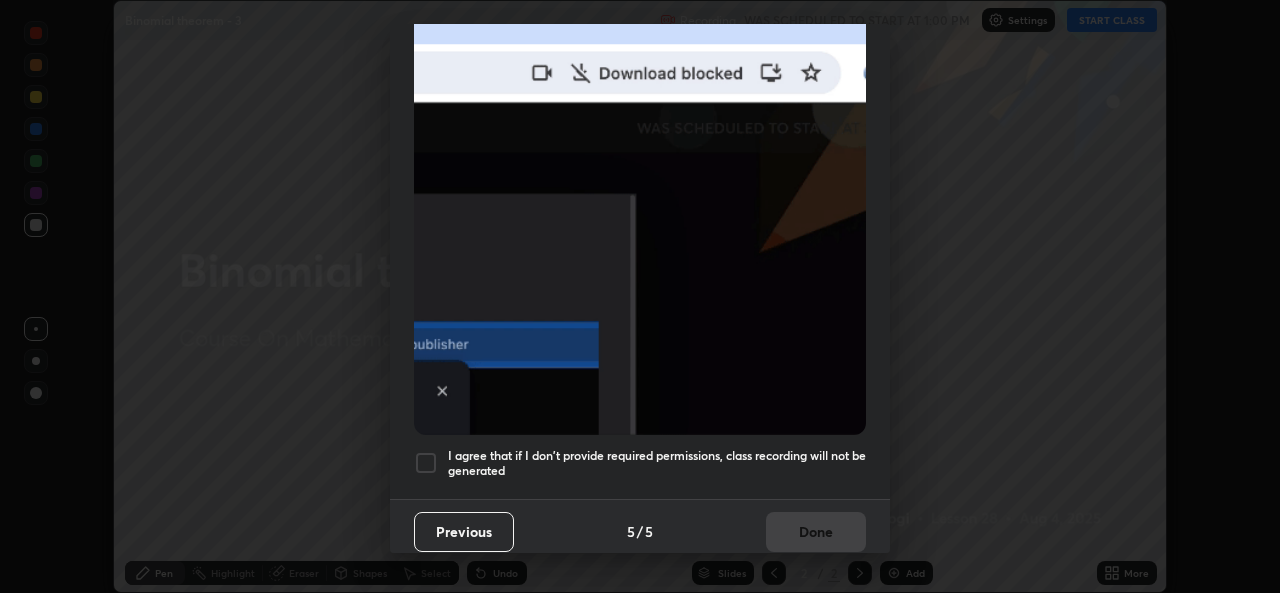 click at bounding box center (426, 463) 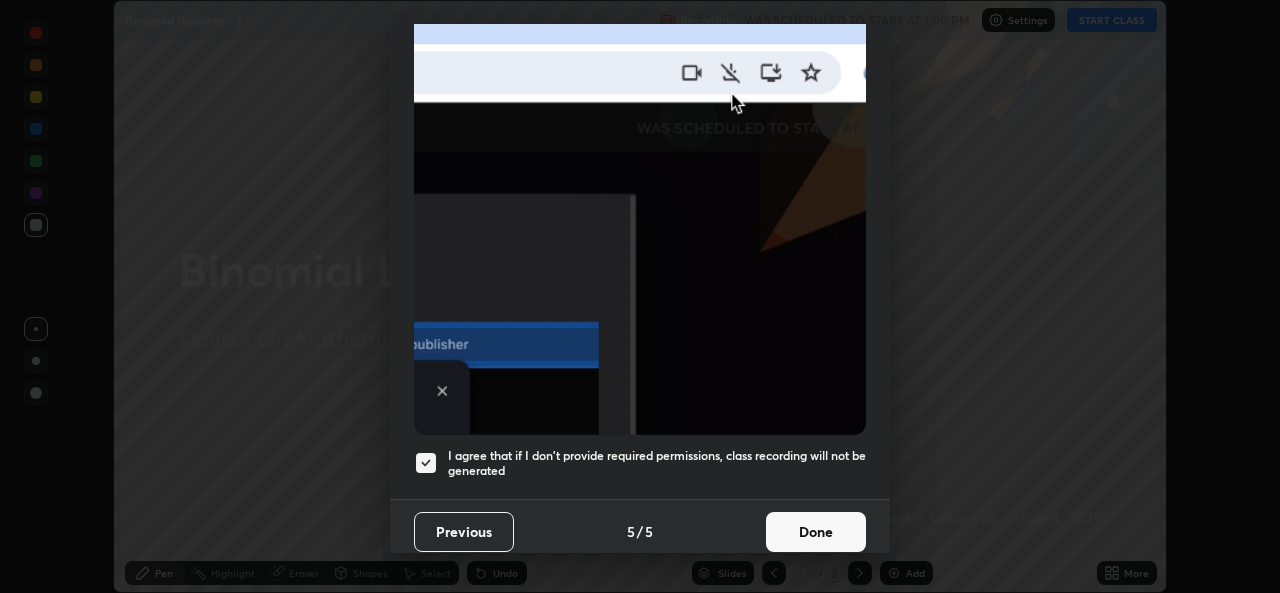 click on "Done" at bounding box center (816, 532) 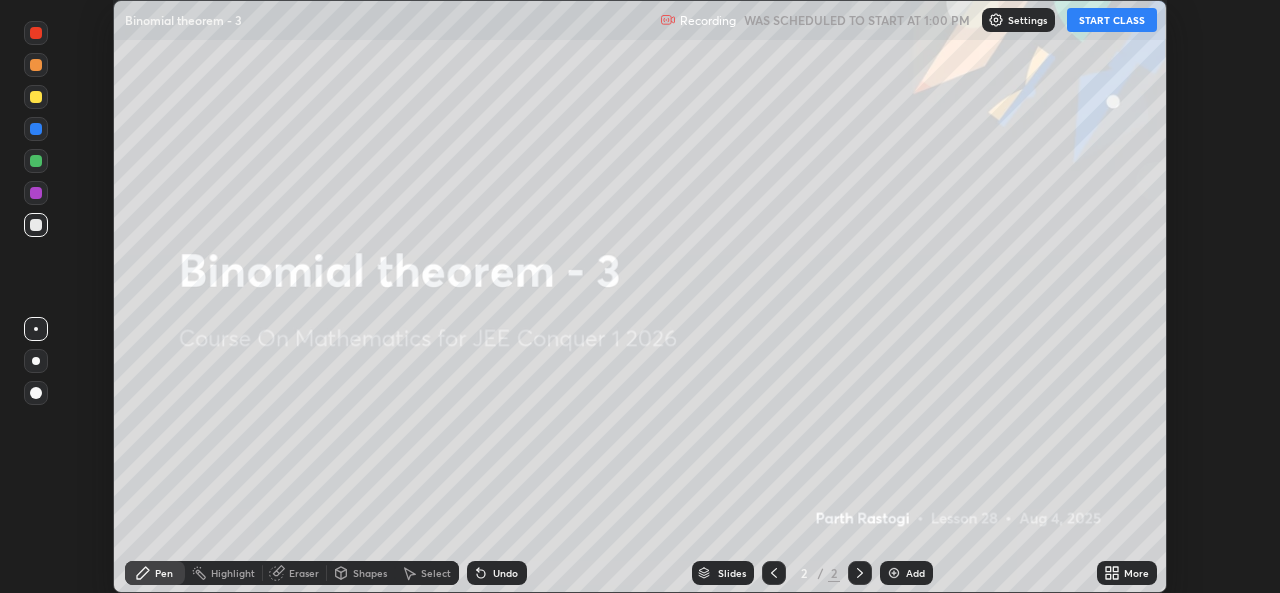 click 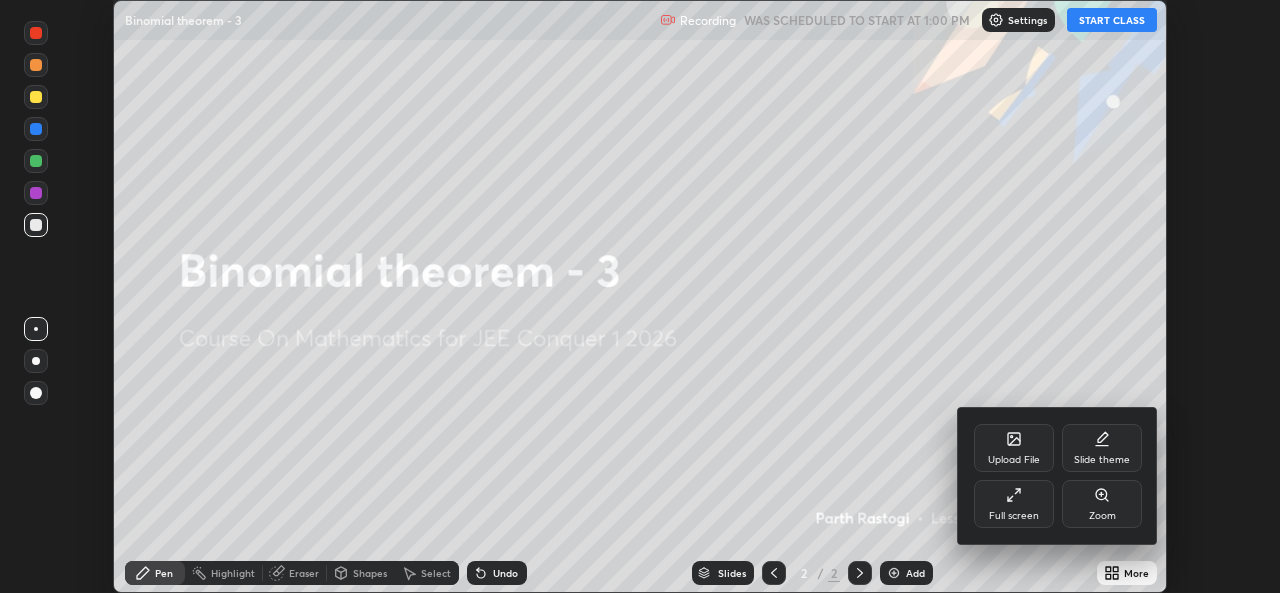 click on "Full screen" at bounding box center (1014, 504) 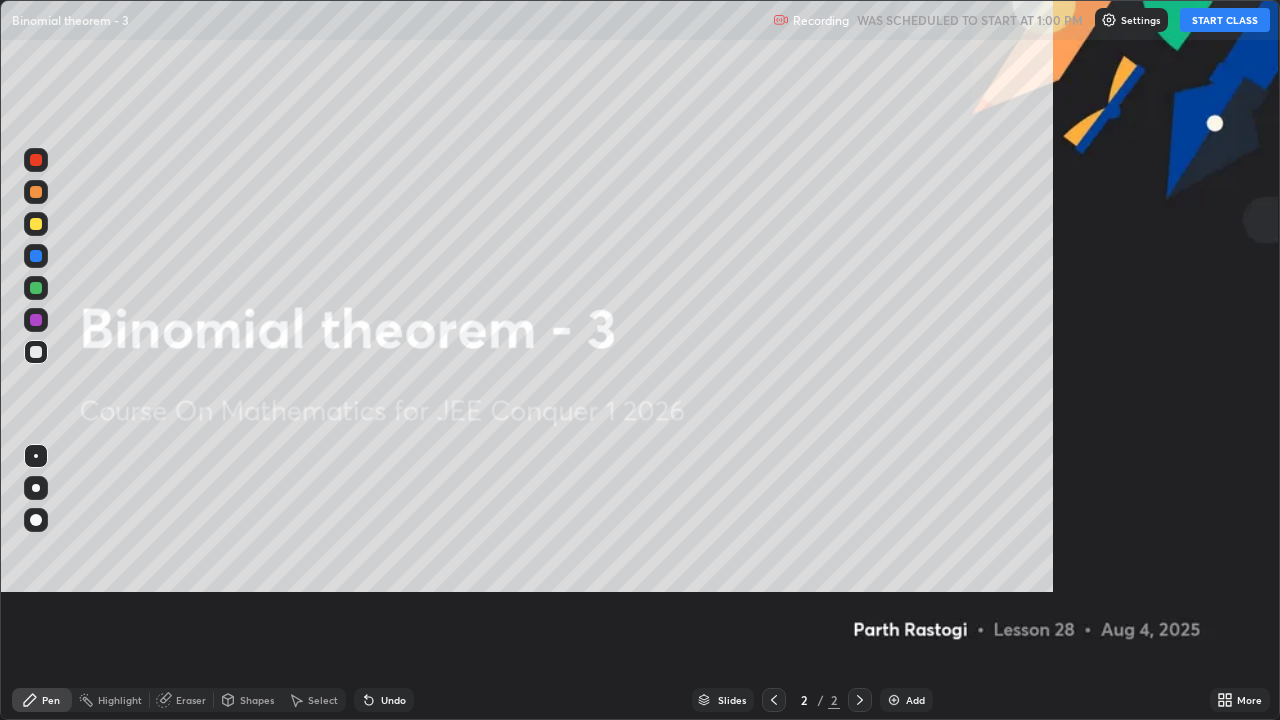scroll, scrollTop: 99280, scrollLeft: 98720, axis: both 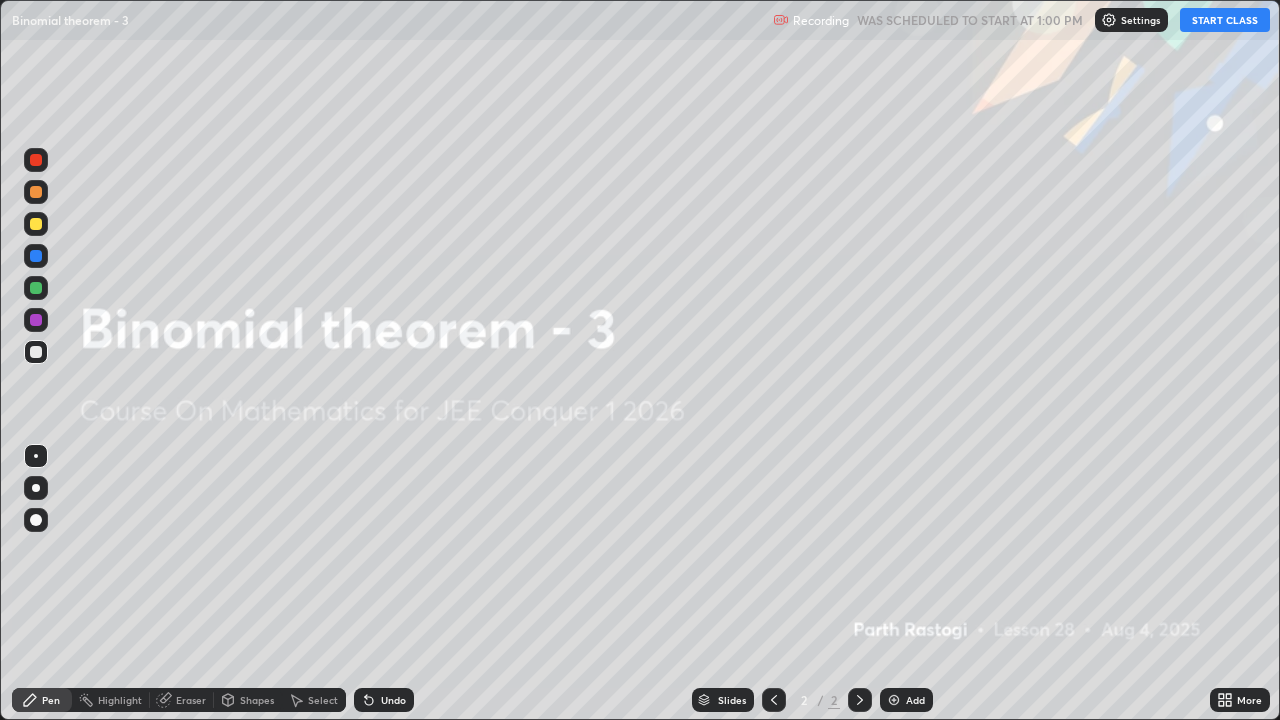 click on "START CLASS" at bounding box center (1225, 20) 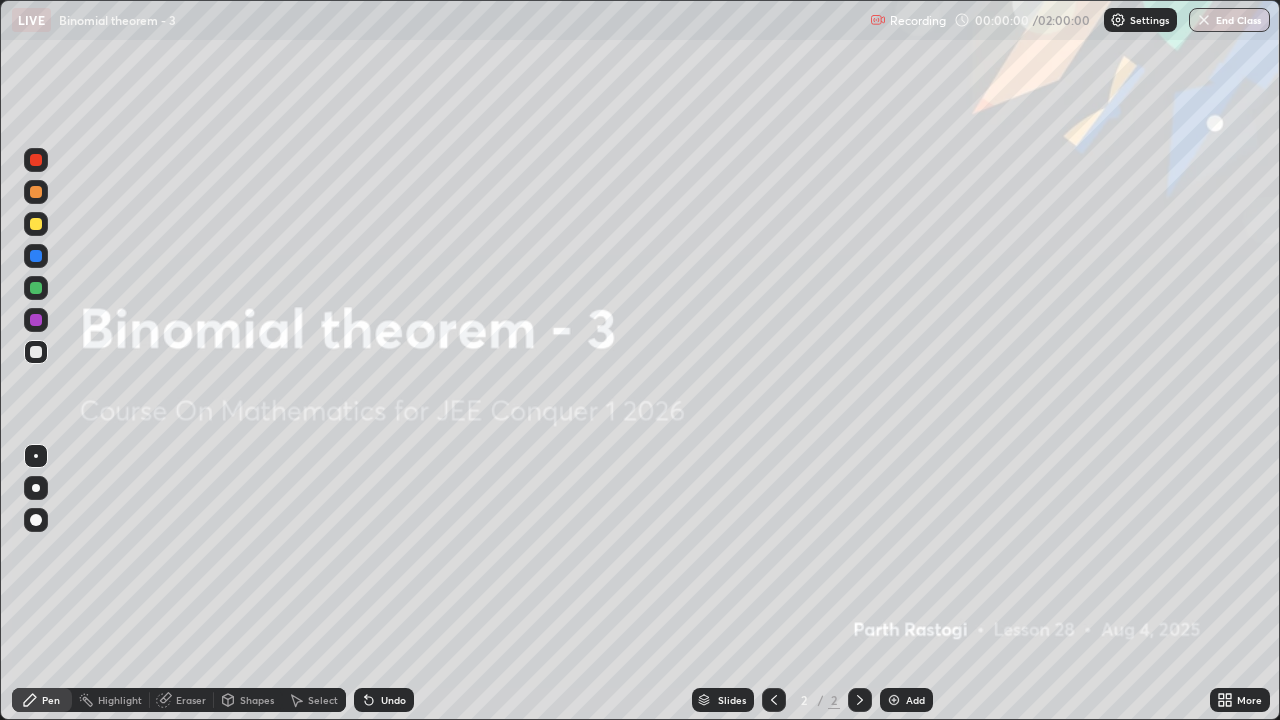 click on "Add" at bounding box center (915, 700) 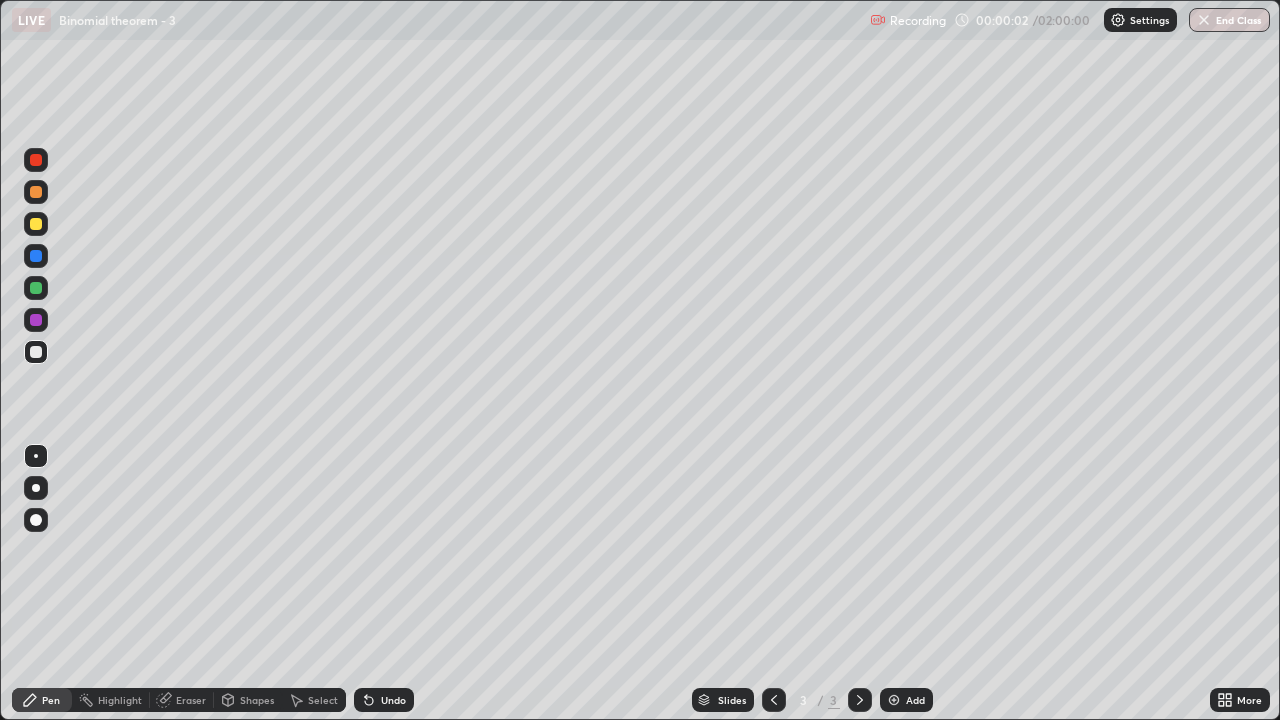 click at bounding box center (36, 488) 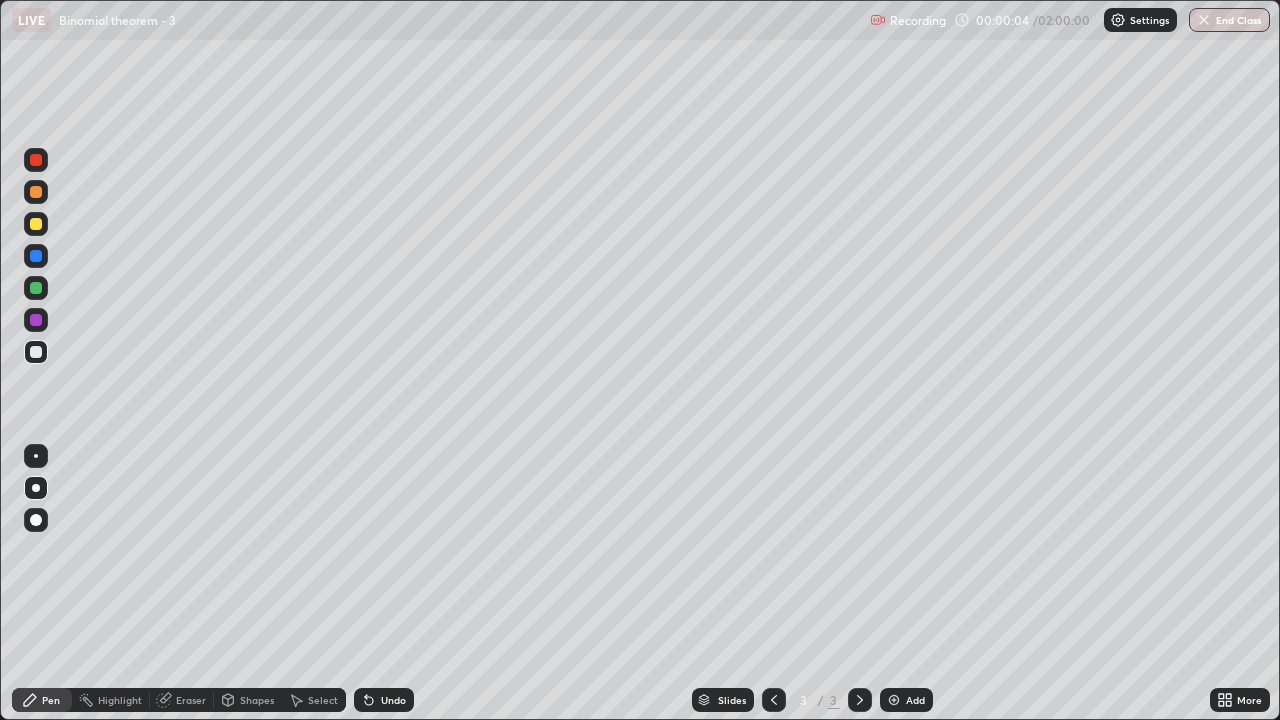 click at bounding box center [36, 288] 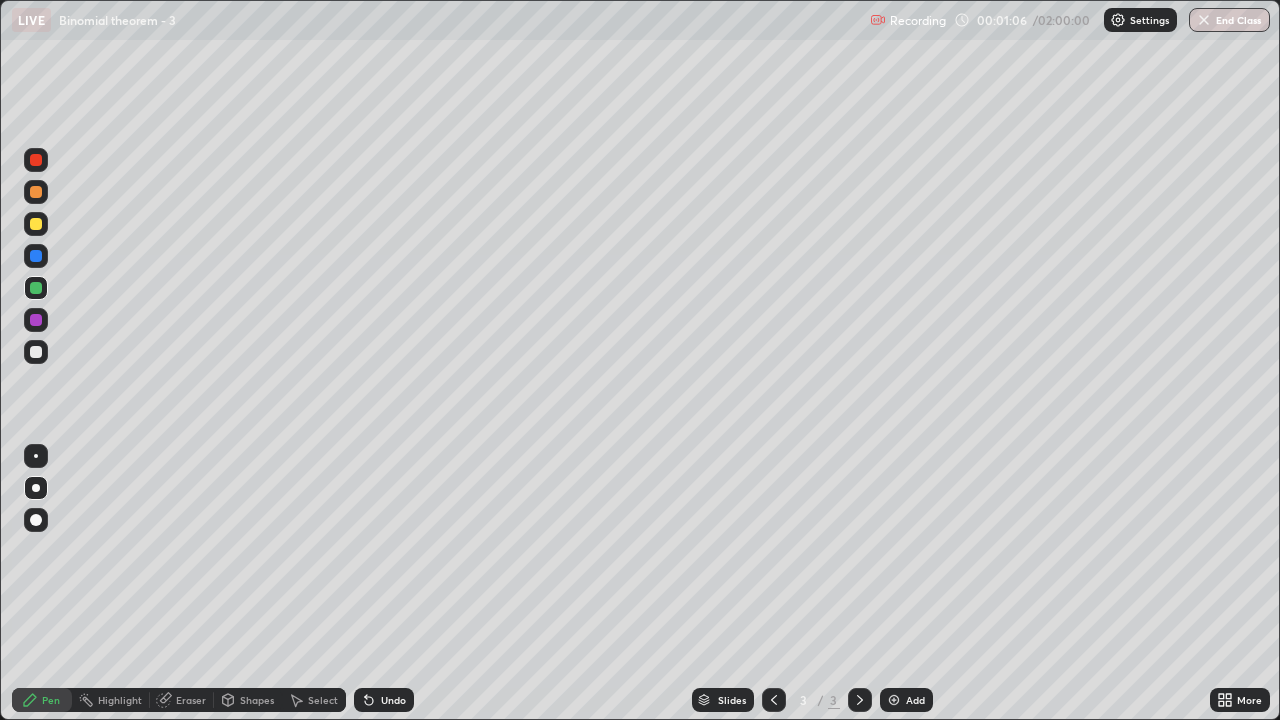 click at bounding box center (36, 288) 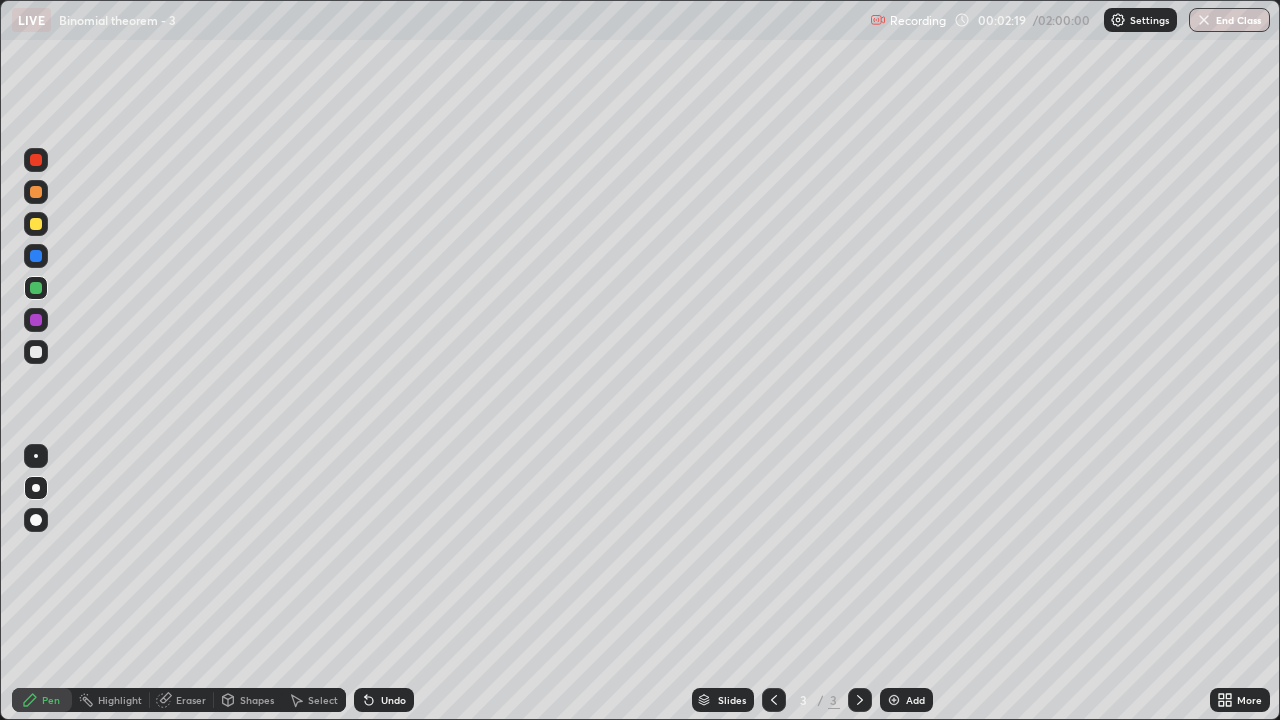 click at bounding box center [36, 352] 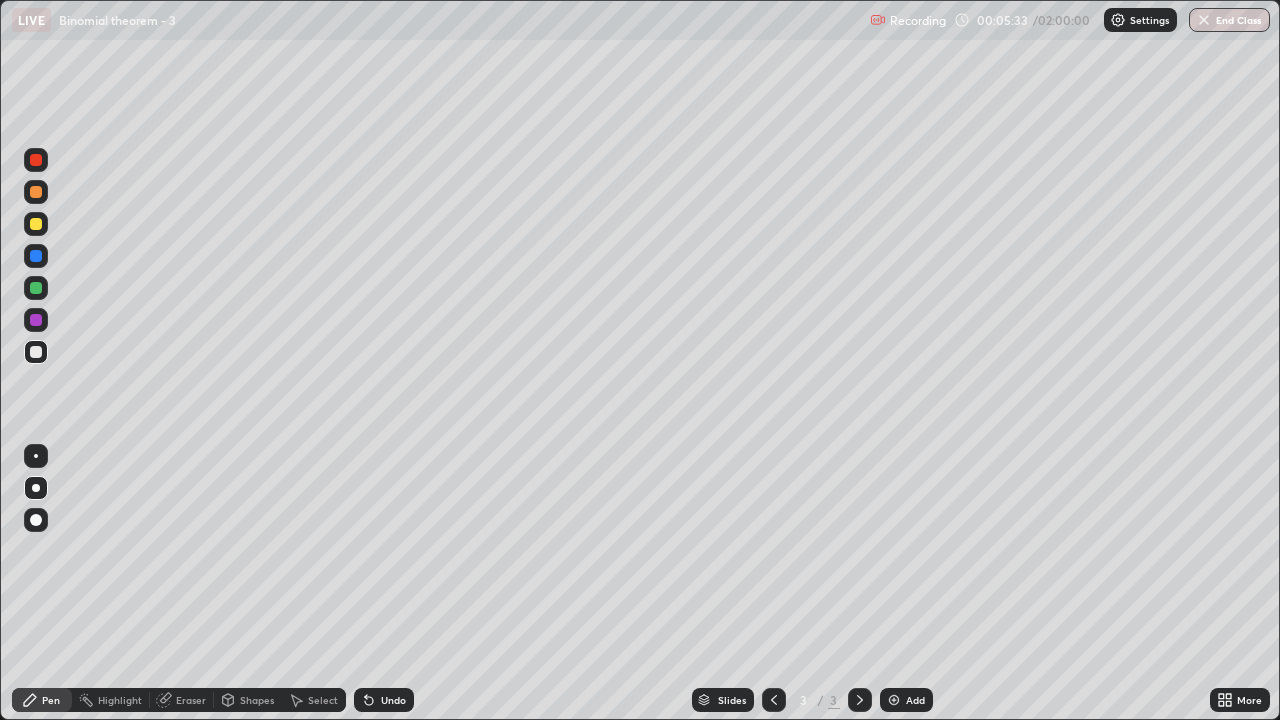 click at bounding box center (36, 224) 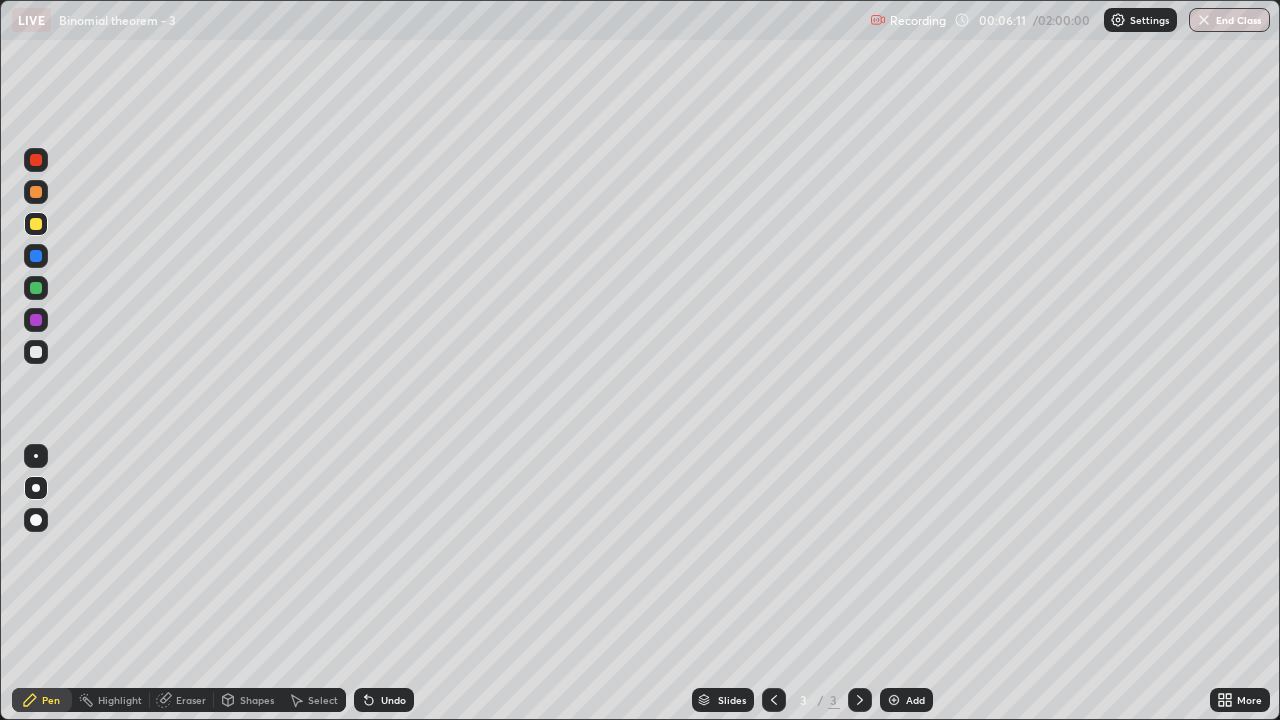 click on "Undo" at bounding box center [393, 700] 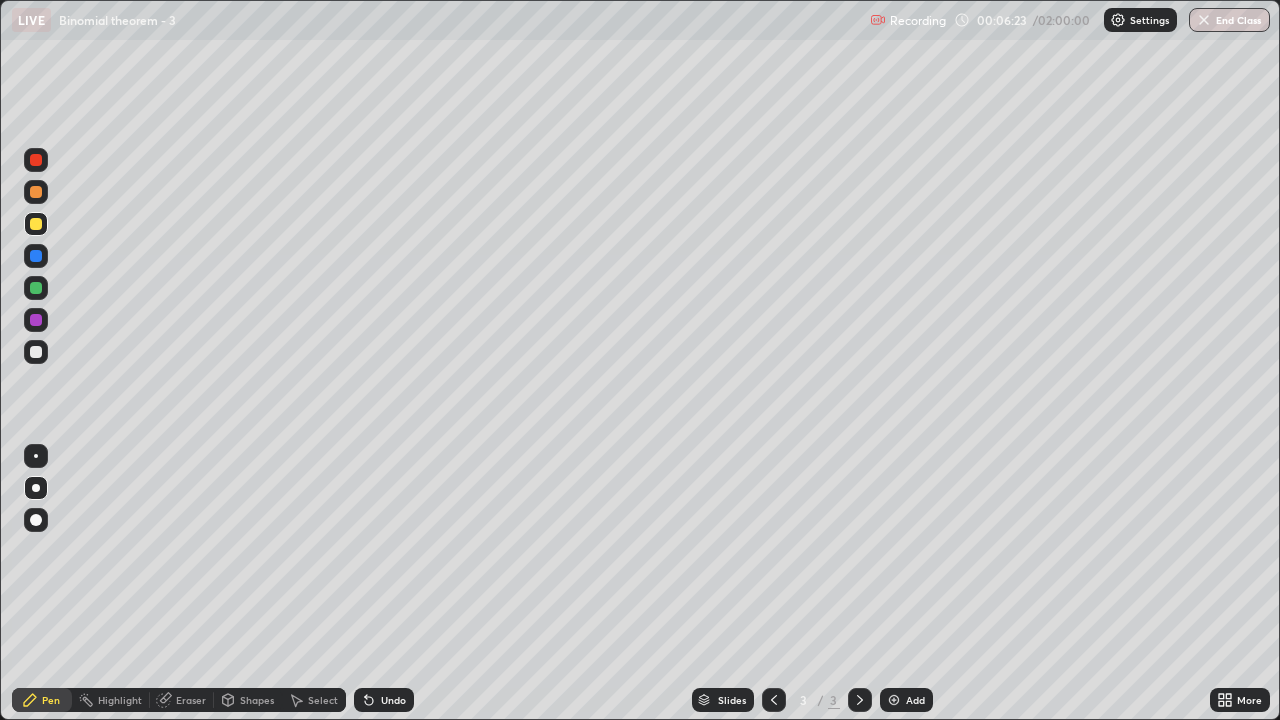 click on "Undo" at bounding box center [393, 700] 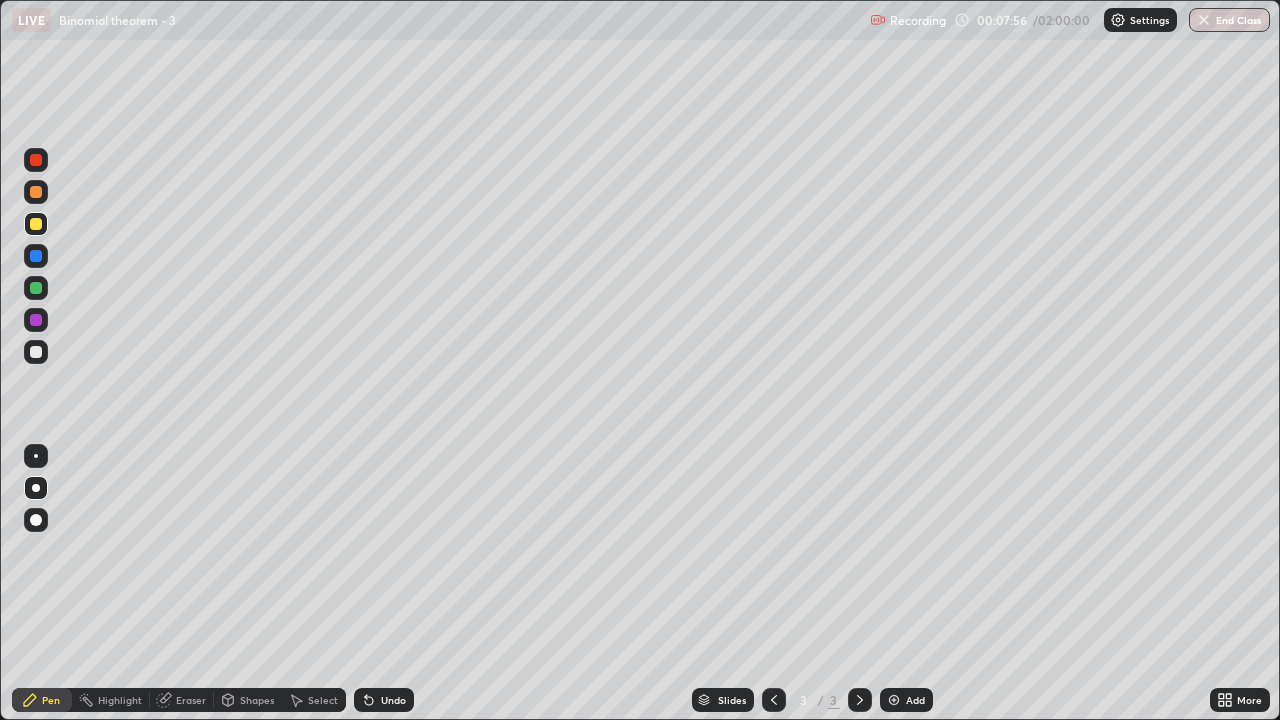 click on "Add" at bounding box center (906, 700) 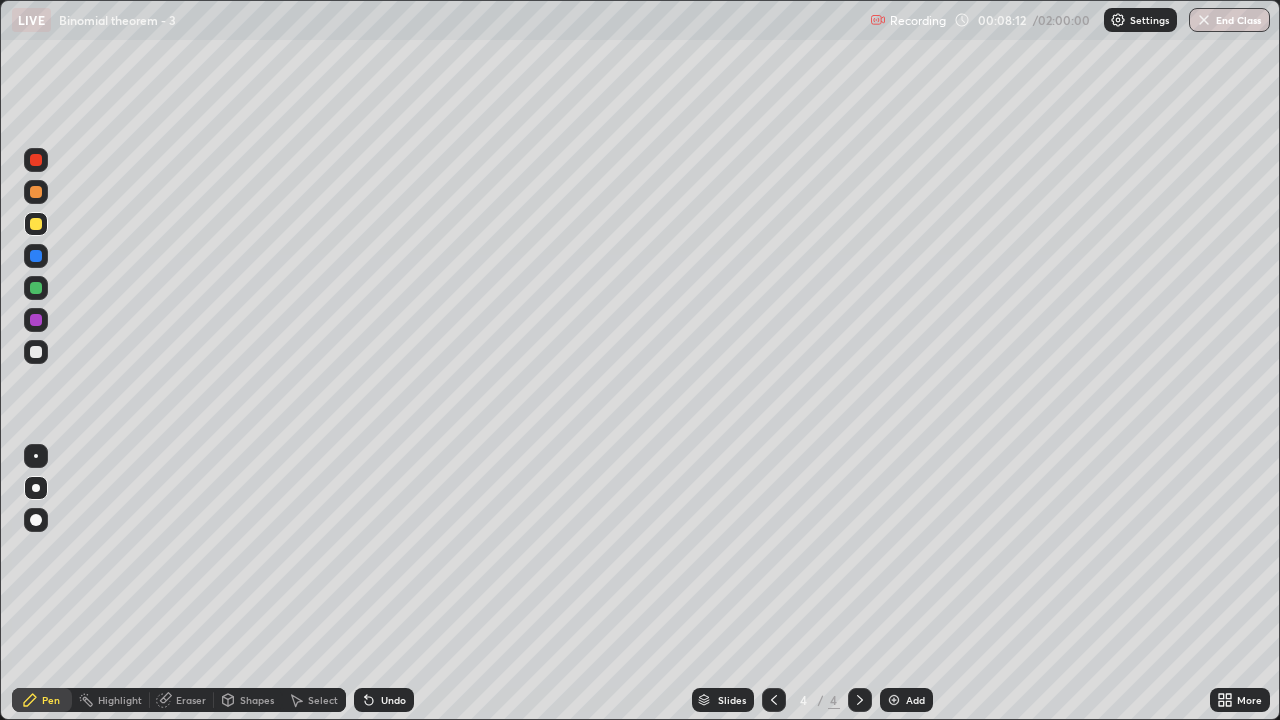 click on "Undo" at bounding box center [384, 700] 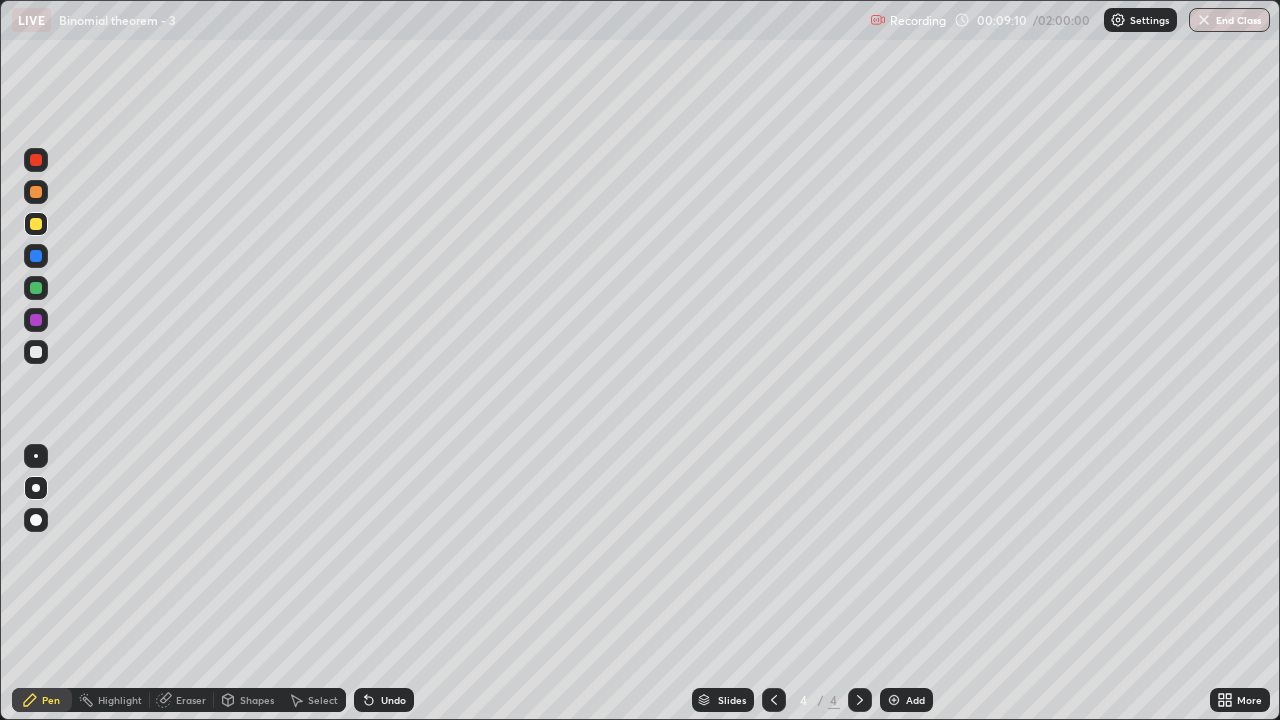 click on "Undo" at bounding box center [384, 700] 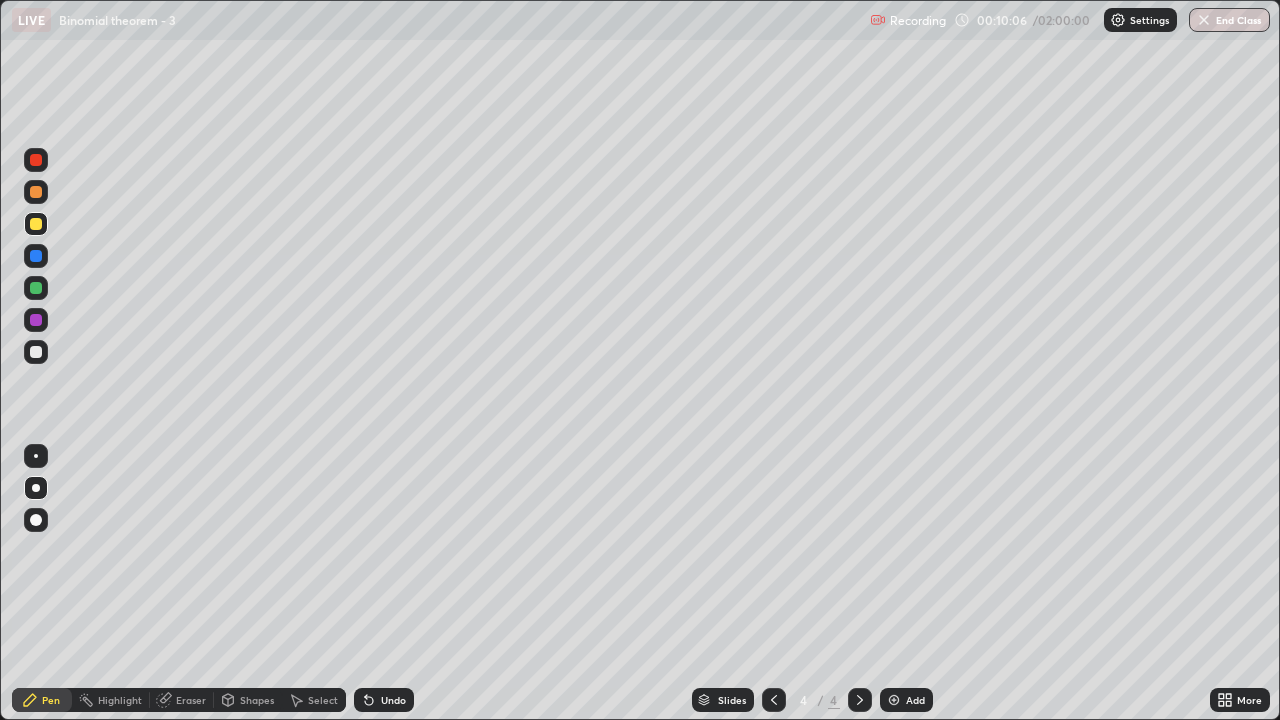 click 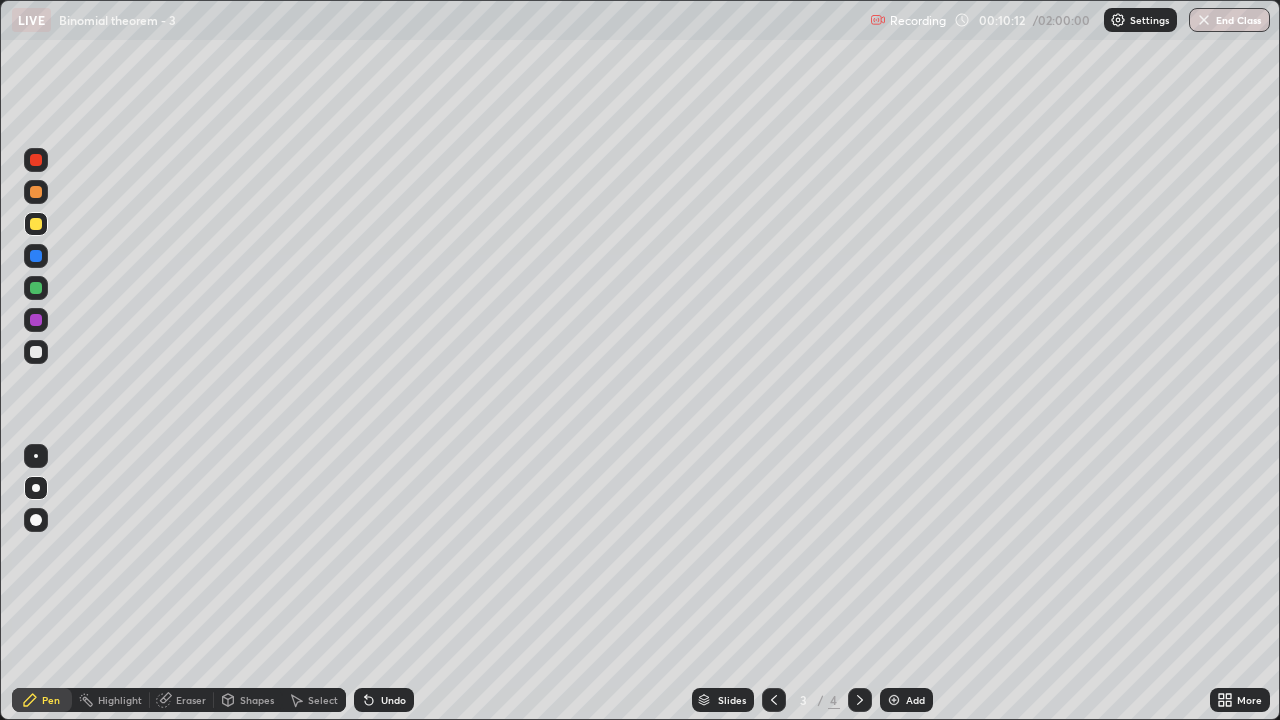 click at bounding box center (860, 700) 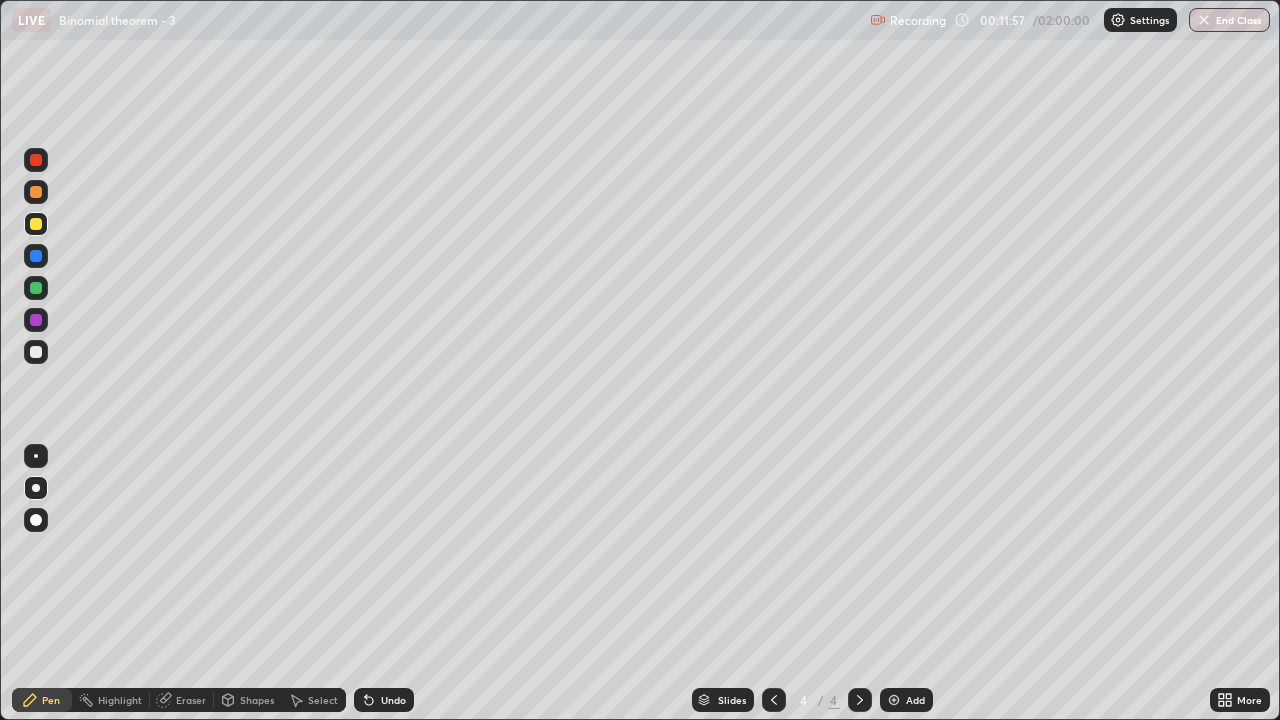 click at bounding box center [774, 700] 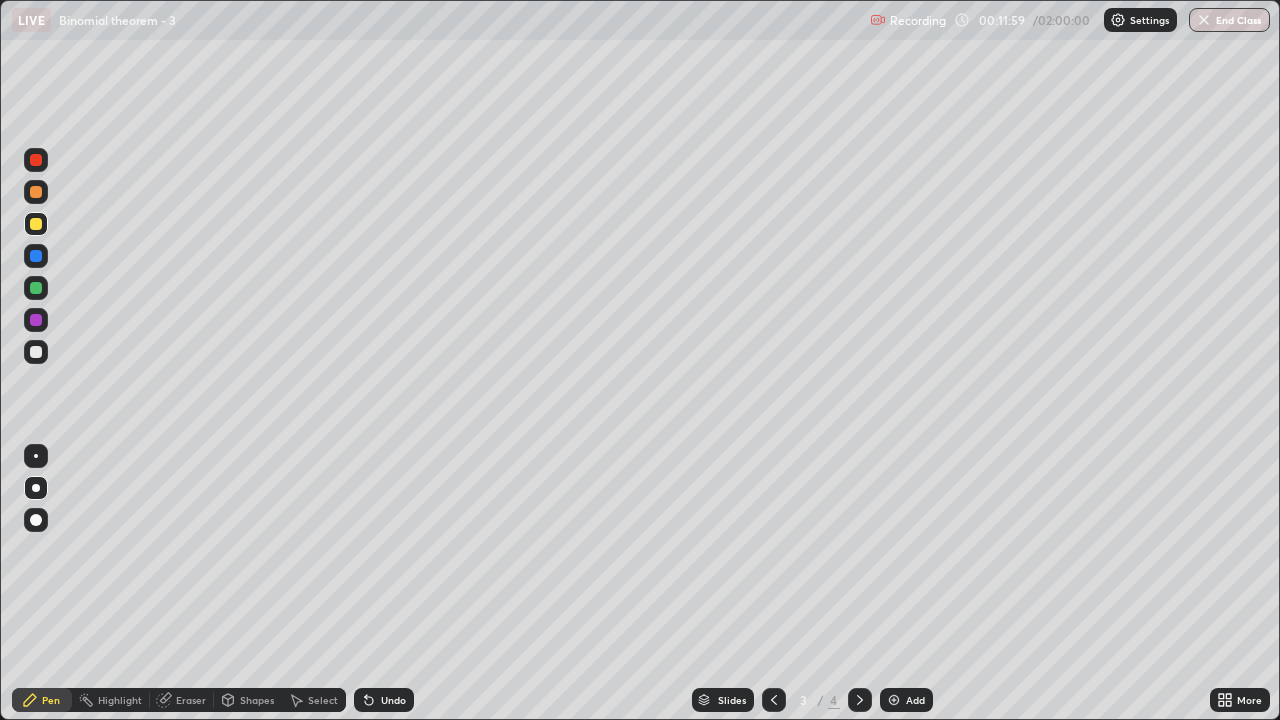 click 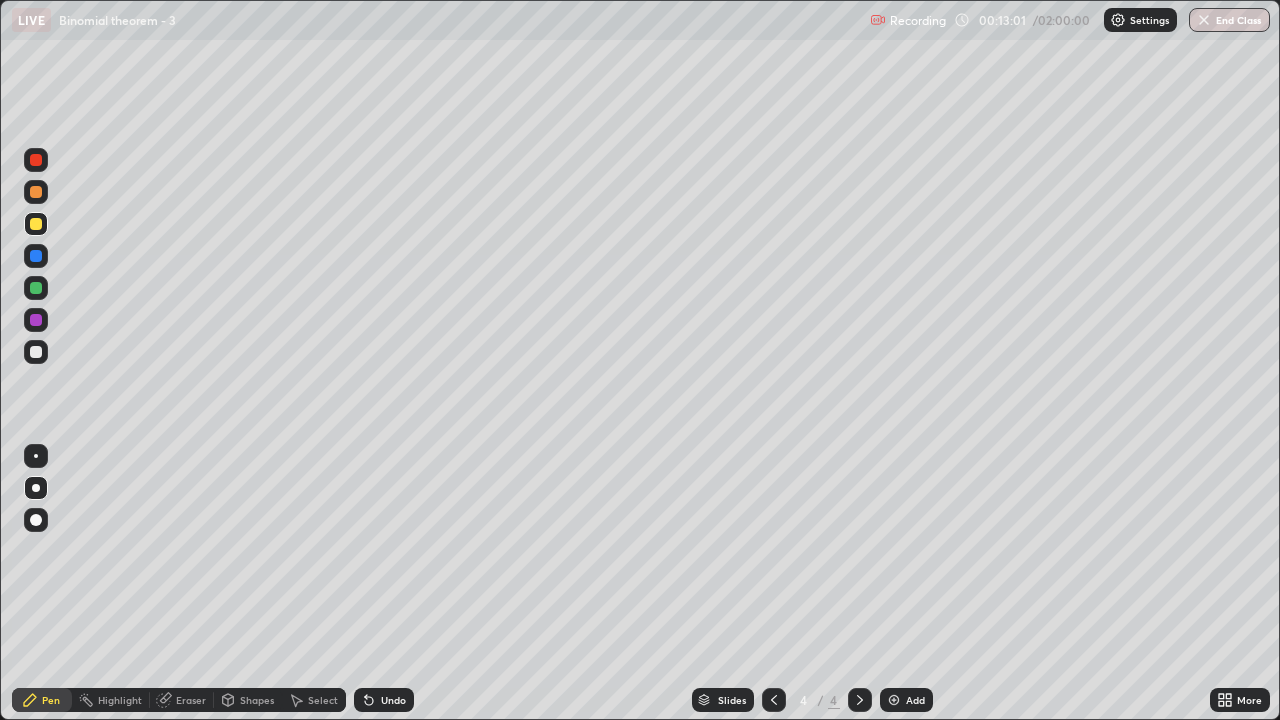 click on "Add" at bounding box center (906, 700) 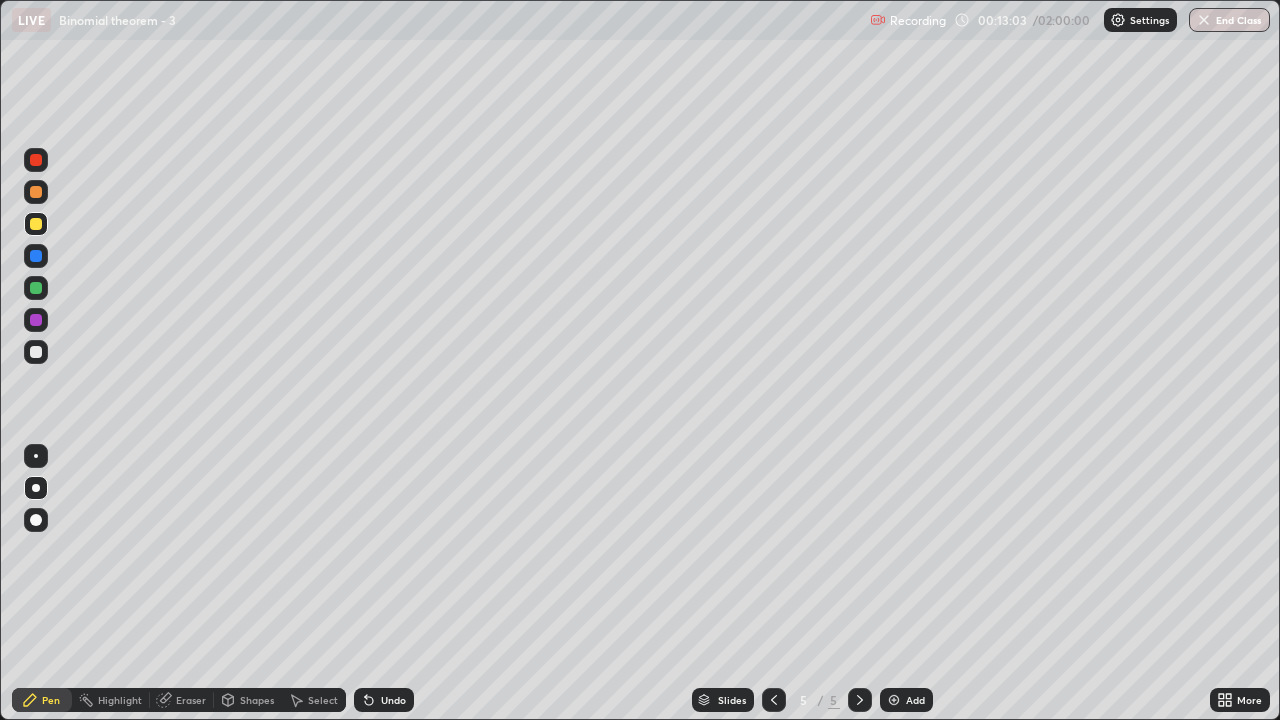 click at bounding box center [36, 288] 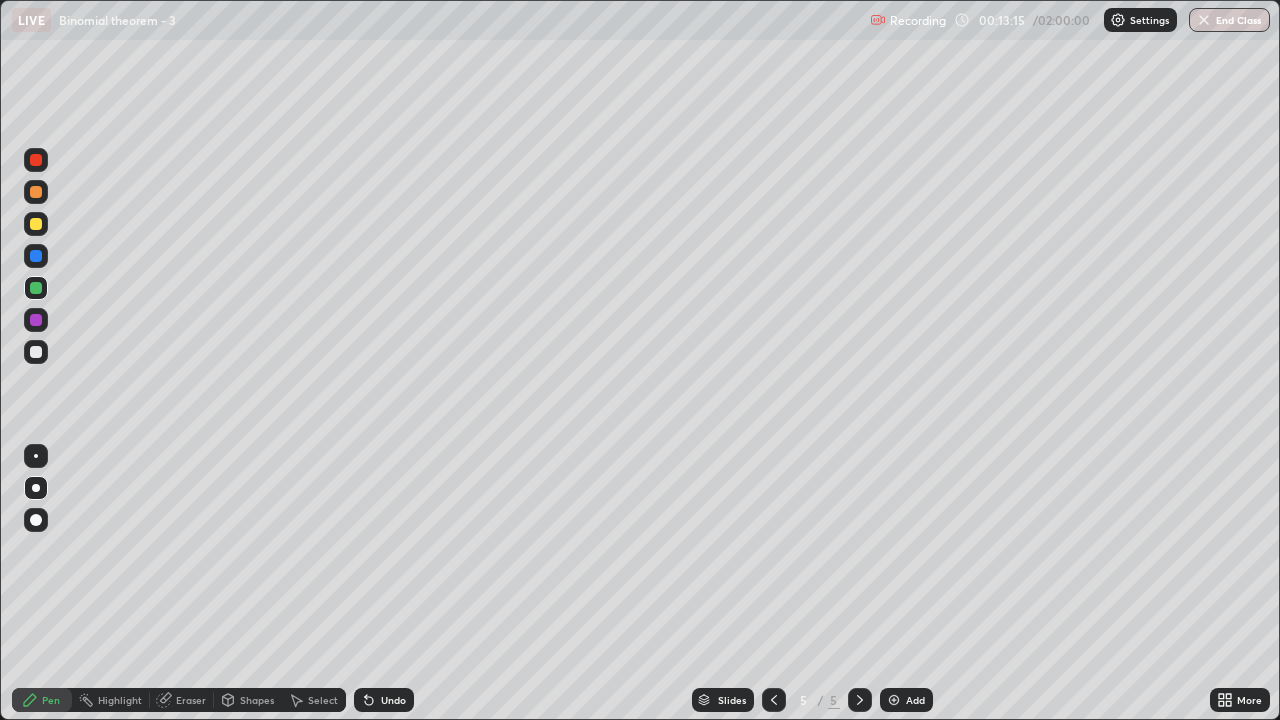 click on "Eraser" at bounding box center [191, 700] 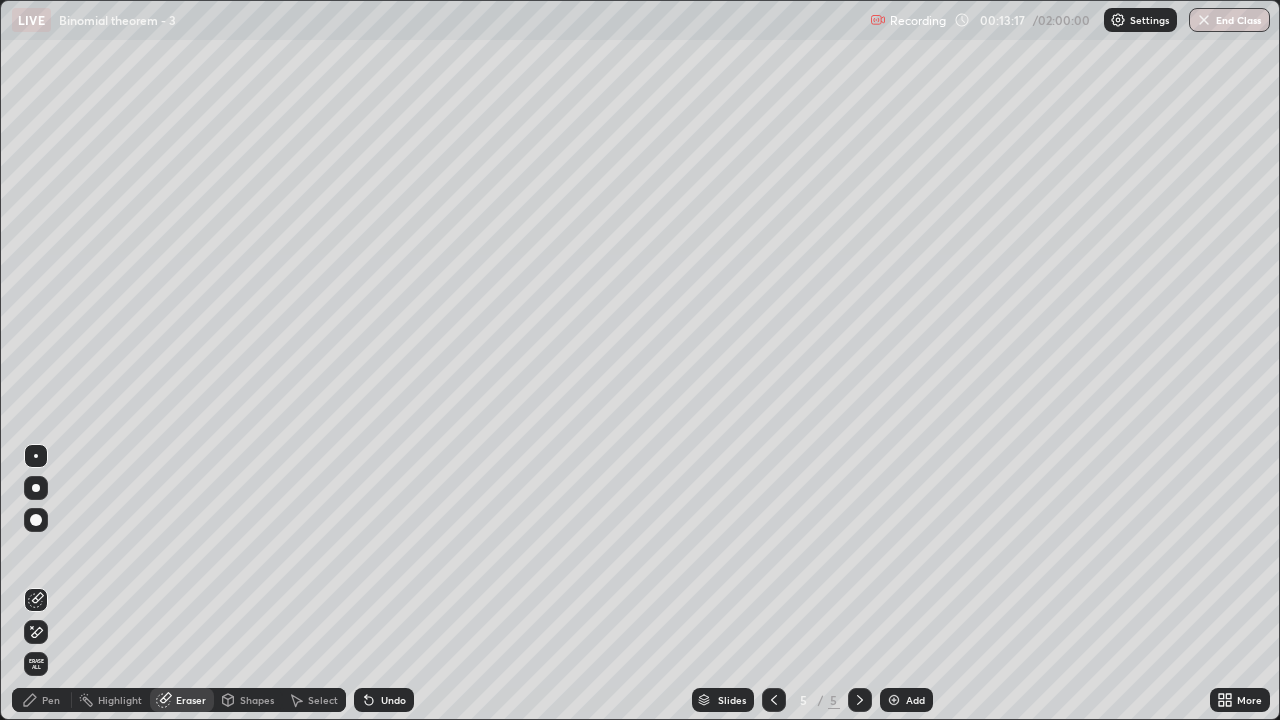 click on "Pen" at bounding box center [42, 700] 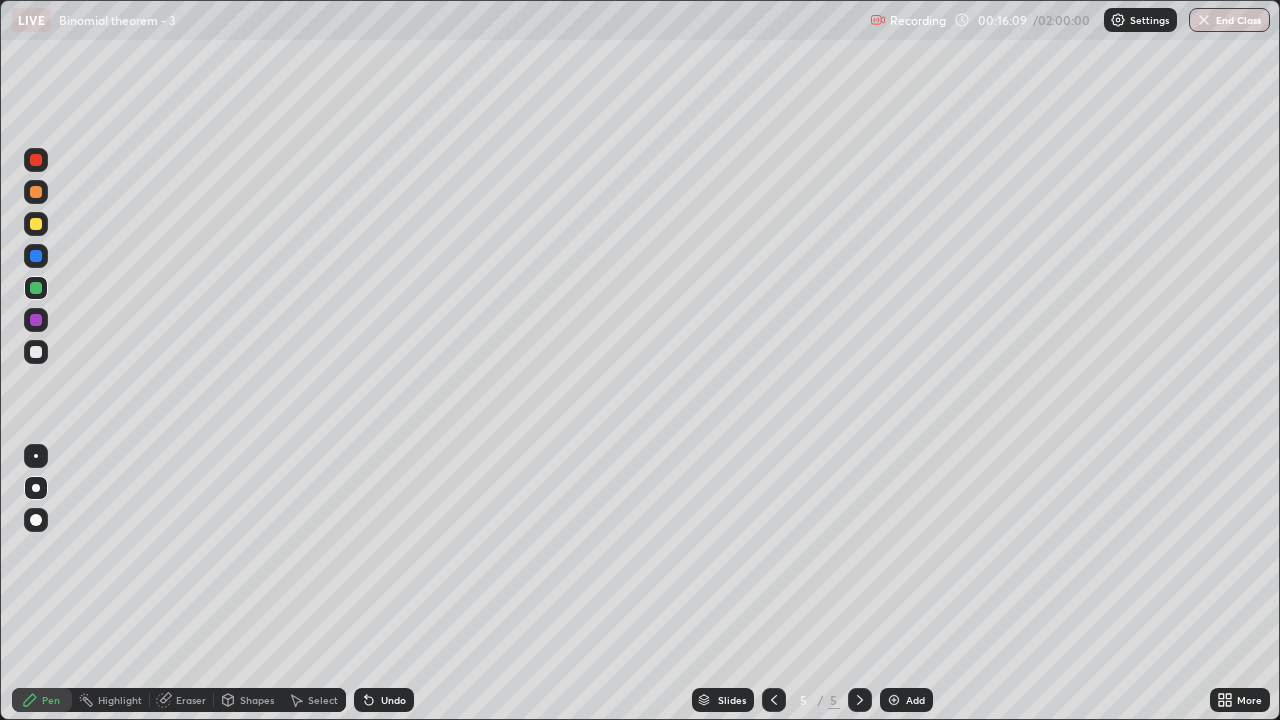 click at bounding box center (36, 224) 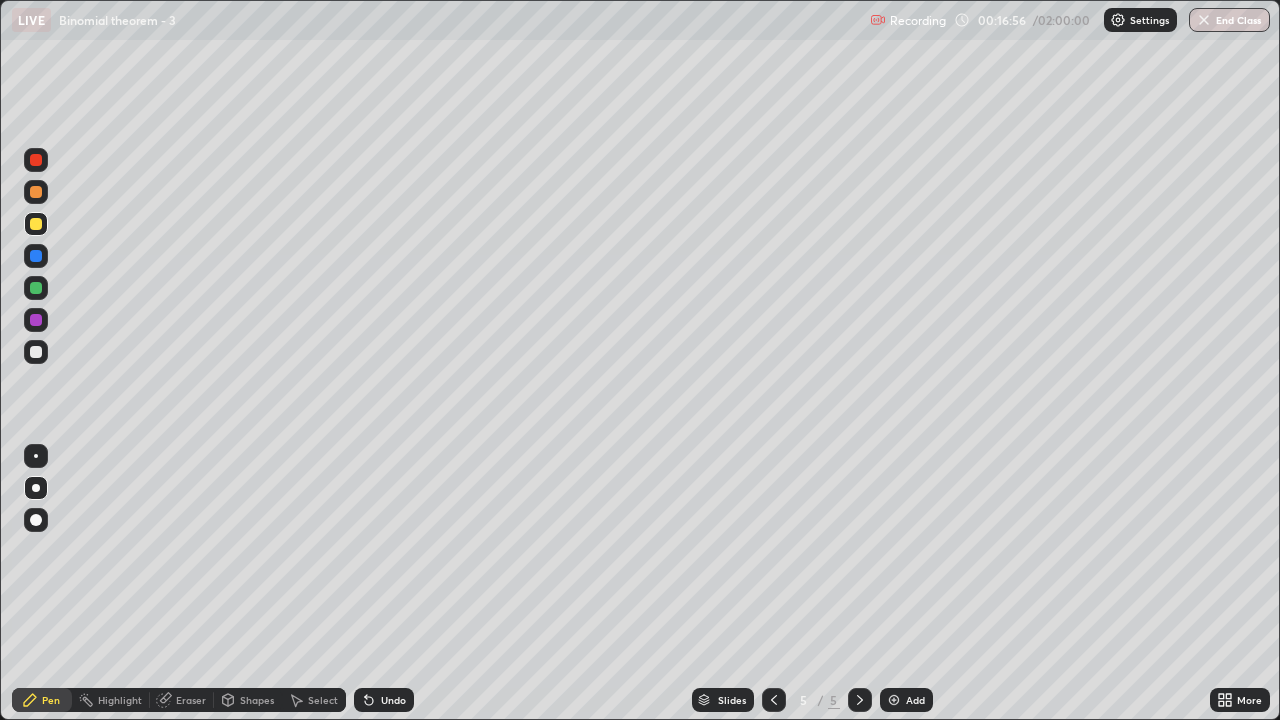 click on "Undo" at bounding box center (393, 700) 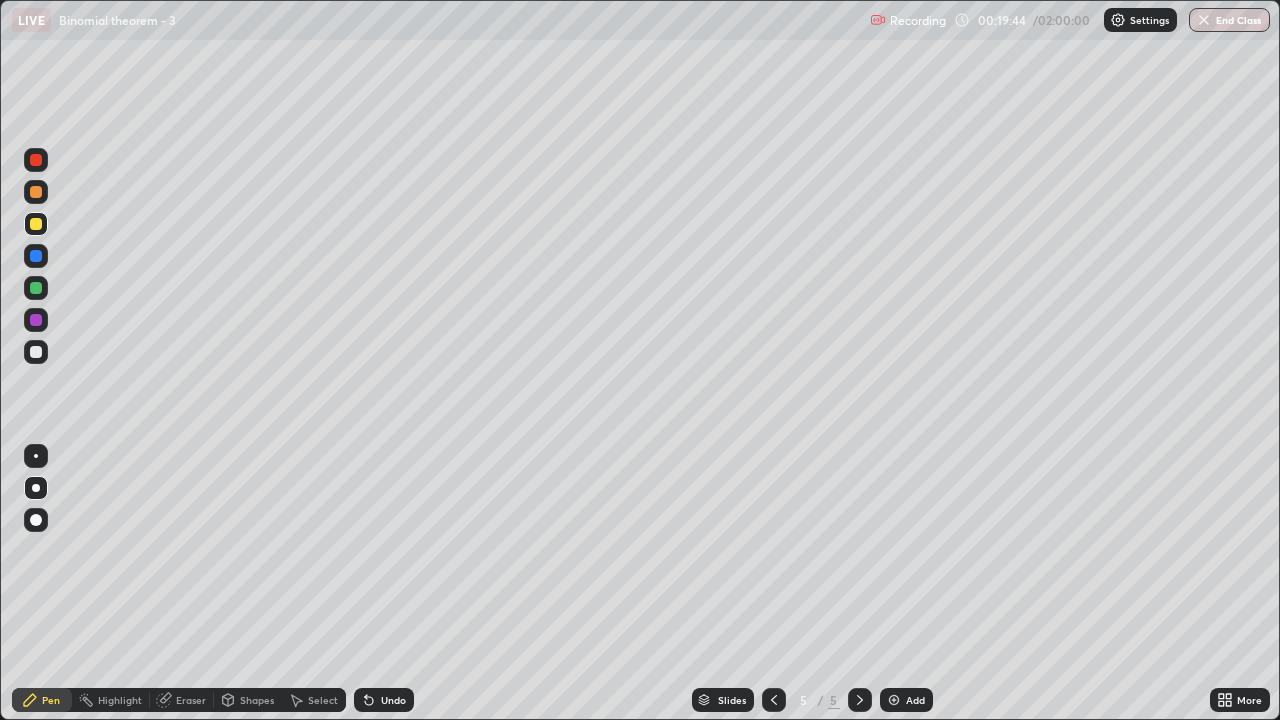 click 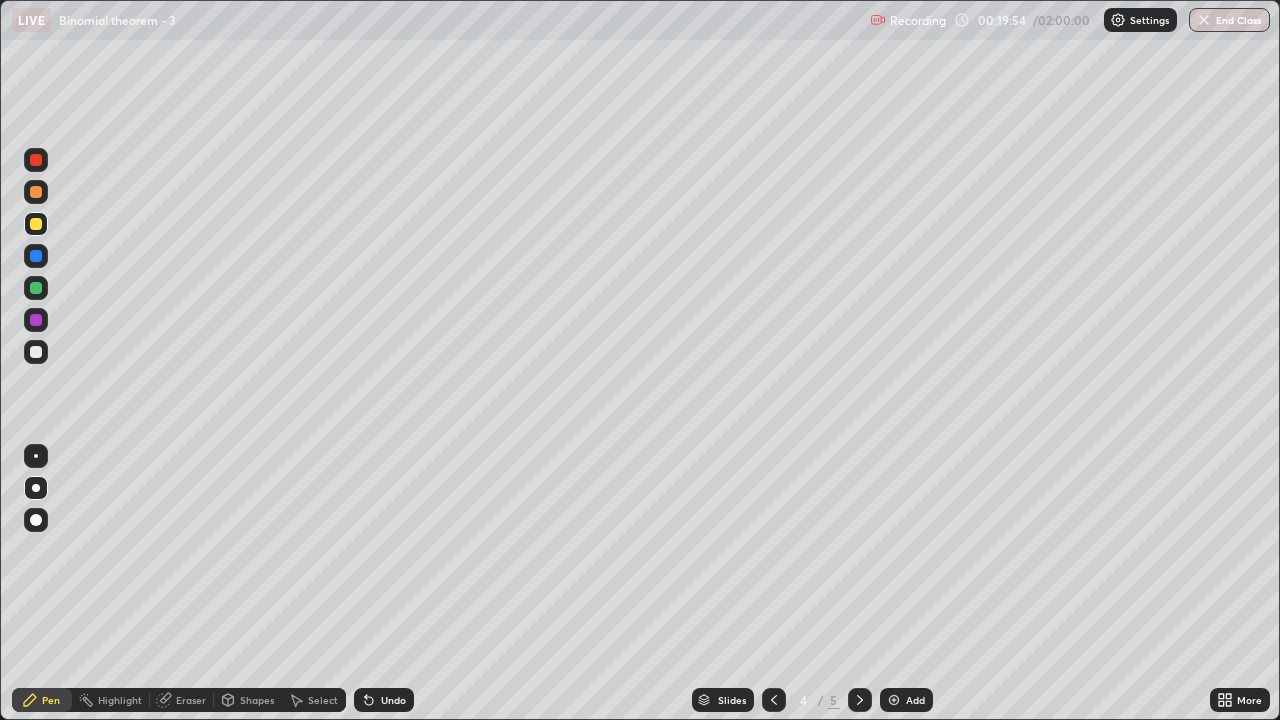 click 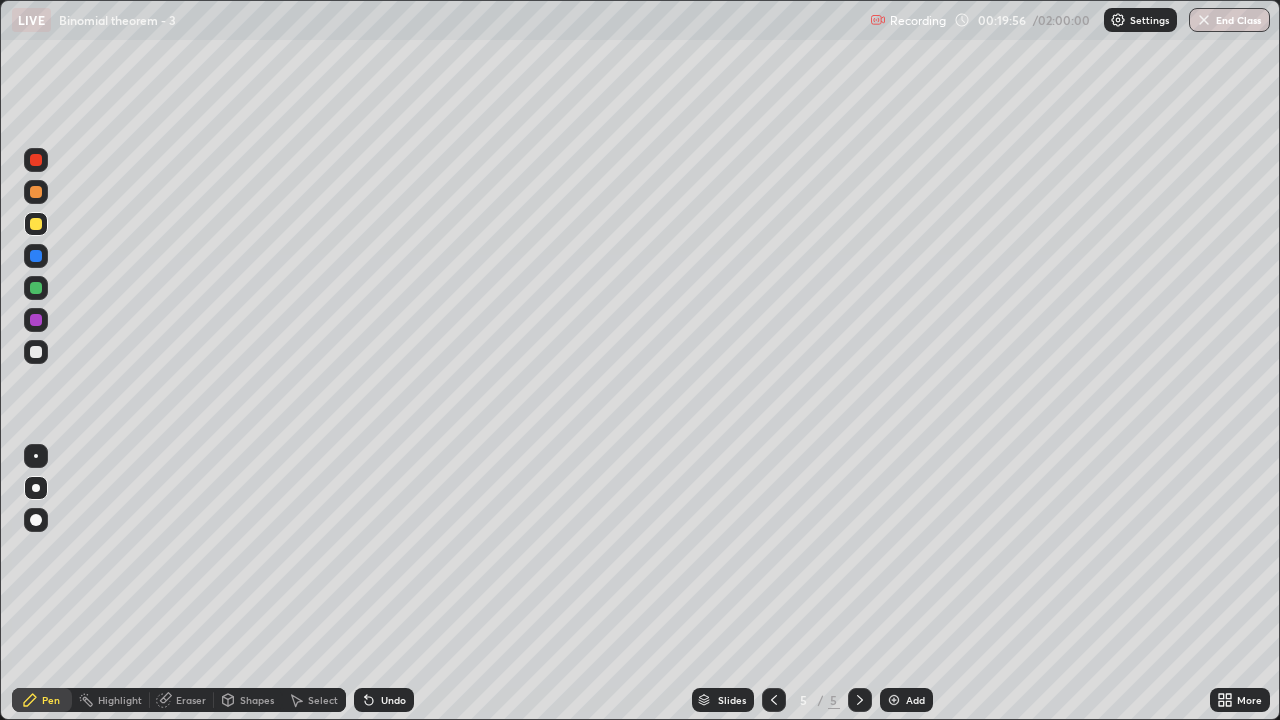 click 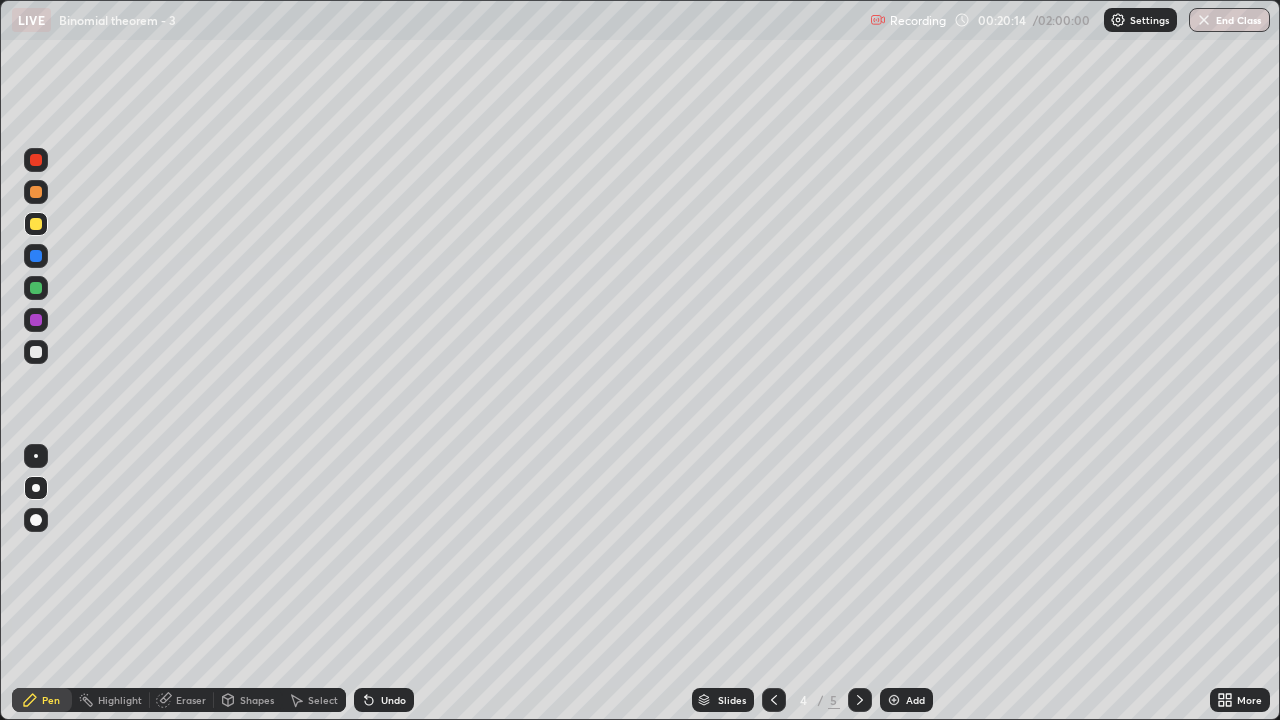 click at bounding box center (860, 700) 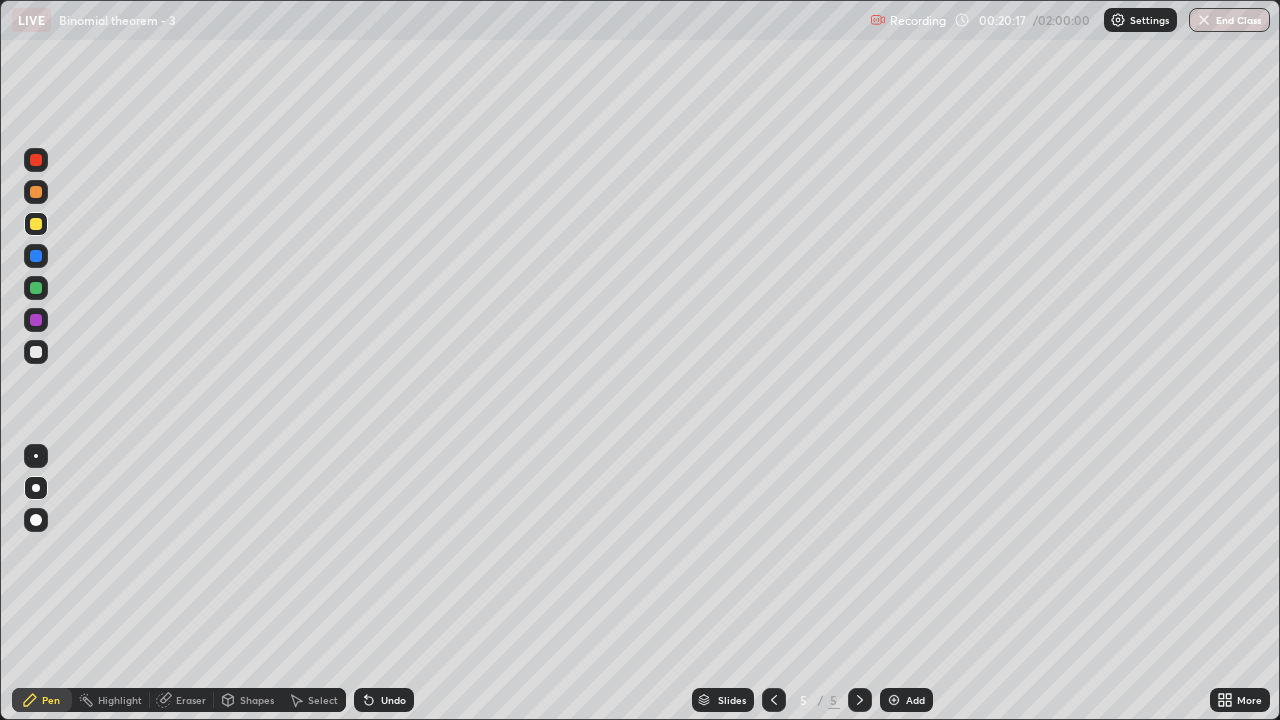 click 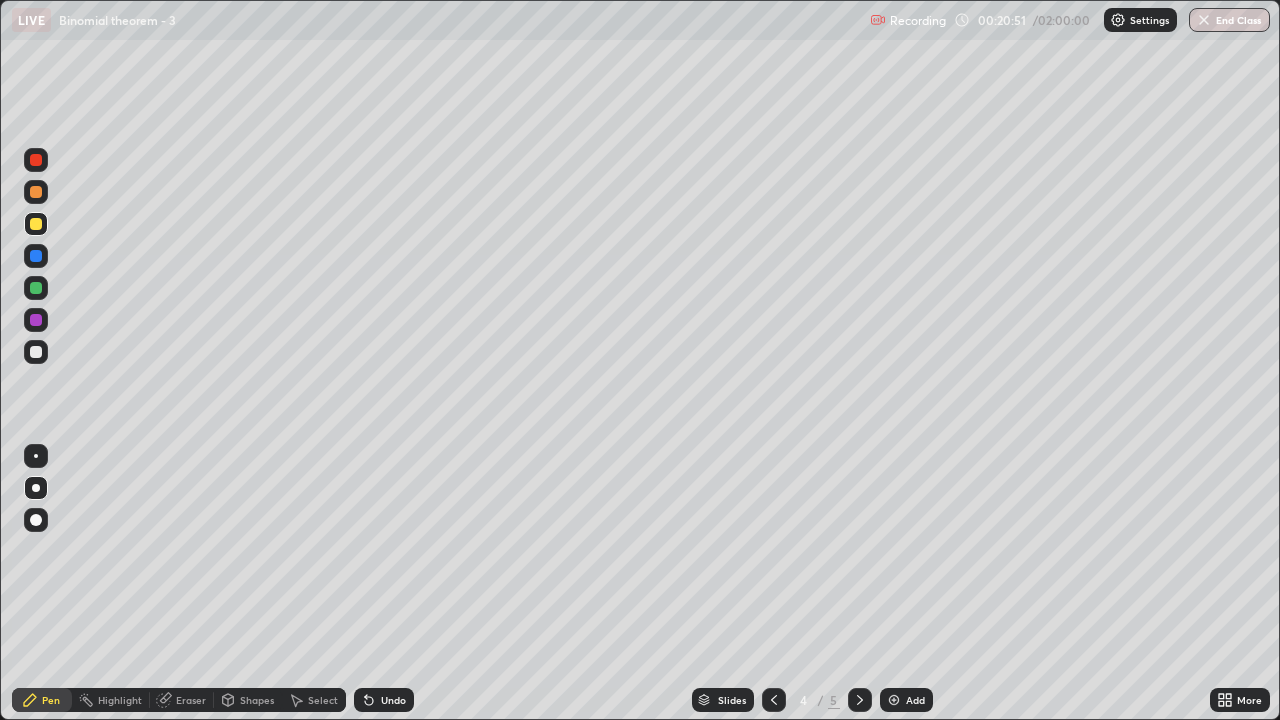click at bounding box center (860, 700) 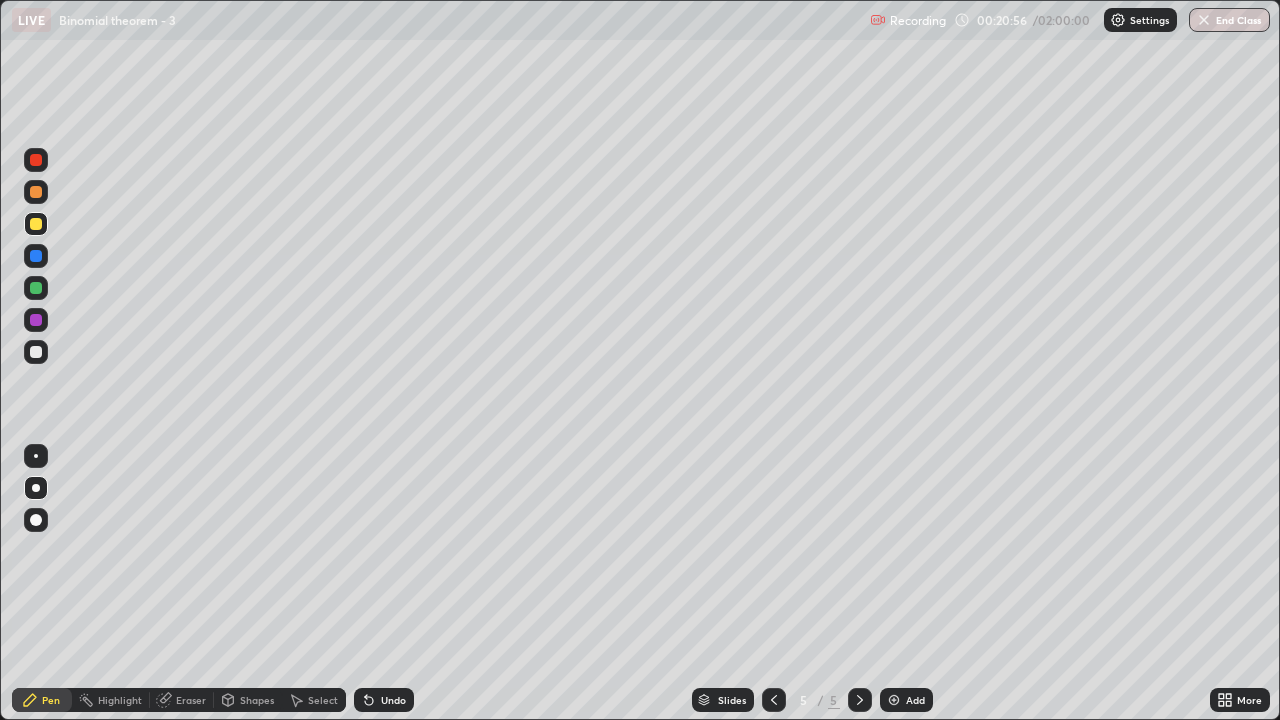click 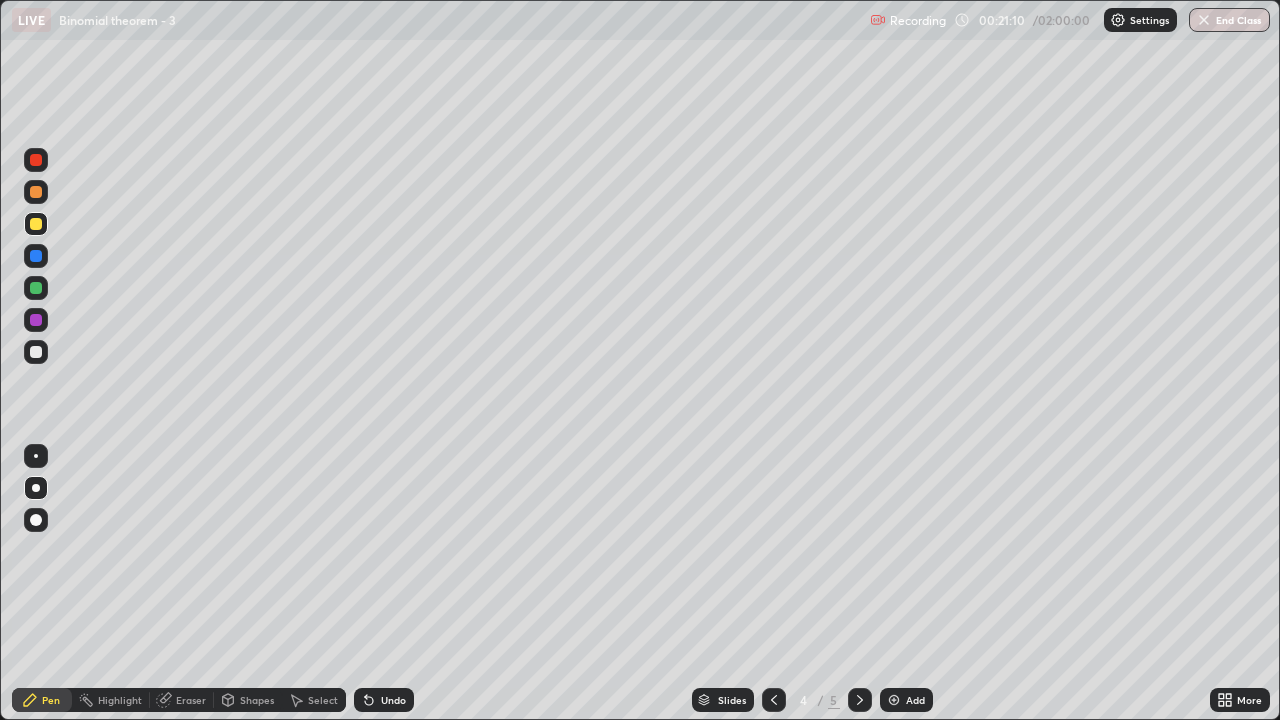 click on "Select" at bounding box center (323, 700) 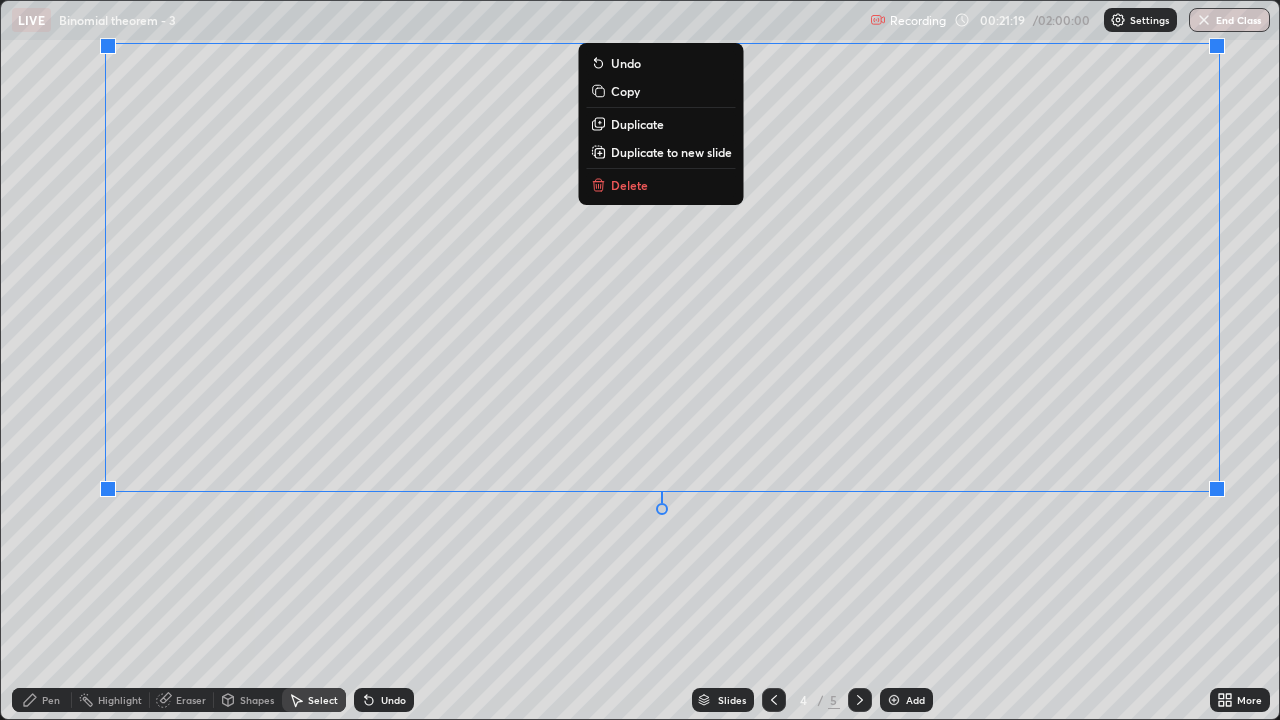 click on "Copy" at bounding box center [661, 91] 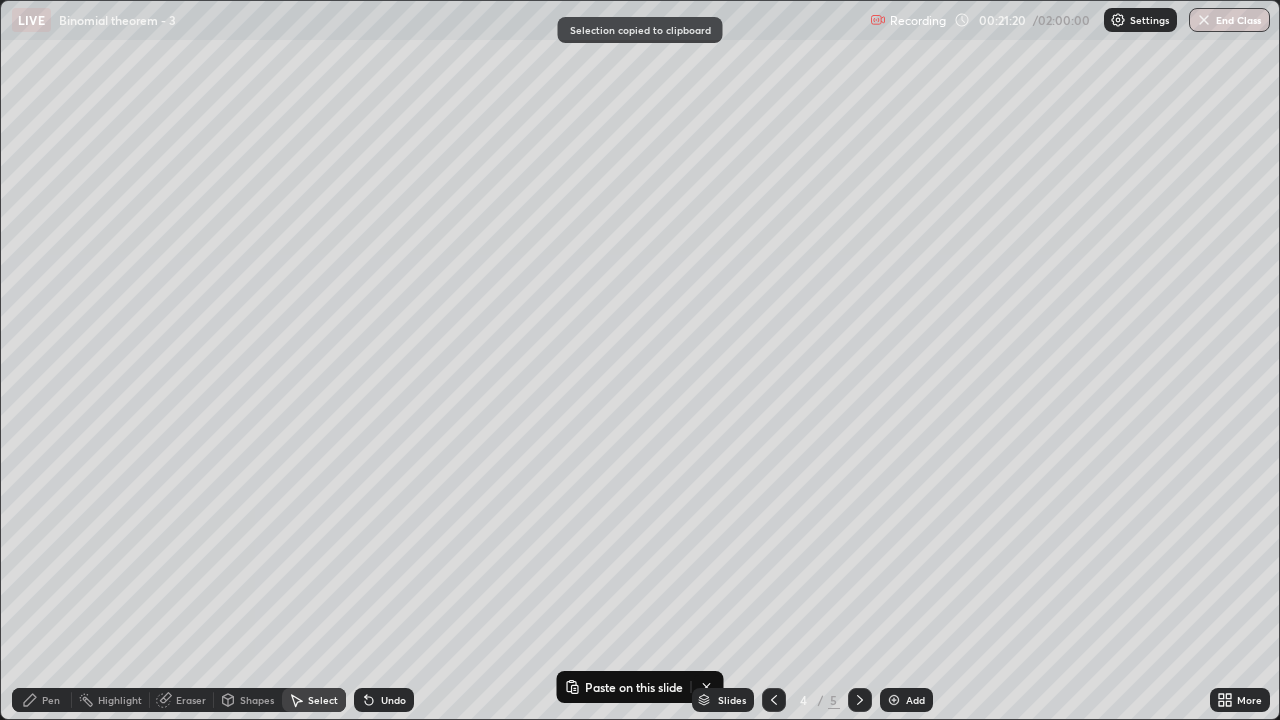 click at bounding box center (860, 700) 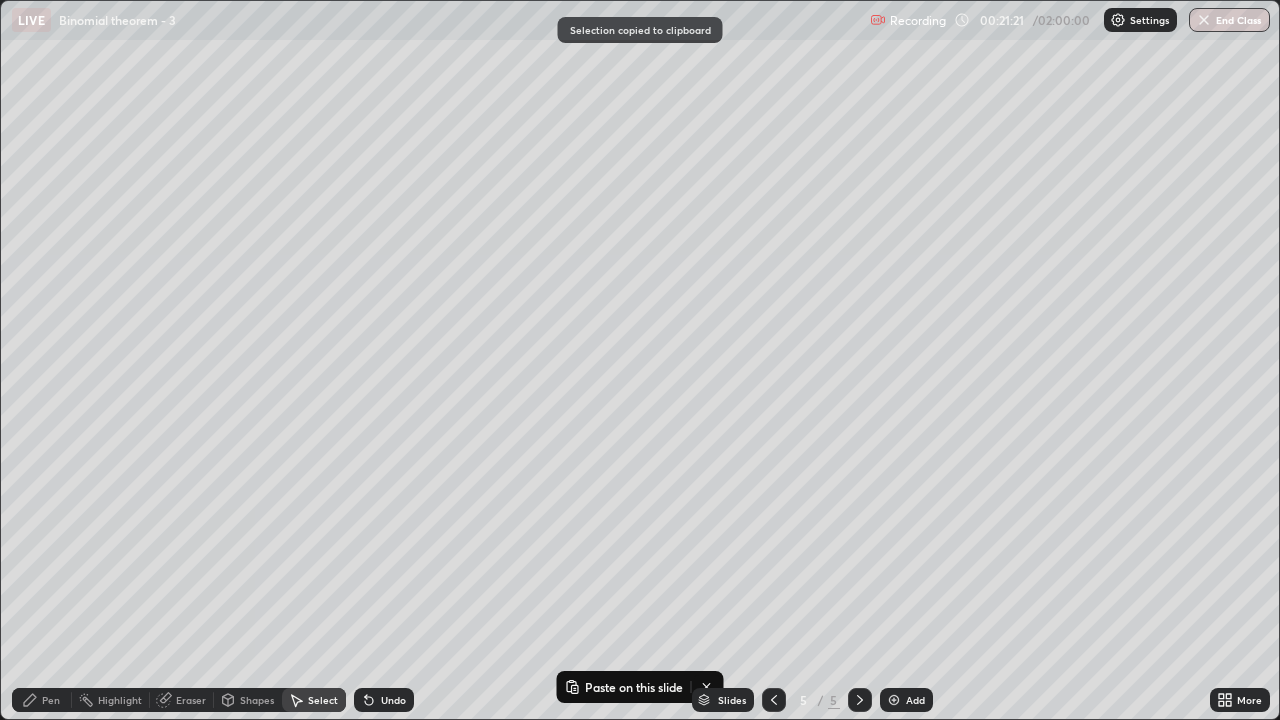 click on "Add" at bounding box center [906, 700] 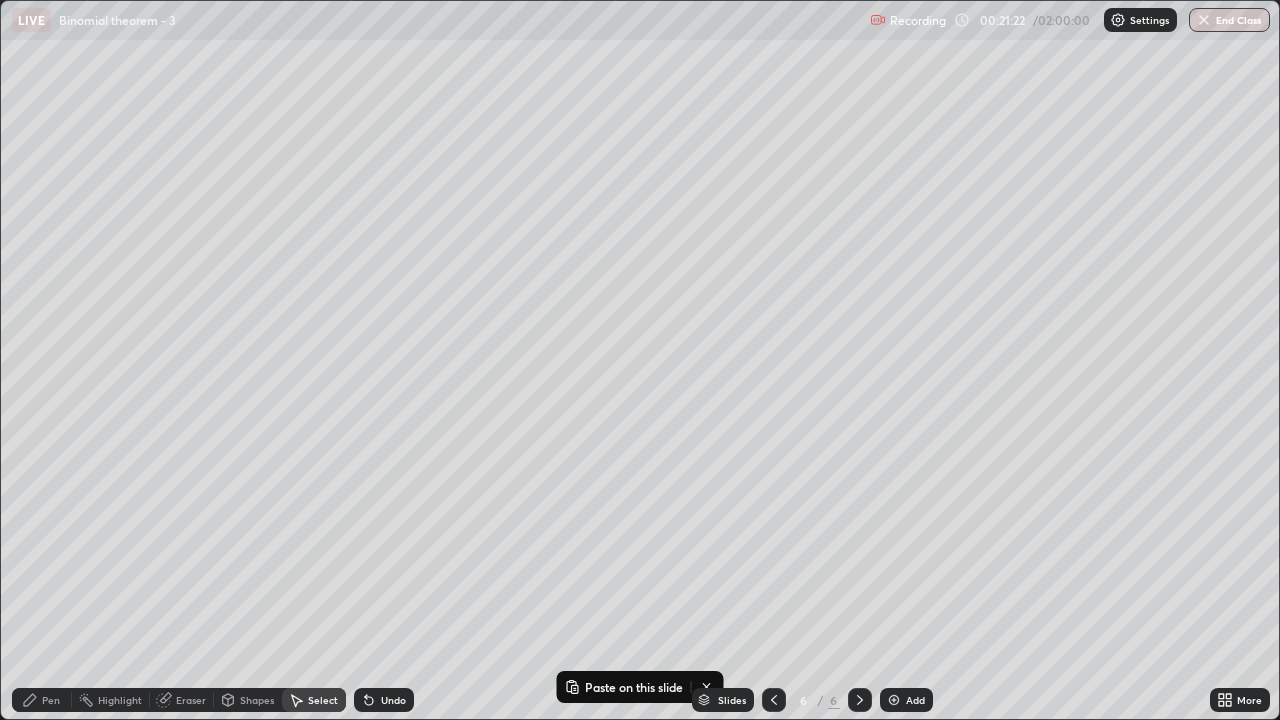 click on "Pen" at bounding box center (42, 700) 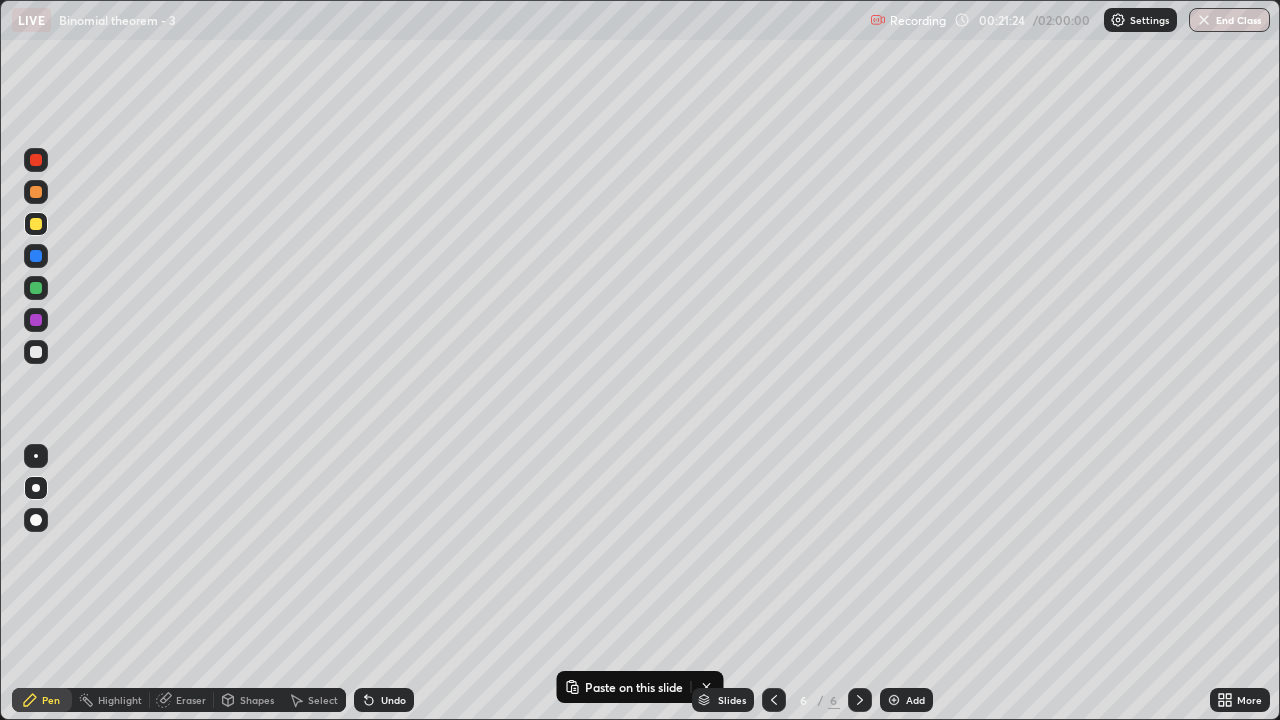click on "Select" at bounding box center (314, 700) 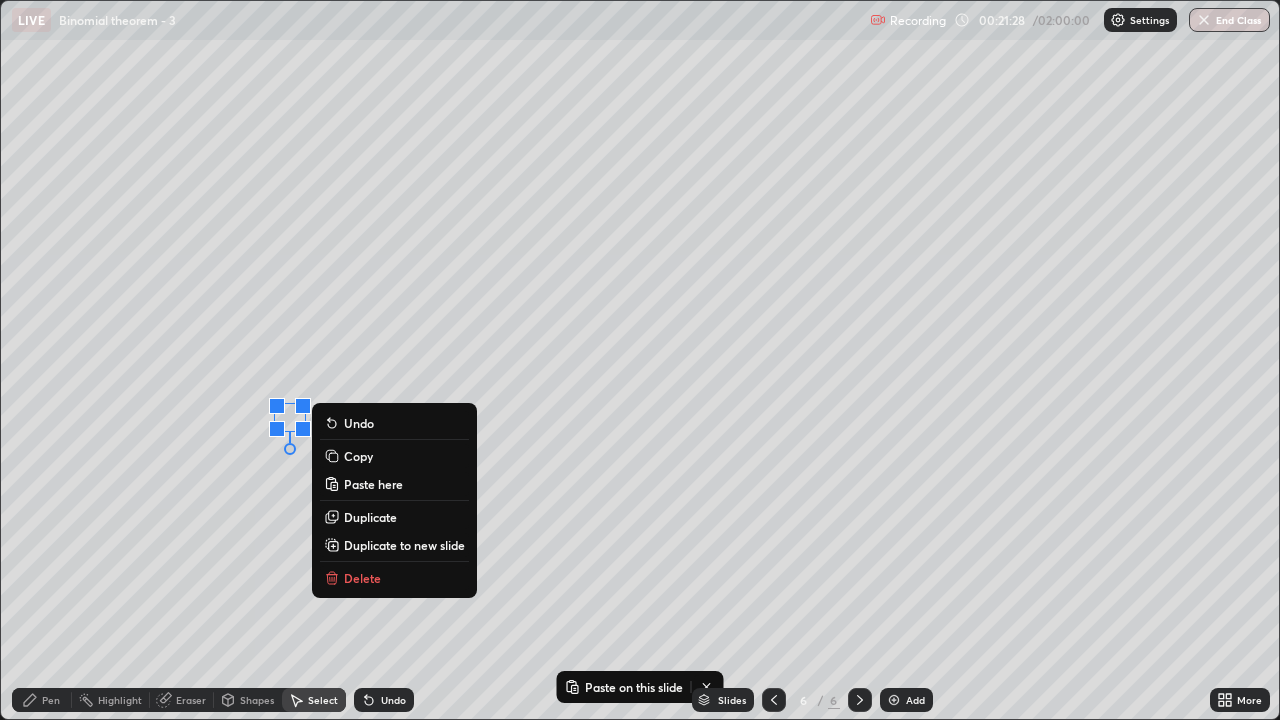 click on "Paste here" at bounding box center (373, 484) 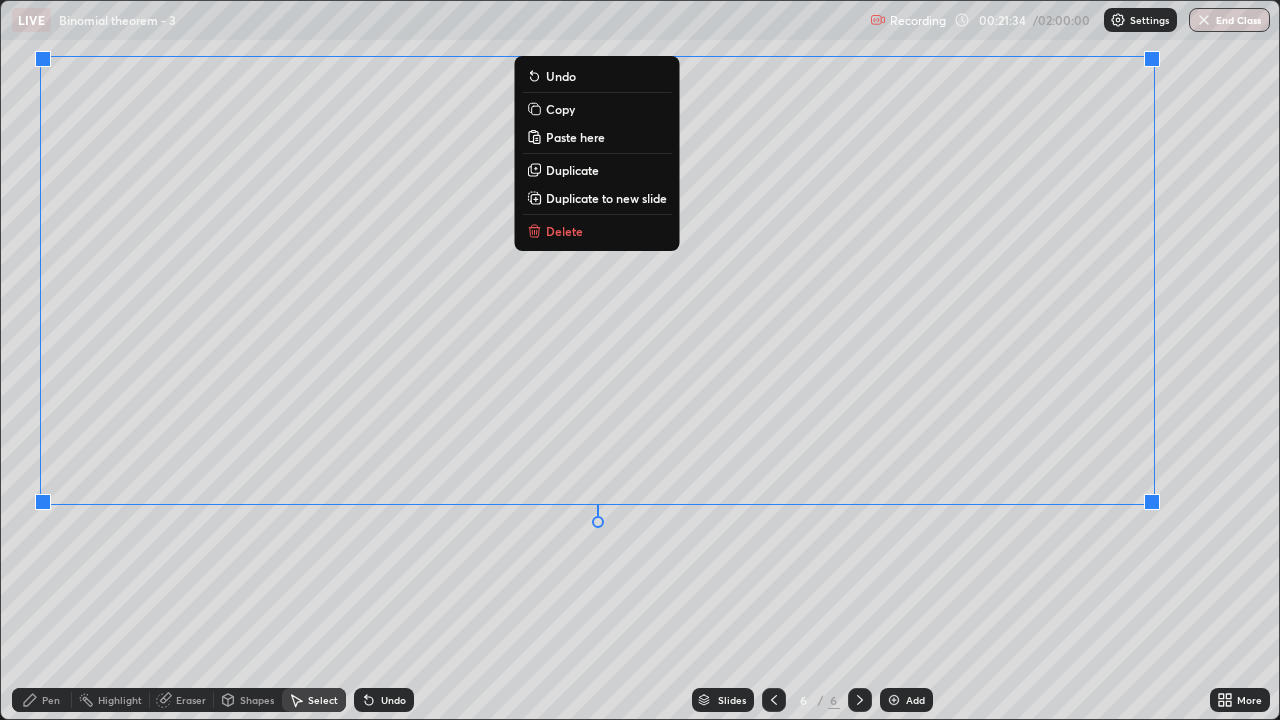 click on "Eraser" at bounding box center (182, 700) 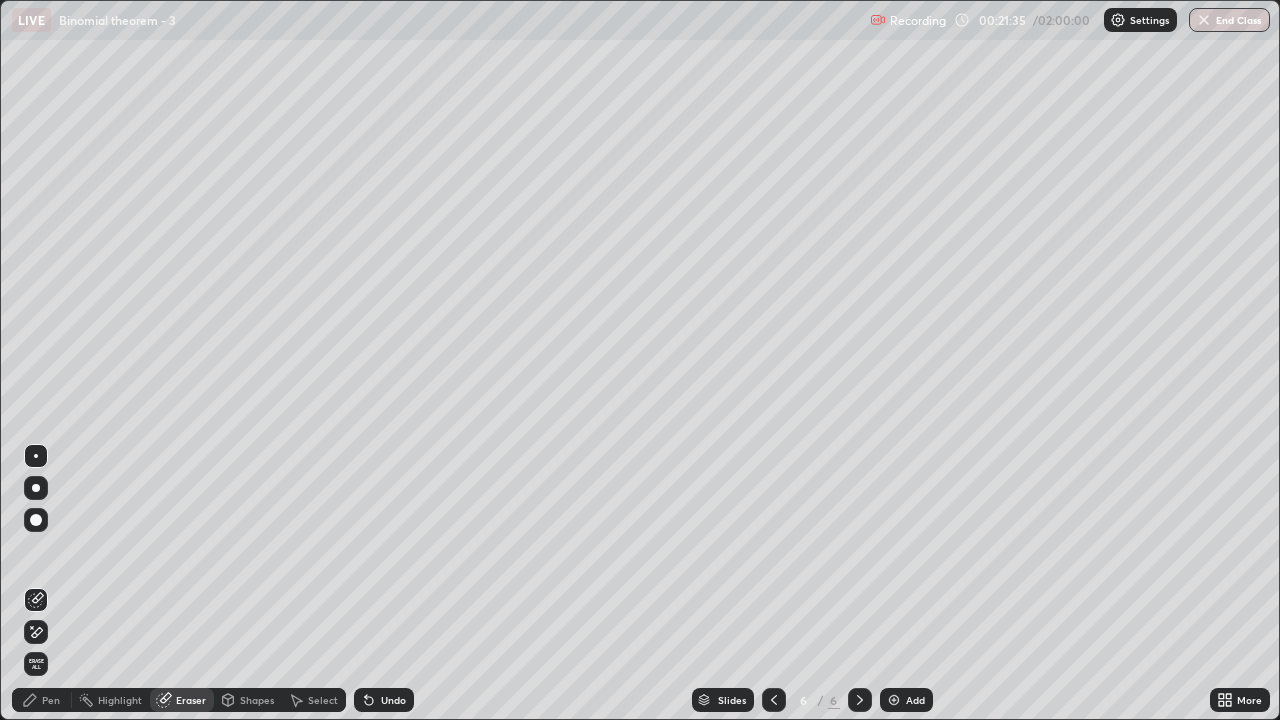 click 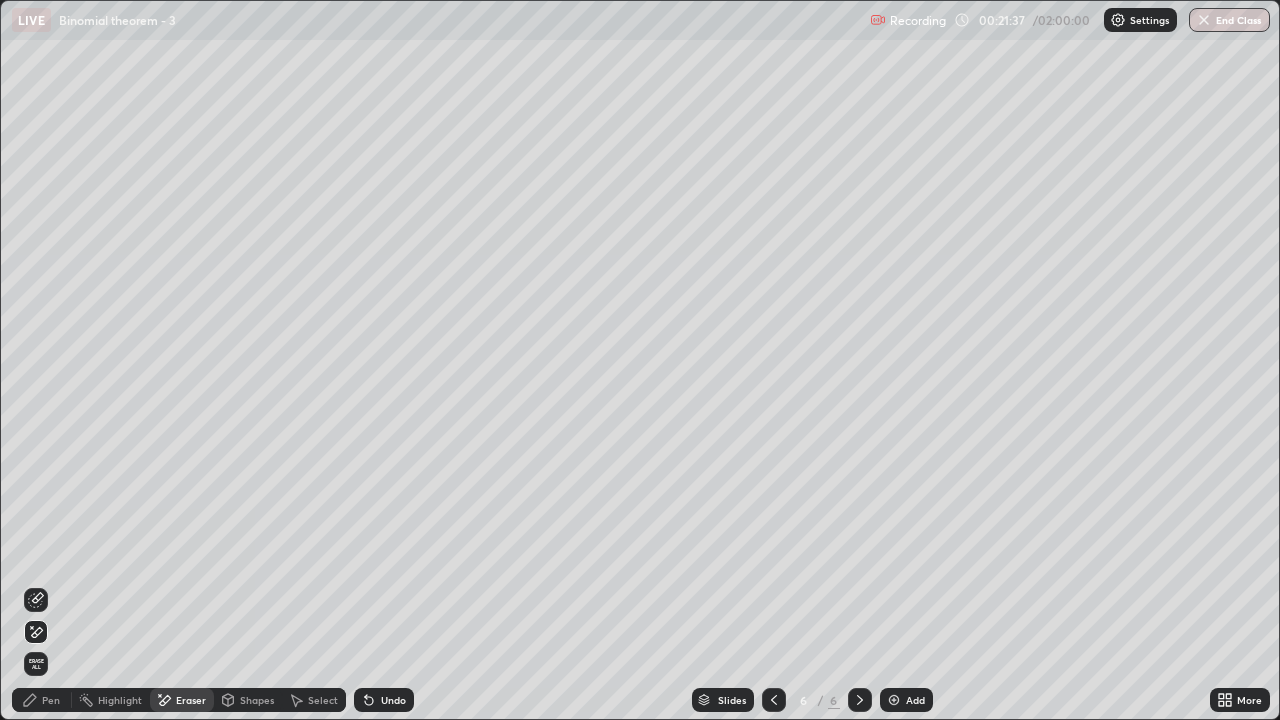click on "Pen" at bounding box center [42, 700] 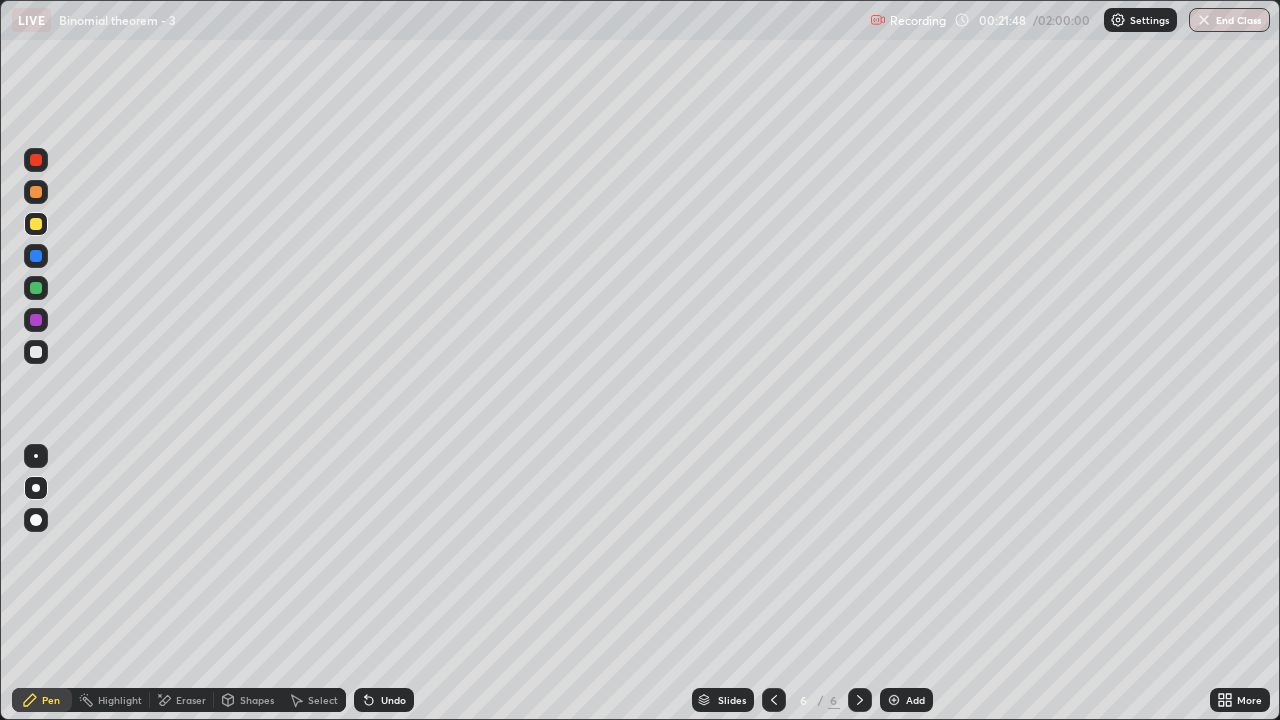 click at bounding box center [36, 288] 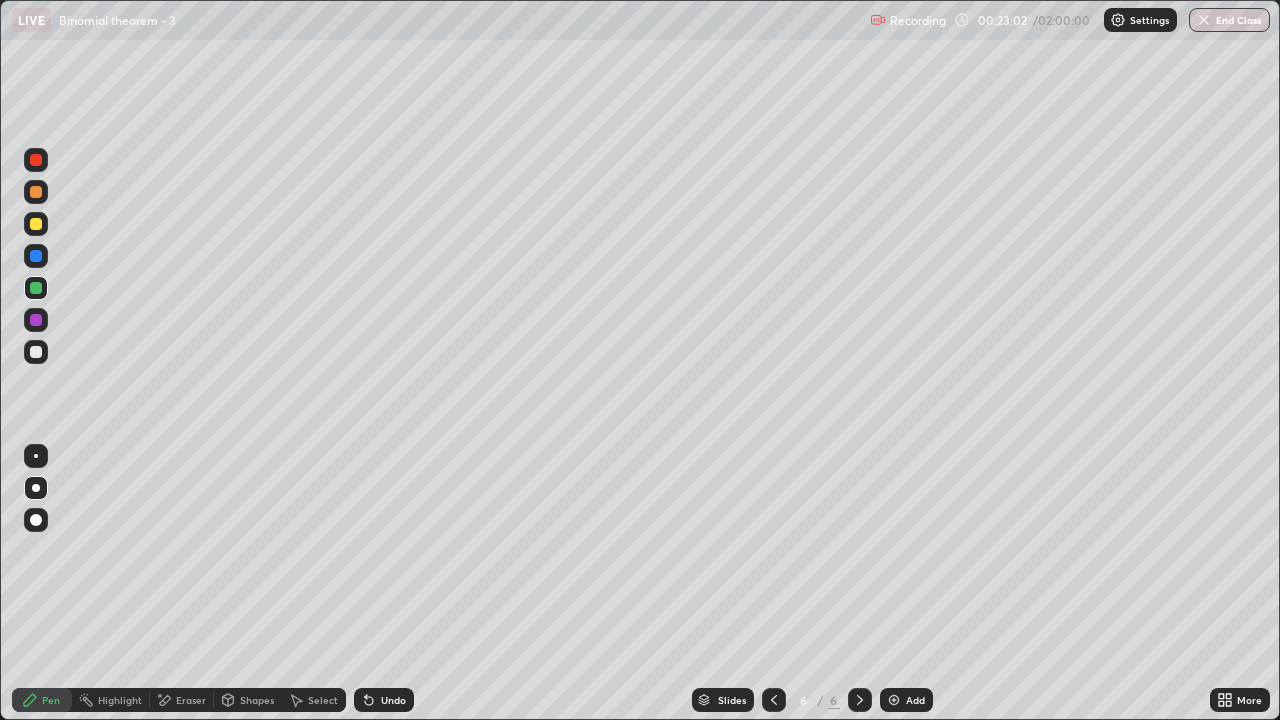 click 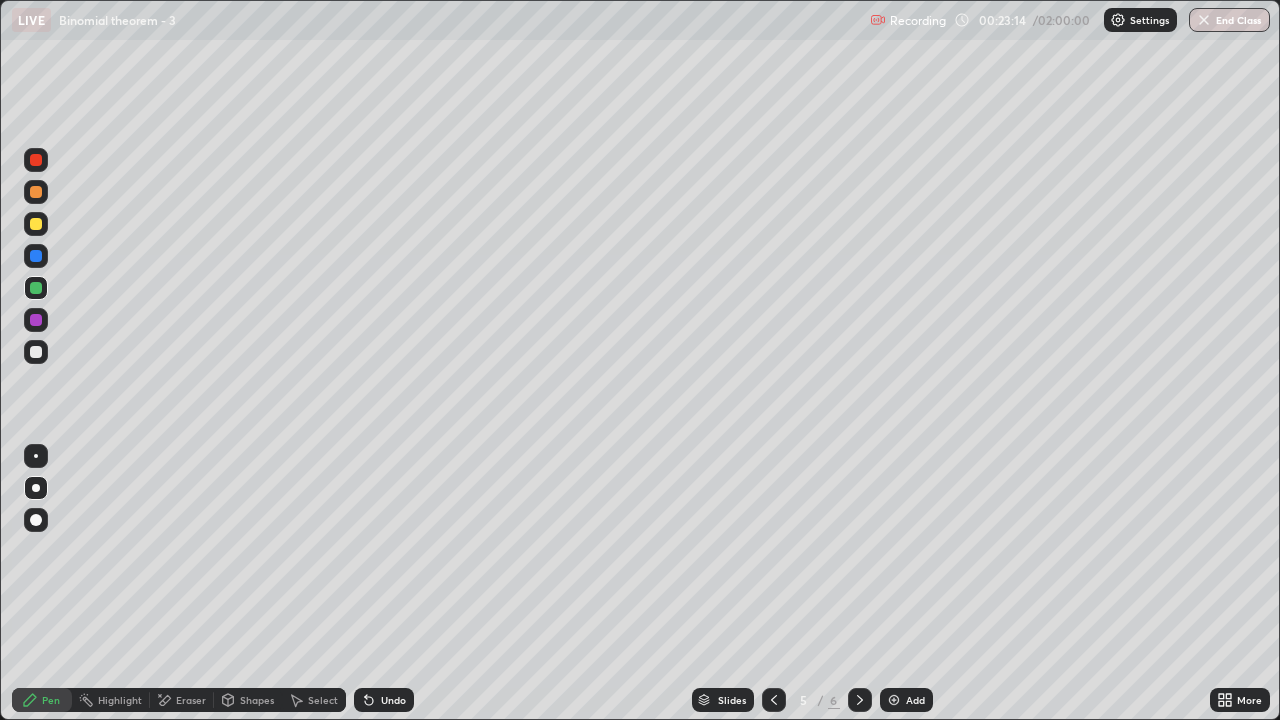 click on "Select" at bounding box center [323, 700] 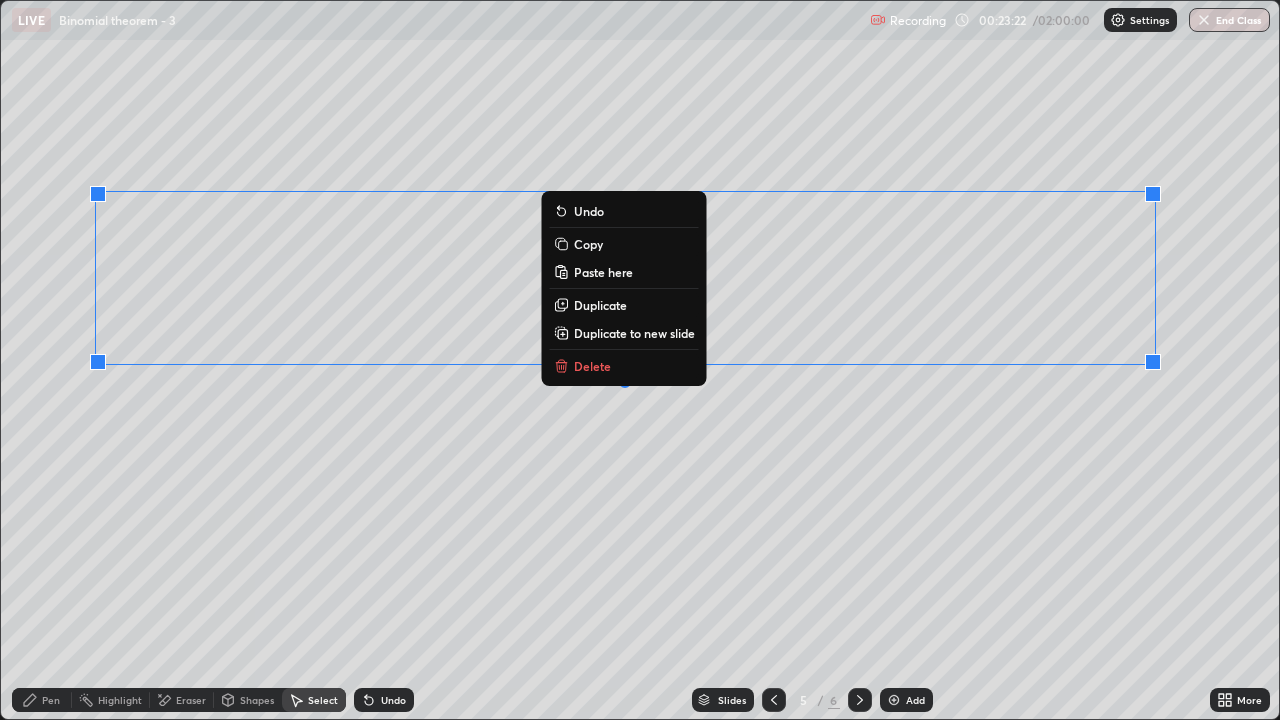 click on "Copy" at bounding box center (624, 244) 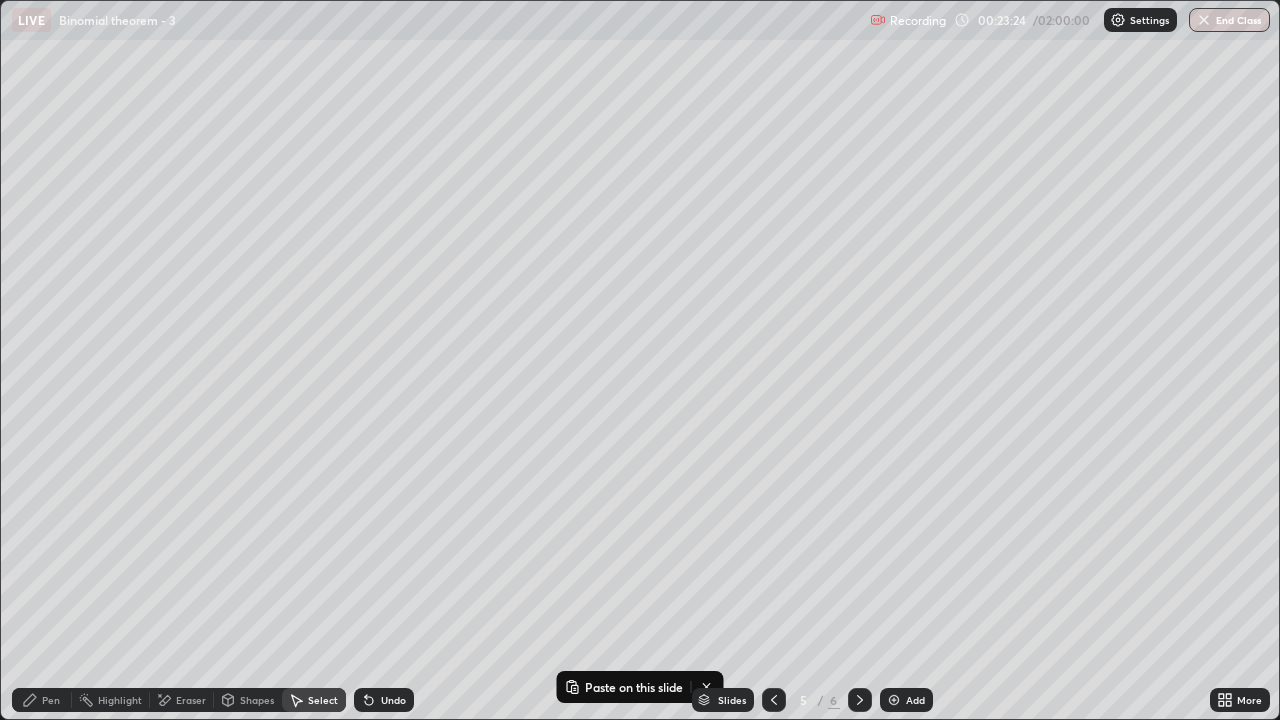 click 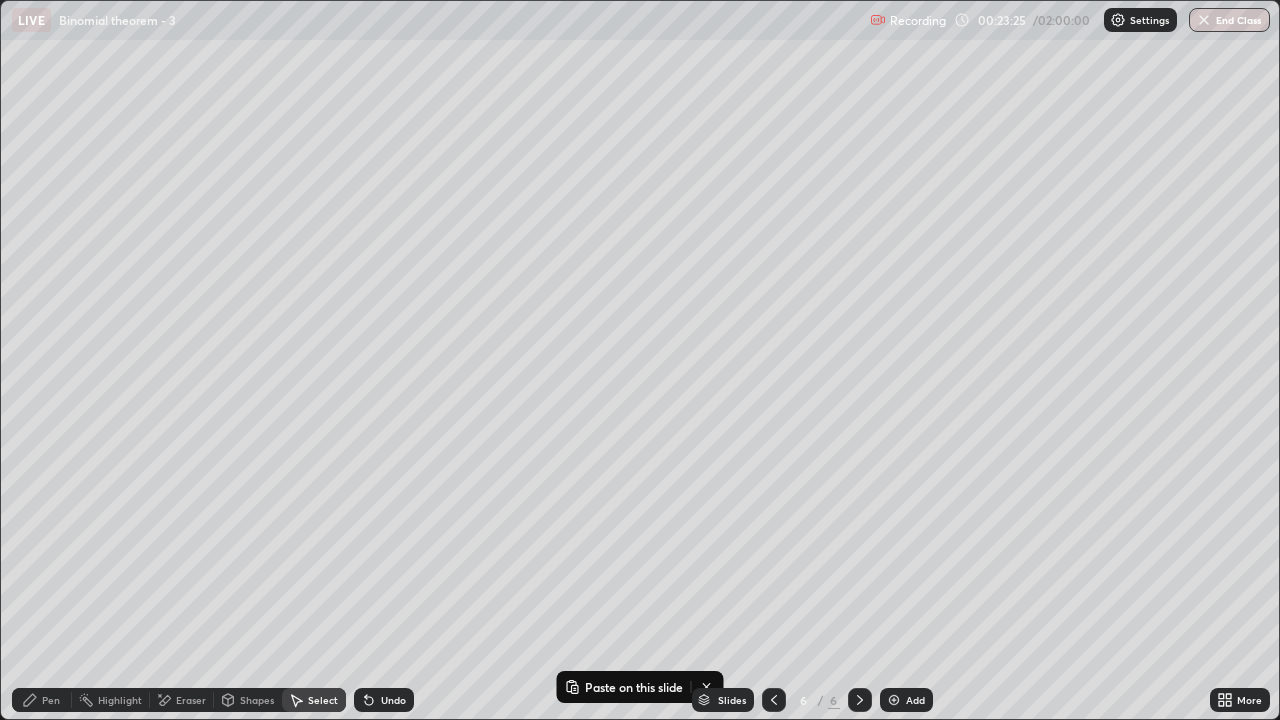 click at bounding box center (860, 700) 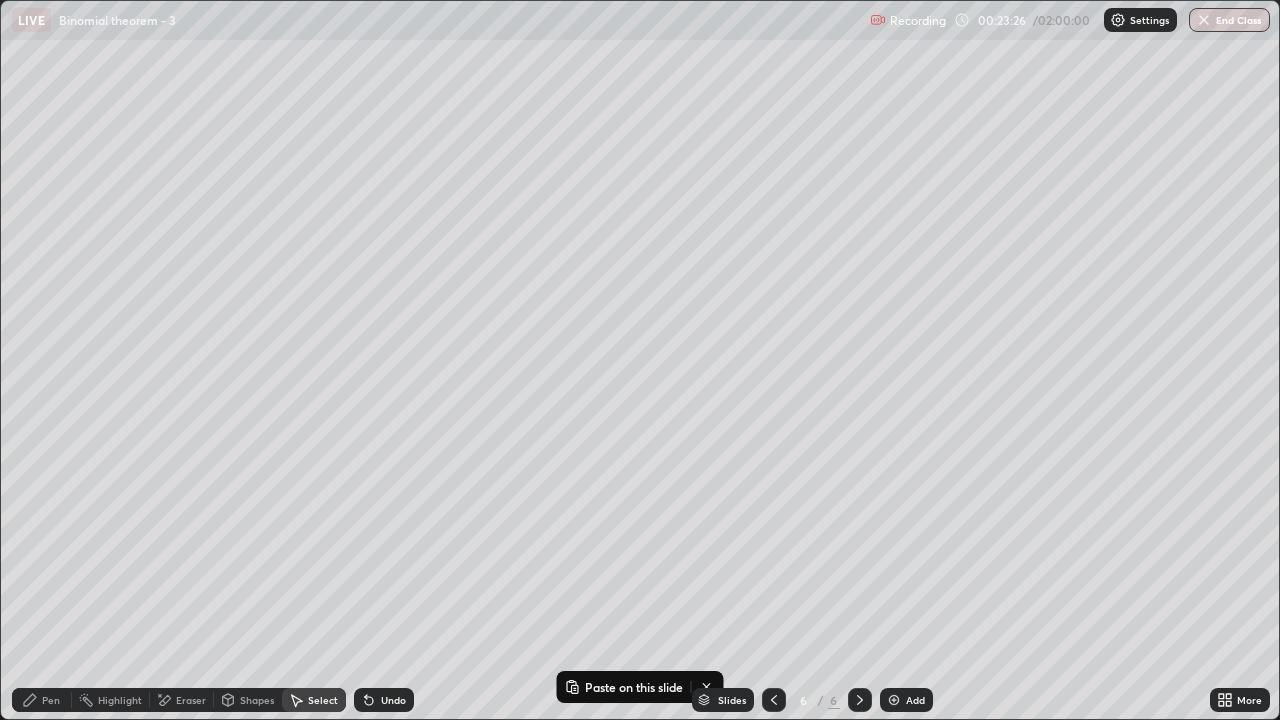 click on "Add" at bounding box center (906, 700) 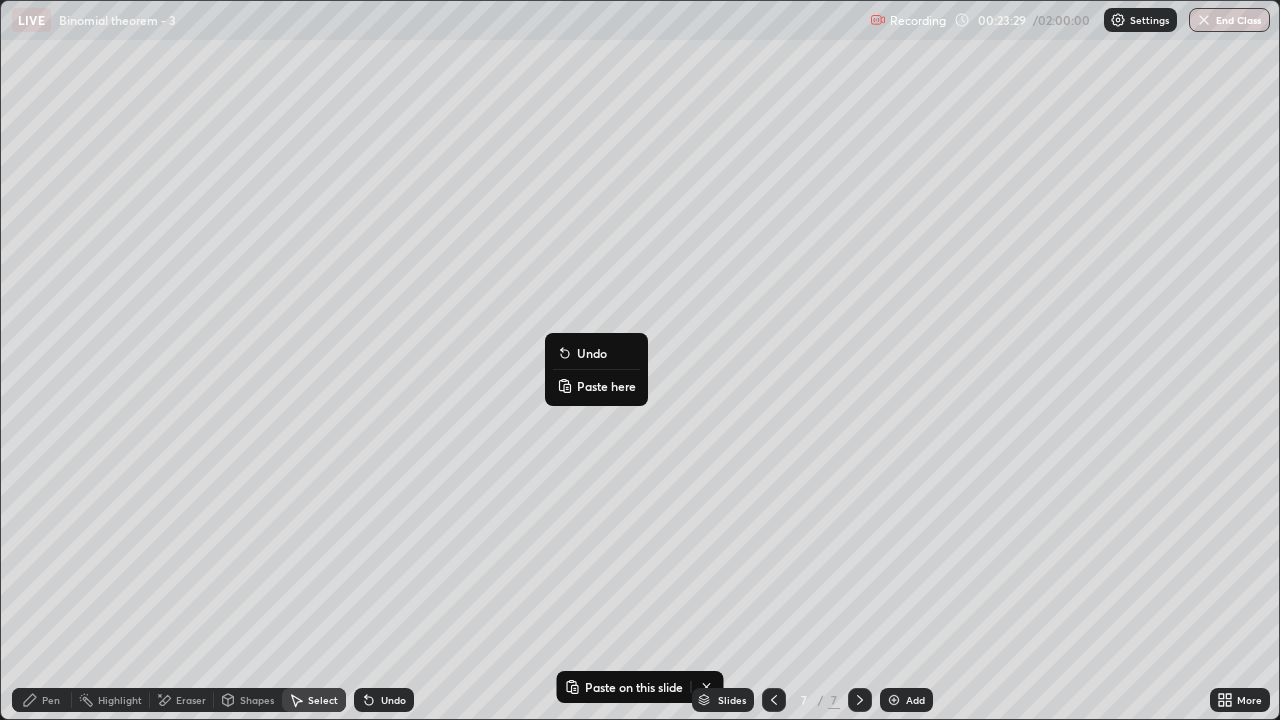 click on "Paste here" at bounding box center (606, 386) 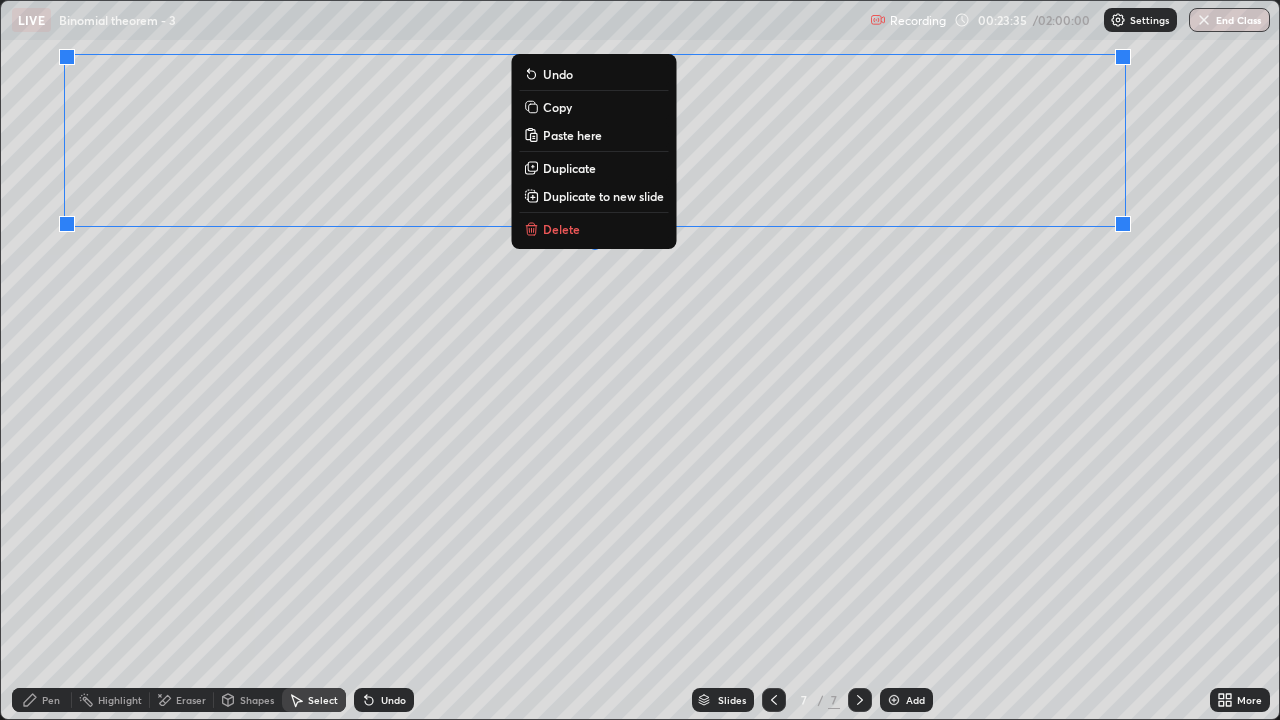 click on "Eraser" at bounding box center [191, 700] 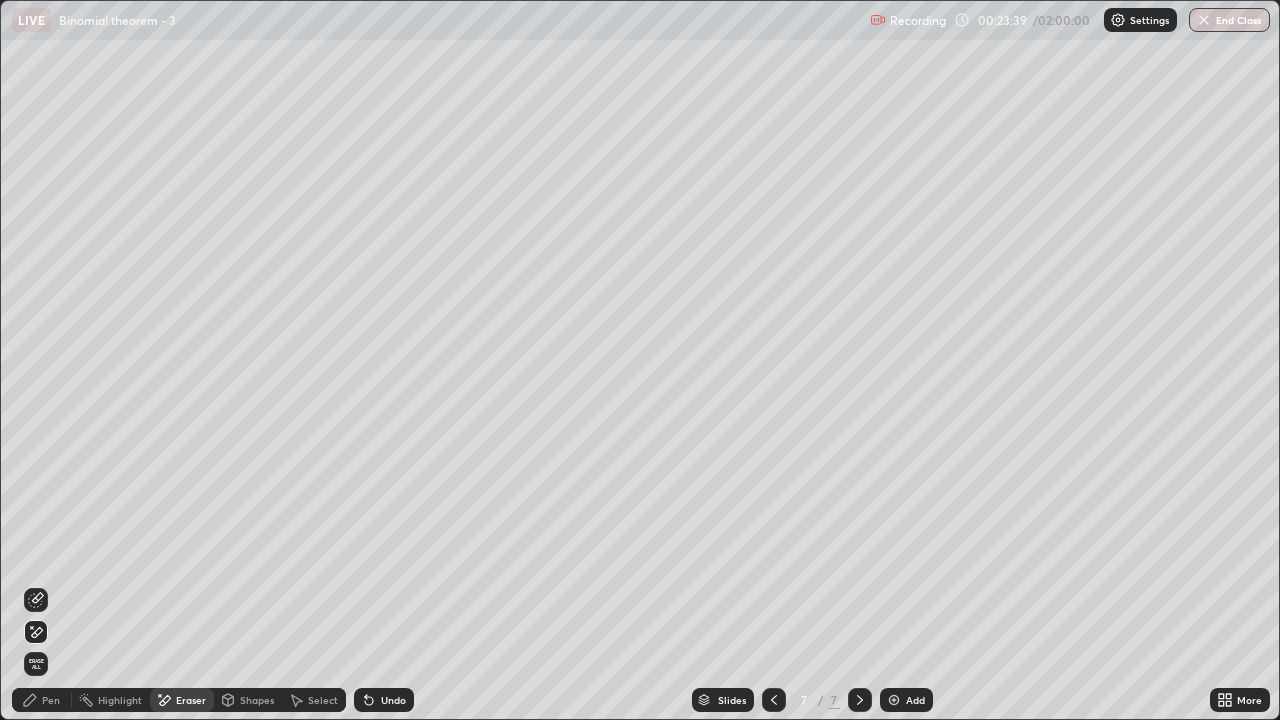 click 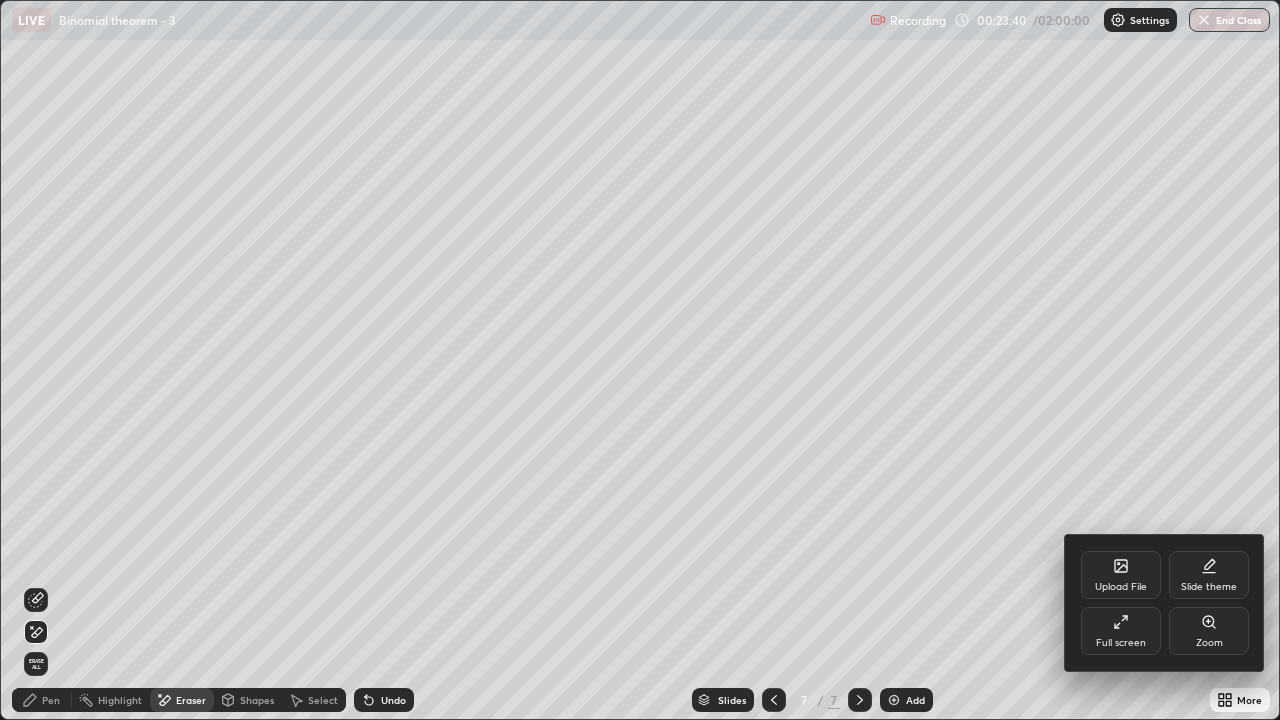 click on "Full screen" at bounding box center (1121, 643) 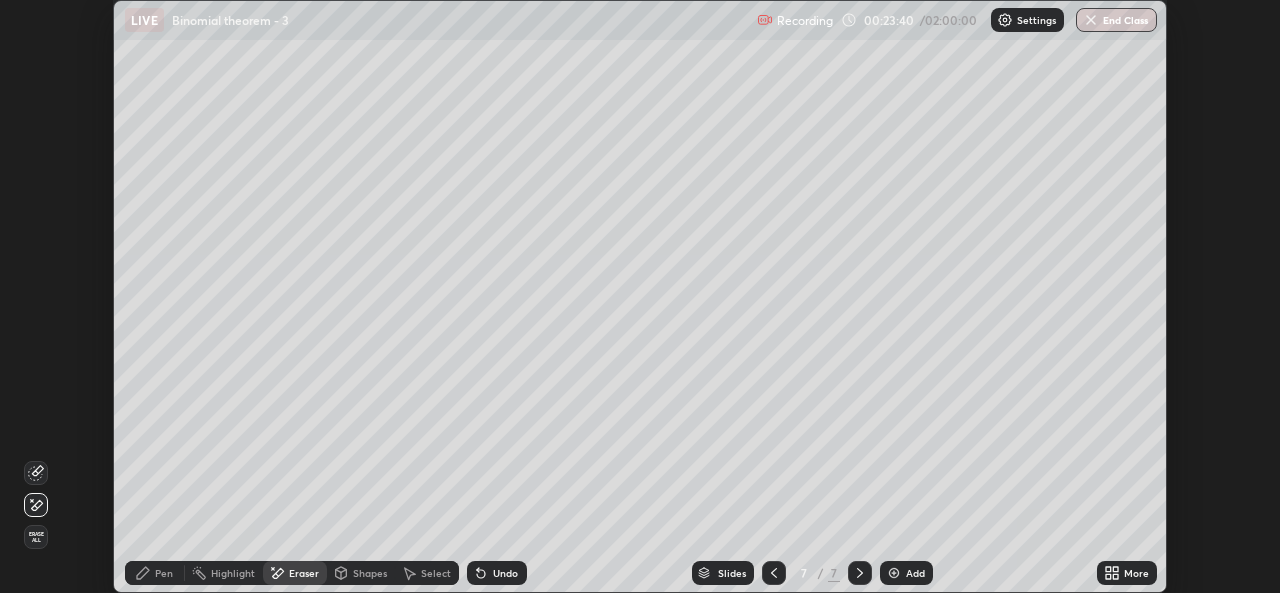 scroll, scrollTop: 593, scrollLeft: 1280, axis: both 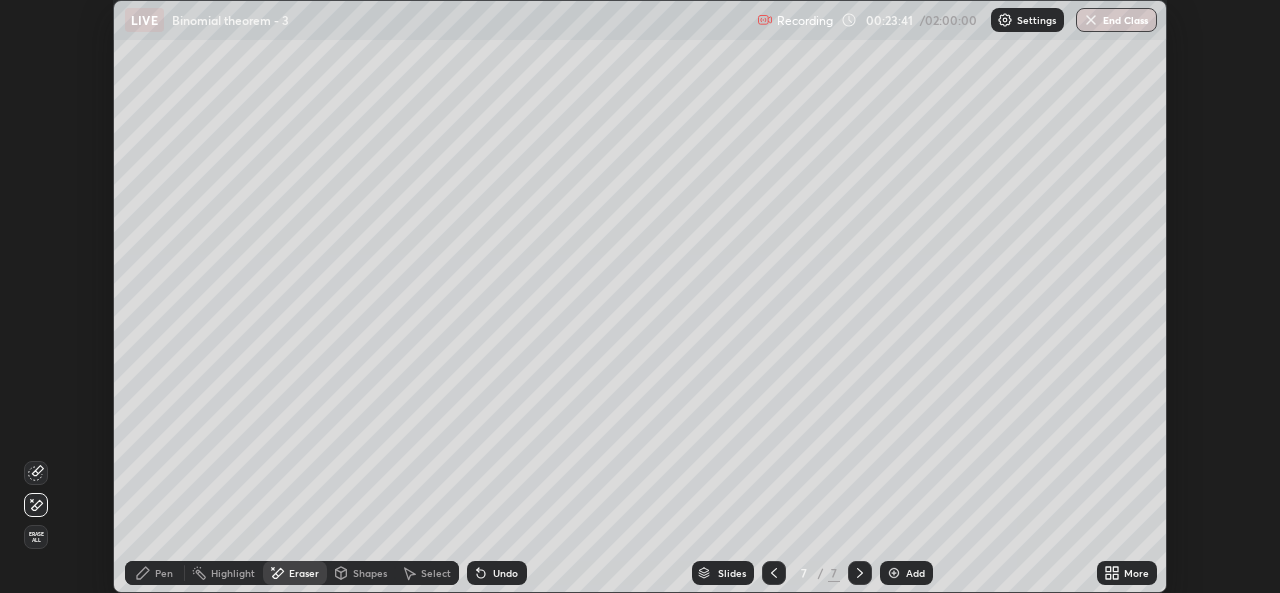 click 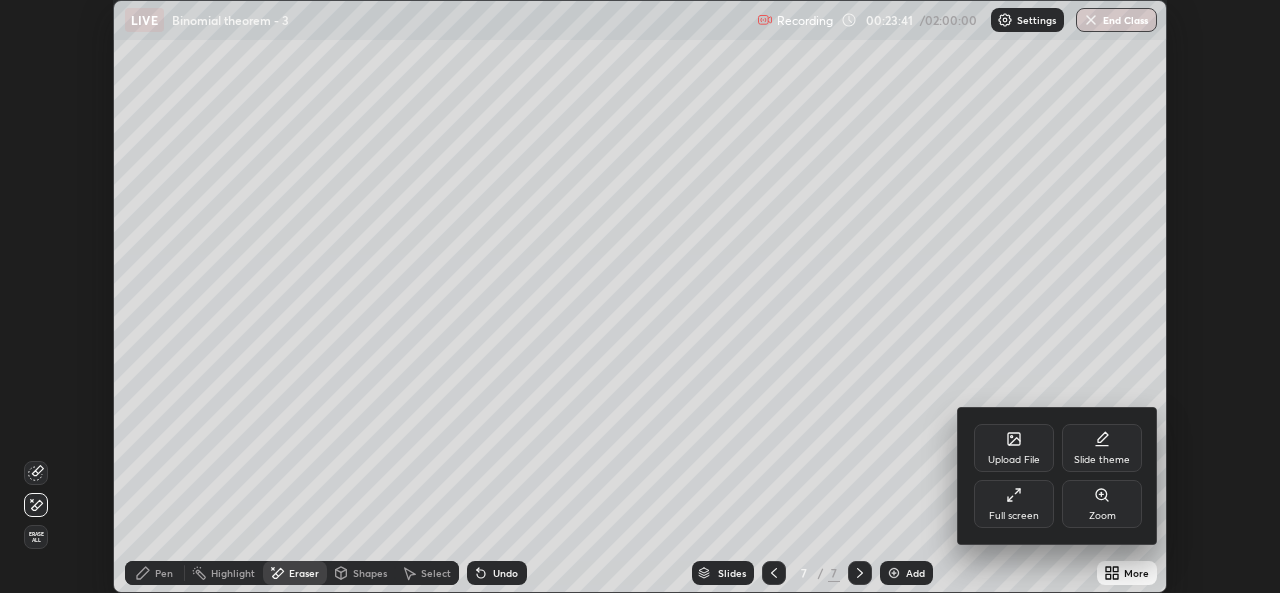 click on "Full screen" at bounding box center [1014, 516] 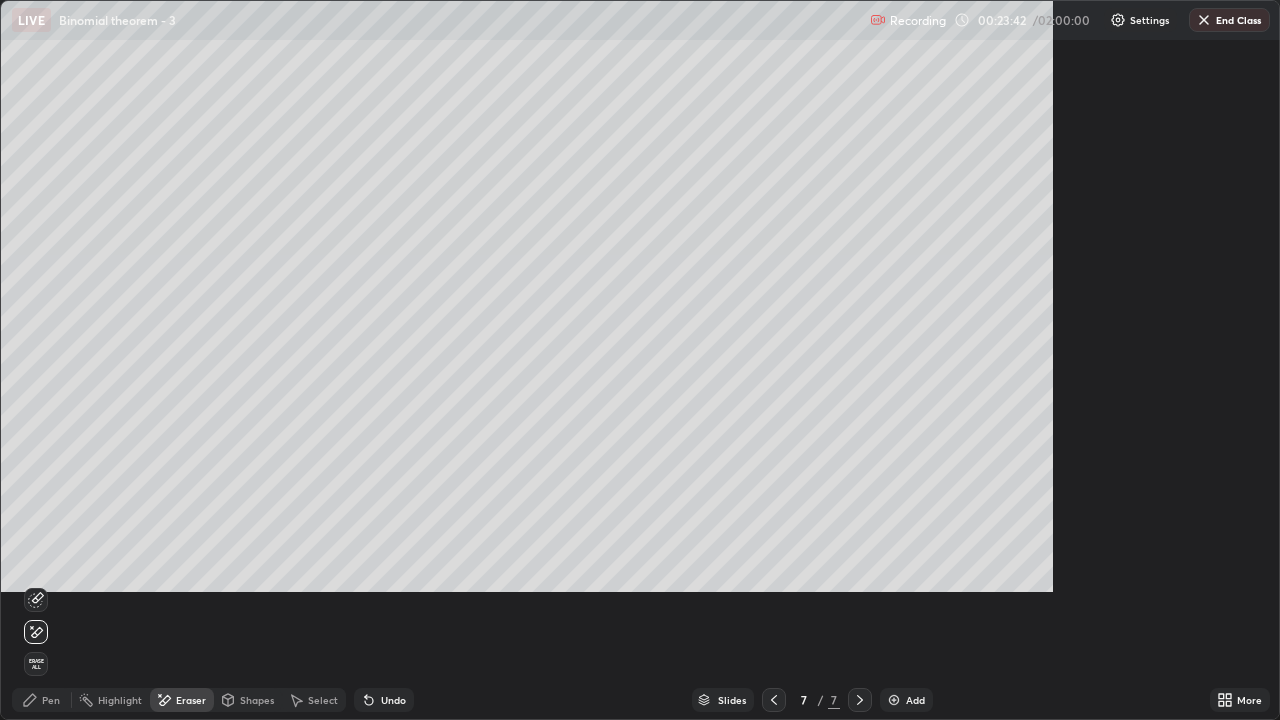 scroll, scrollTop: 99280, scrollLeft: 98720, axis: both 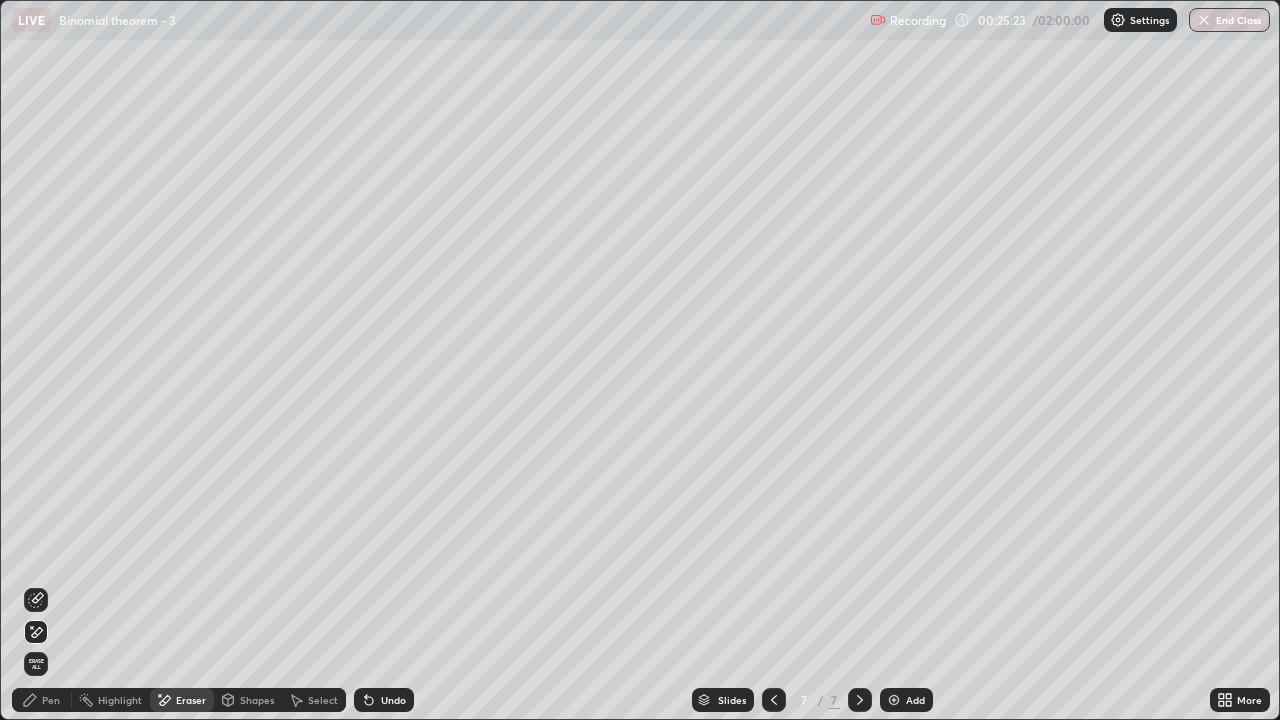 click on "Pen" at bounding box center (42, 700) 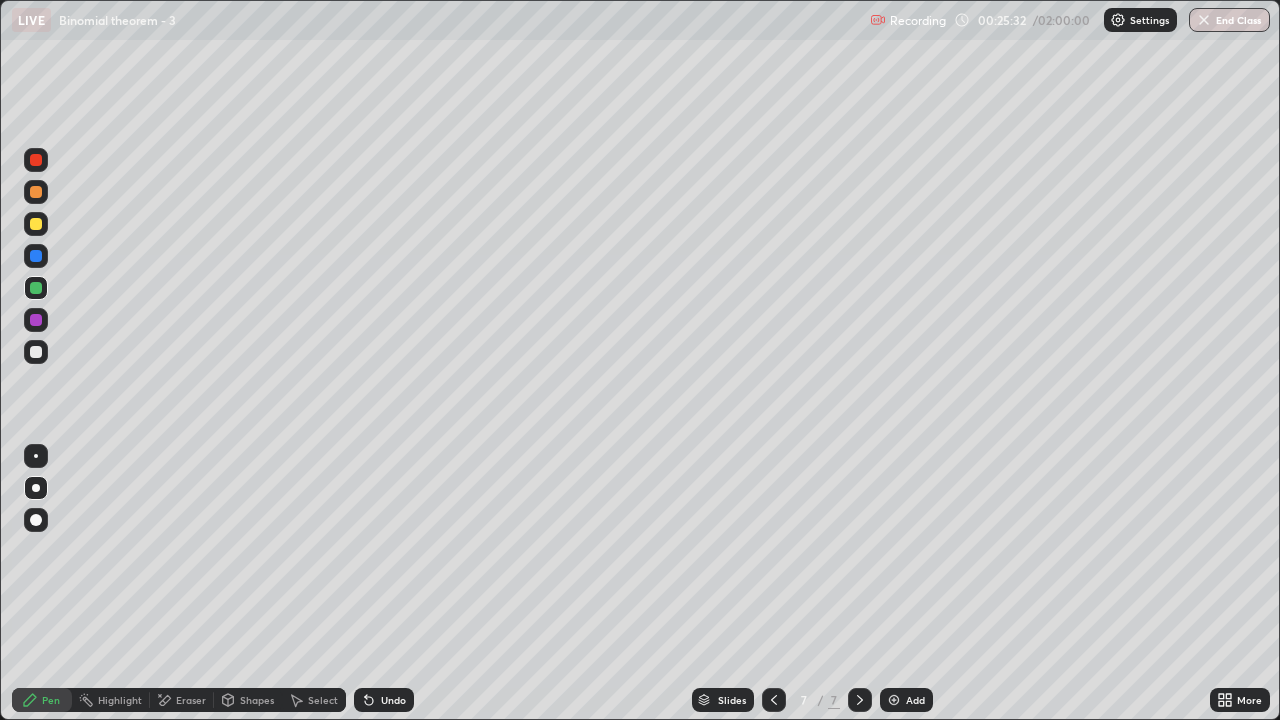 click at bounding box center (36, 352) 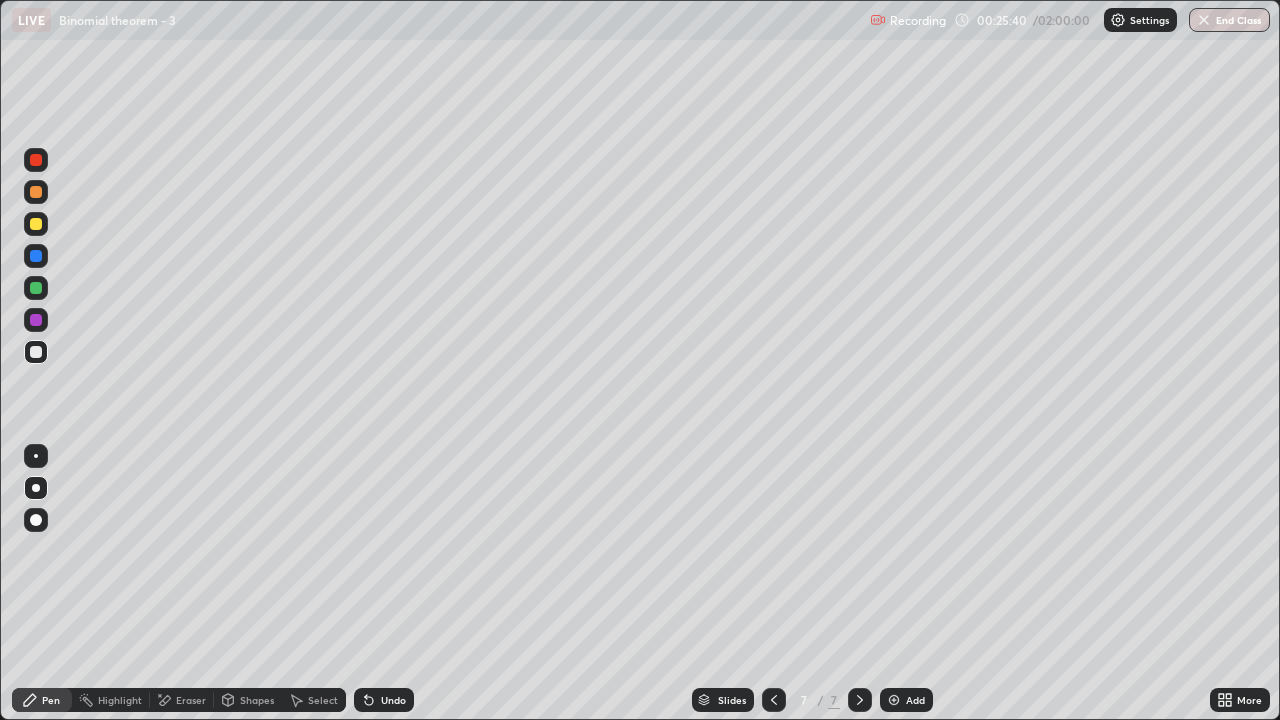 click on "Undo" at bounding box center [384, 700] 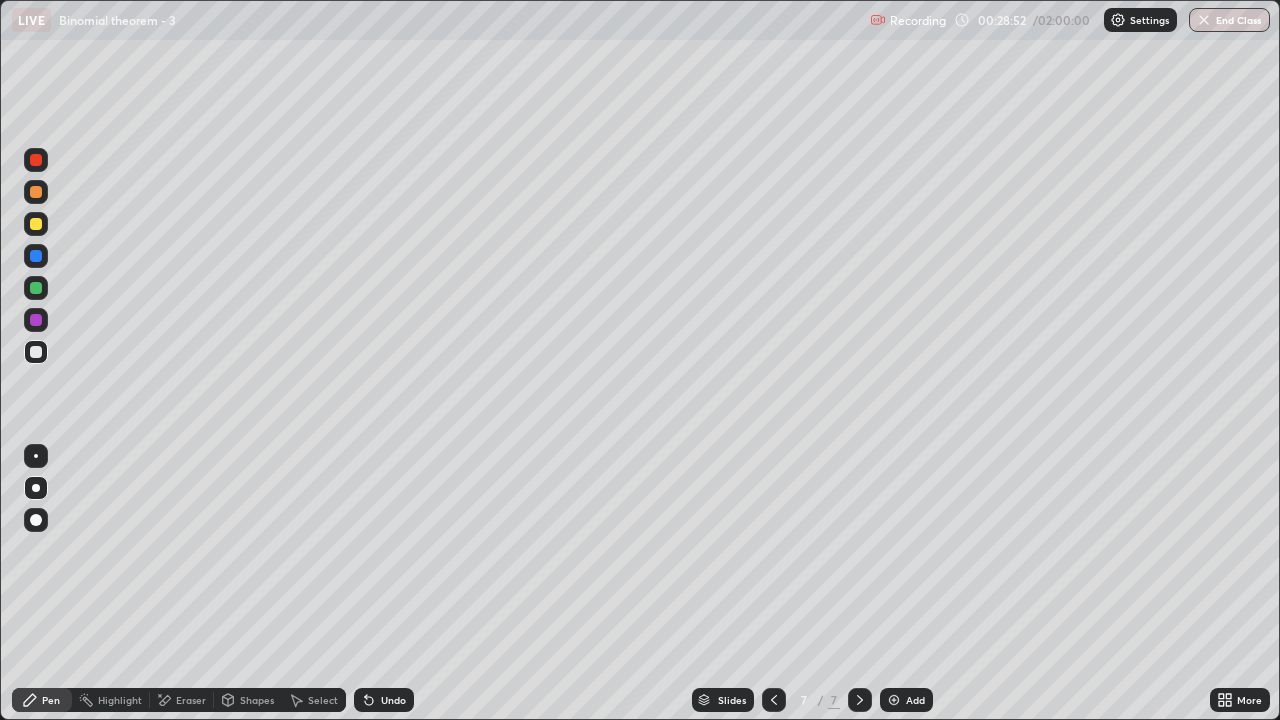 click on "Add" at bounding box center (906, 700) 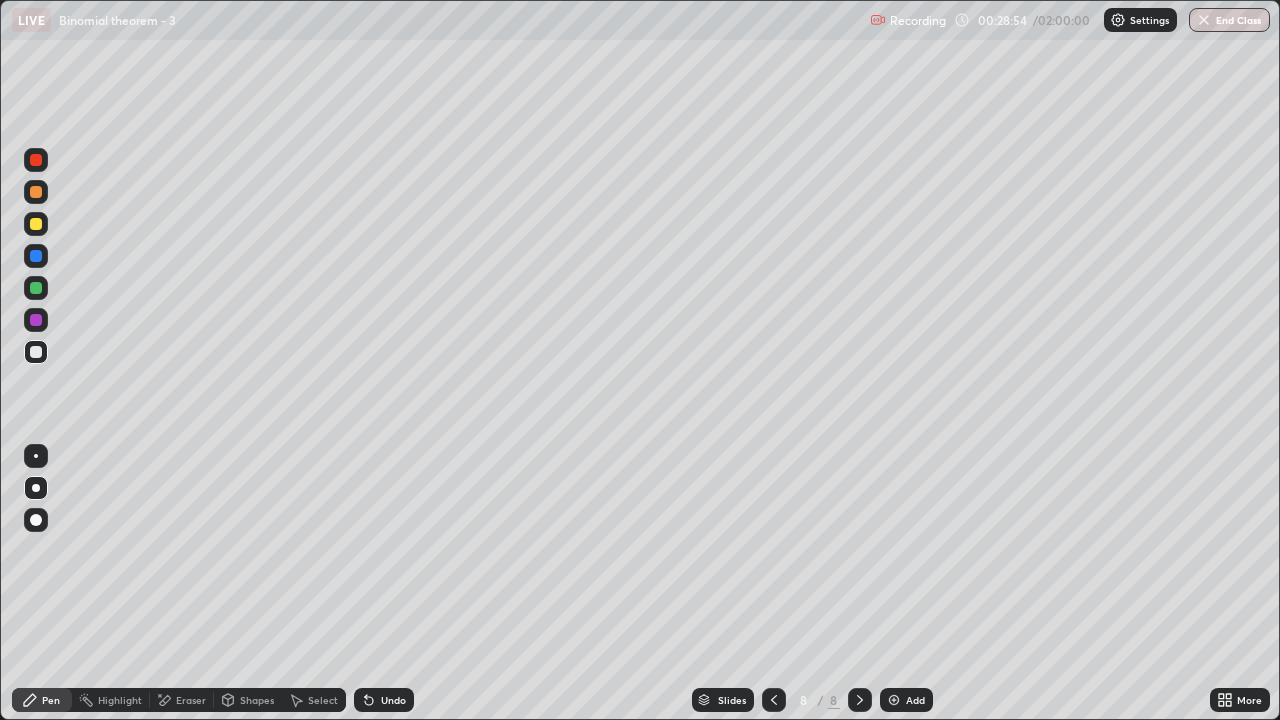 click at bounding box center (36, 288) 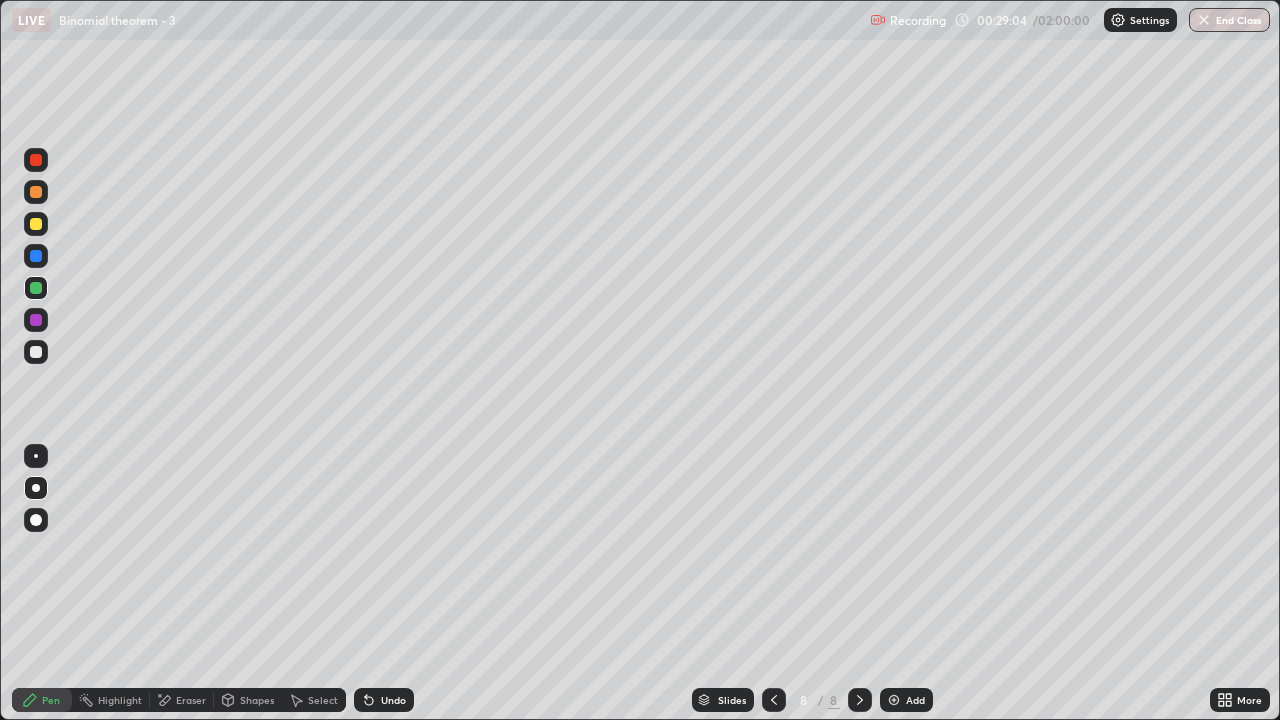 click on "Undo" at bounding box center [393, 700] 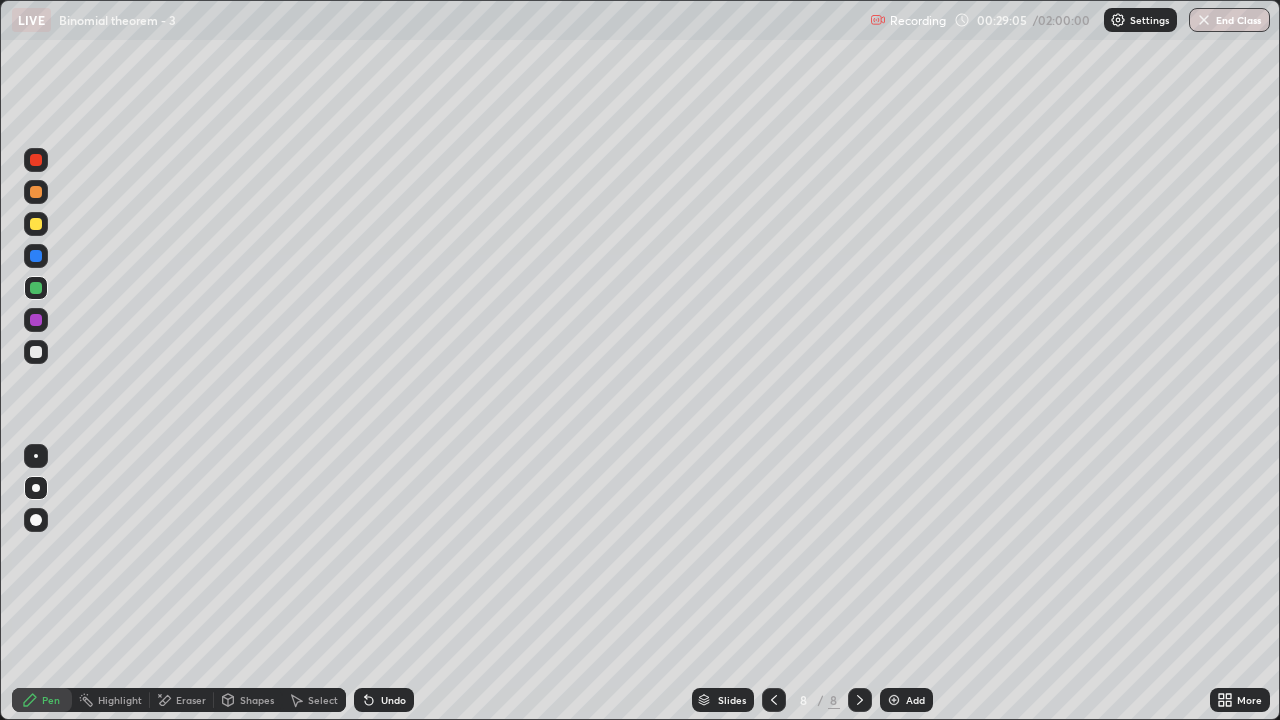 click on "Undo" at bounding box center (384, 700) 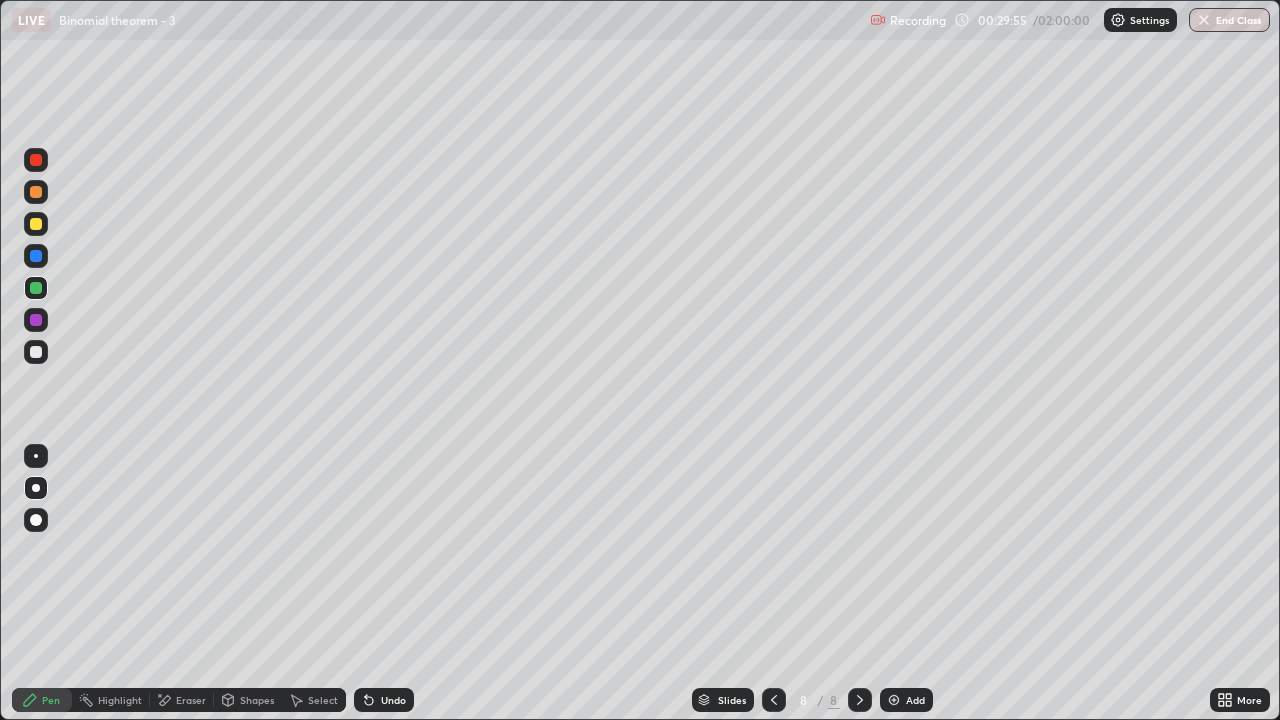 click on "Undo" at bounding box center [393, 700] 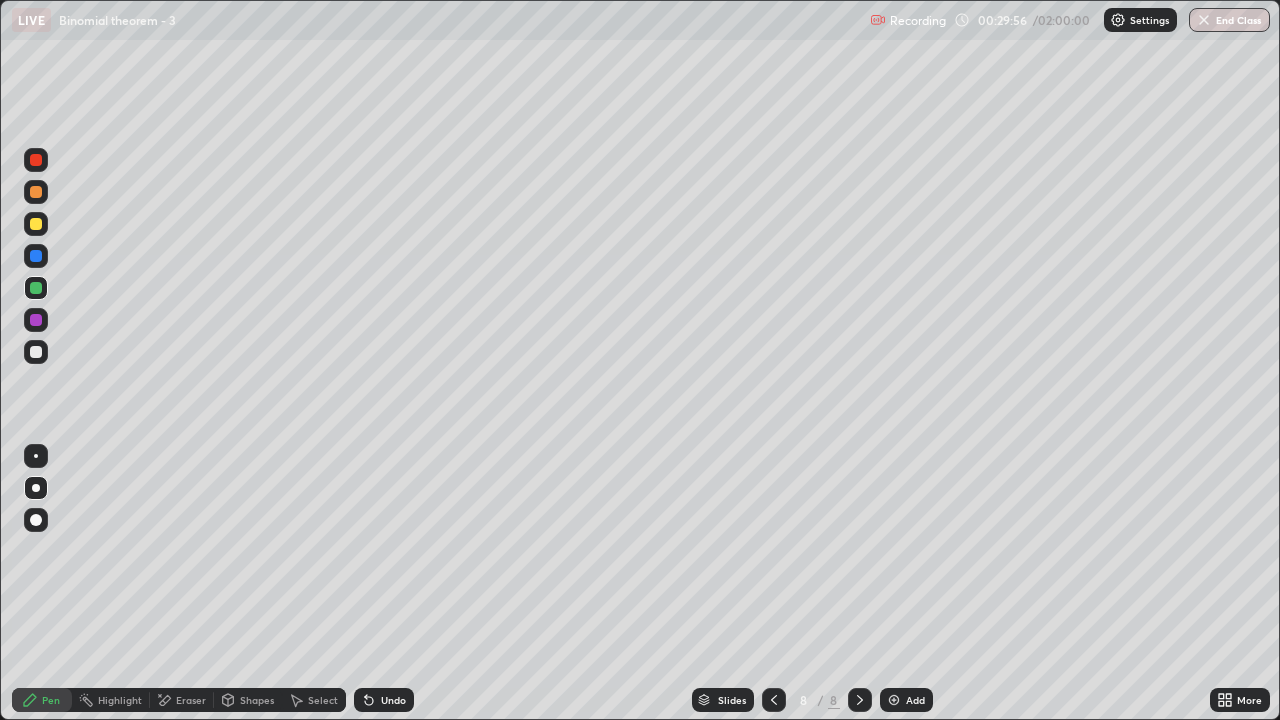 click on "Undo" at bounding box center (393, 700) 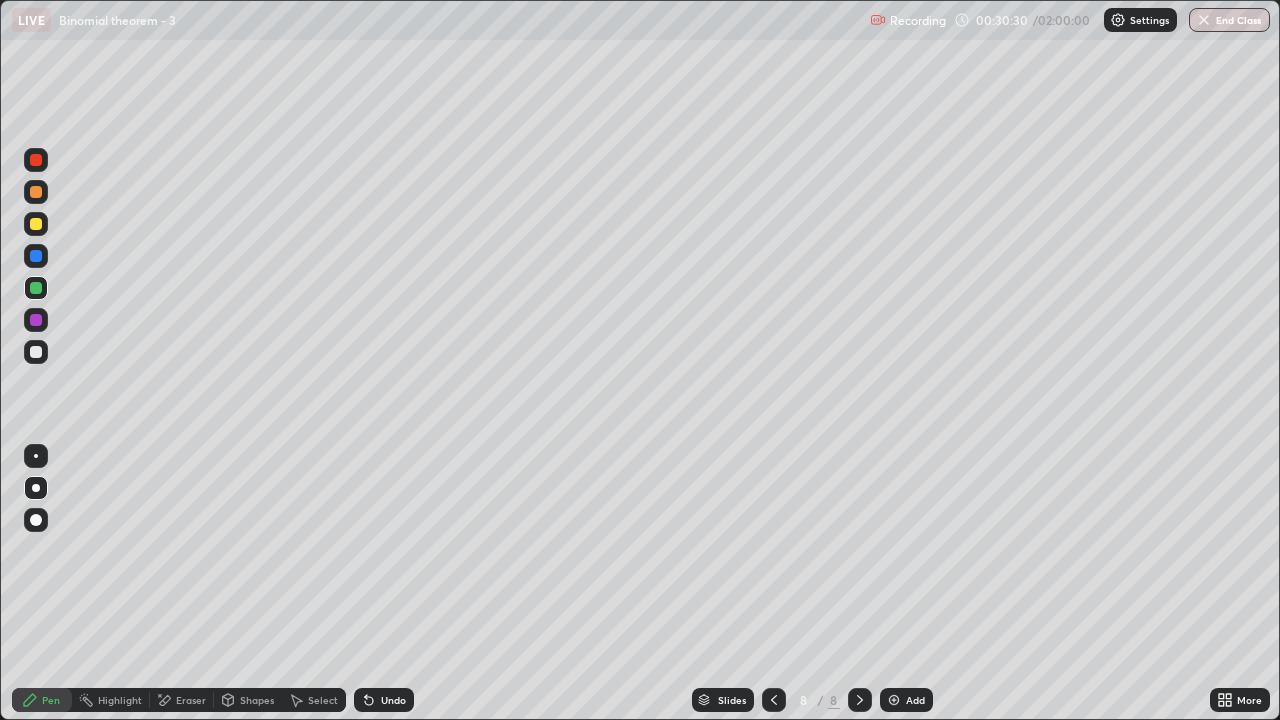 click at bounding box center [774, 700] 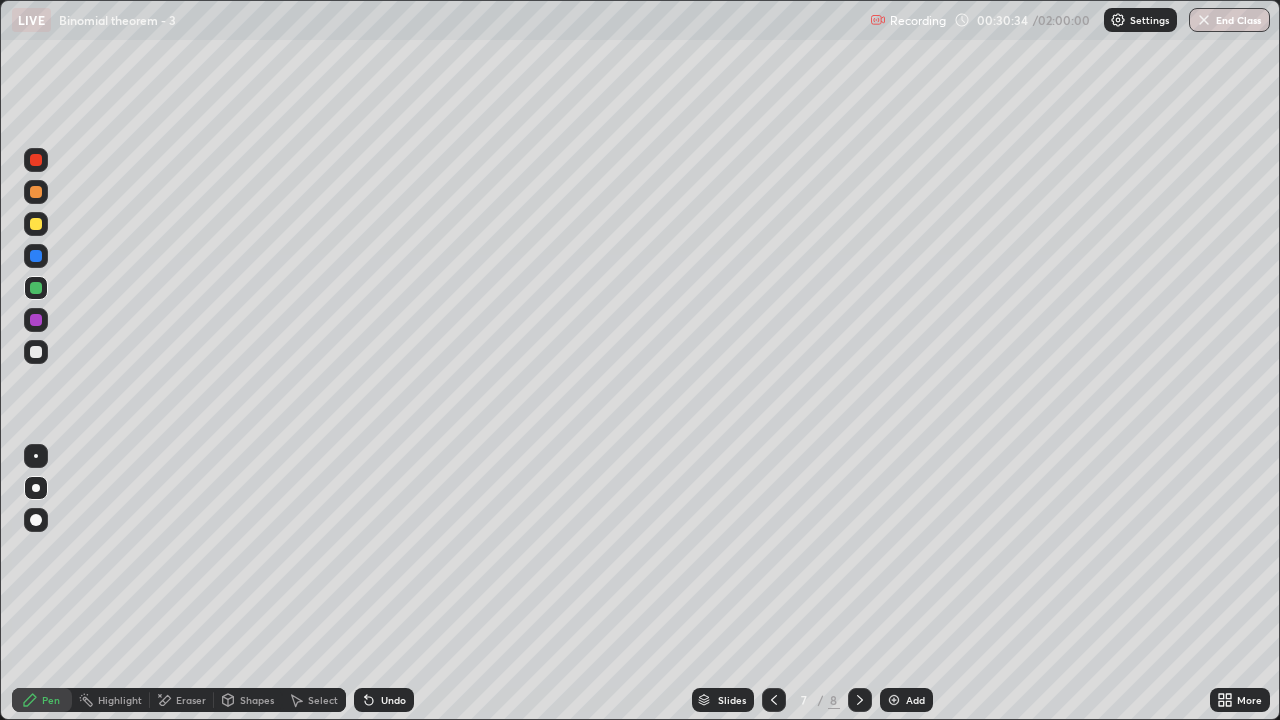 click on "Add" at bounding box center [906, 700] 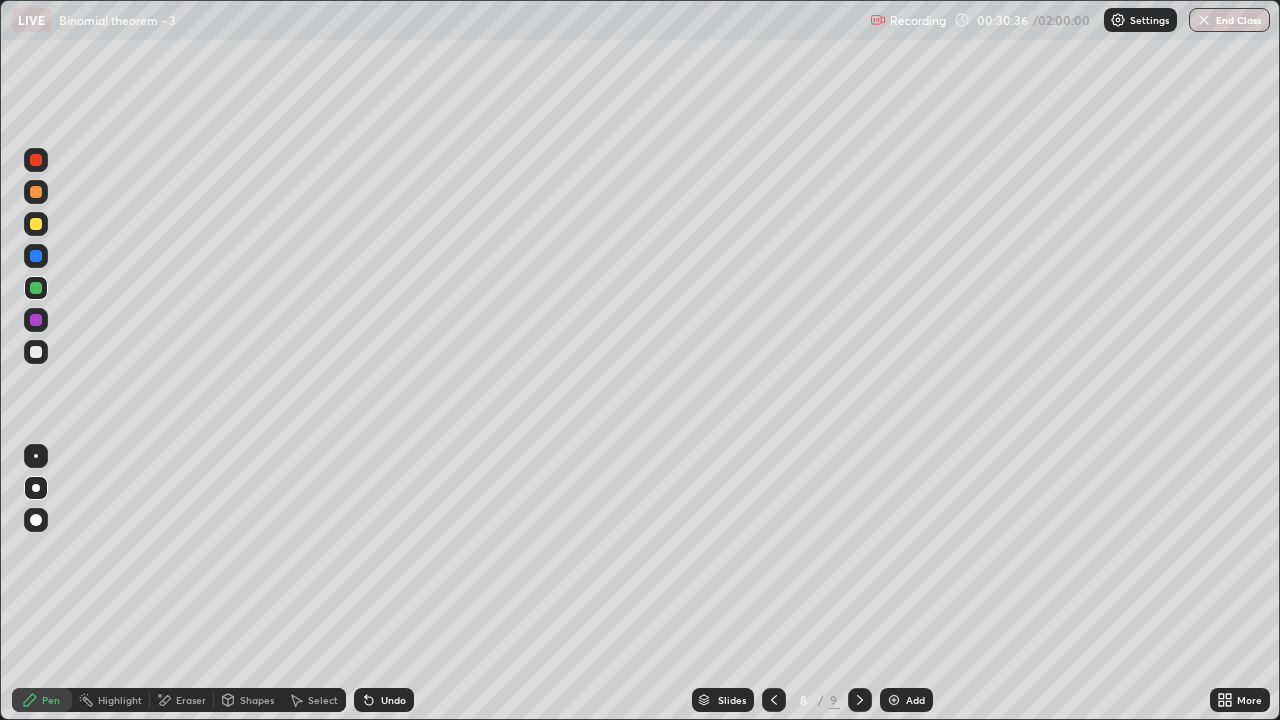 click at bounding box center (36, 352) 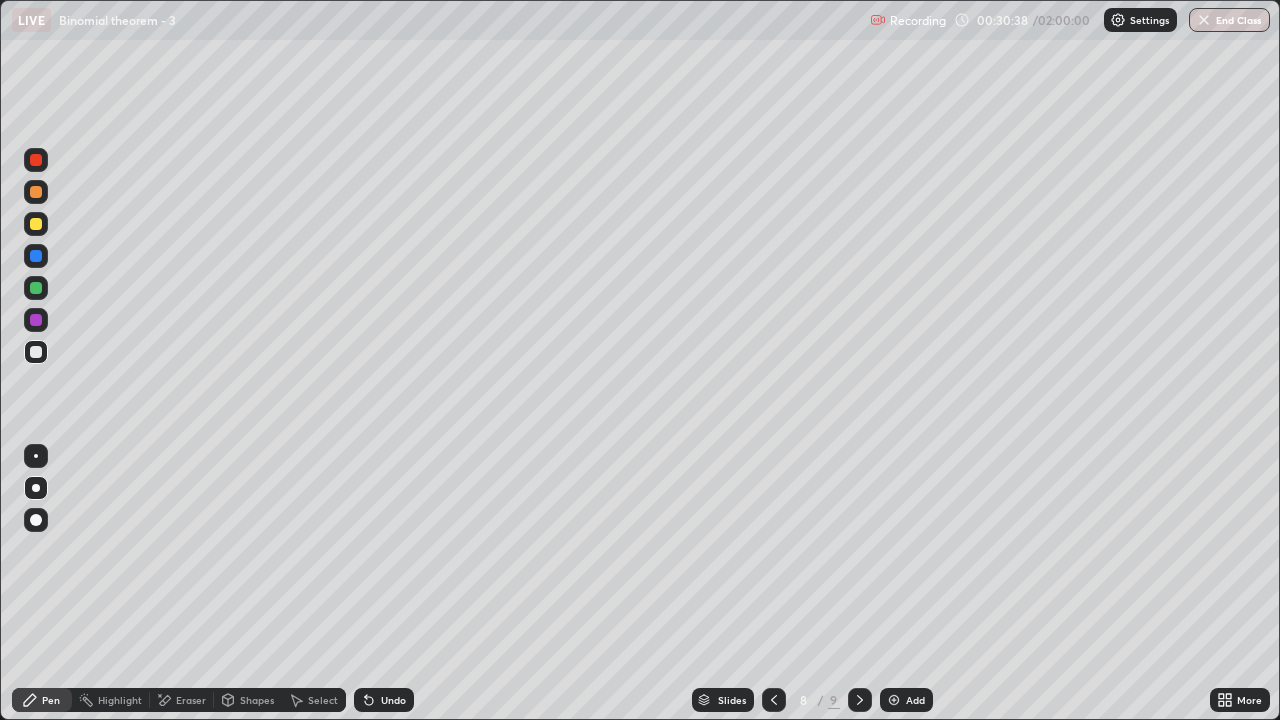 click 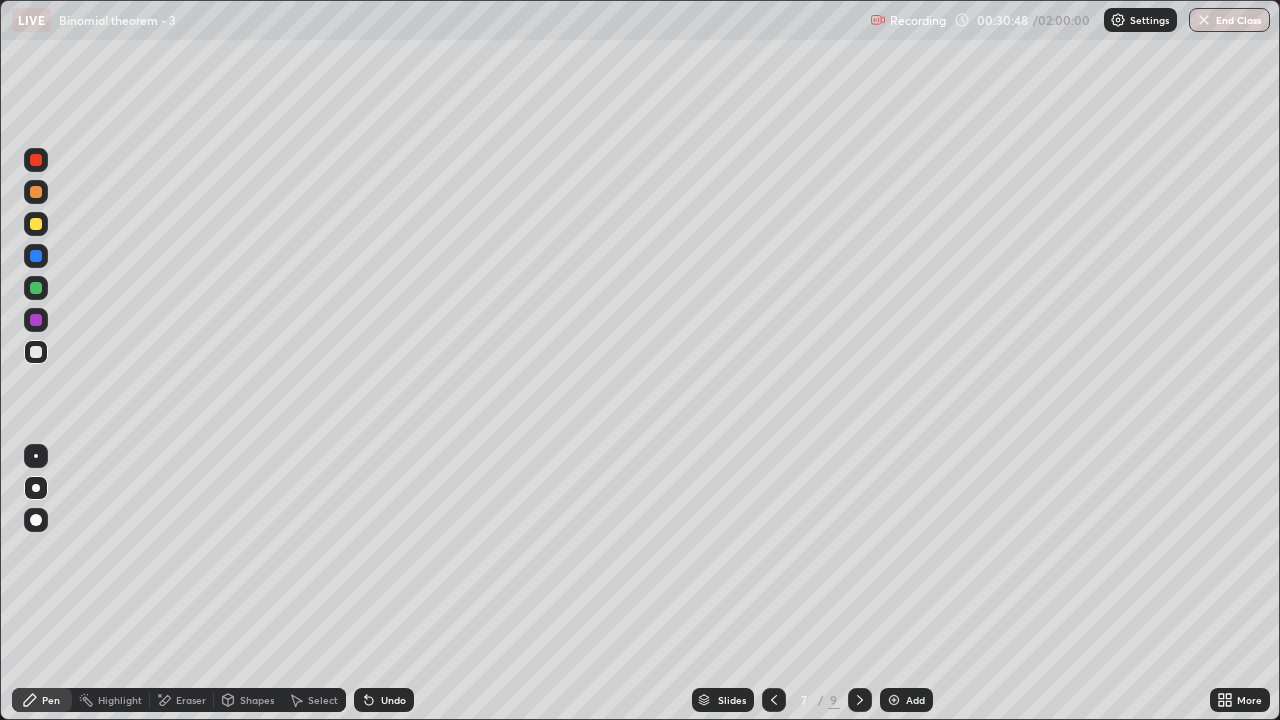 click 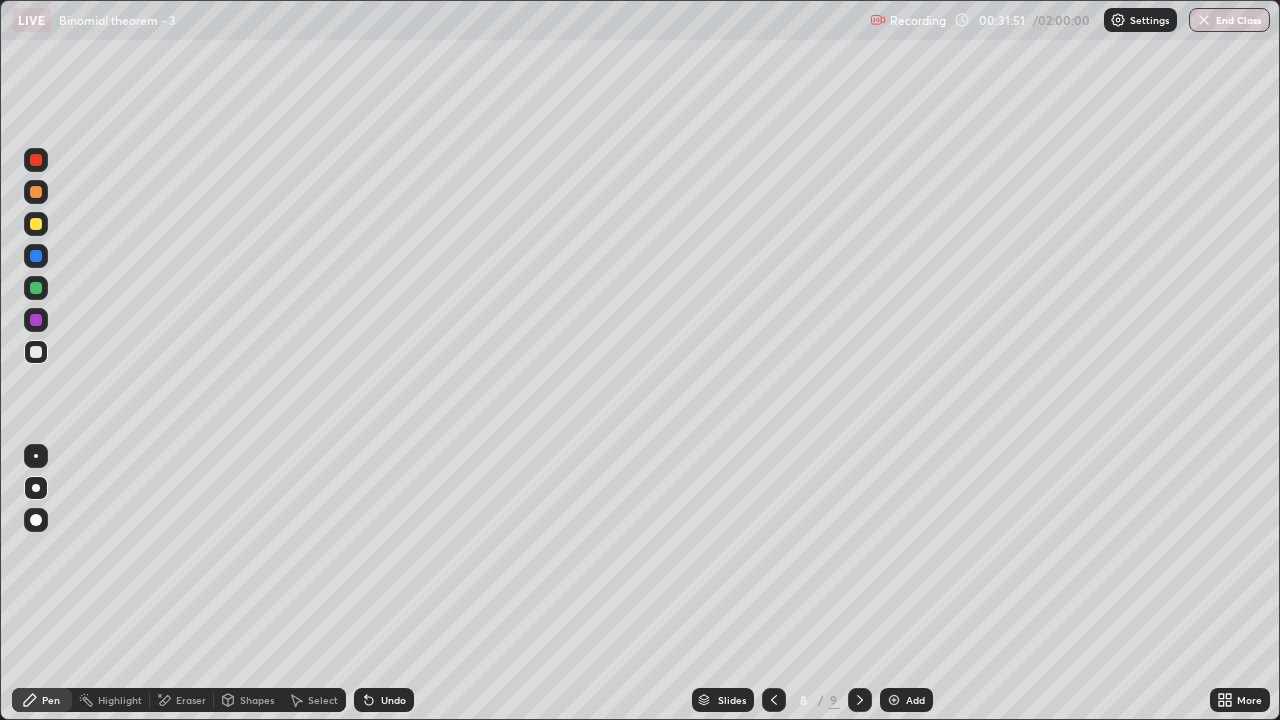 click on "Undo" at bounding box center [384, 700] 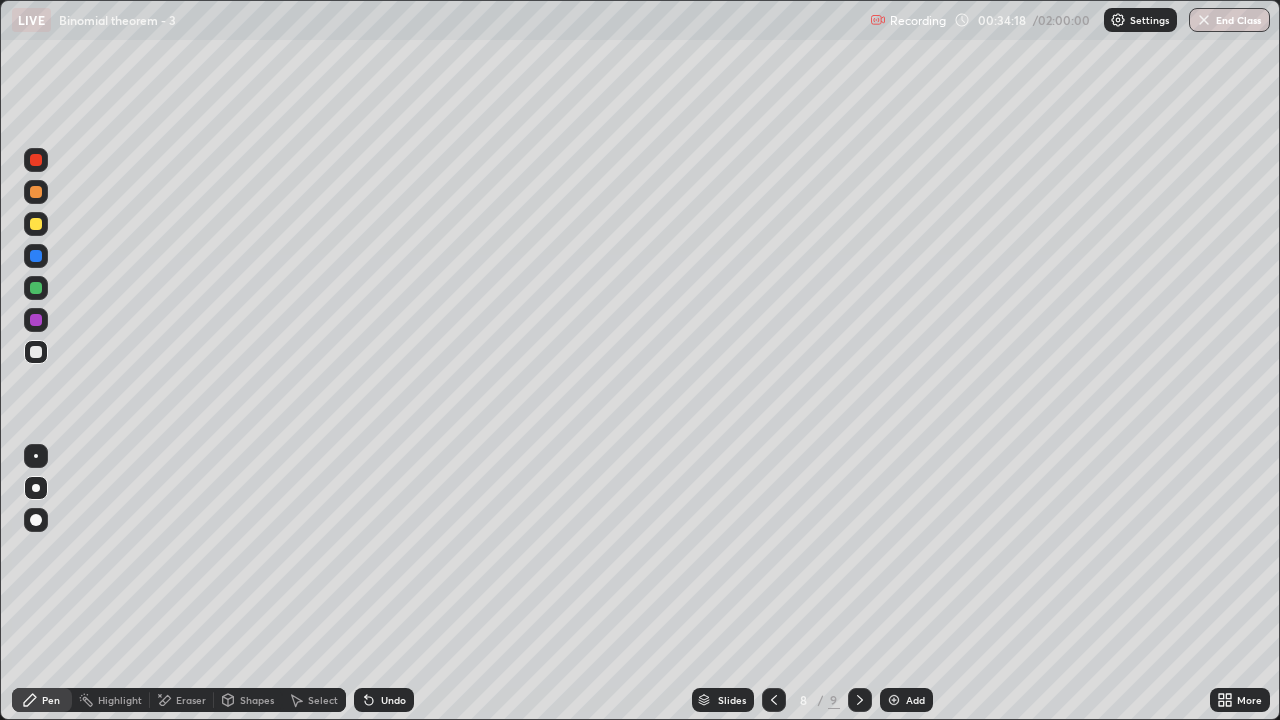 click 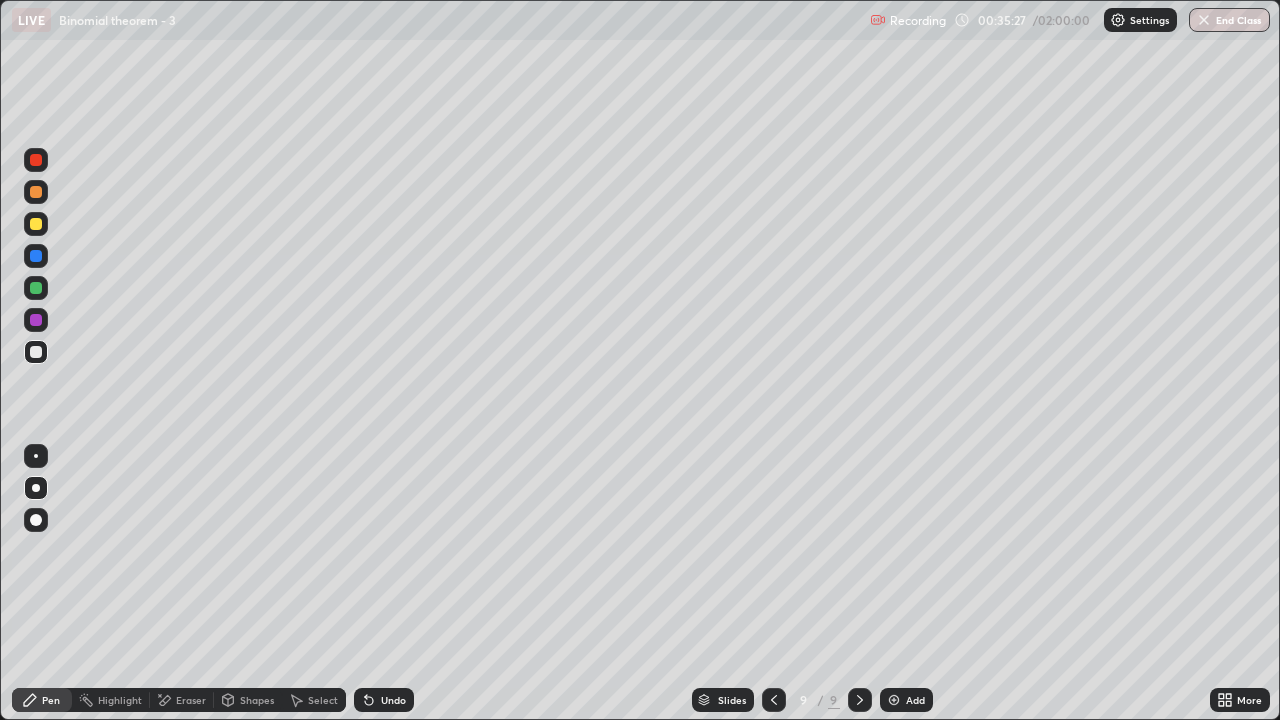 click at bounding box center (774, 700) 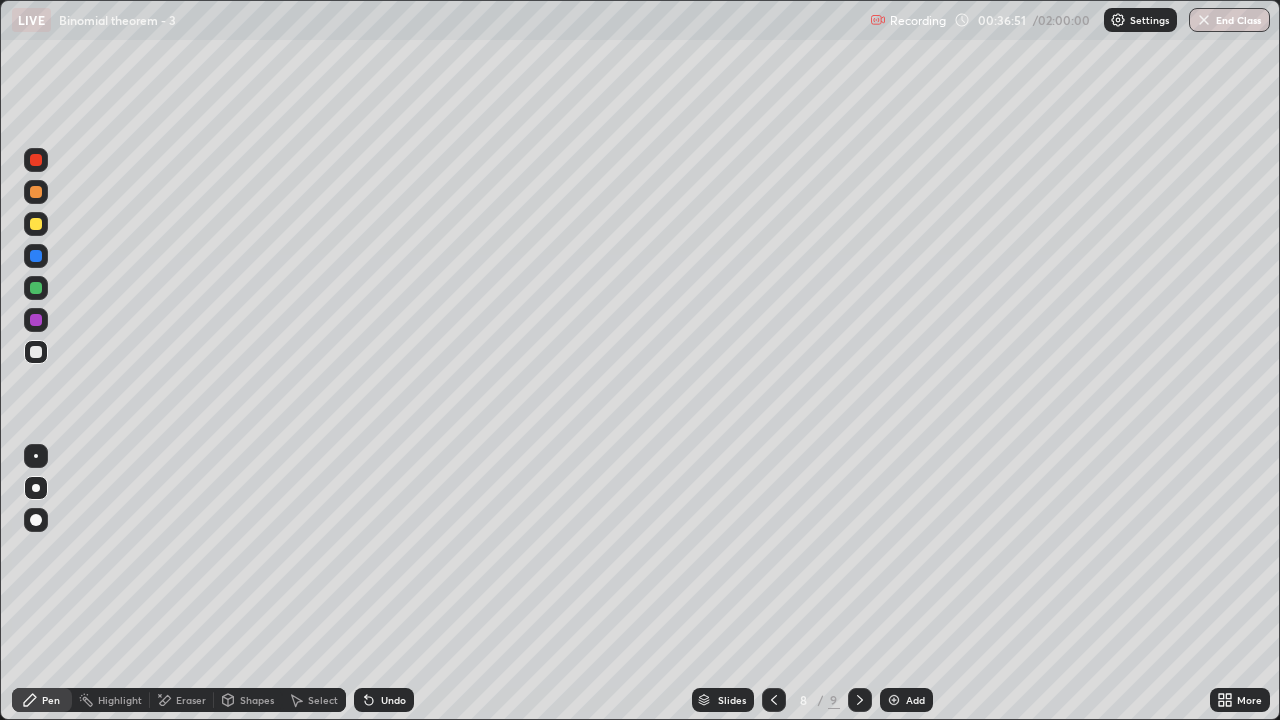 click 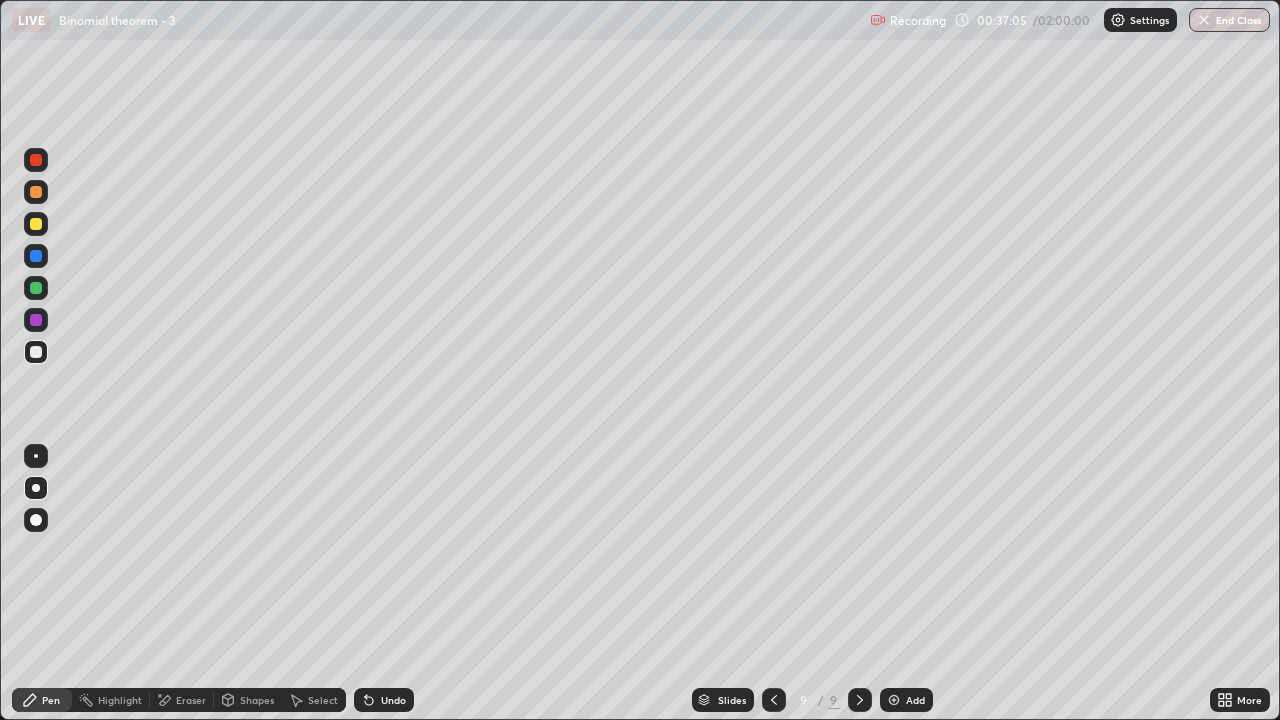 click at bounding box center (774, 700) 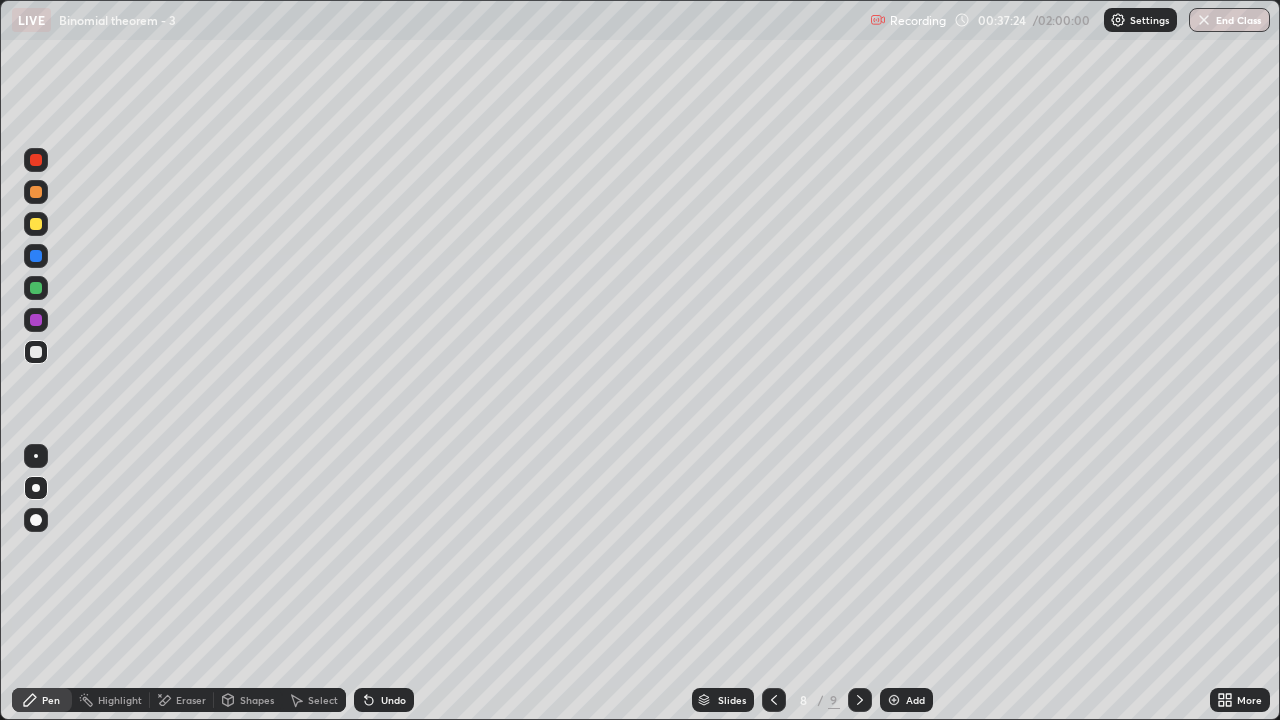 click at bounding box center [860, 700] 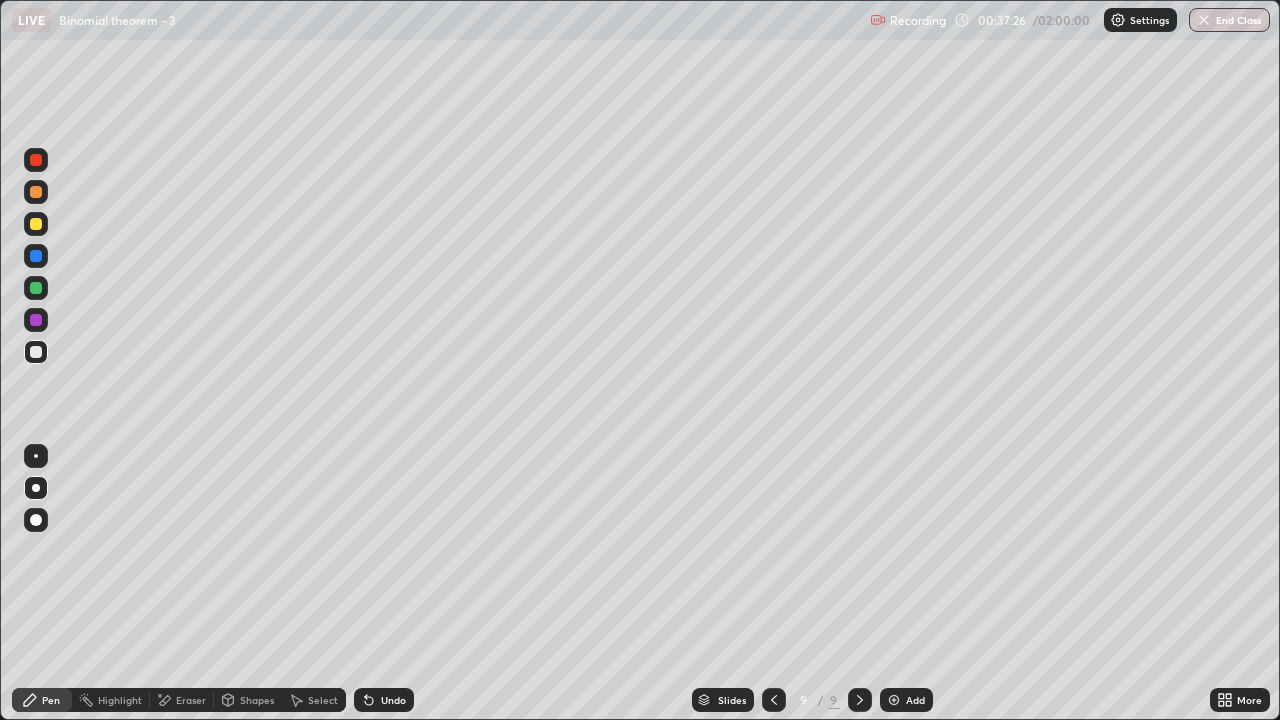 click at bounding box center (774, 700) 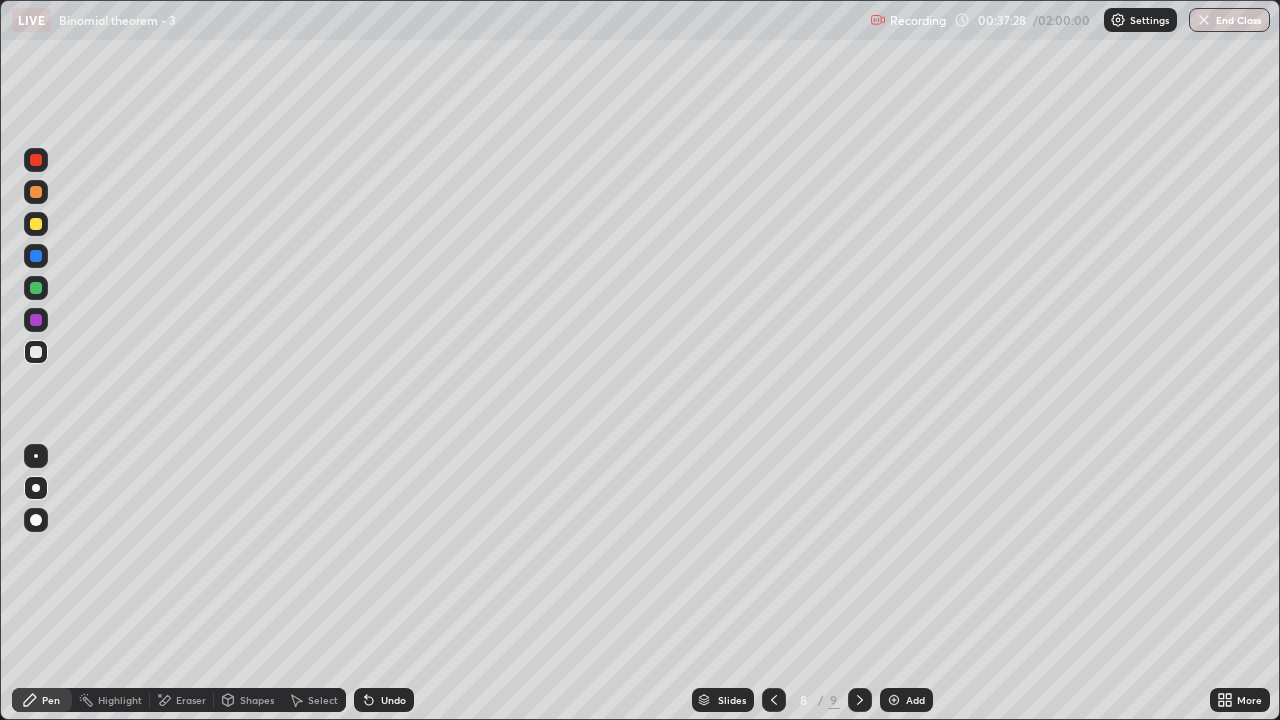 click at bounding box center [860, 700] 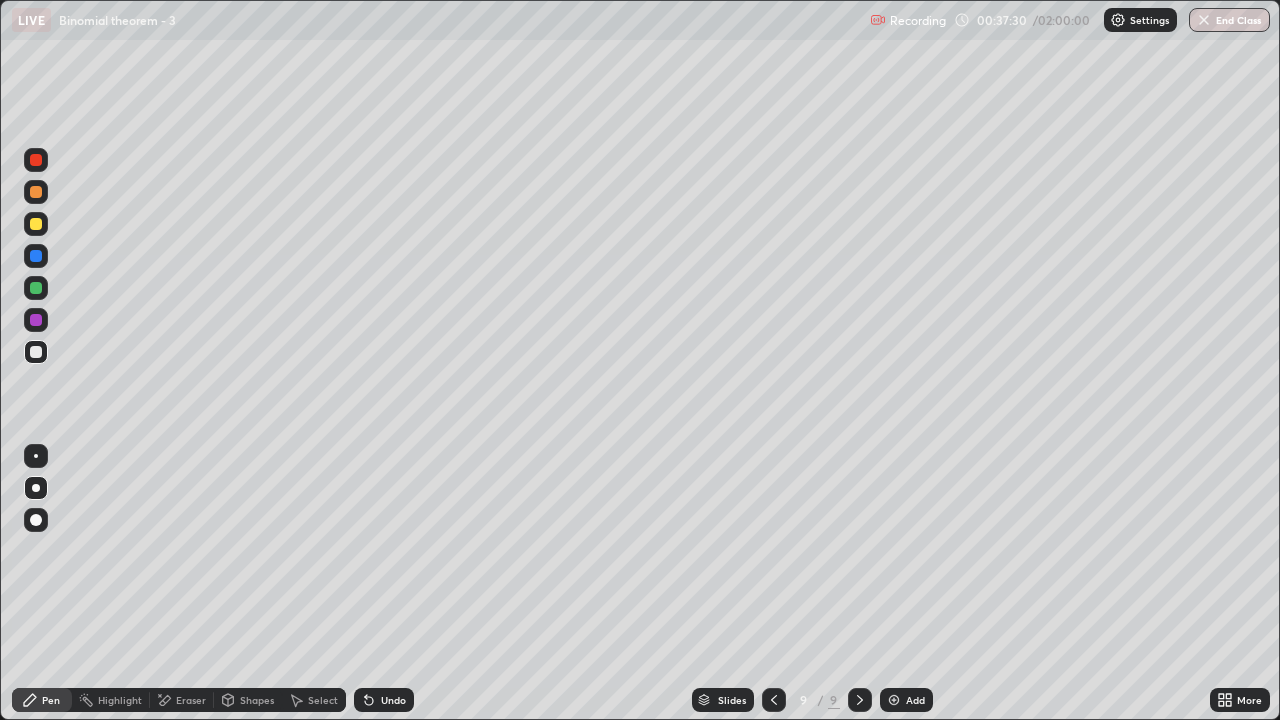 click on "Undo" at bounding box center (393, 700) 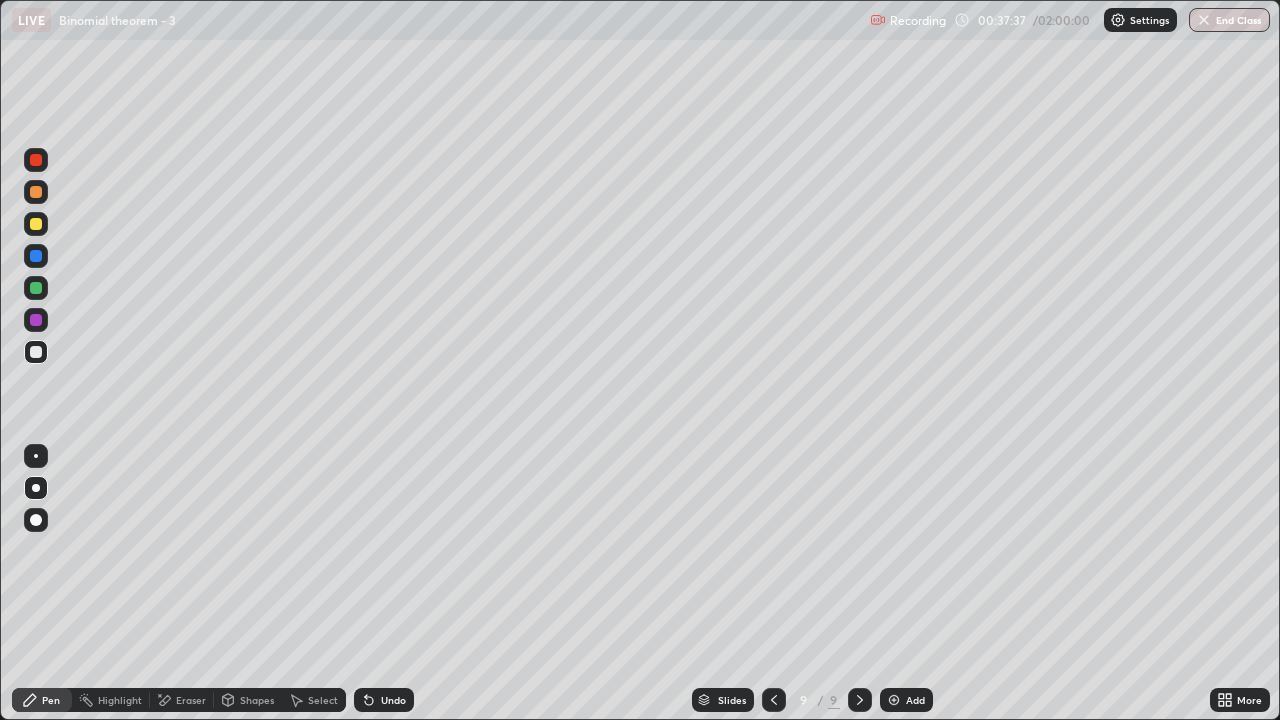 click 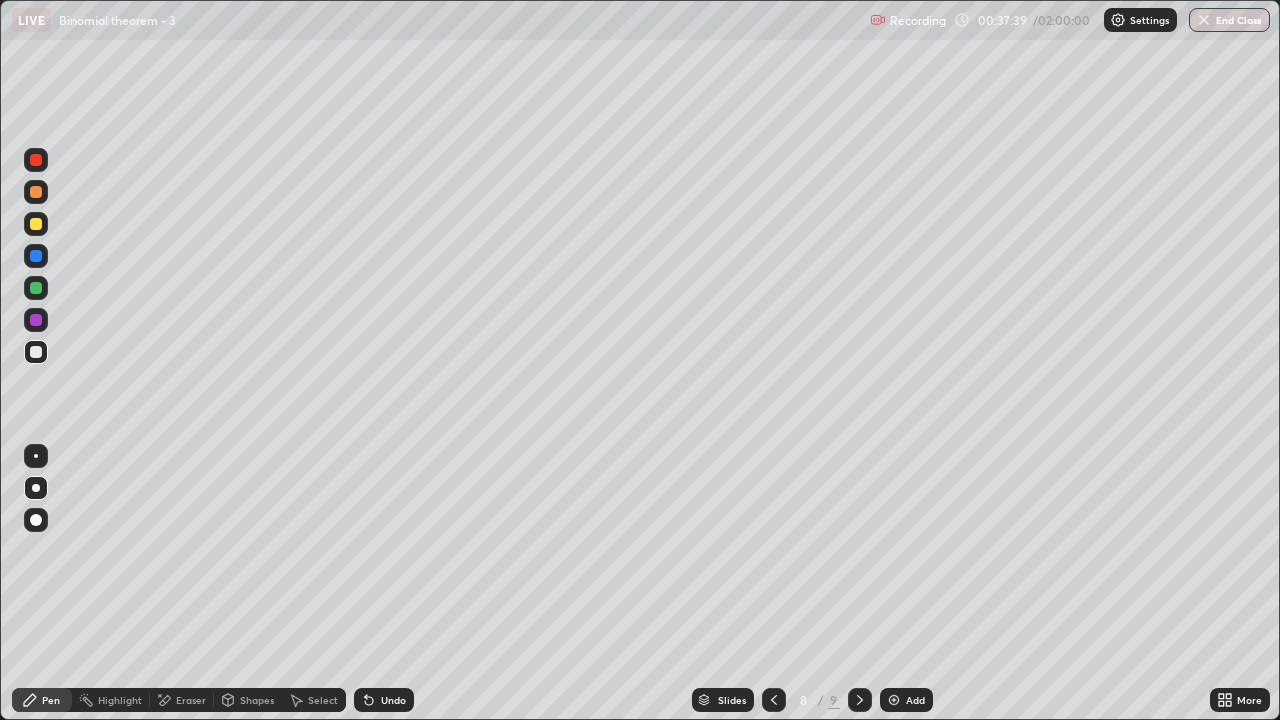 click 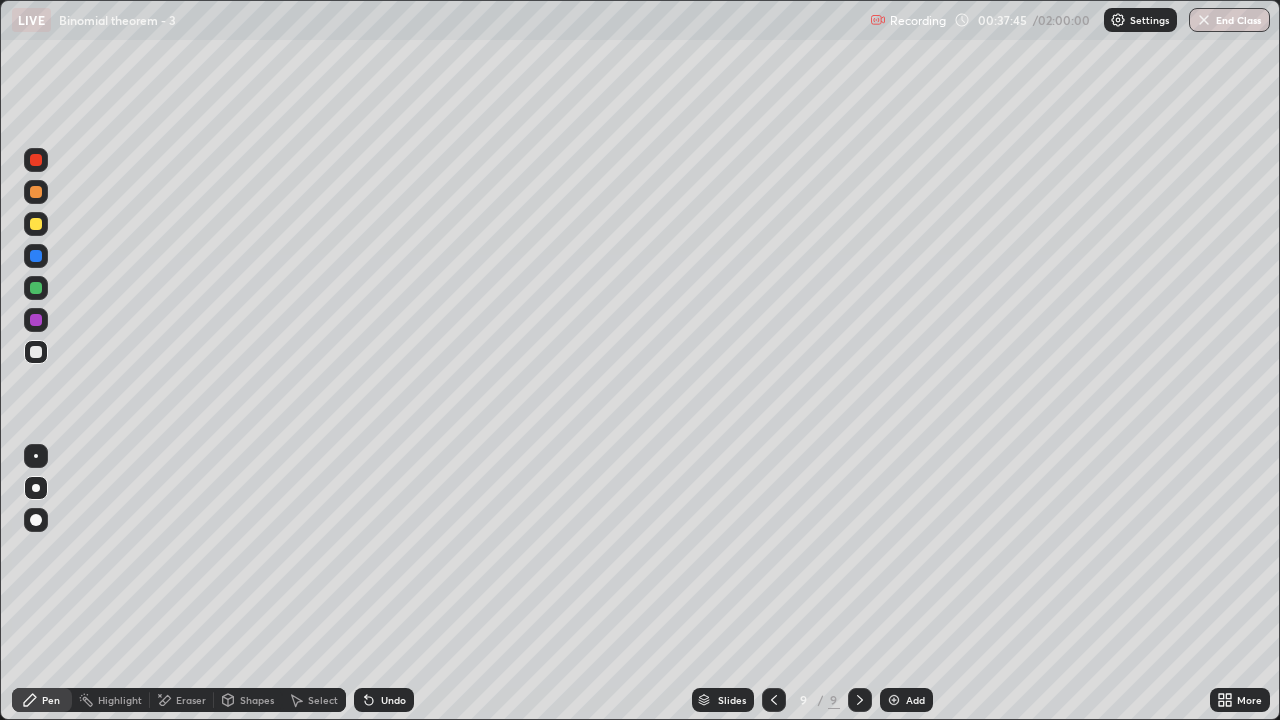 click at bounding box center (774, 700) 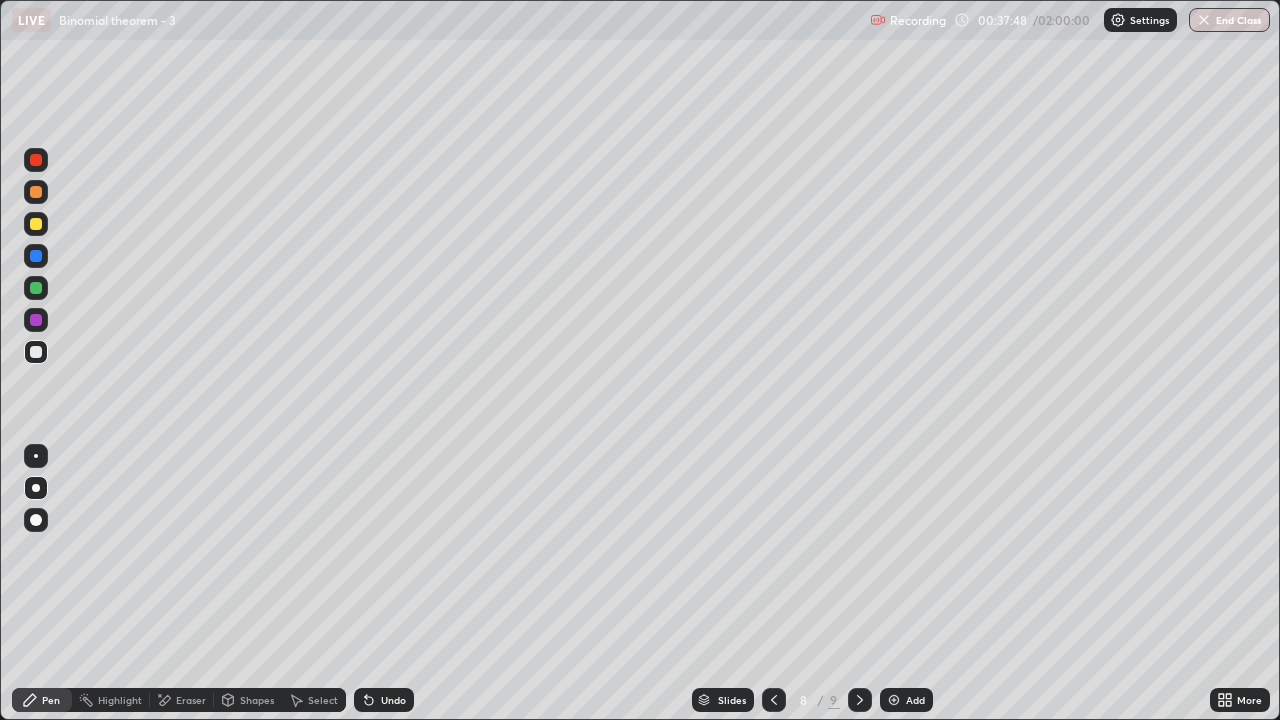 click at bounding box center (860, 700) 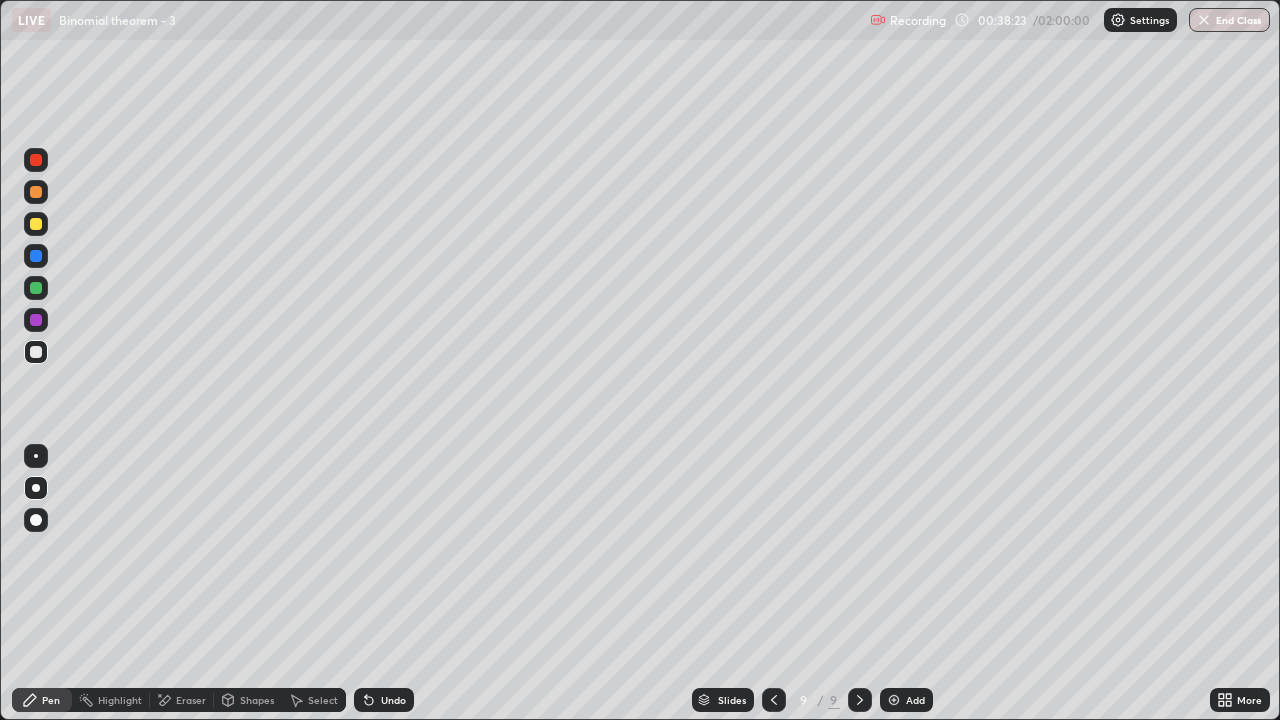 click on "Undo" at bounding box center (384, 700) 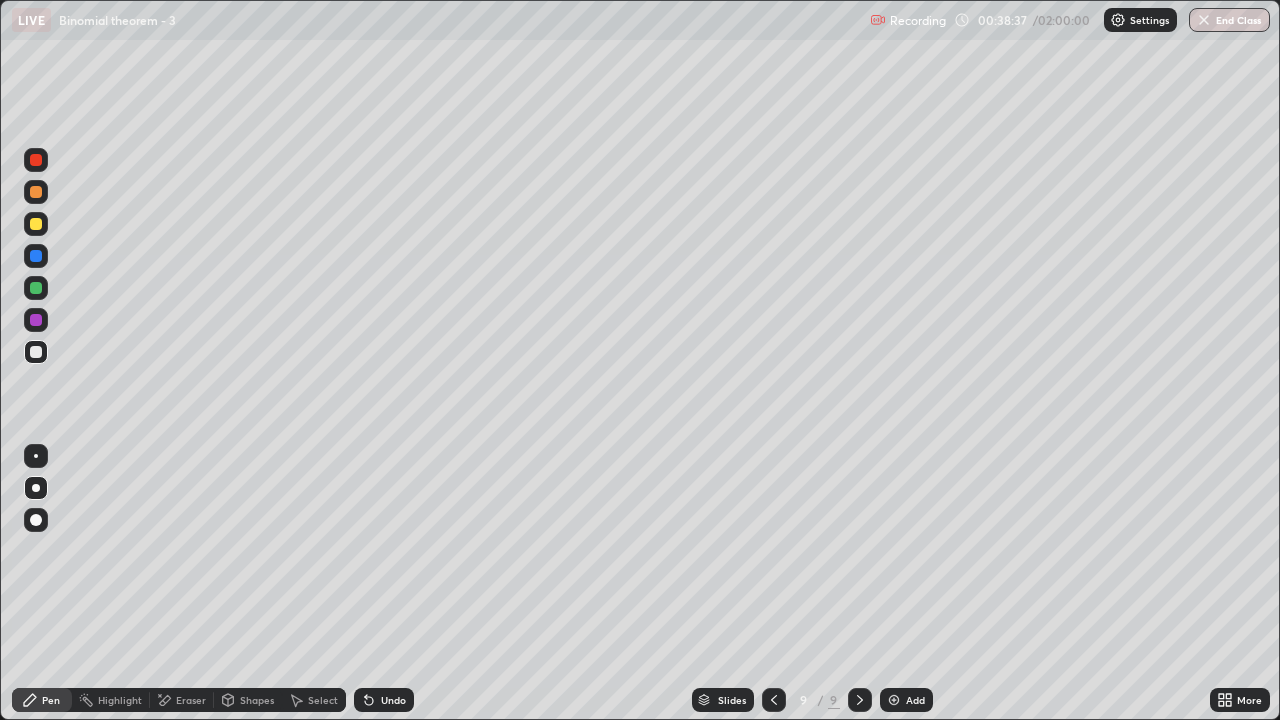 click on "Undo" at bounding box center [384, 700] 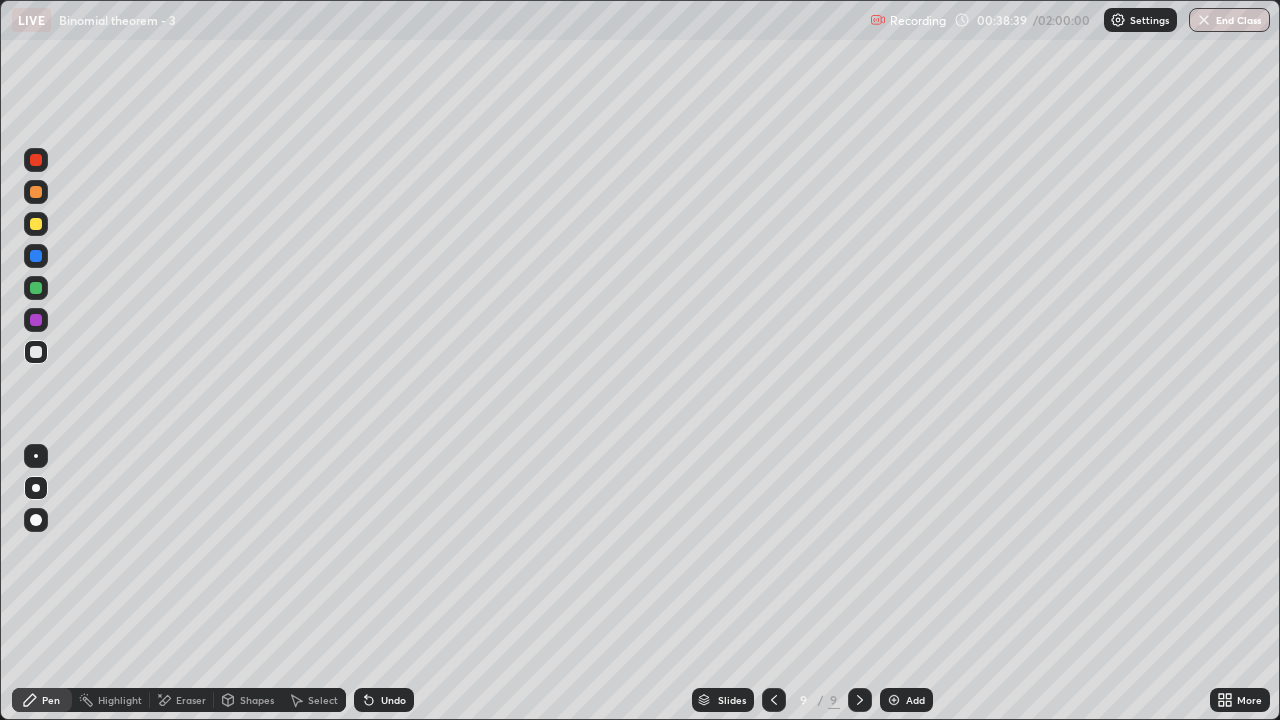 click on "Undo" at bounding box center [393, 700] 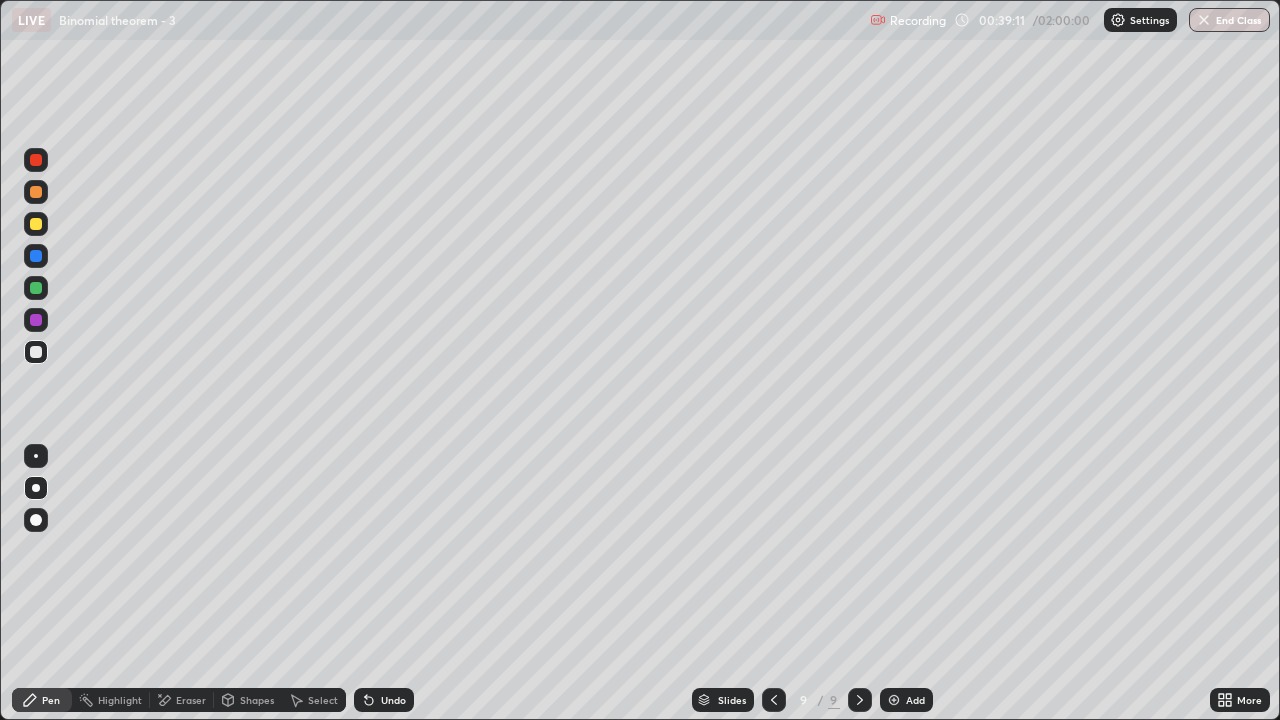 click at bounding box center (894, 700) 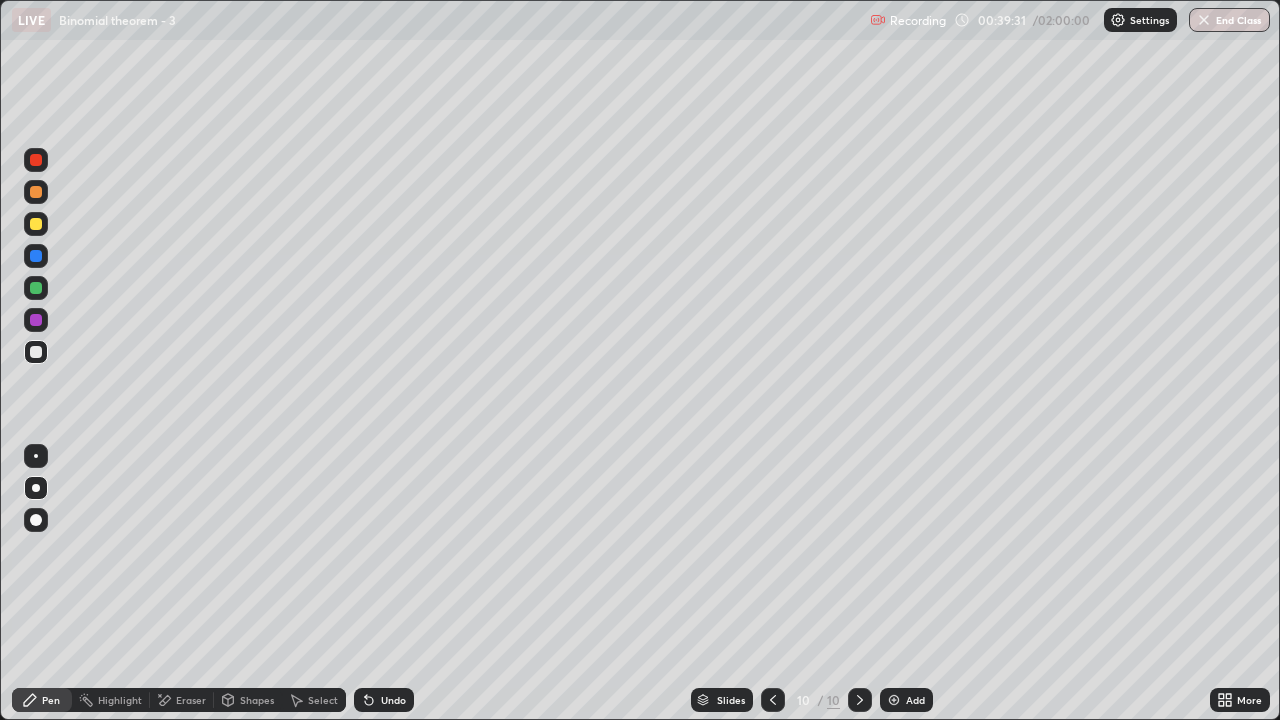 click 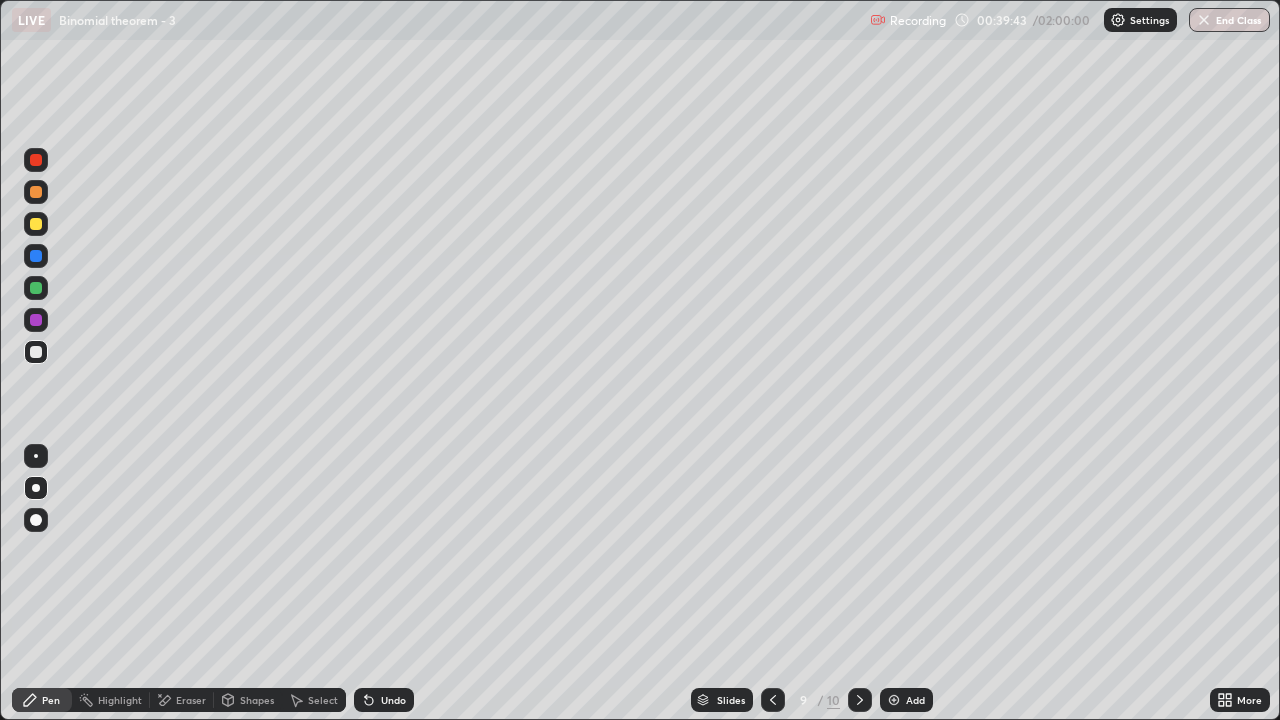 click 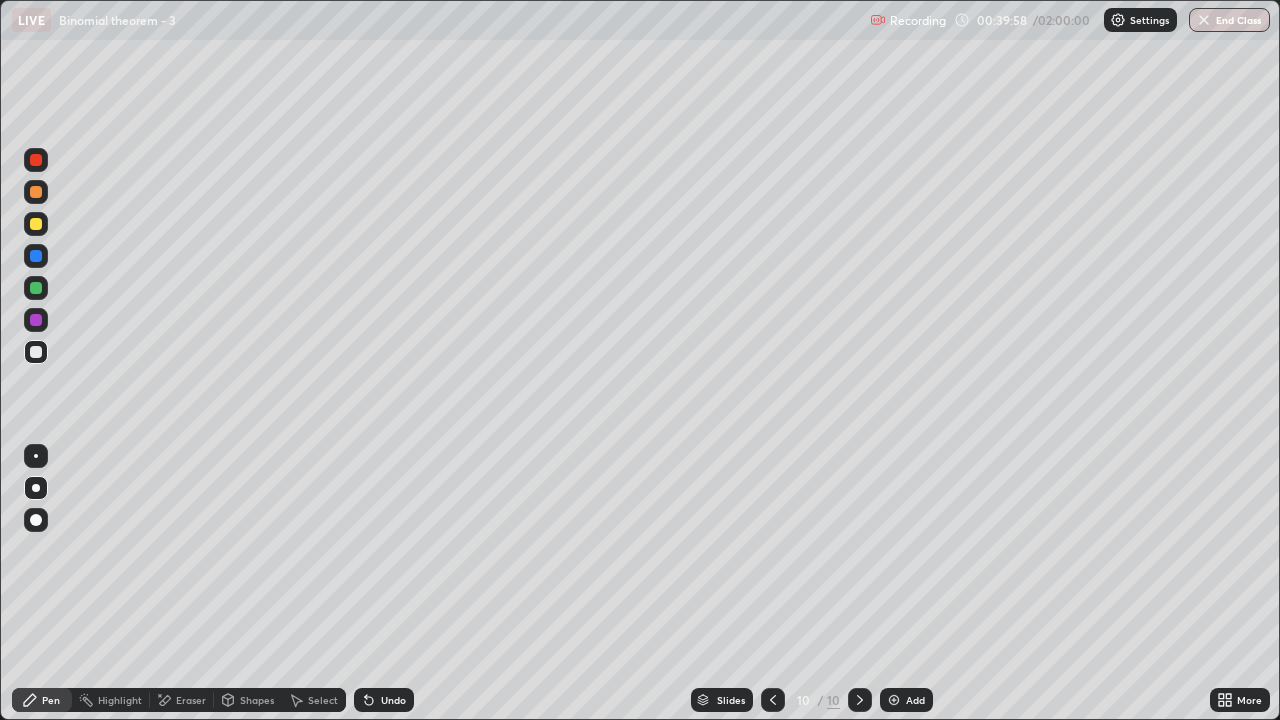 click at bounding box center [773, 700] 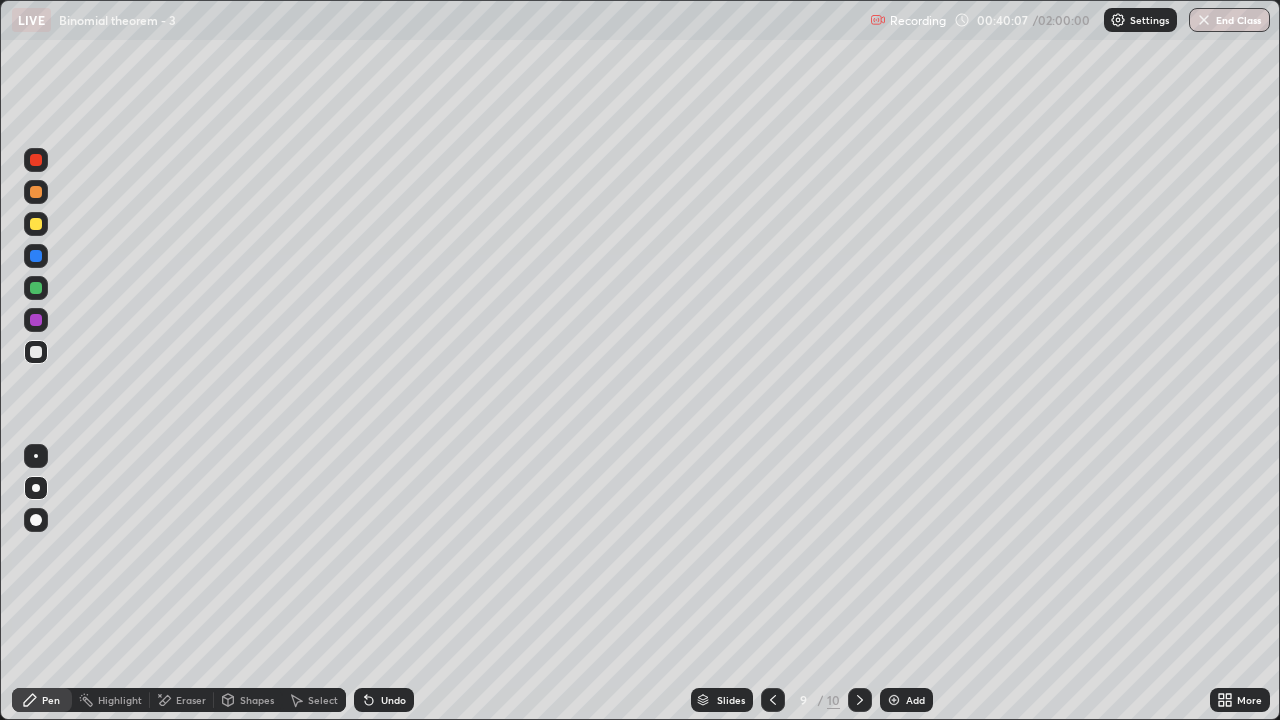 click 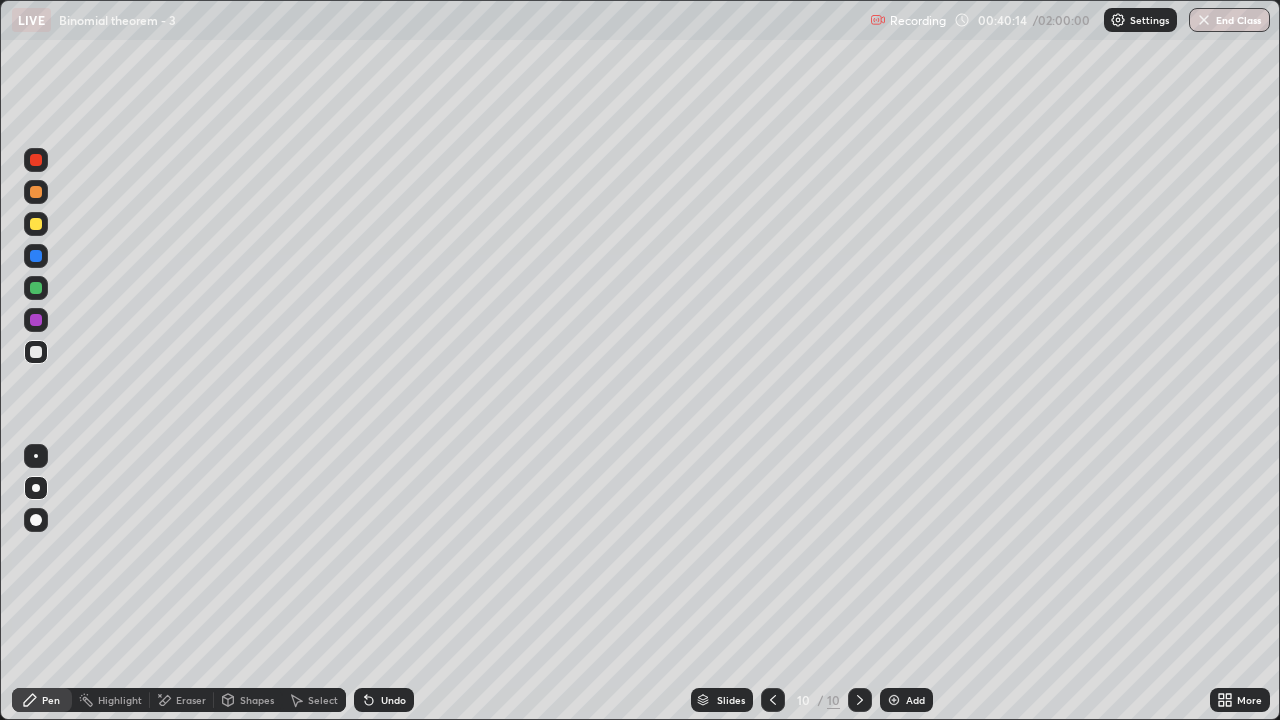 click 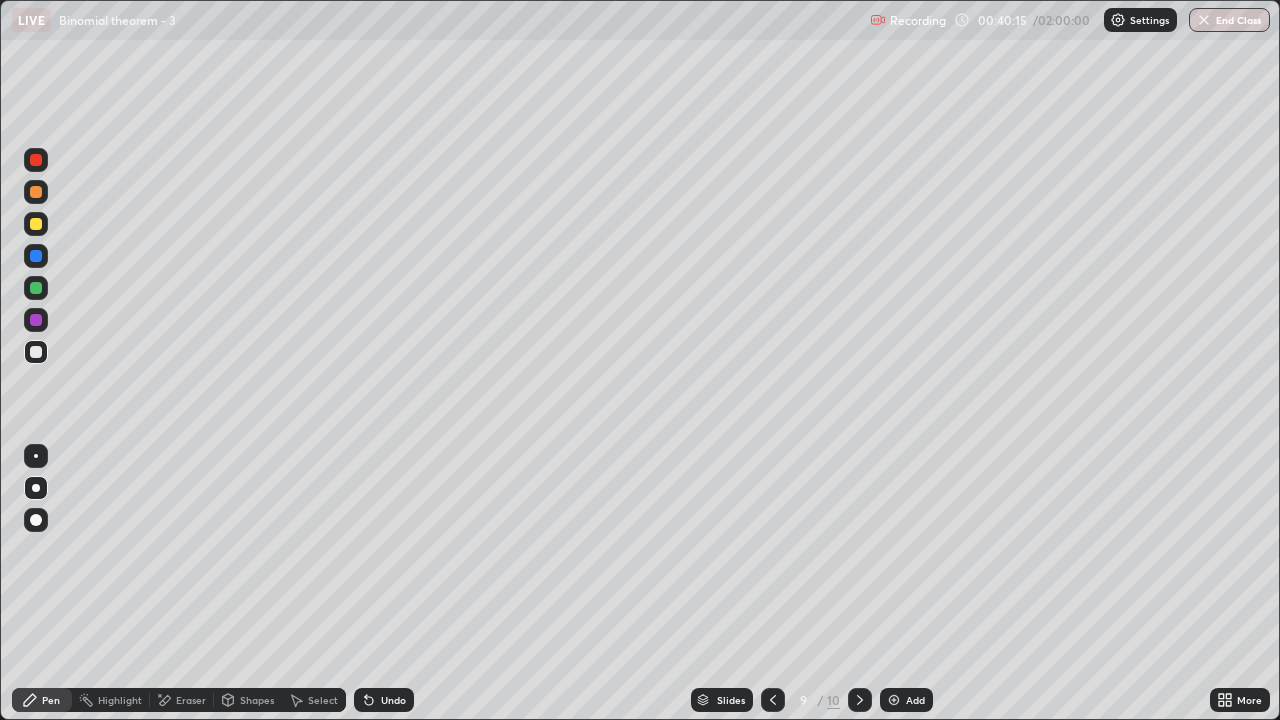 click 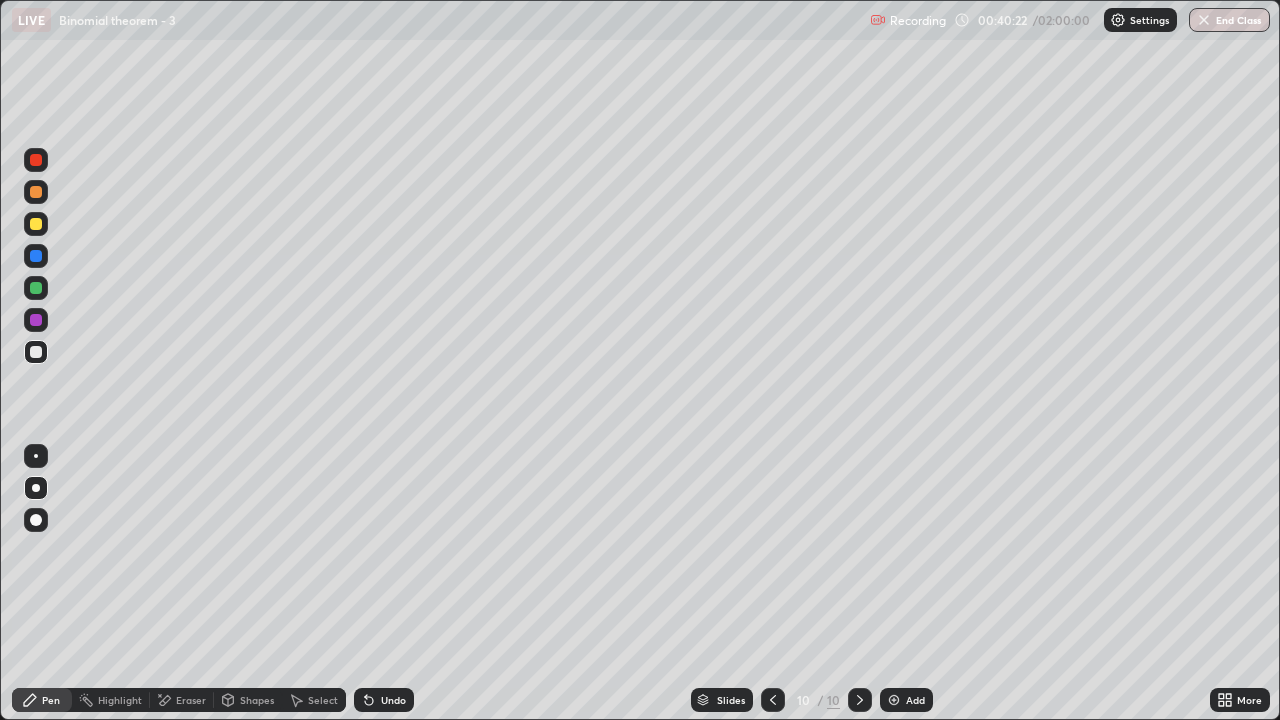 click on "Undo" at bounding box center [393, 700] 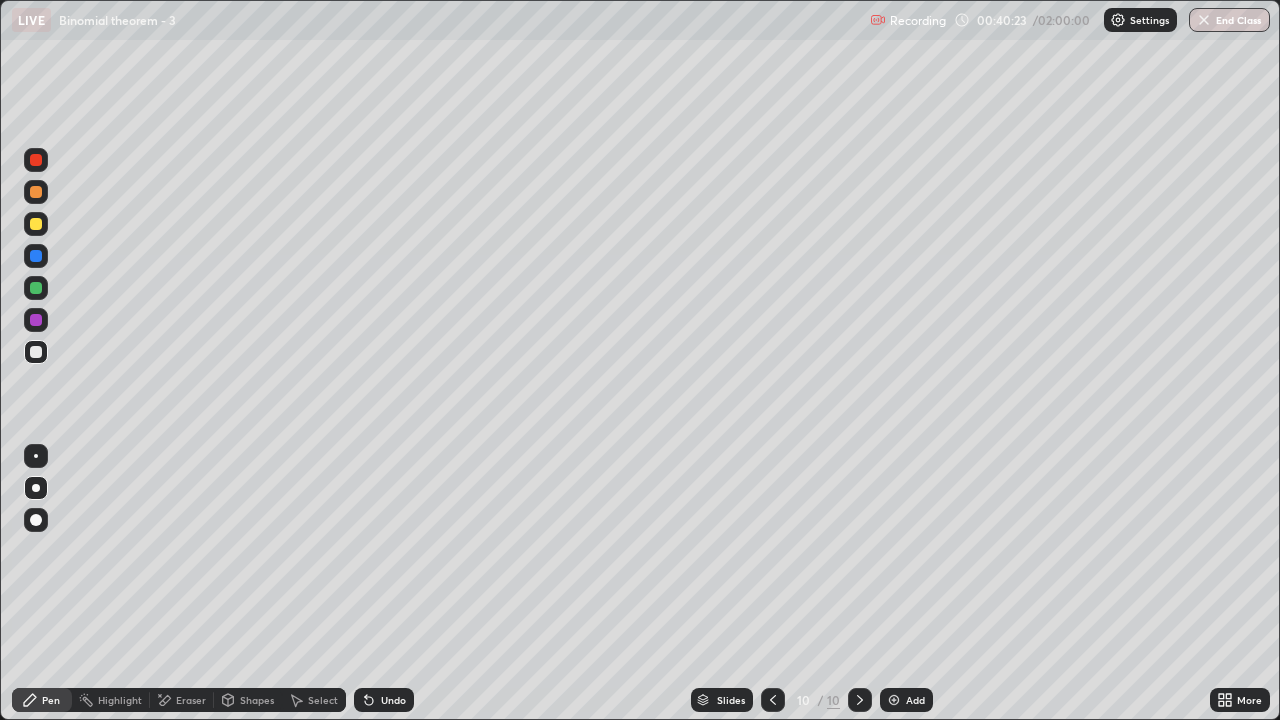 click on "Undo" at bounding box center [384, 700] 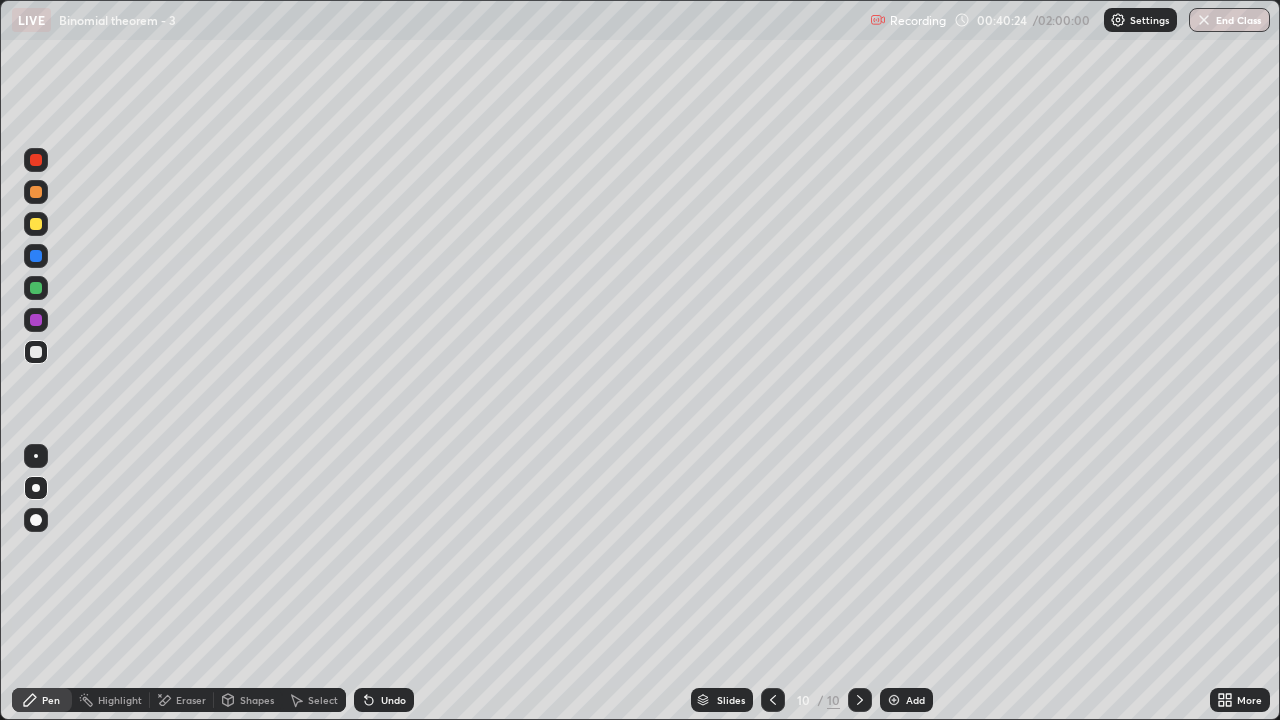 click 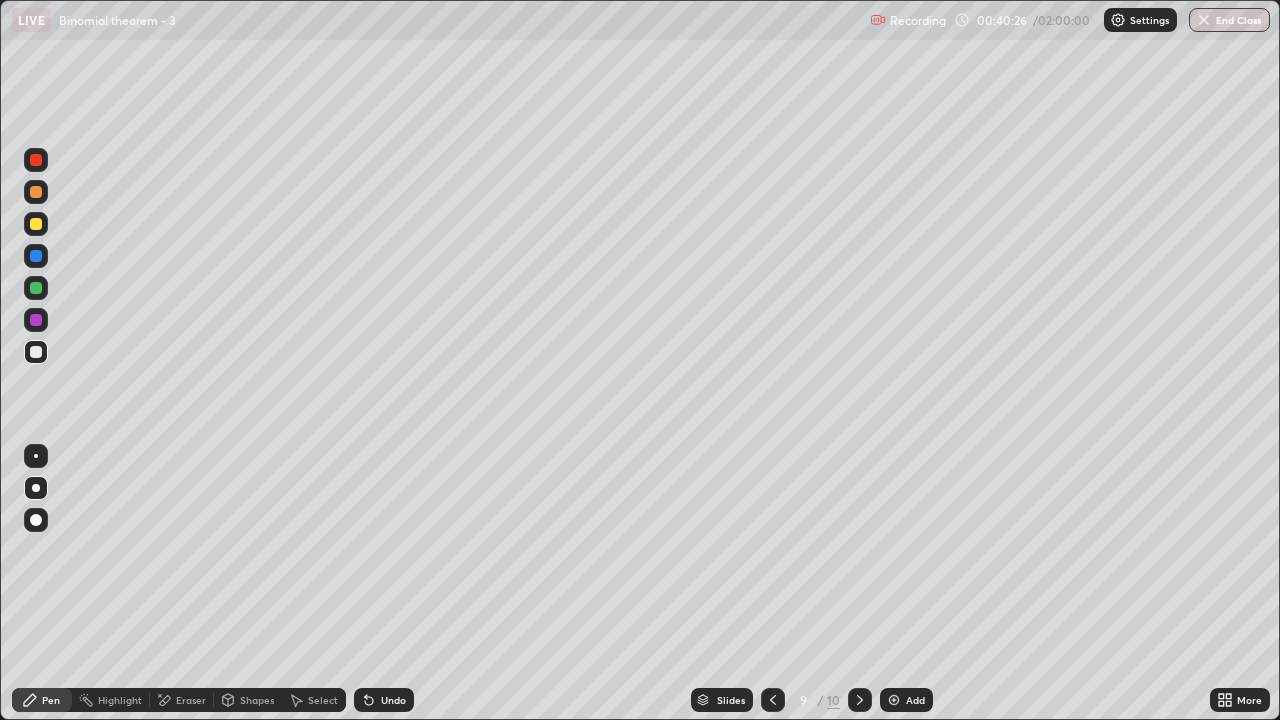 click 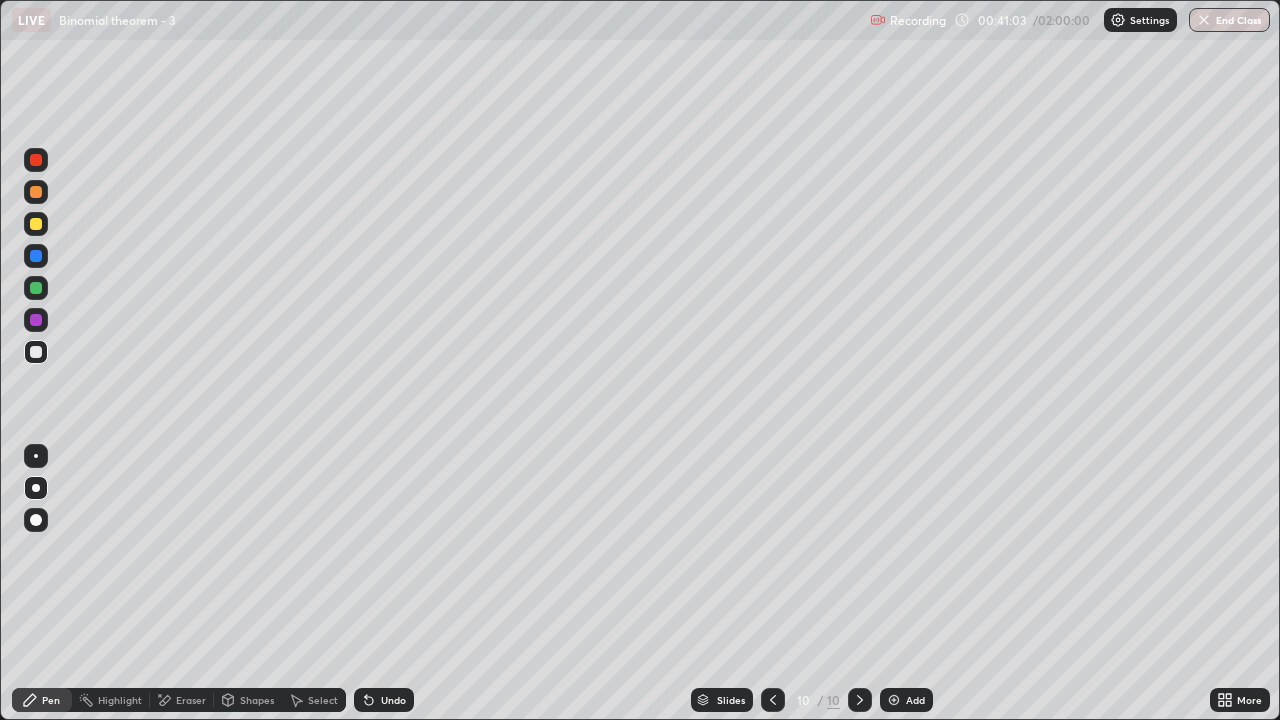 click on "Undo" at bounding box center [384, 700] 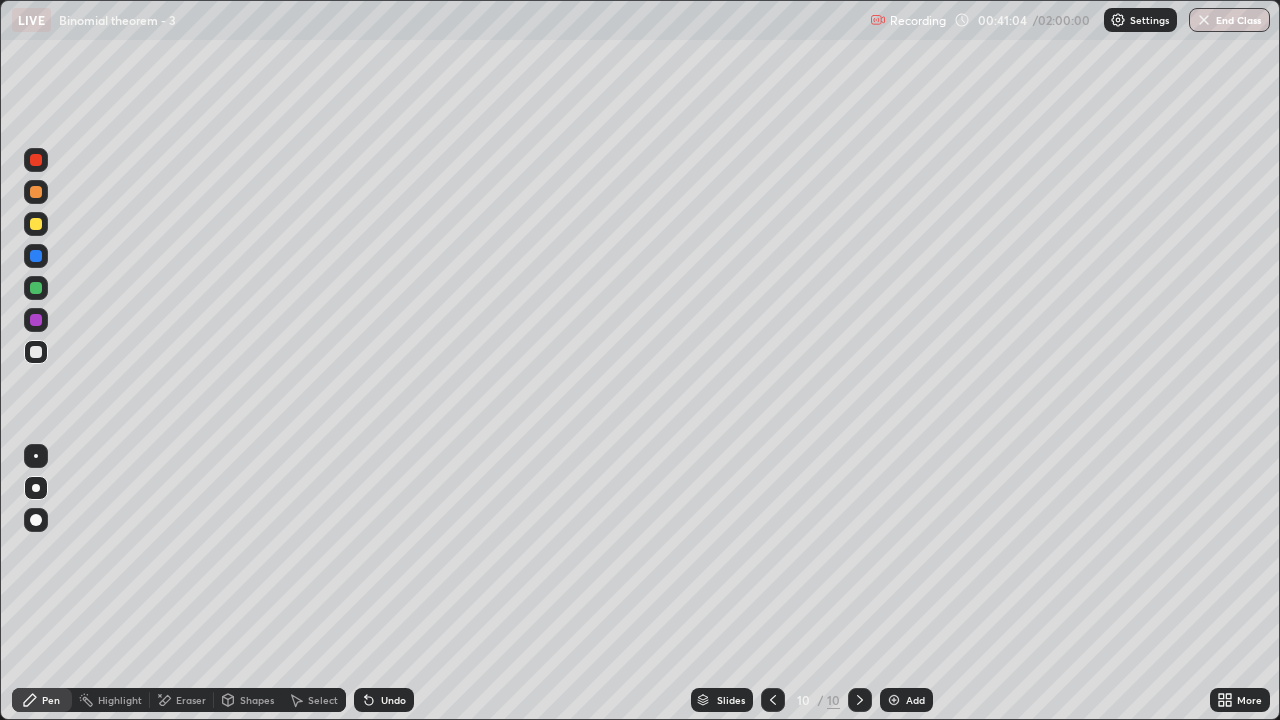 click on "Undo" at bounding box center [384, 700] 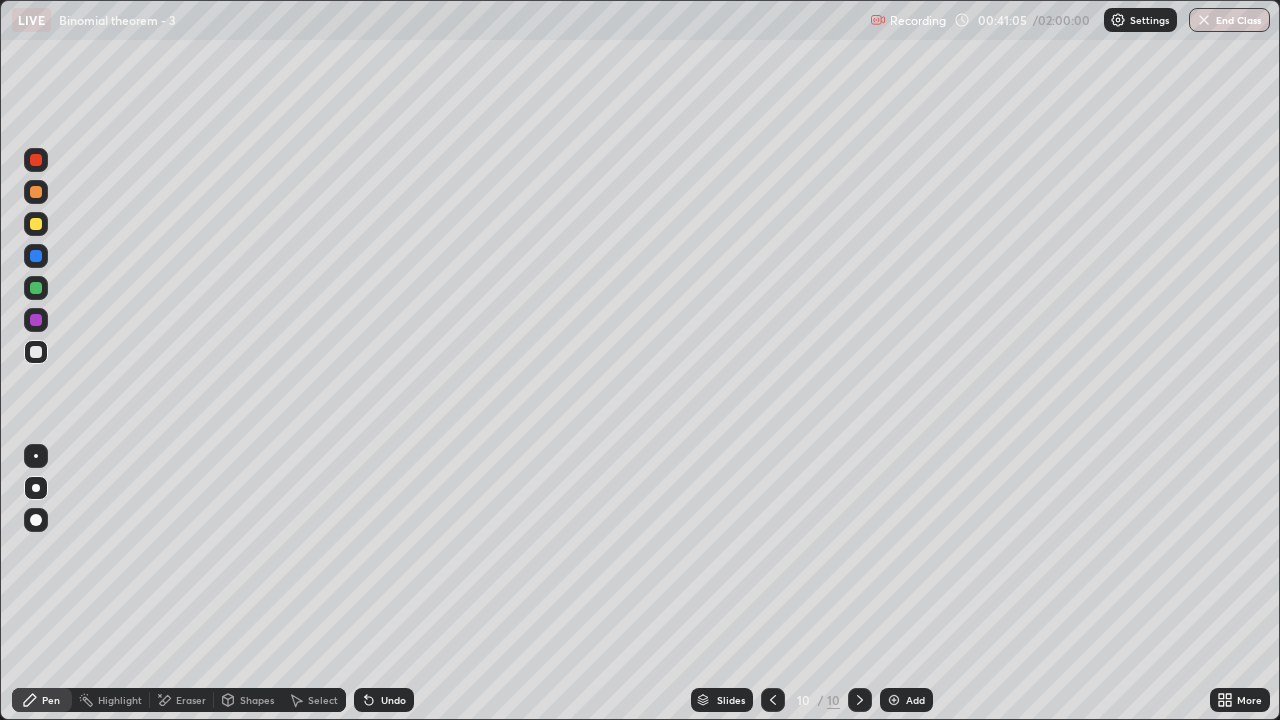 click on "Undo" at bounding box center (384, 700) 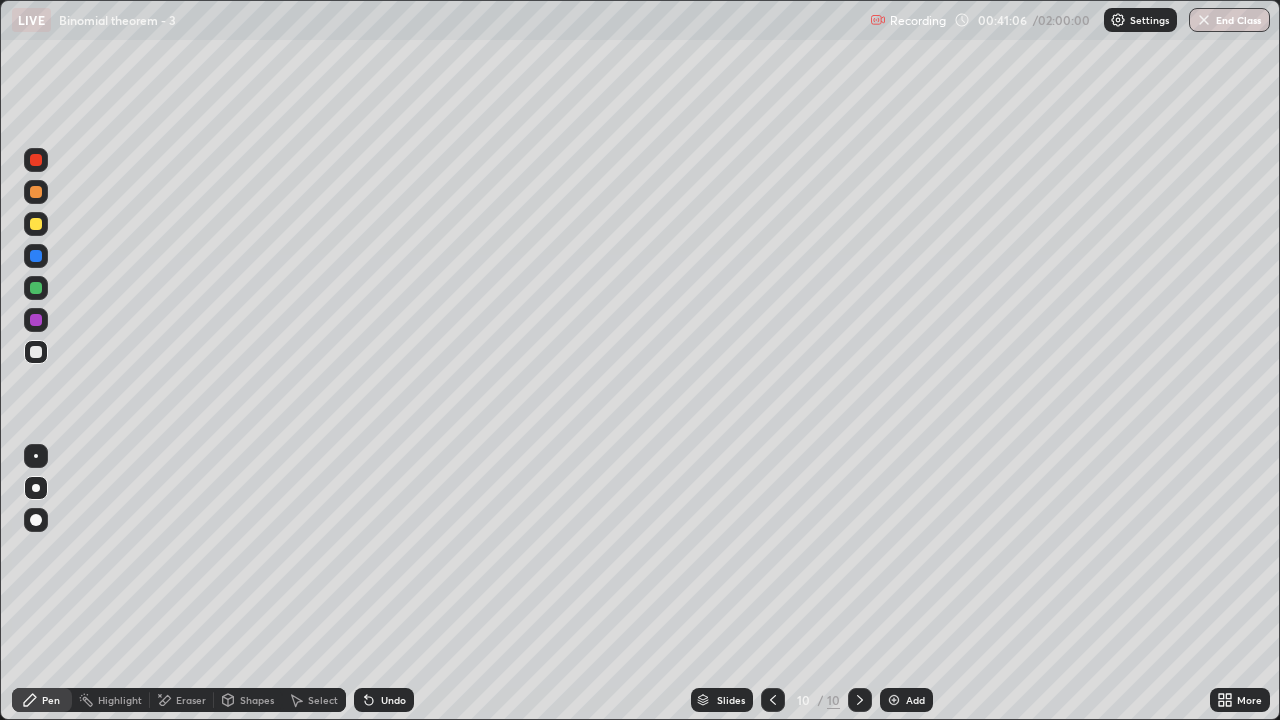 click on "Undo" at bounding box center (384, 700) 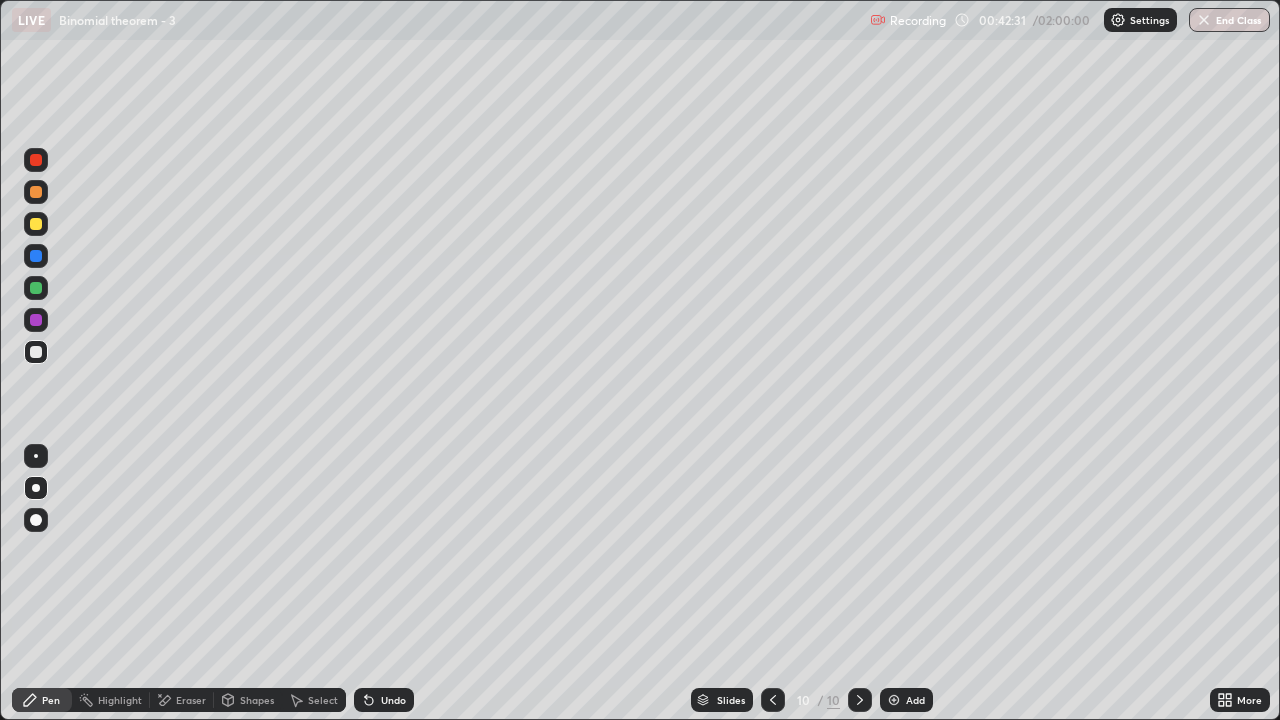 click at bounding box center [773, 700] 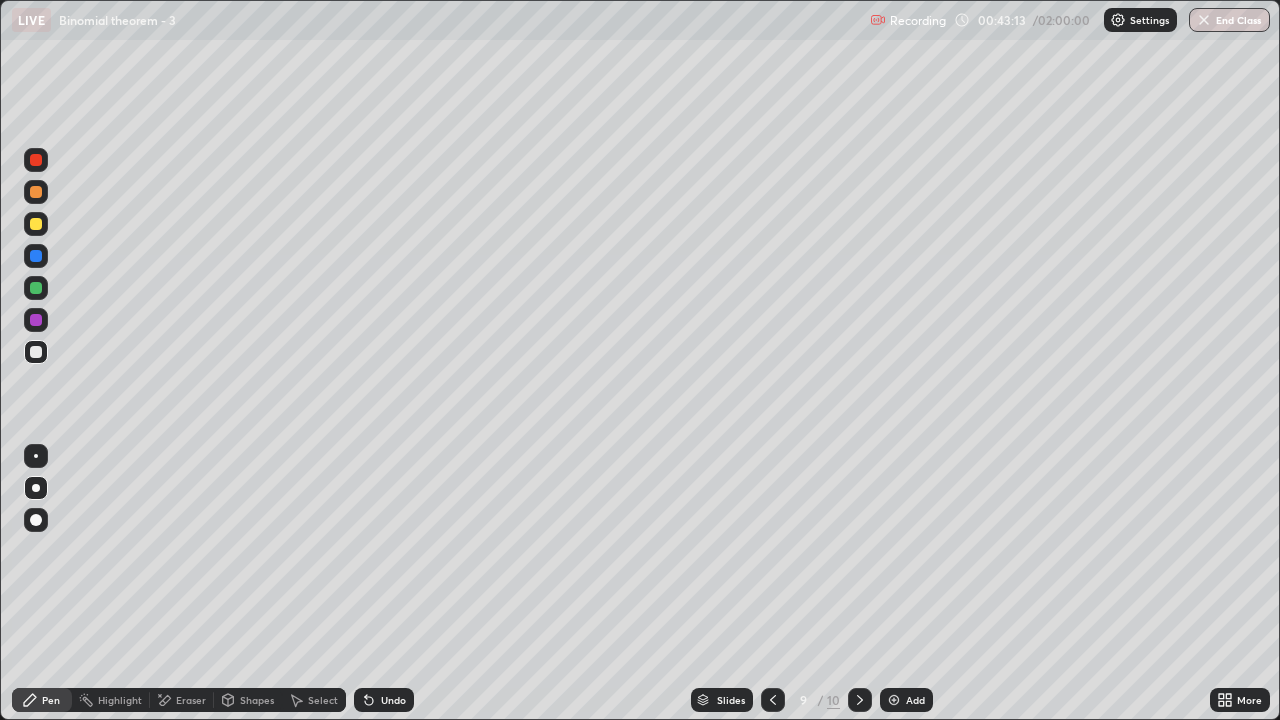 click 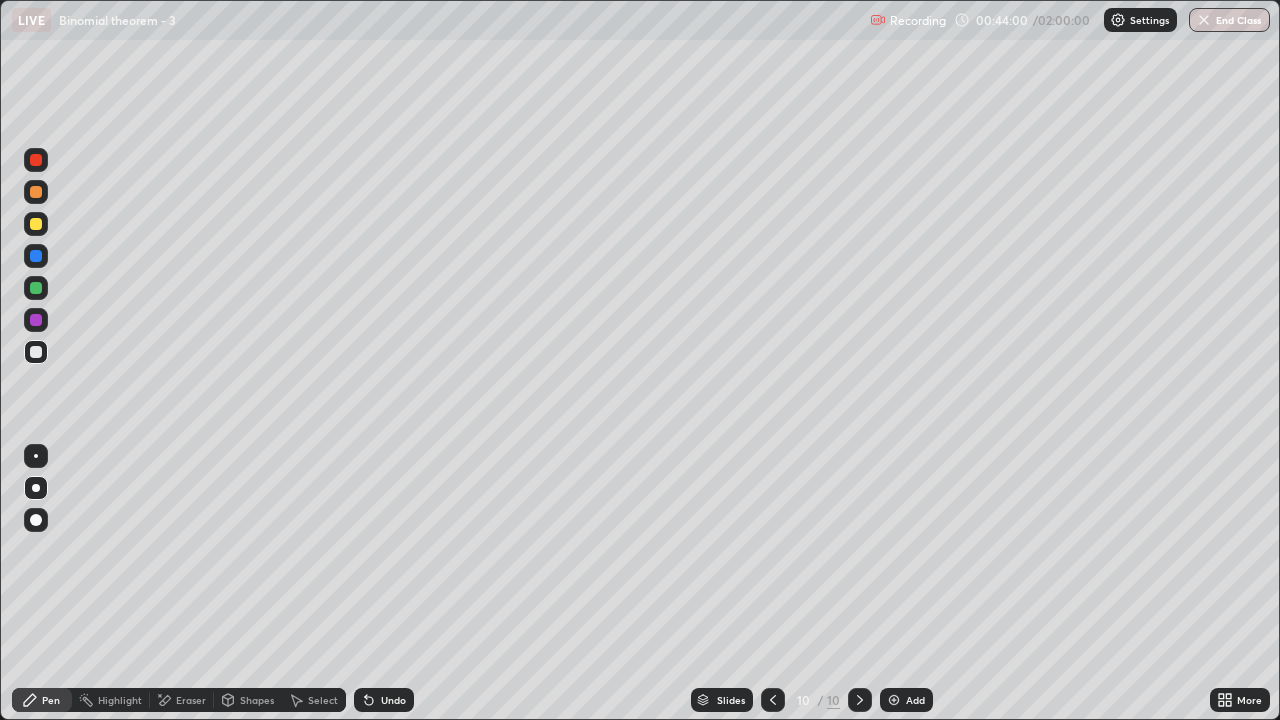 click 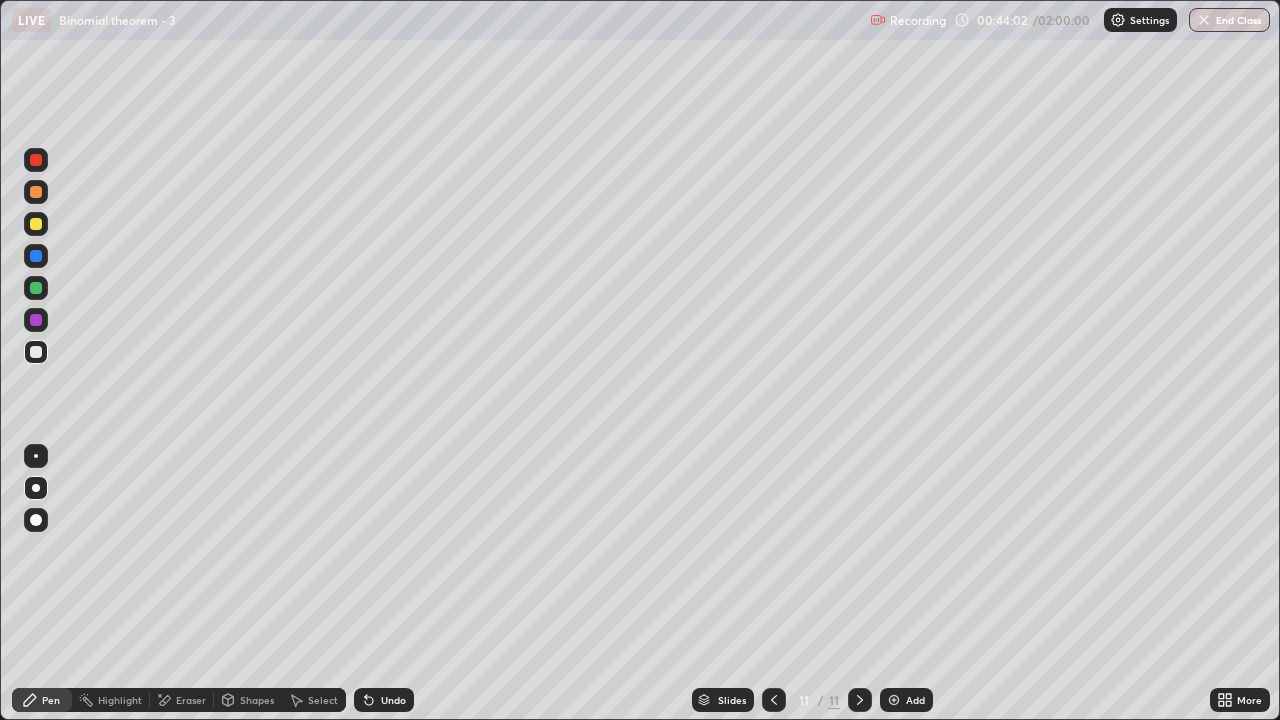 click at bounding box center (36, 288) 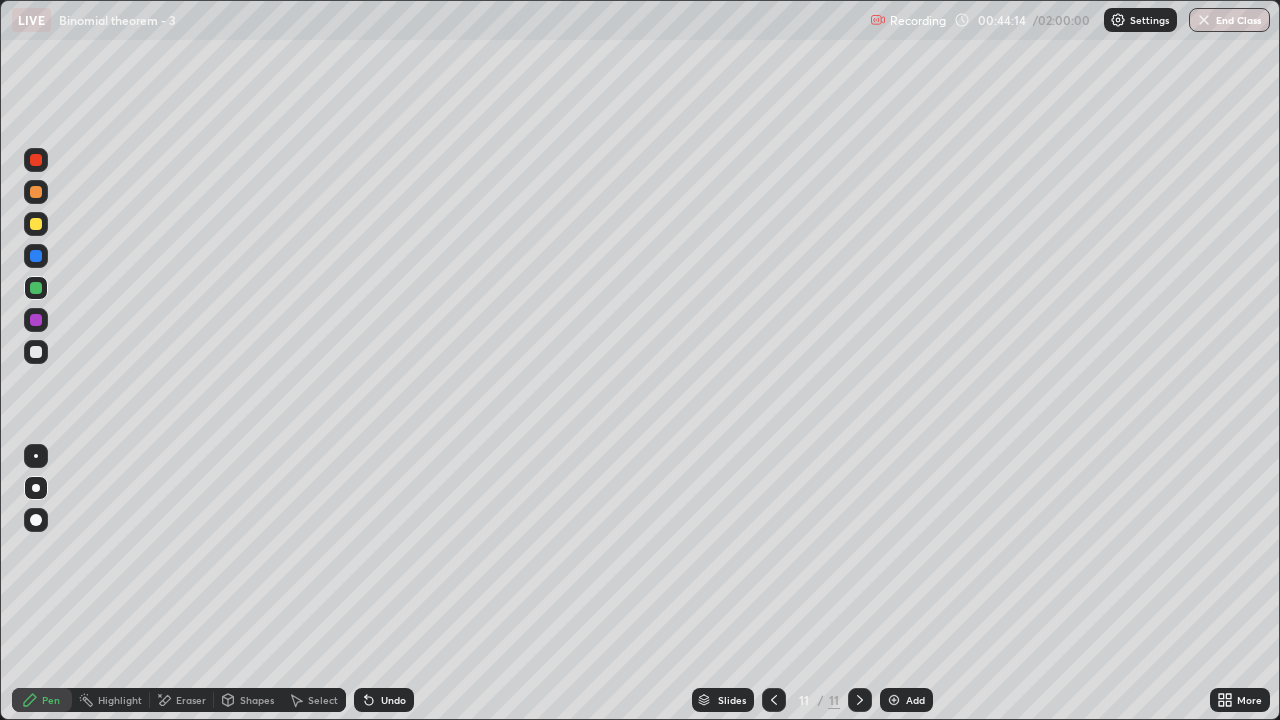 click at bounding box center [36, 224] 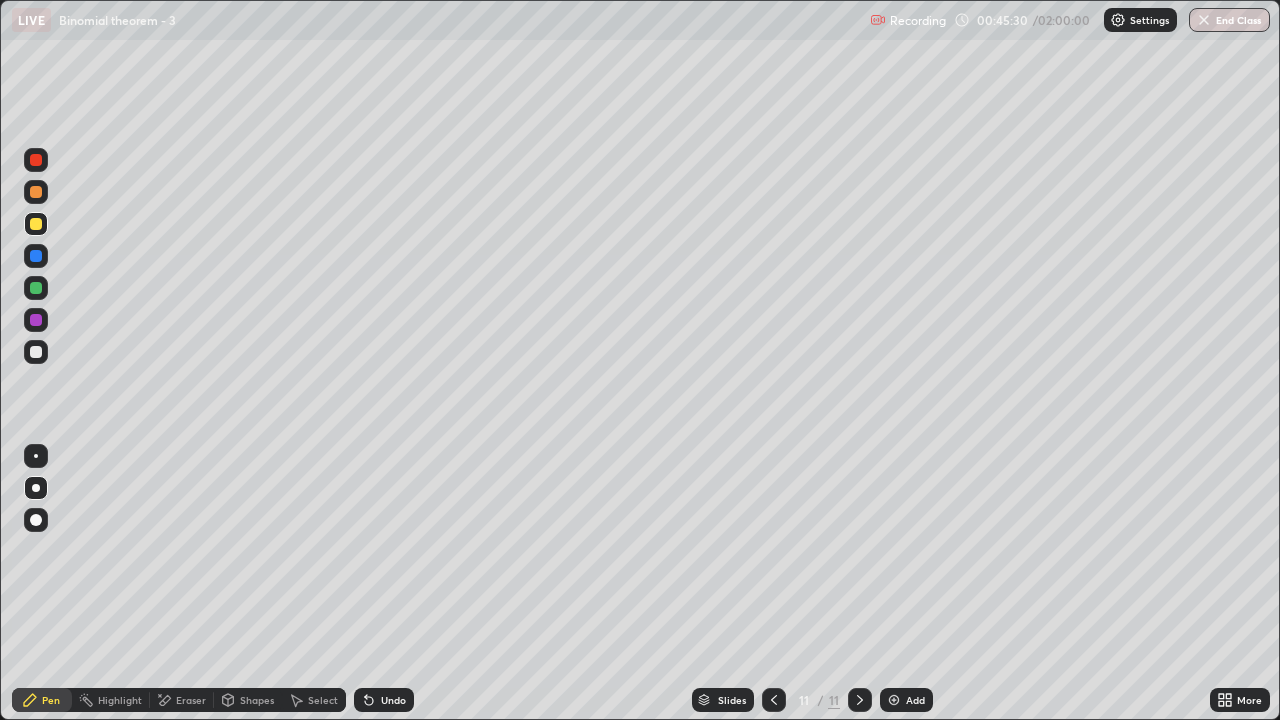 click on "Undo" at bounding box center (393, 700) 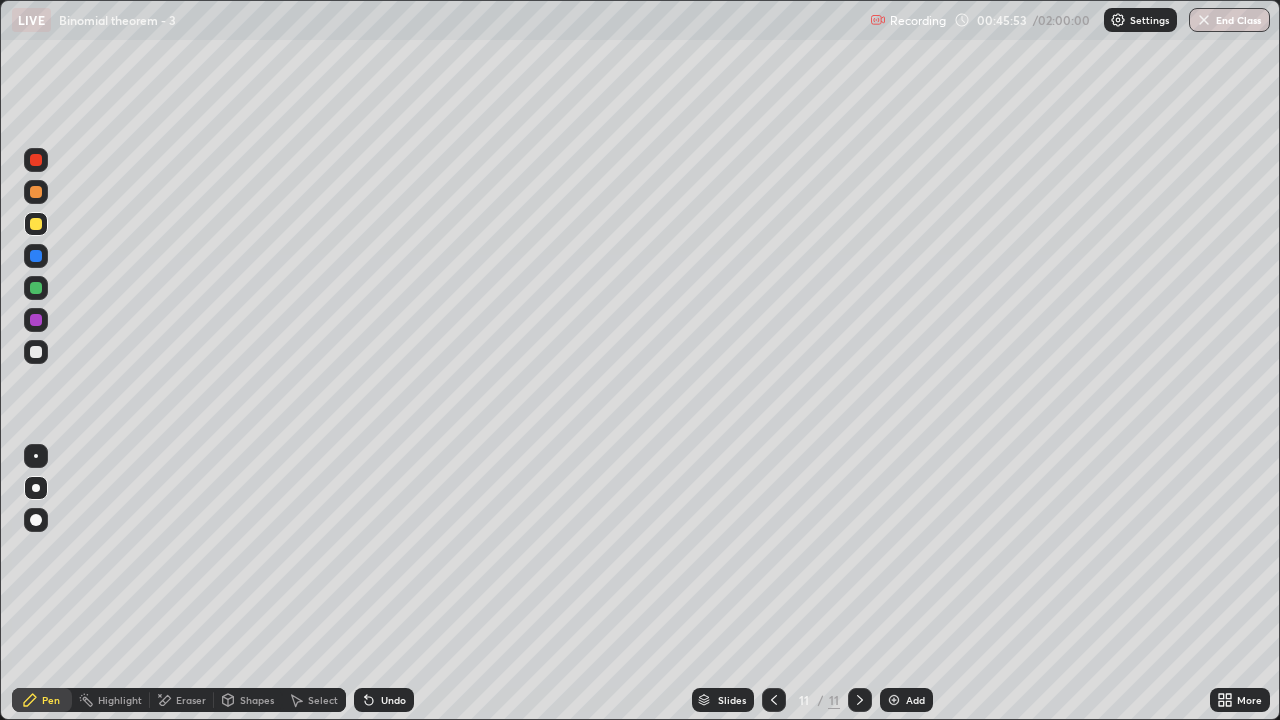 click at bounding box center [36, 352] 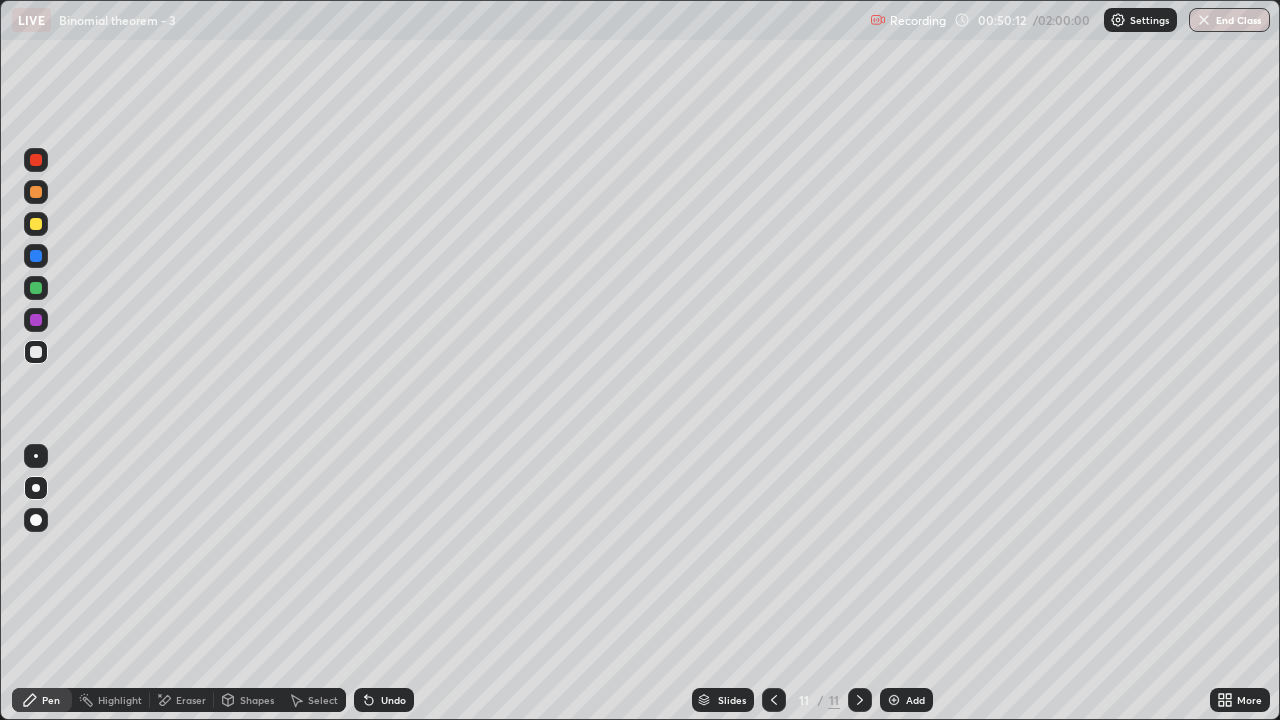 click 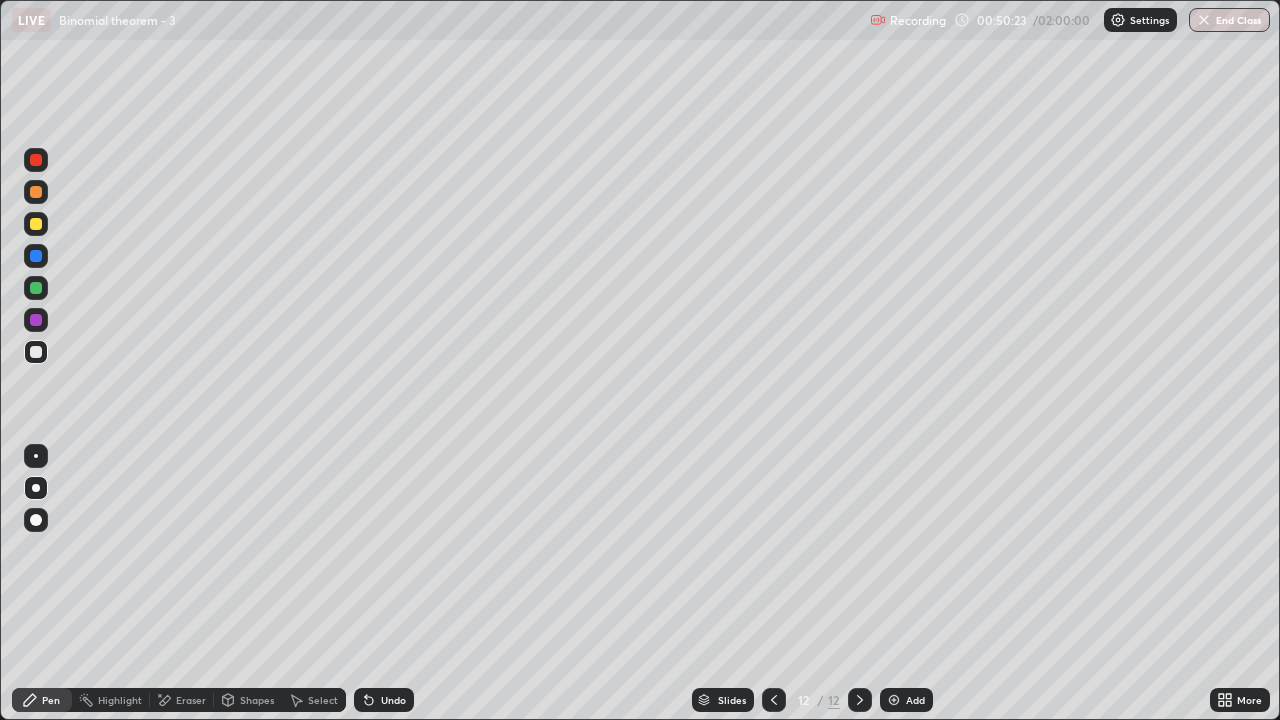 click 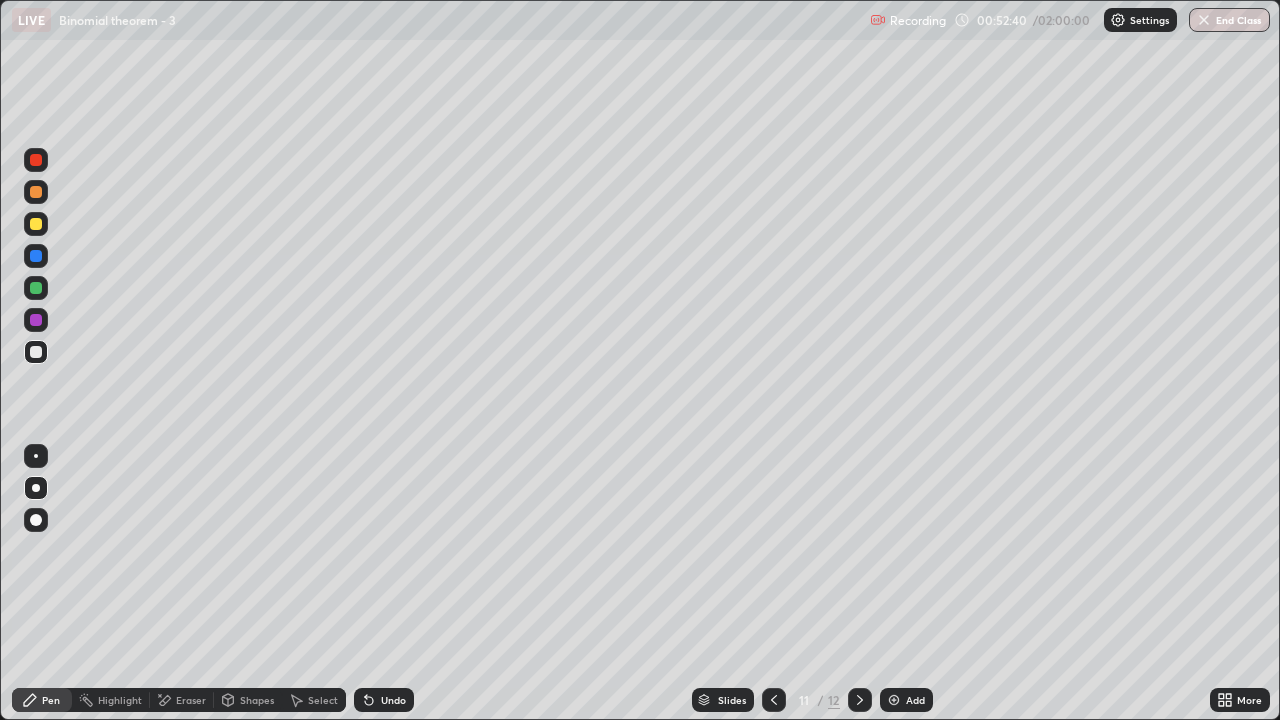 click 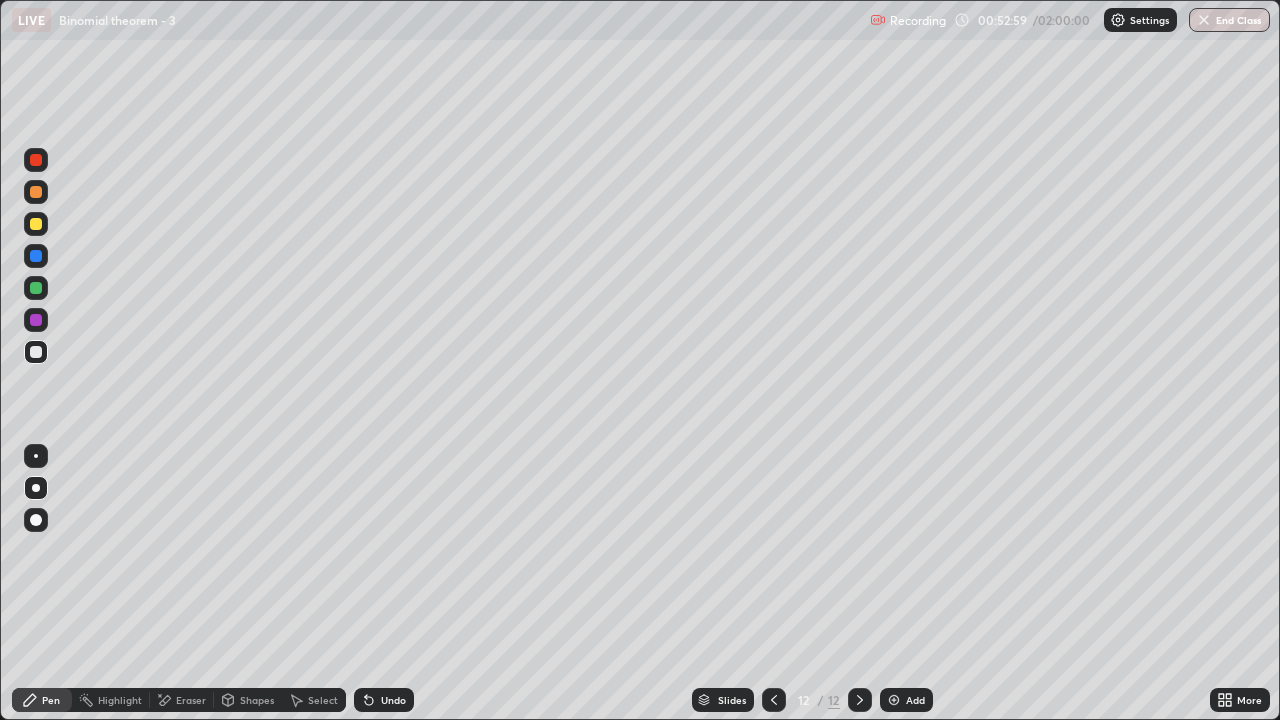 click on "Eraser" at bounding box center [182, 700] 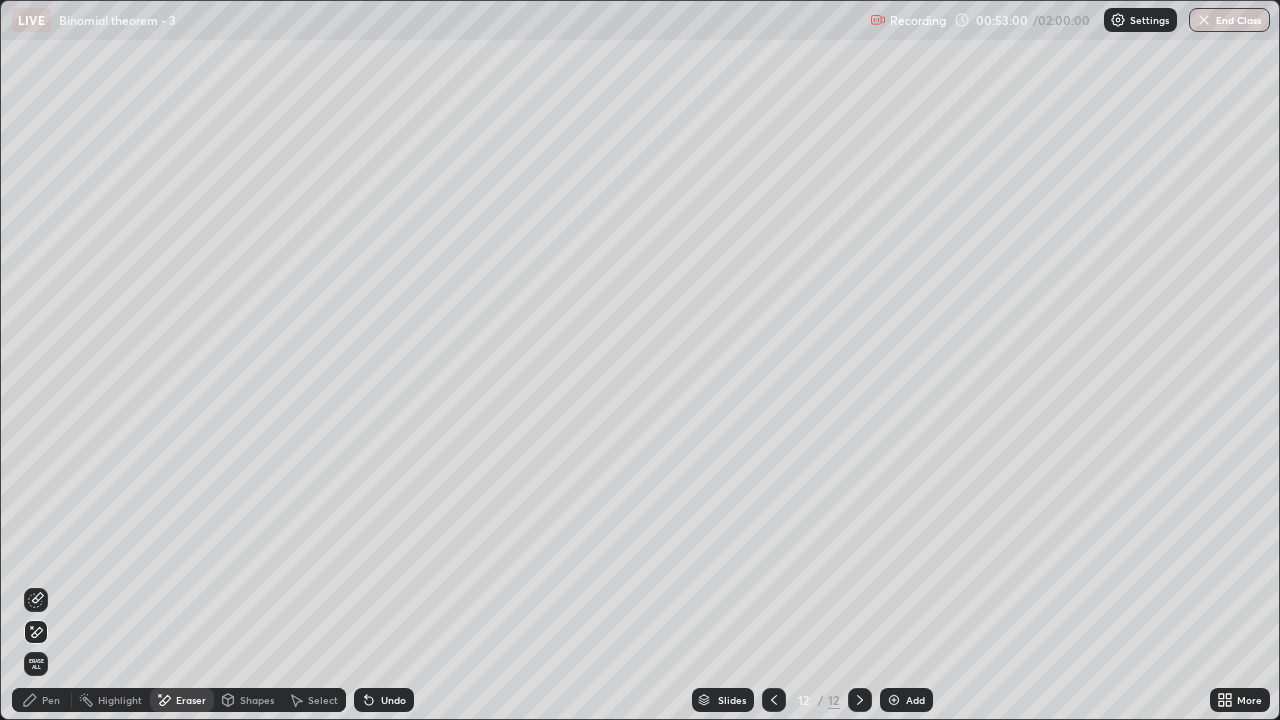 click on "Erase all" at bounding box center (36, 664) 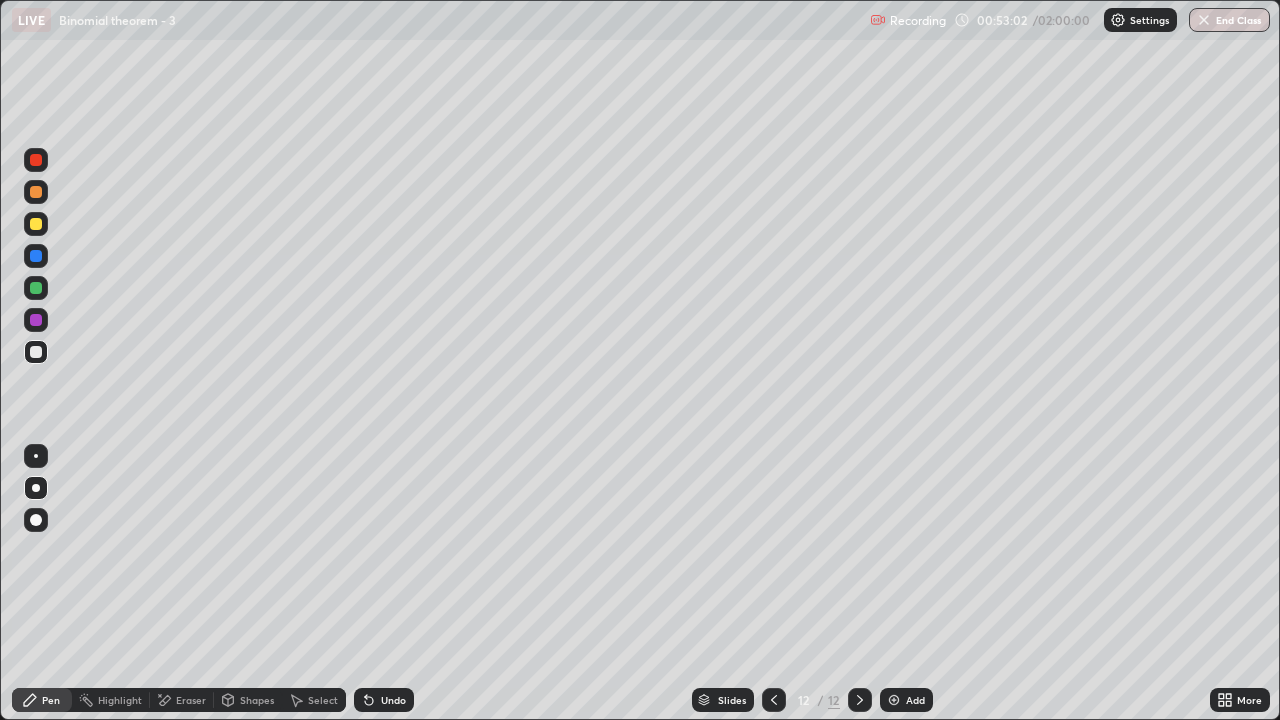 click 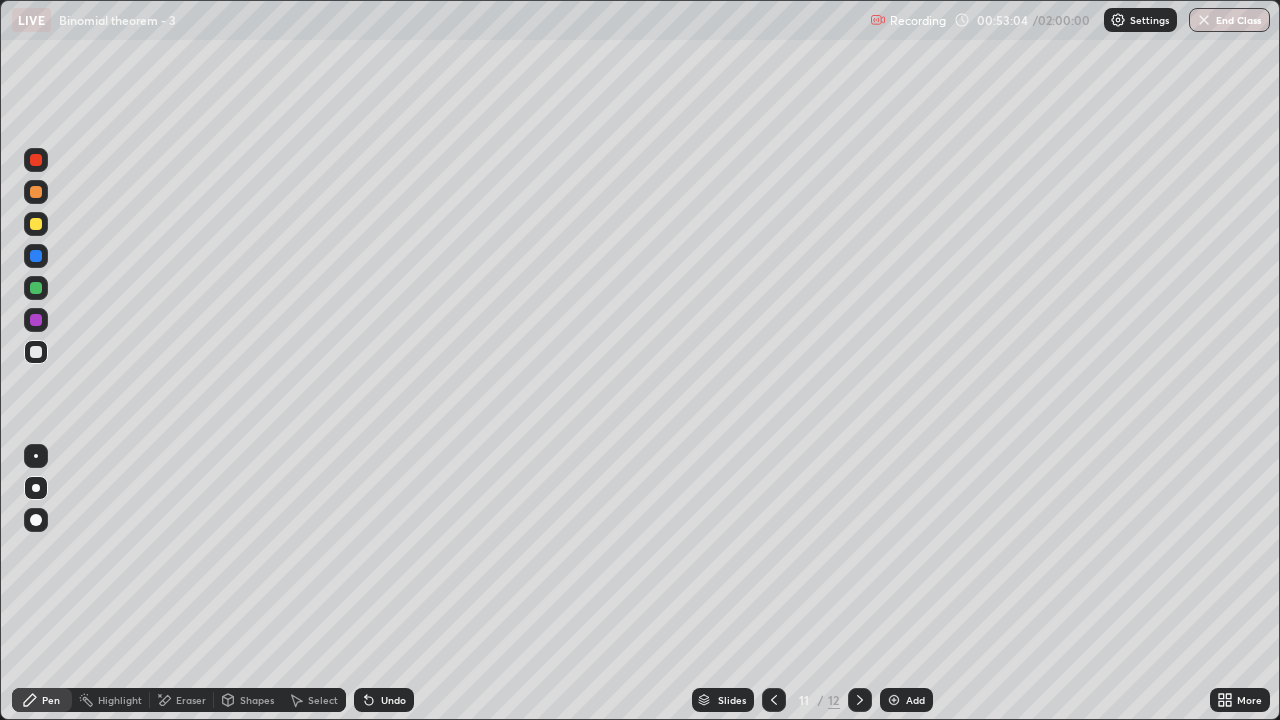 click 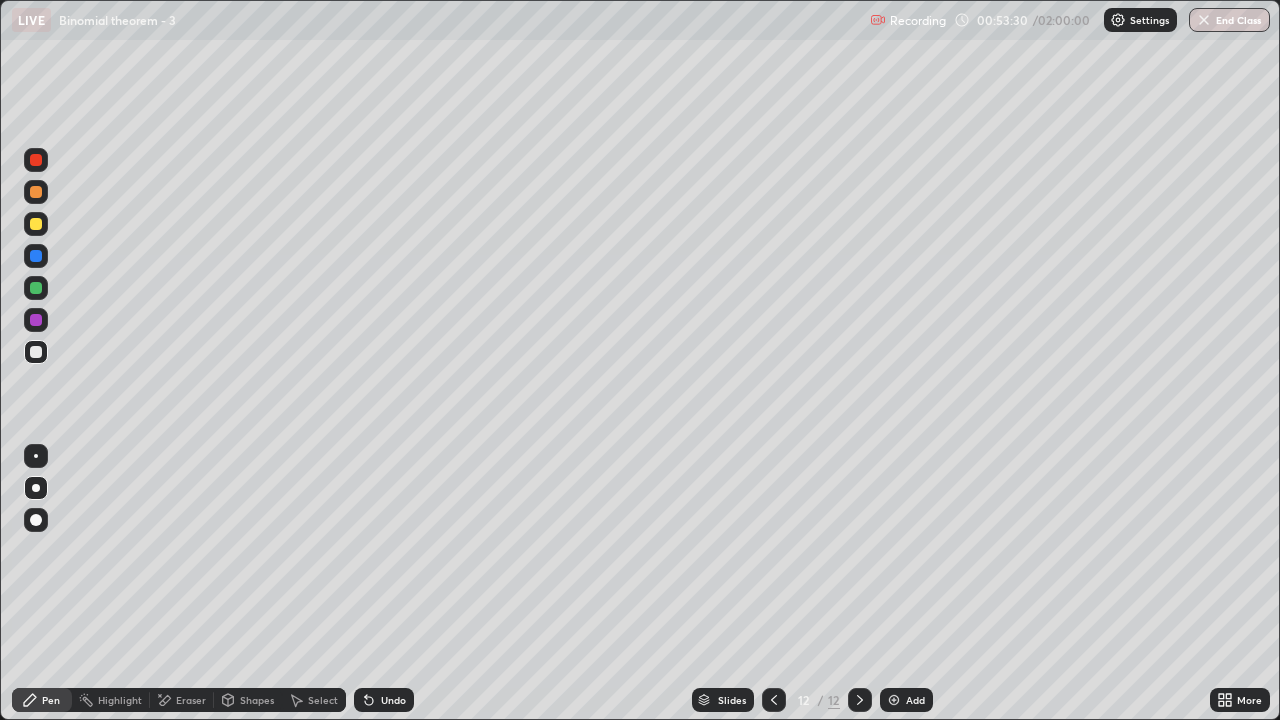 click at bounding box center [774, 700] 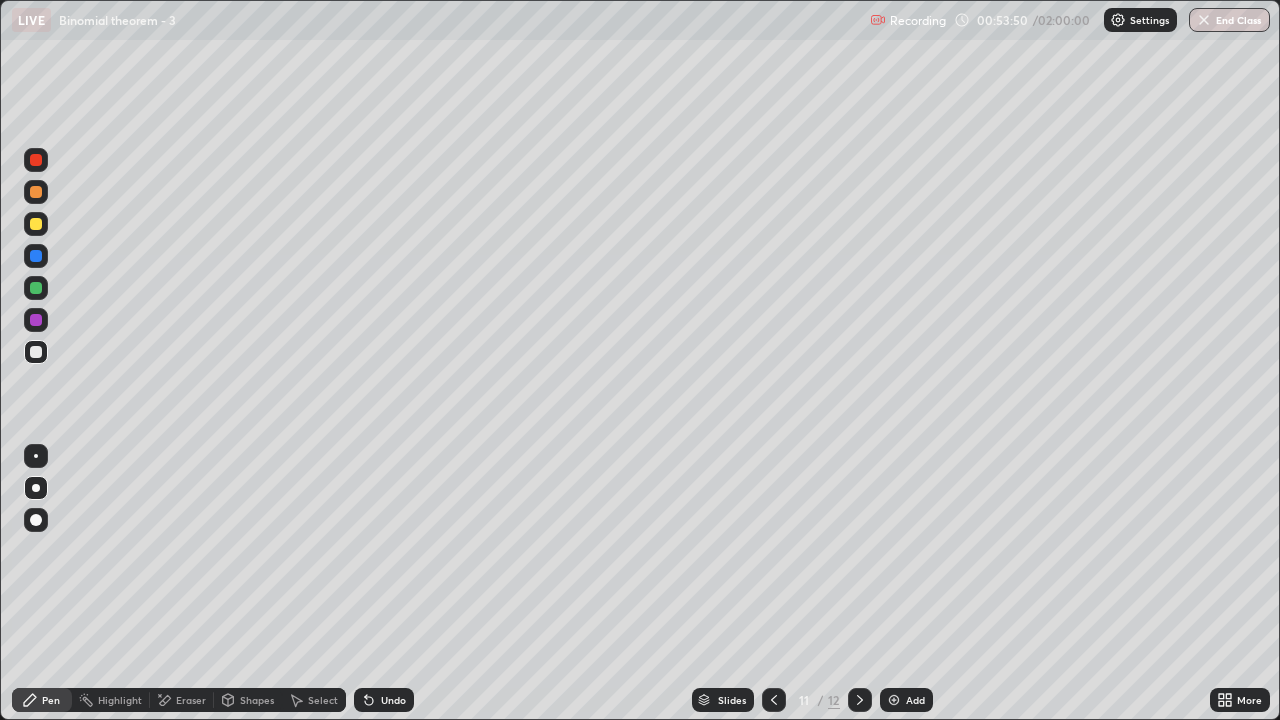 click at bounding box center [860, 700] 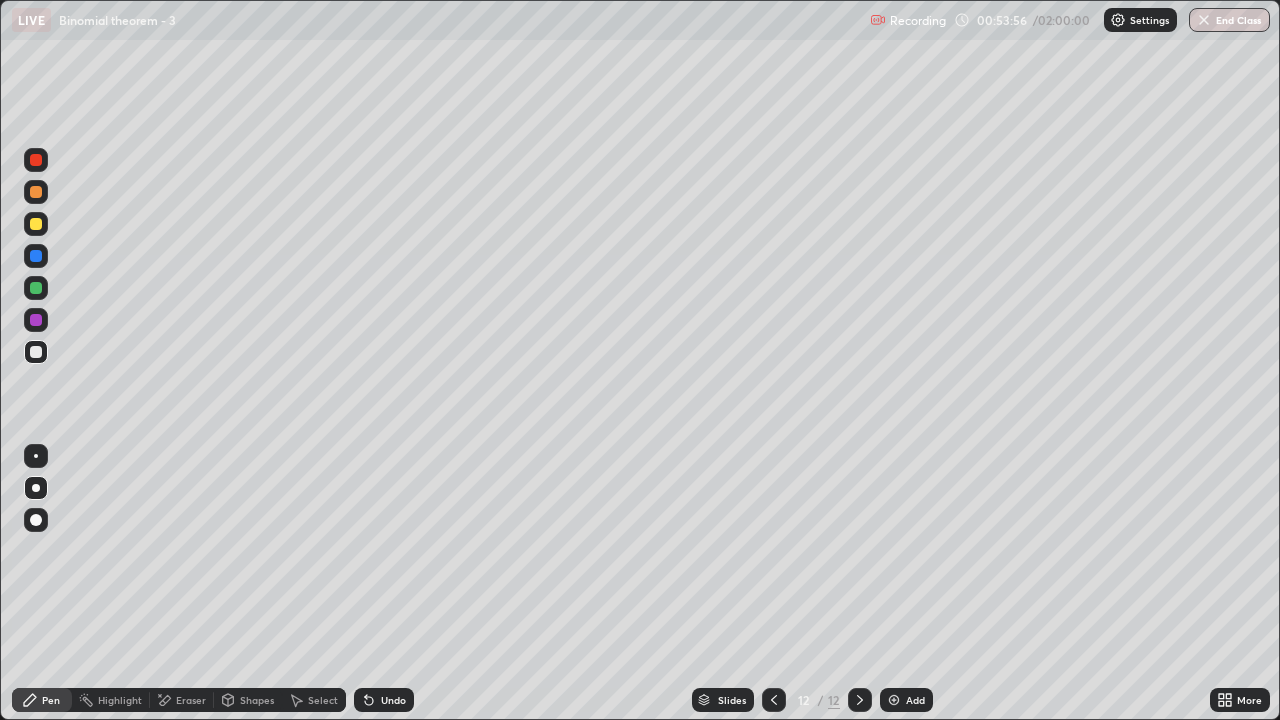 click at bounding box center [36, 288] 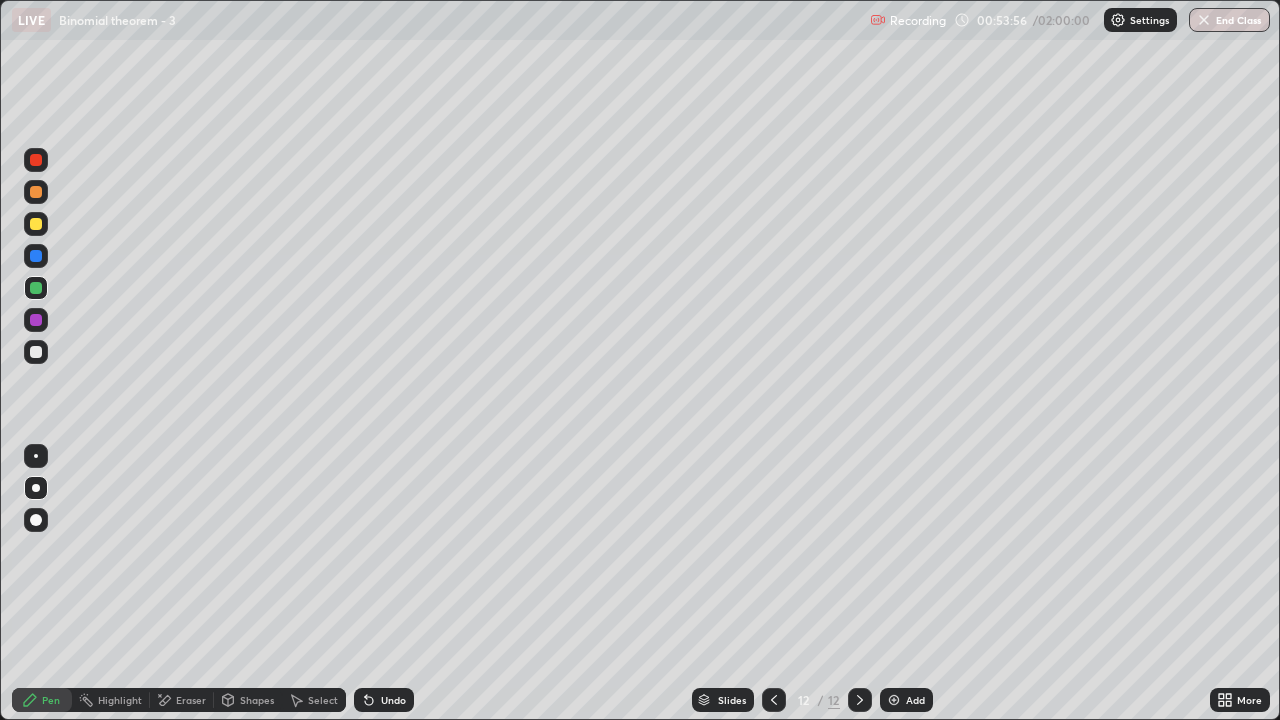 click at bounding box center (36, 352) 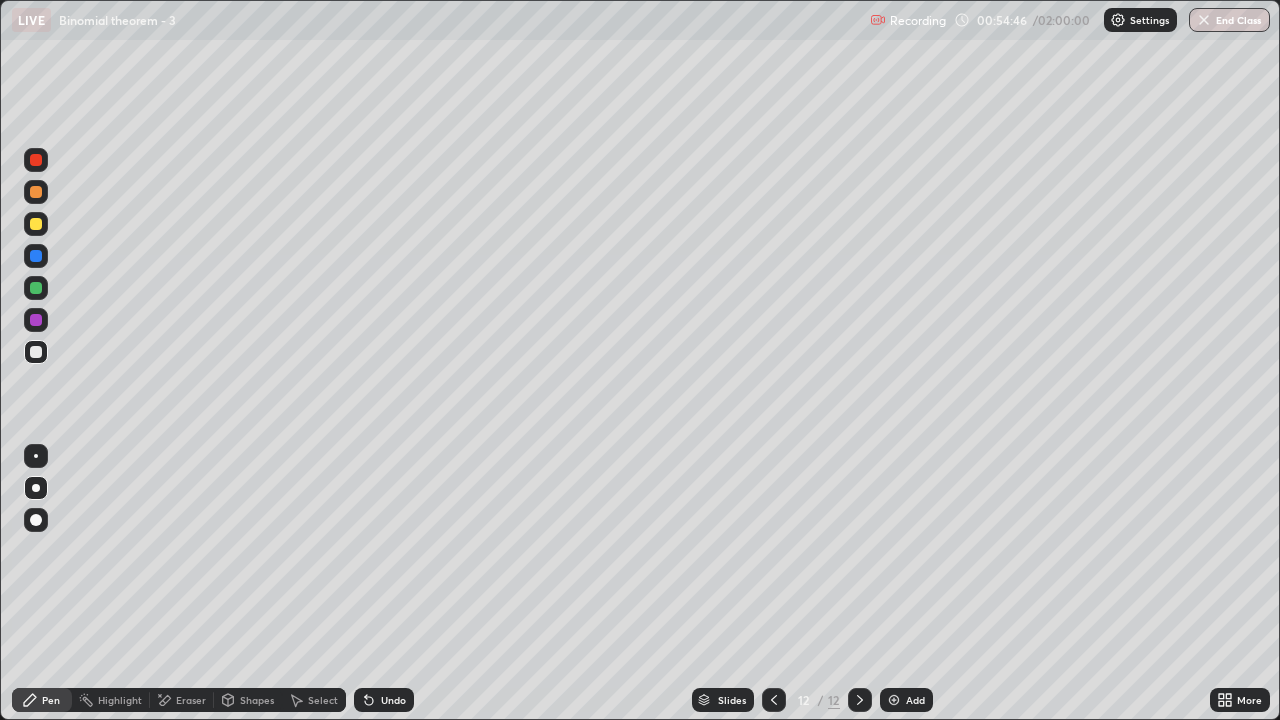 click at bounding box center (36, 224) 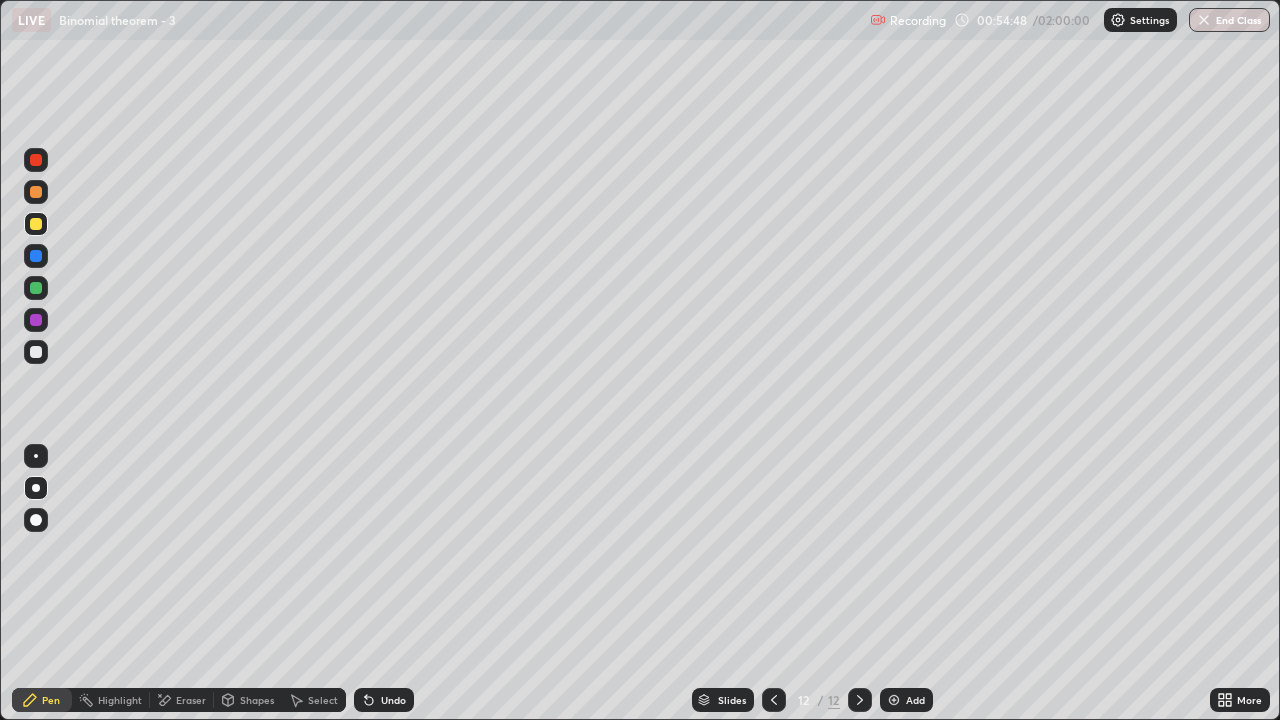 click 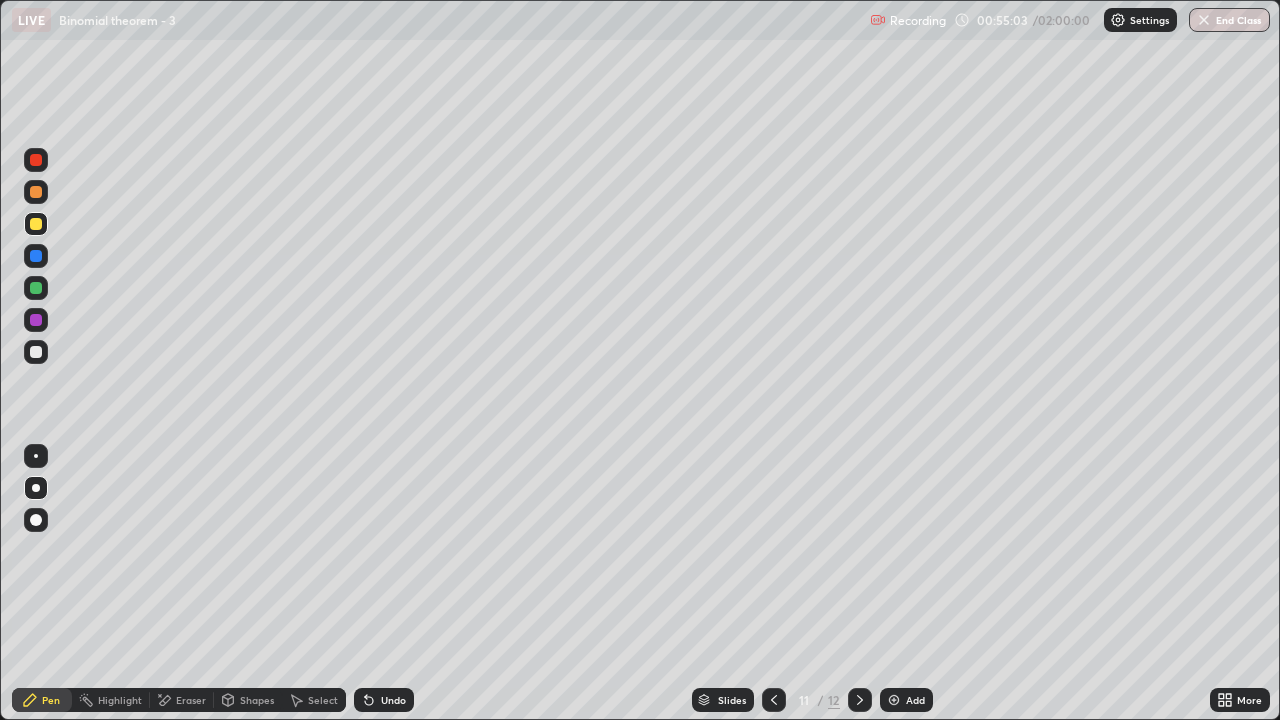 click 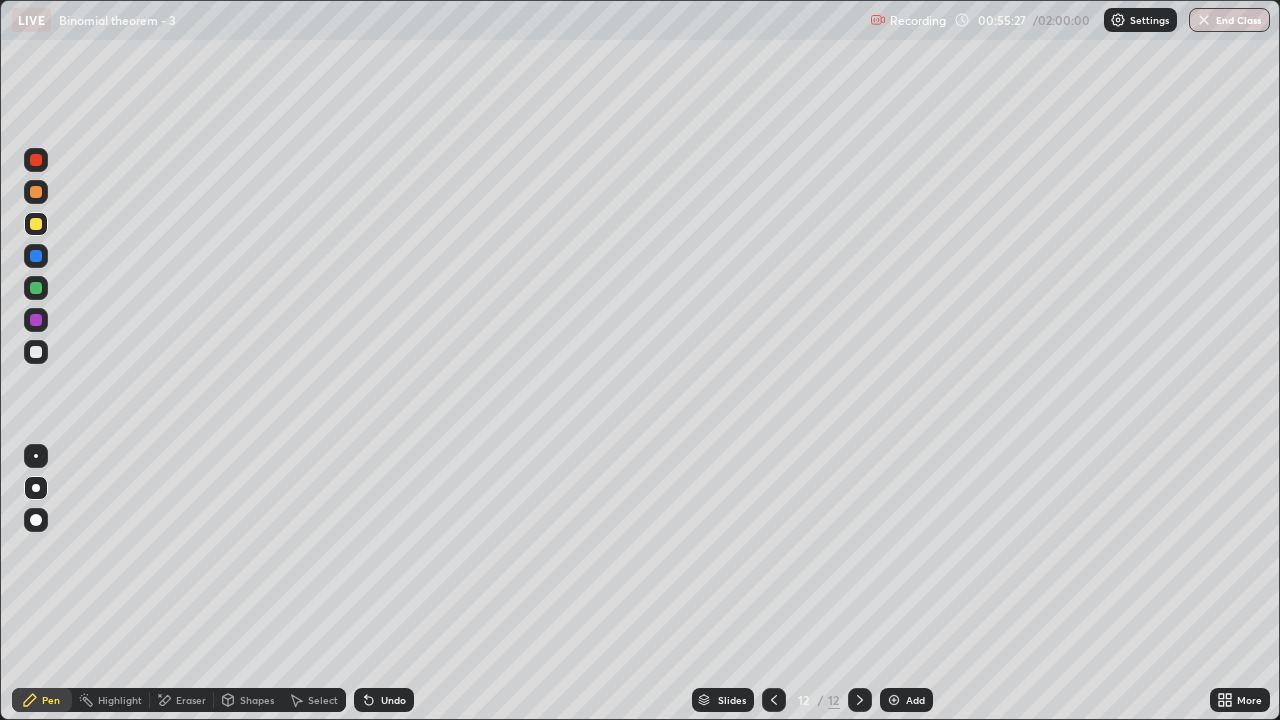 click 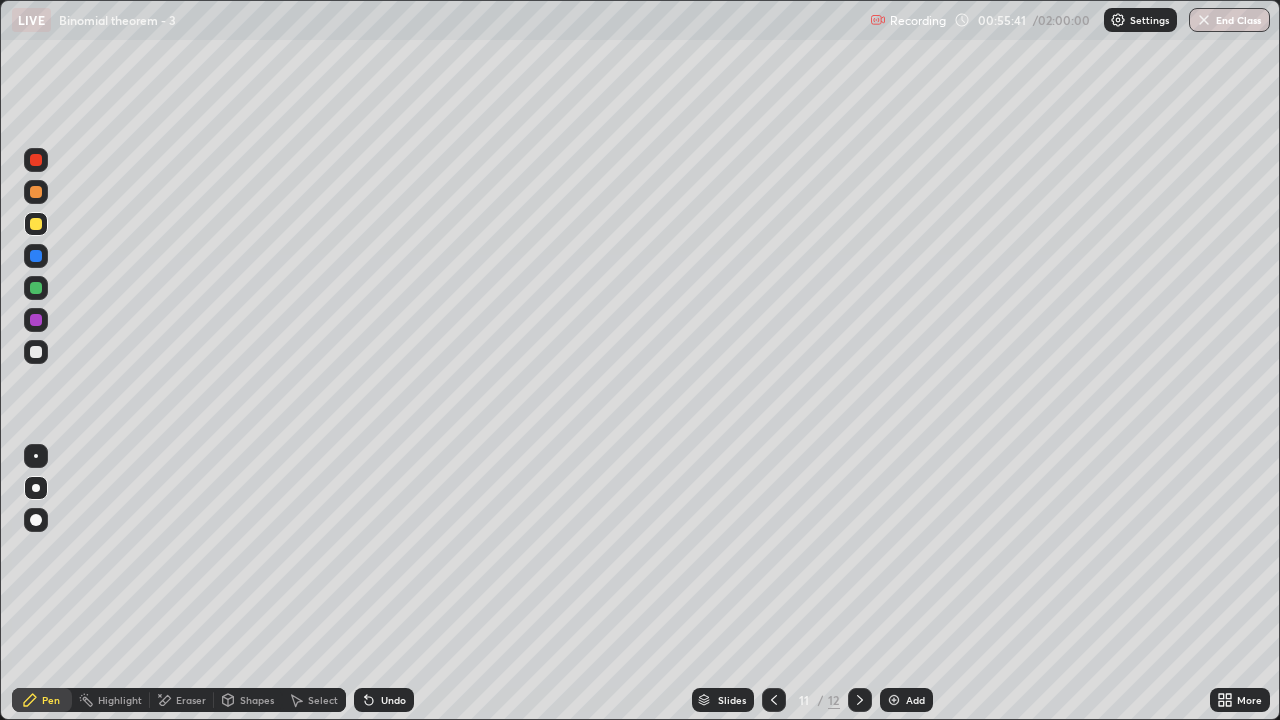 click at bounding box center (860, 700) 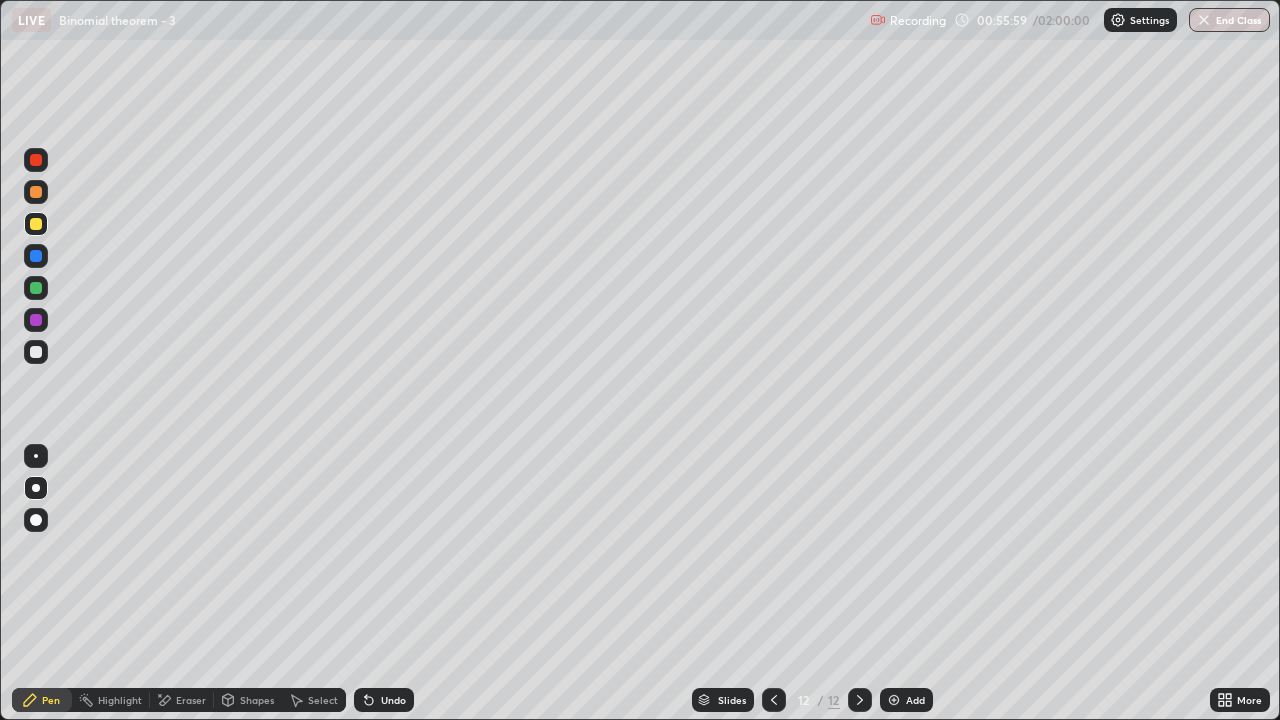click on "Undo" at bounding box center (393, 700) 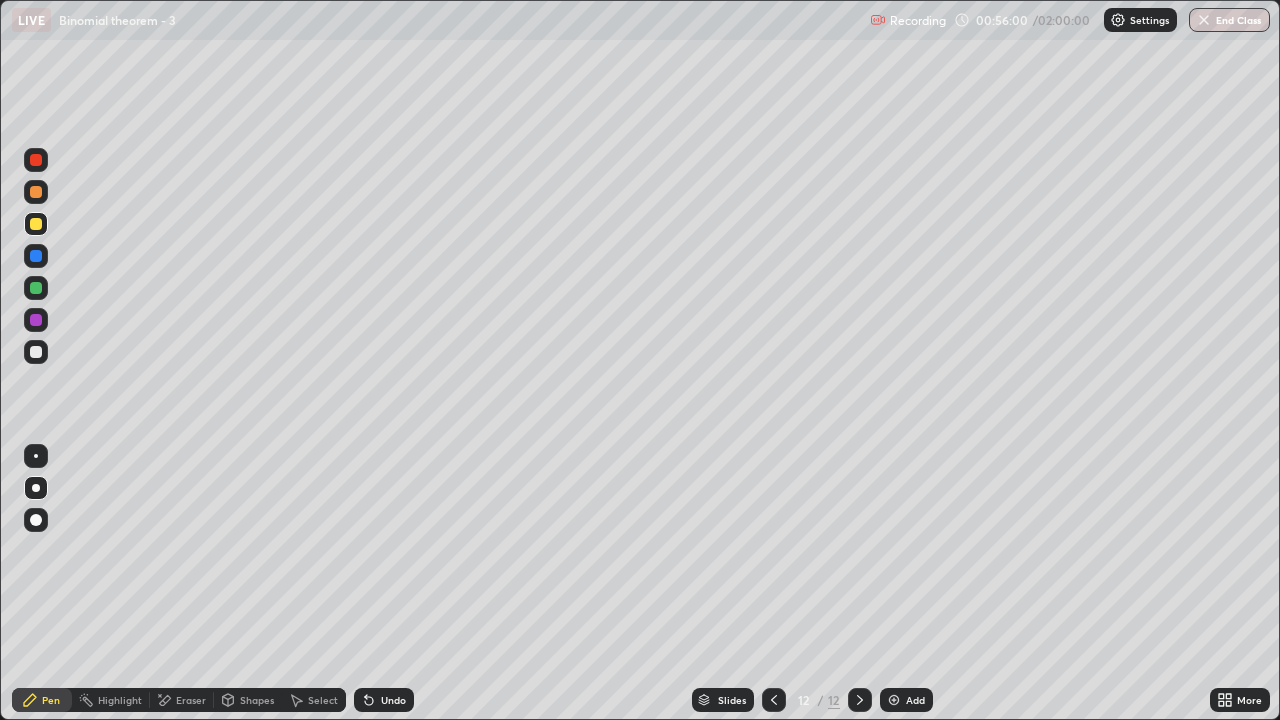 click on "Undo" at bounding box center [393, 700] 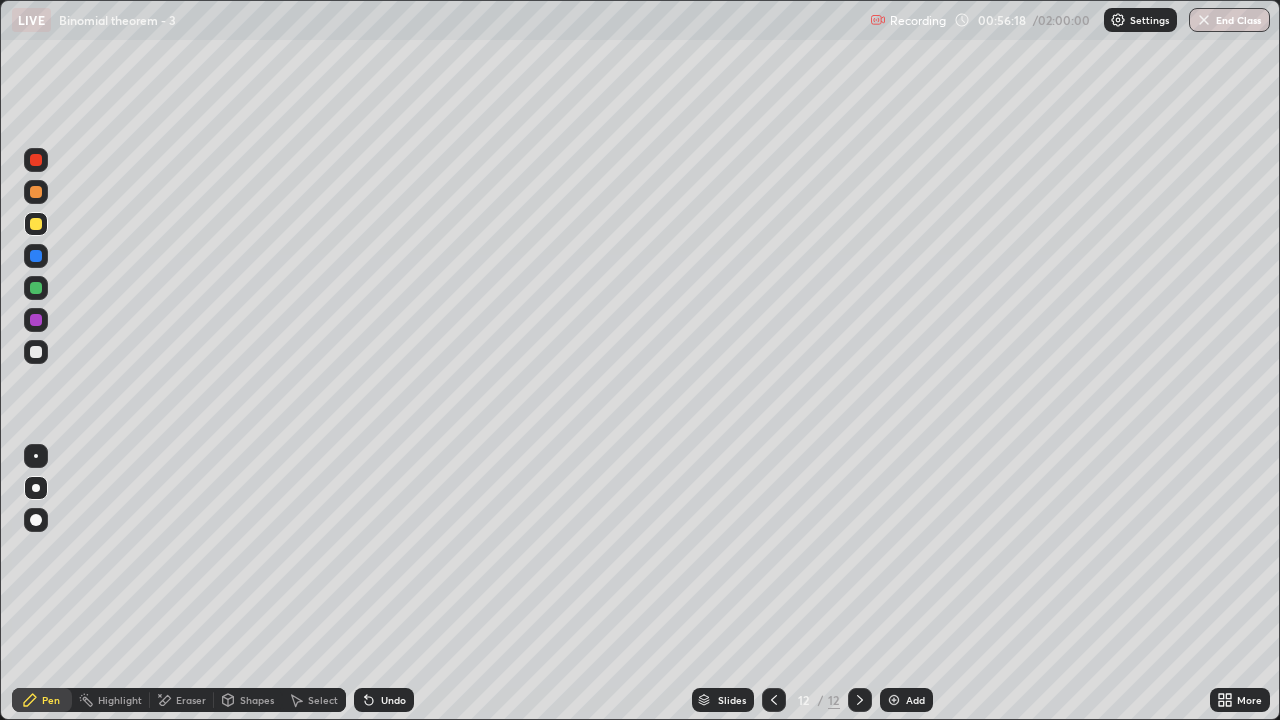 click on "Eraser" at bounding box center (182, 700) 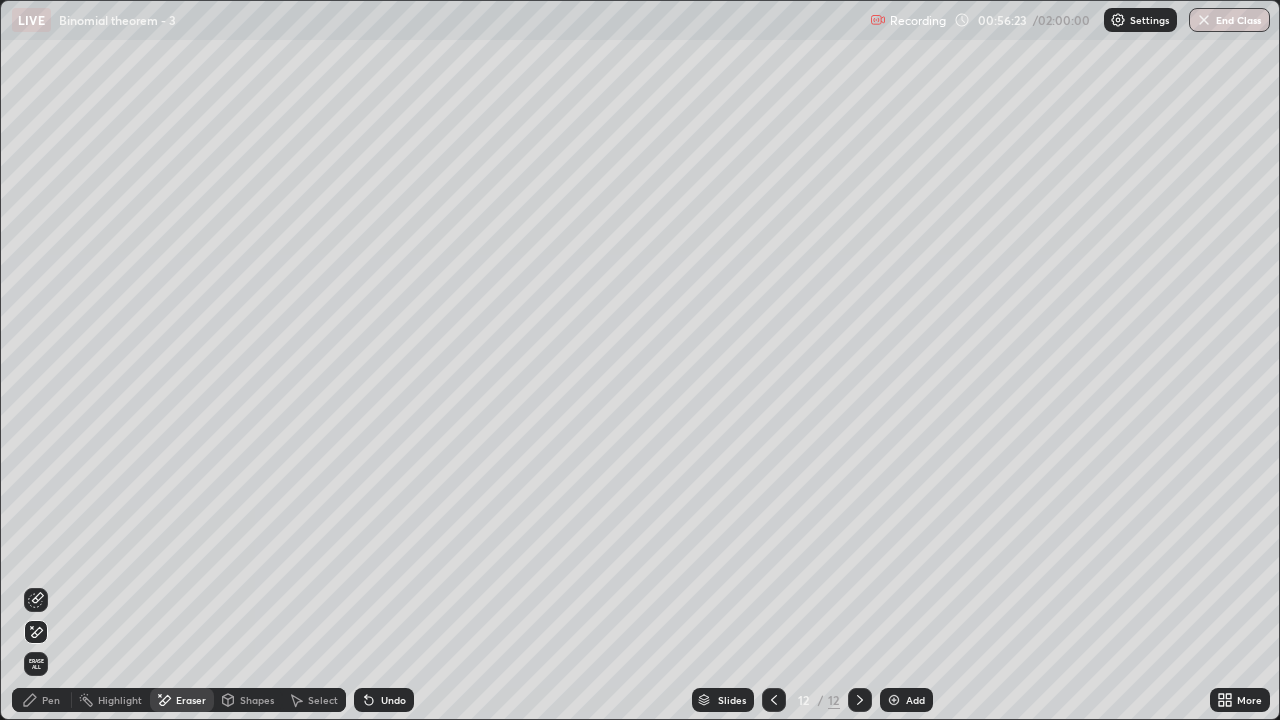 click on "Pen" at bounding box center (42, 700) 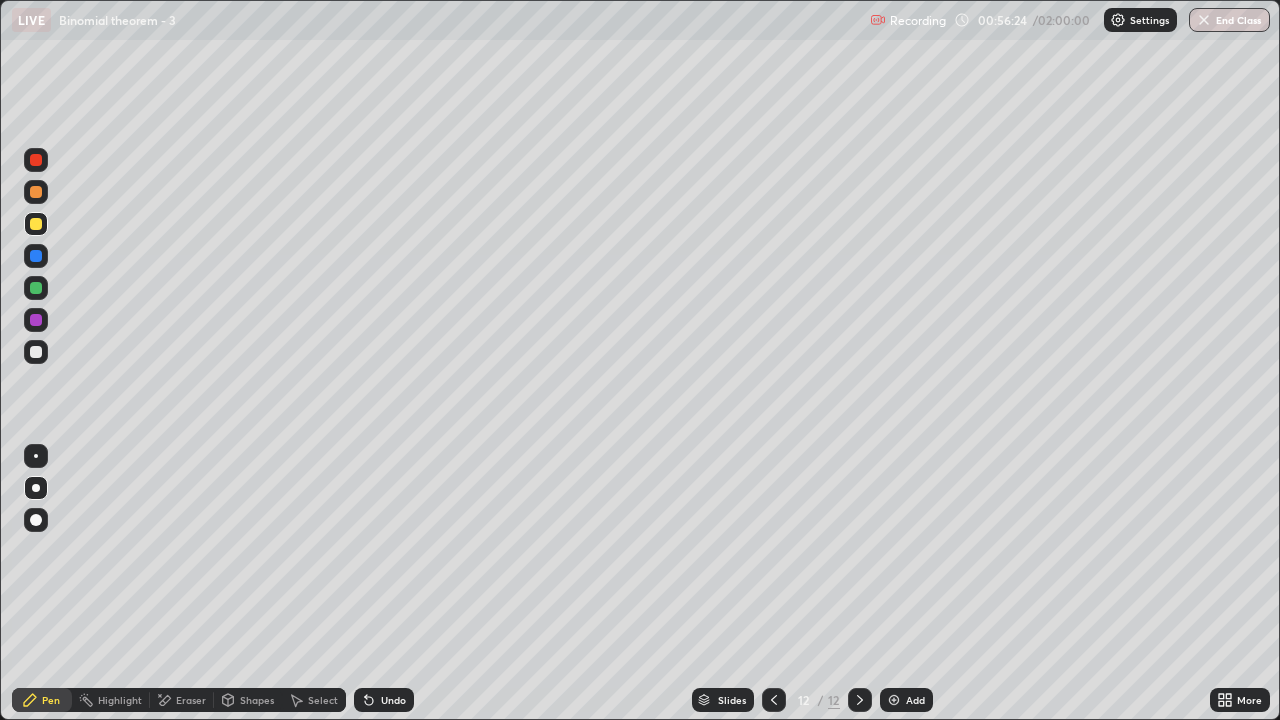 click at bounding box center (36, 352) 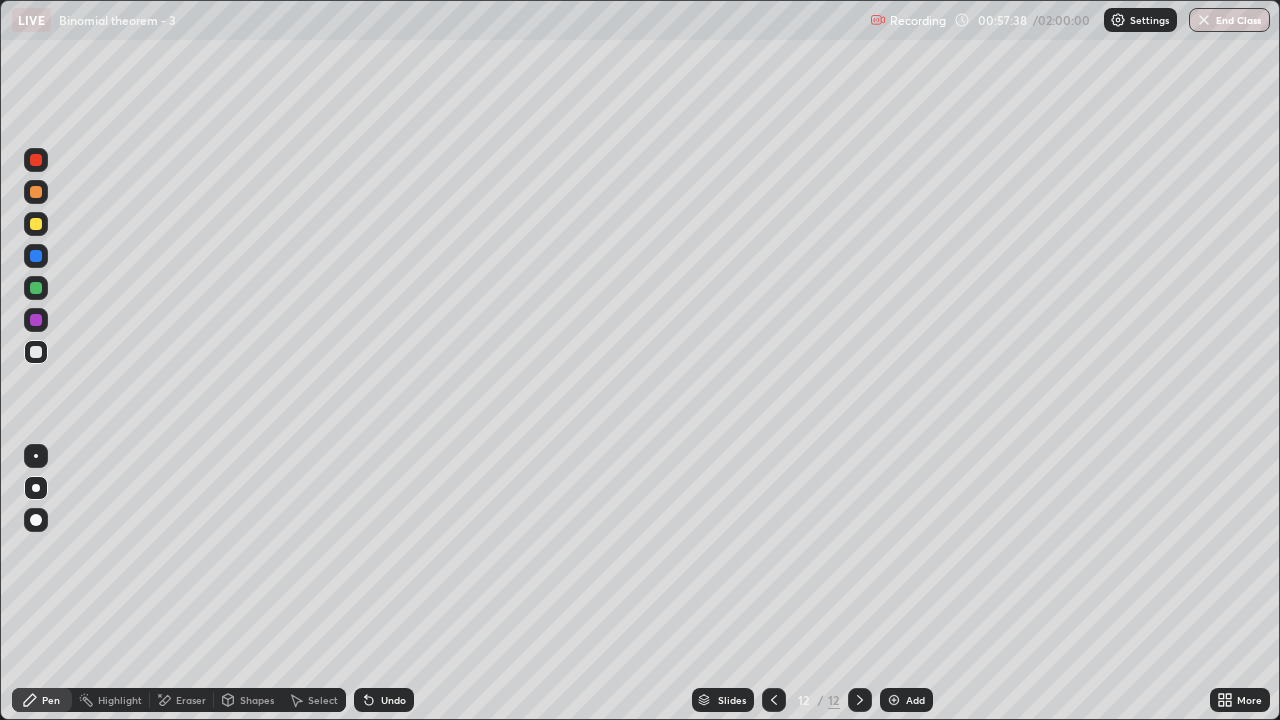 click at bounding box center [36, 288] 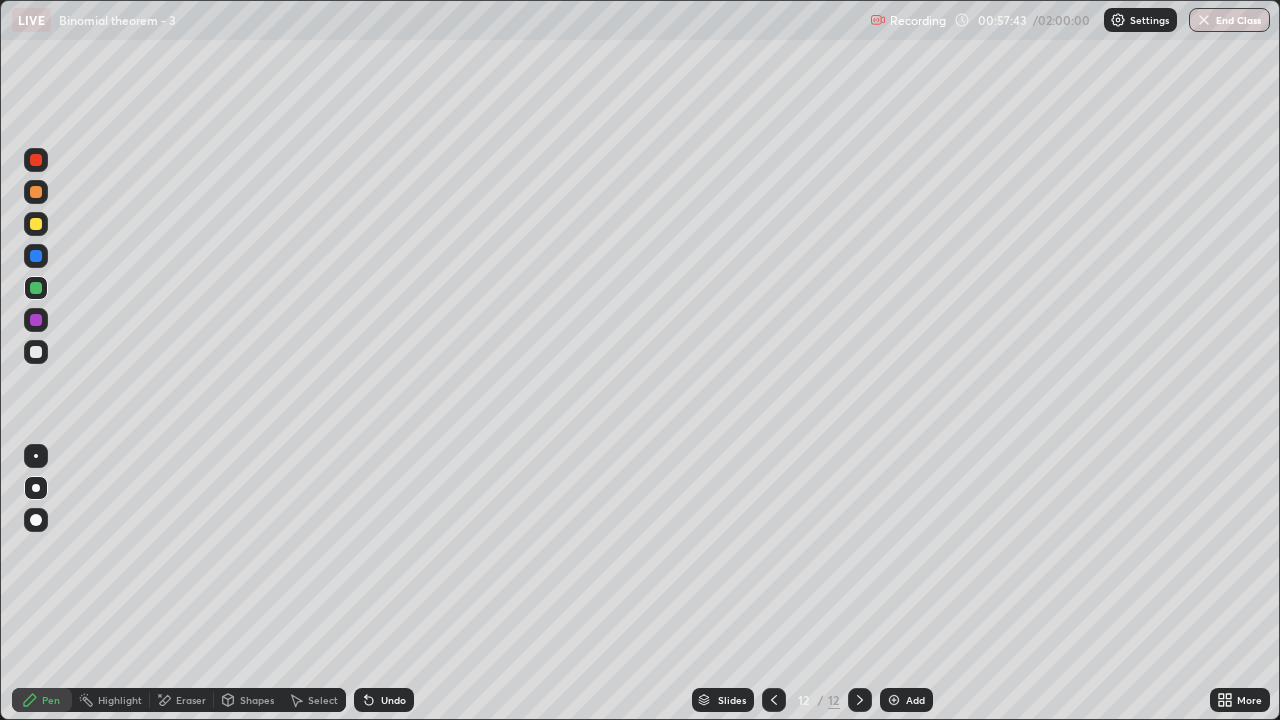 click on "Undo" at bounding box center [393, 700] 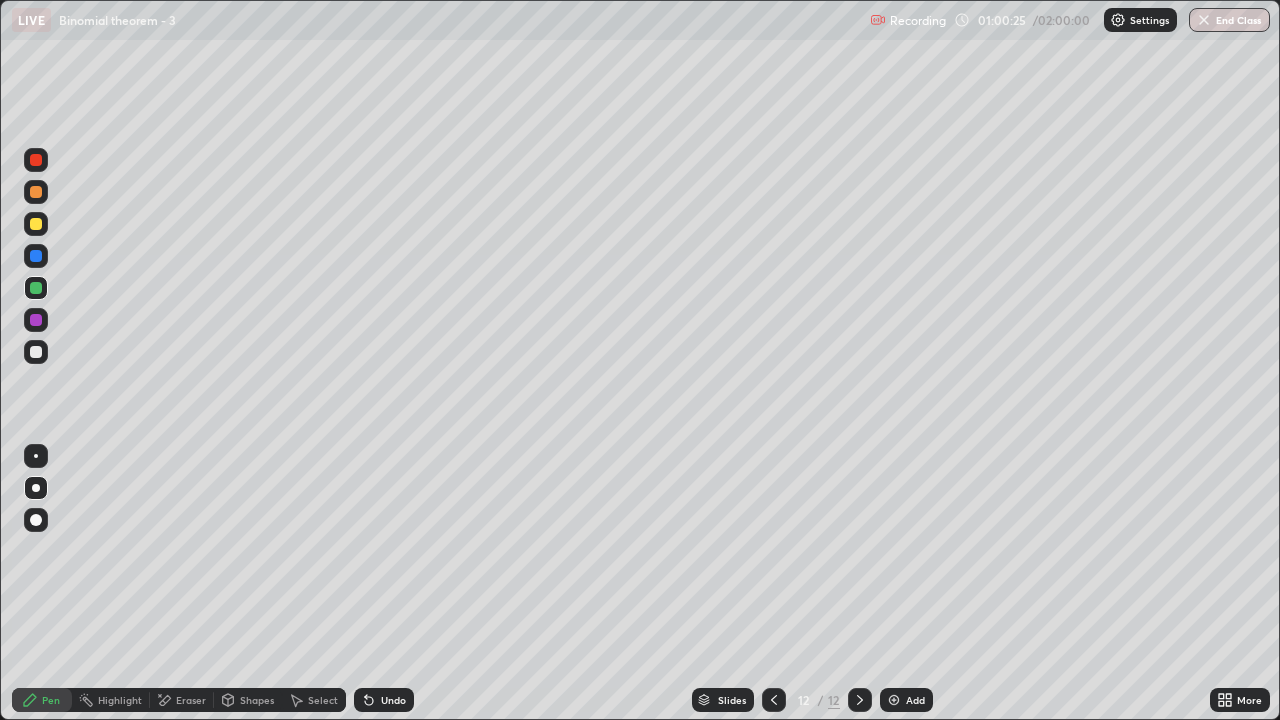 click on "Add" at bounding box center (906, 700) 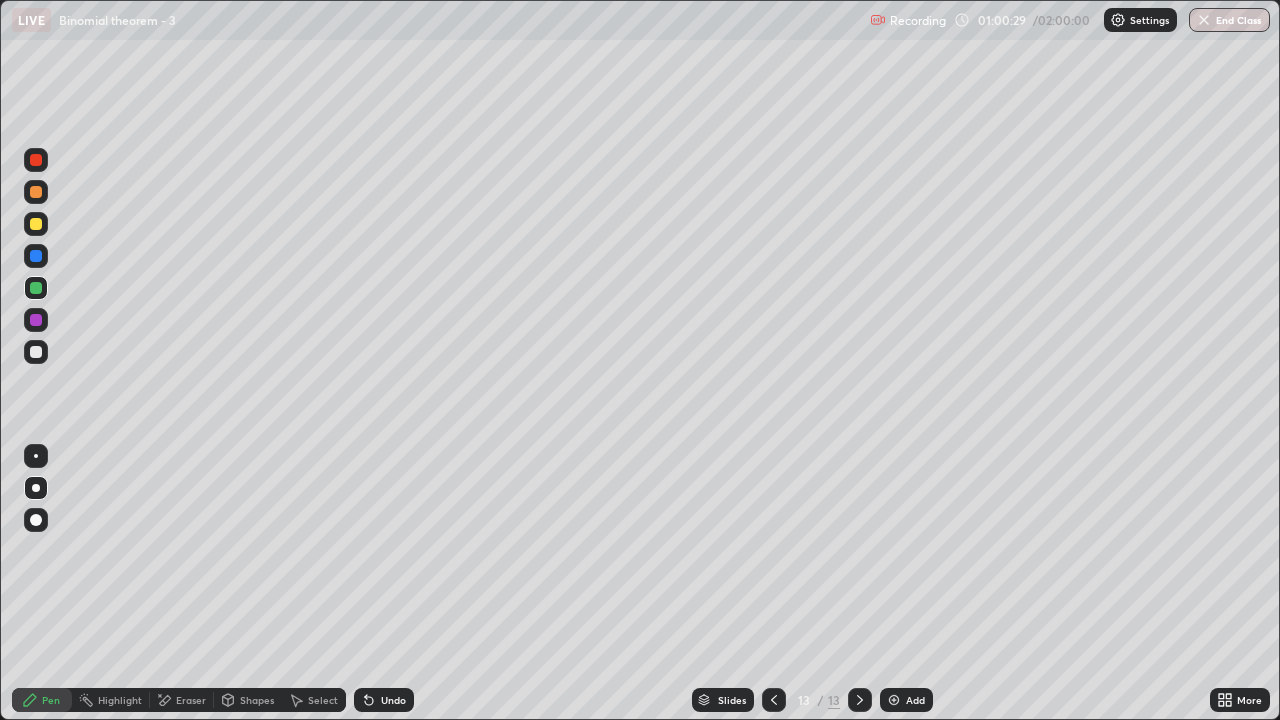 click on "Undo" at bounding box center [393, 700] 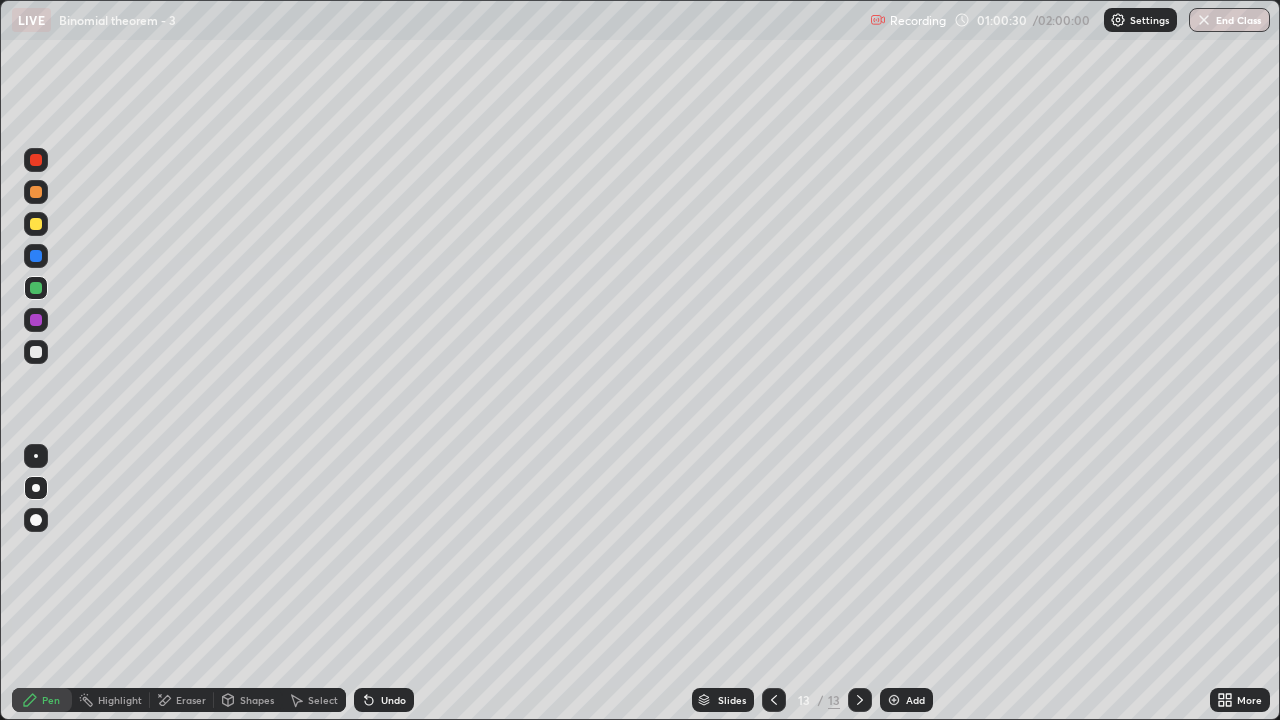 click on "Undo" at bounding box center (384, 700) 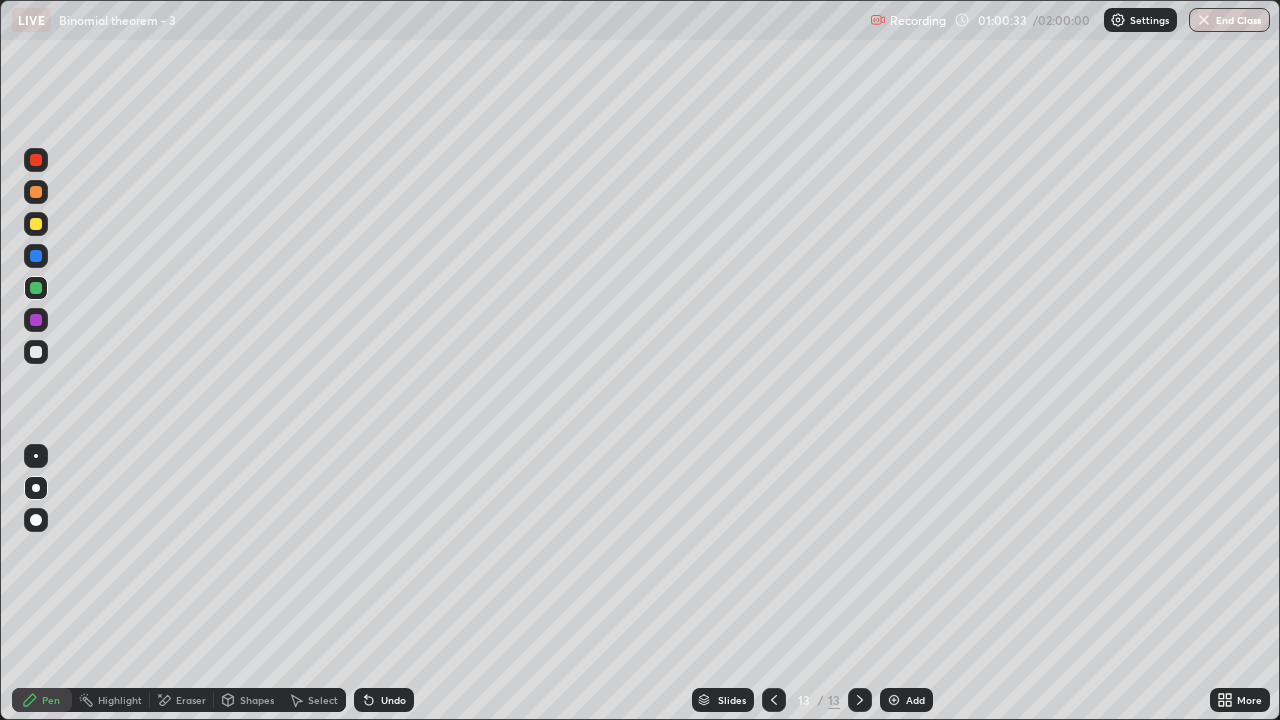 click 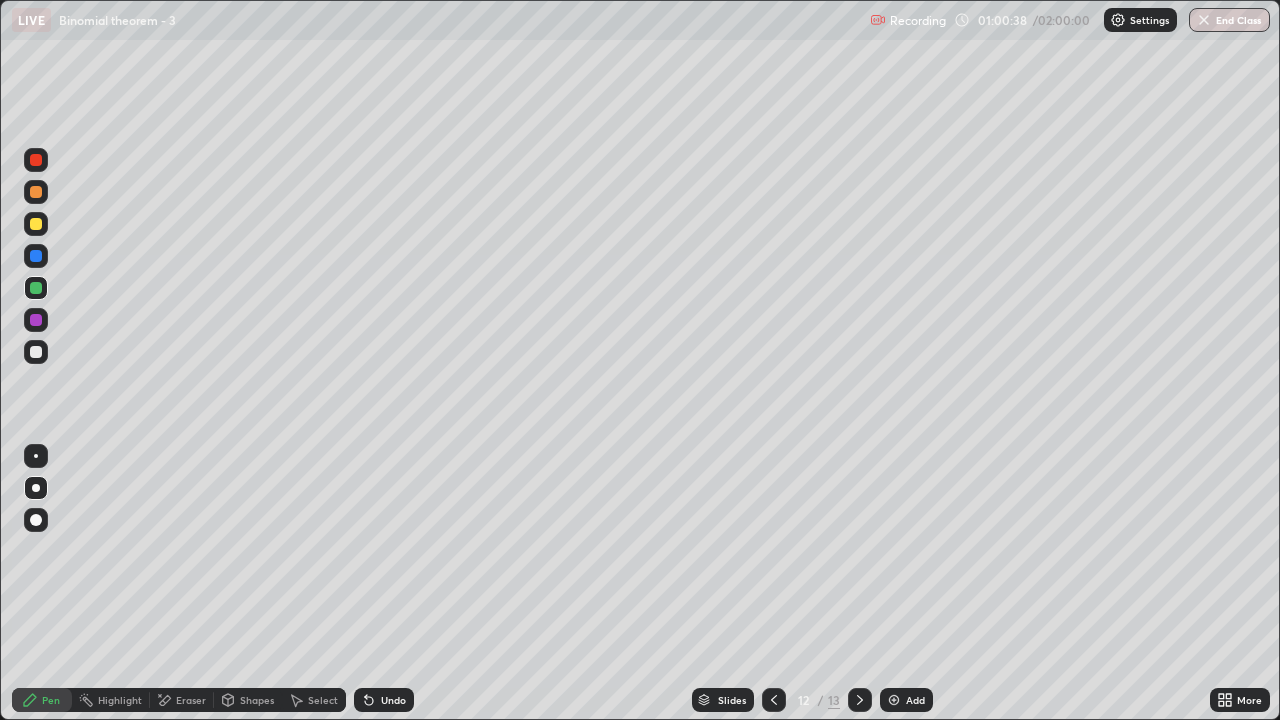 click at bounding box center (860, 700) 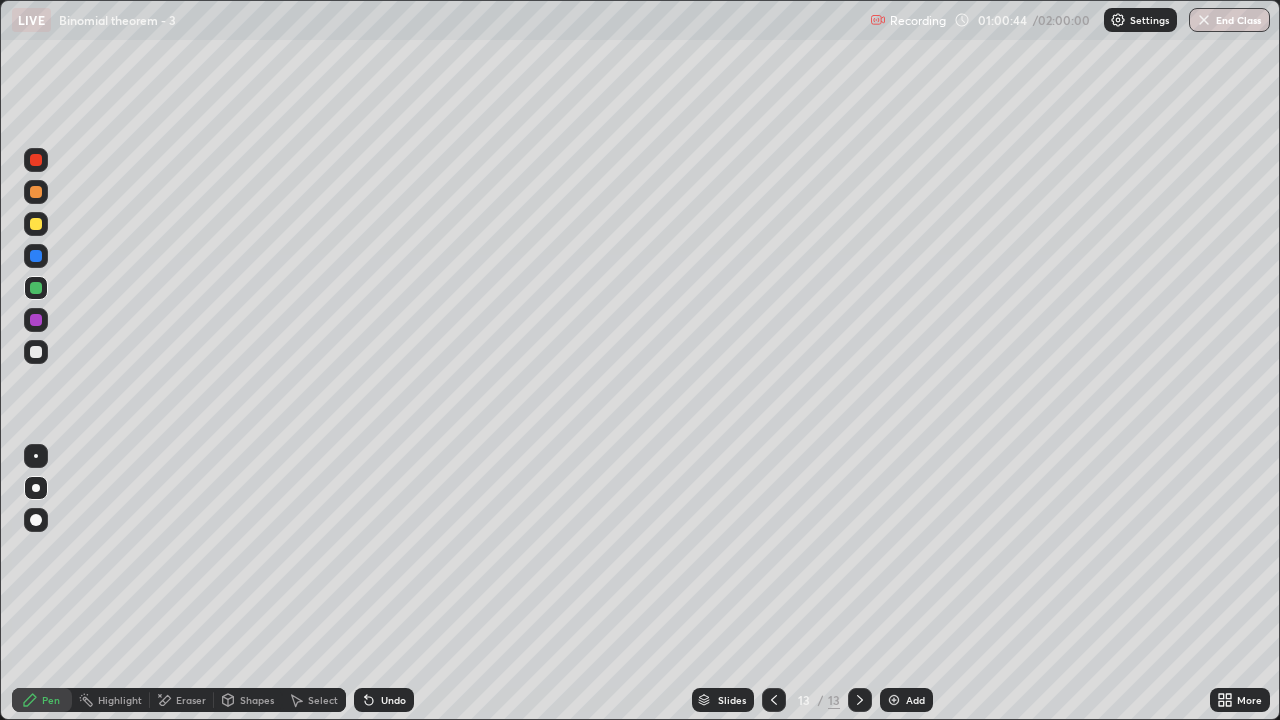 click at bounding box center [774, 700] 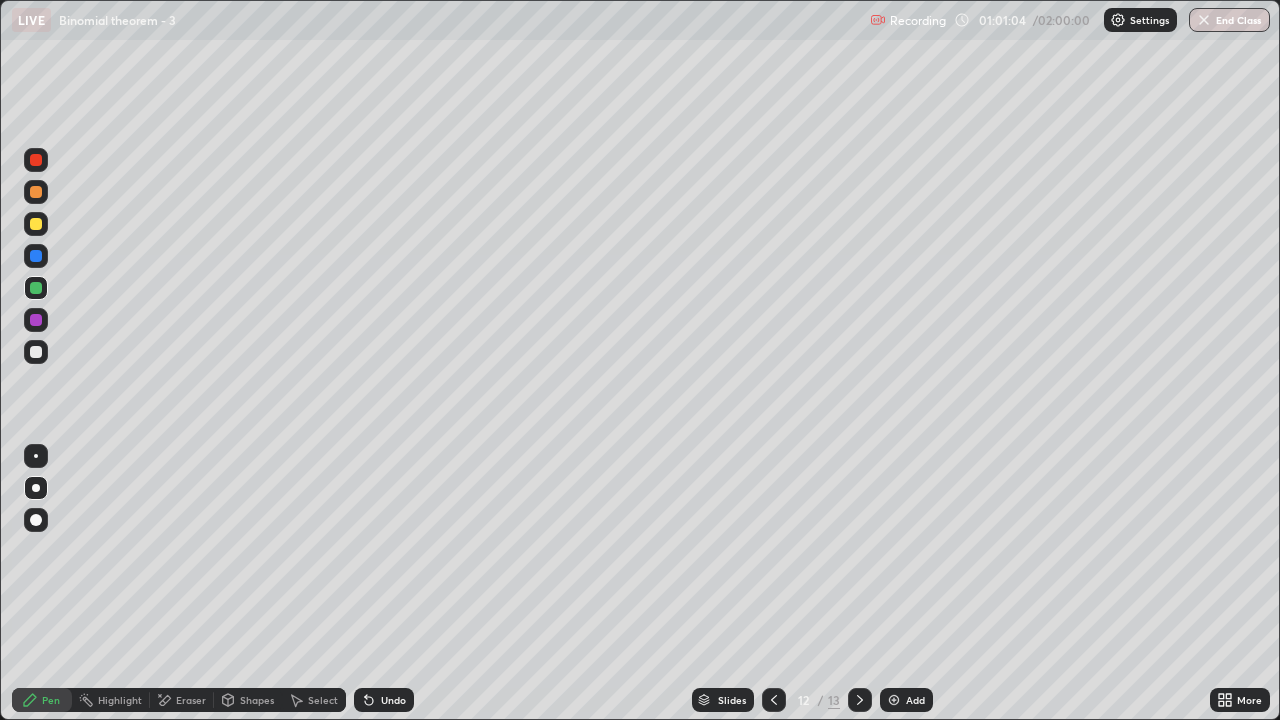 click 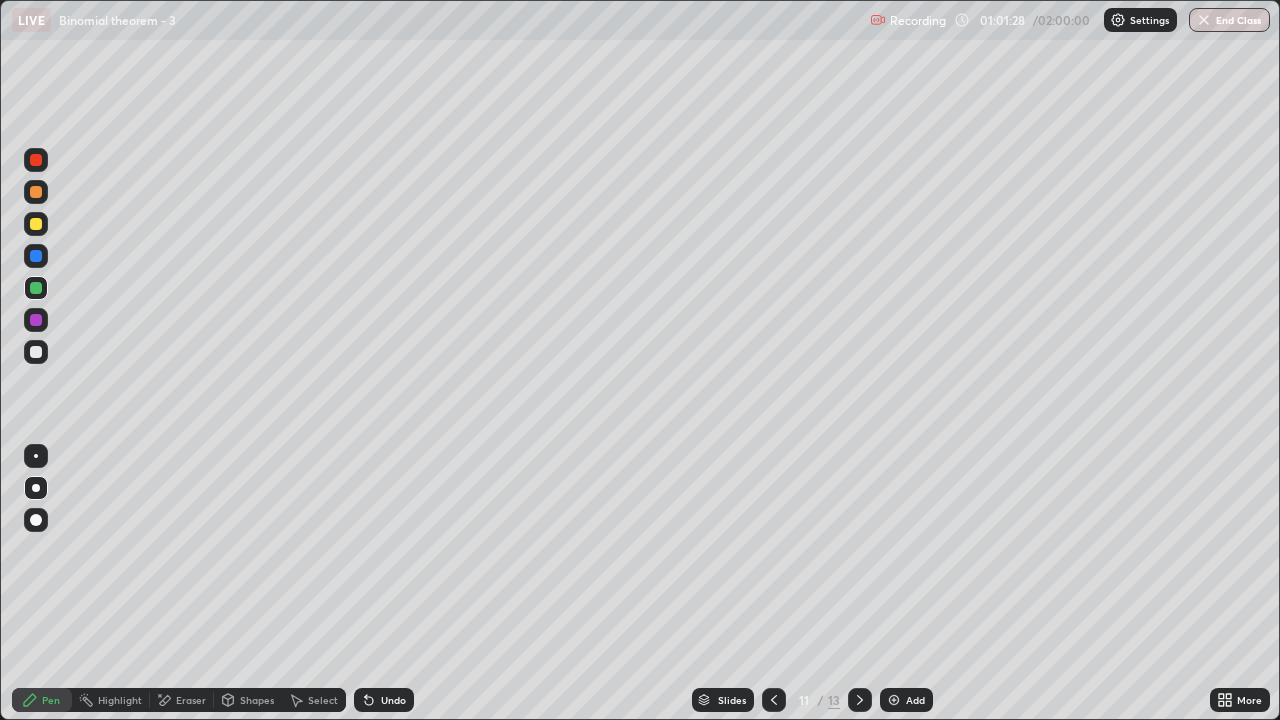 click at bounding box center [860, 700] 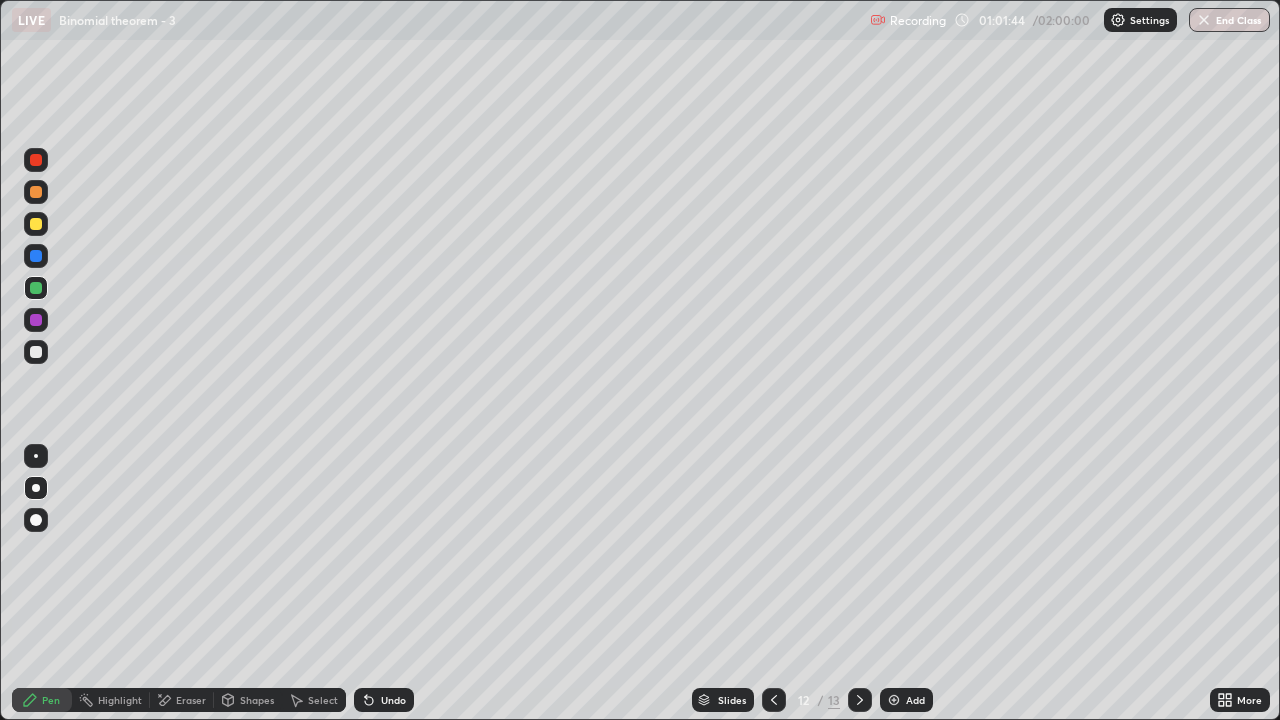 click 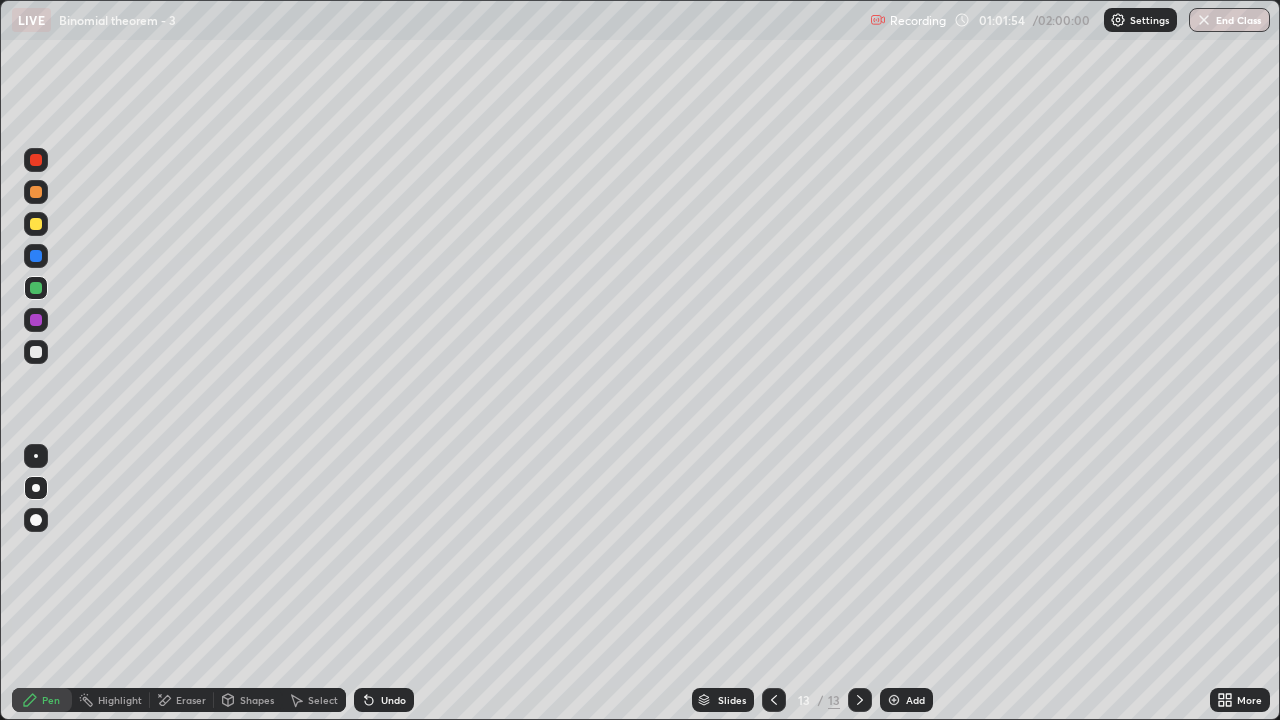 click 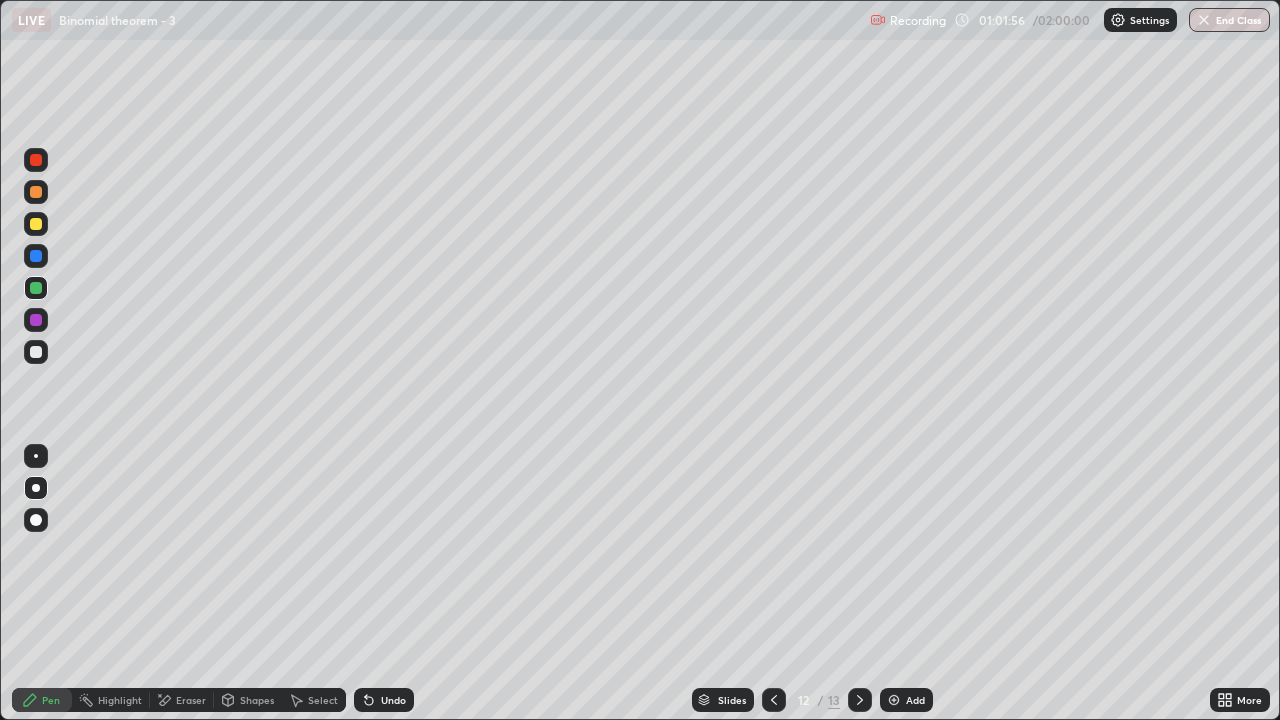 click at bounding box center (860, 700) 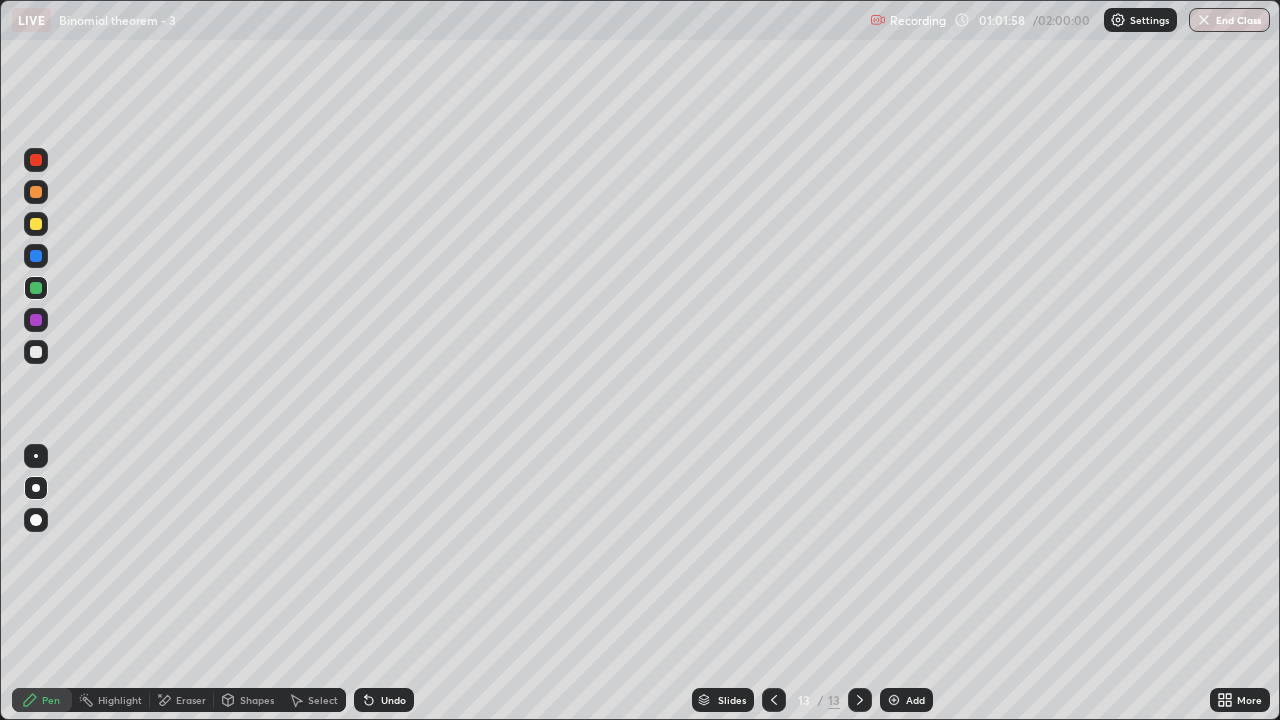 click on "LIVE Binomial theorem - 3" at bounding box center [437, 20] 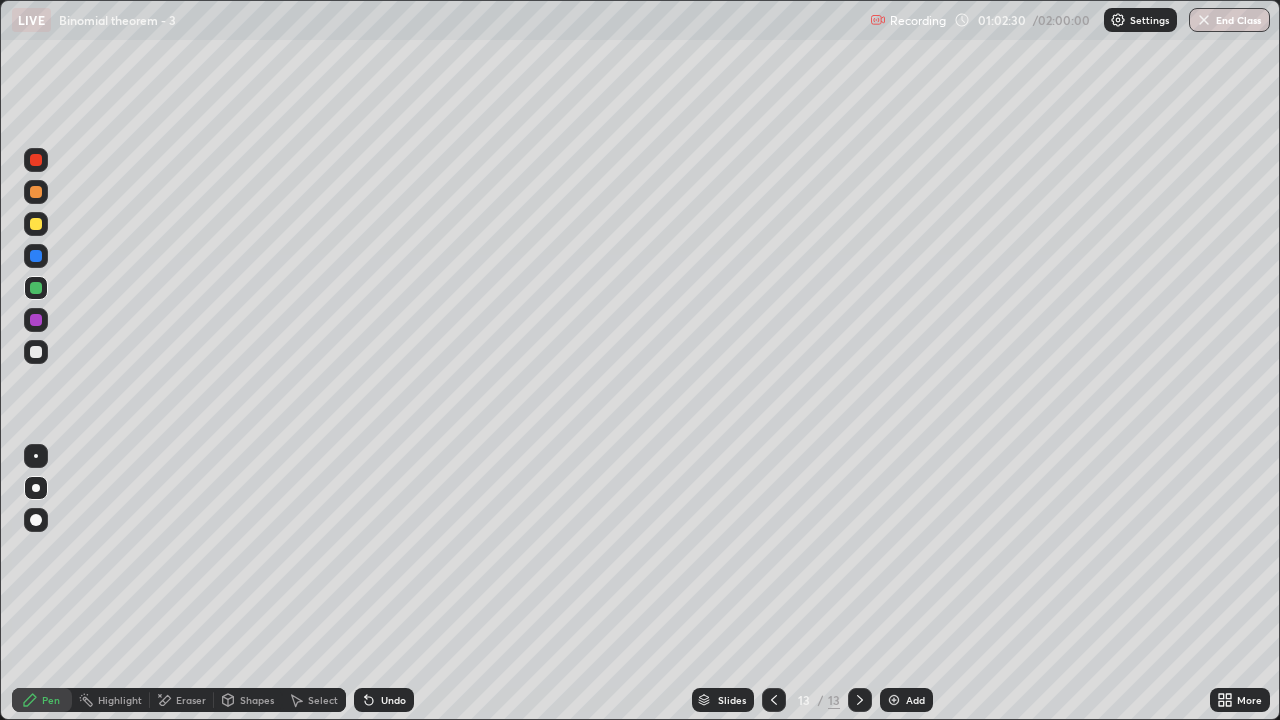 click 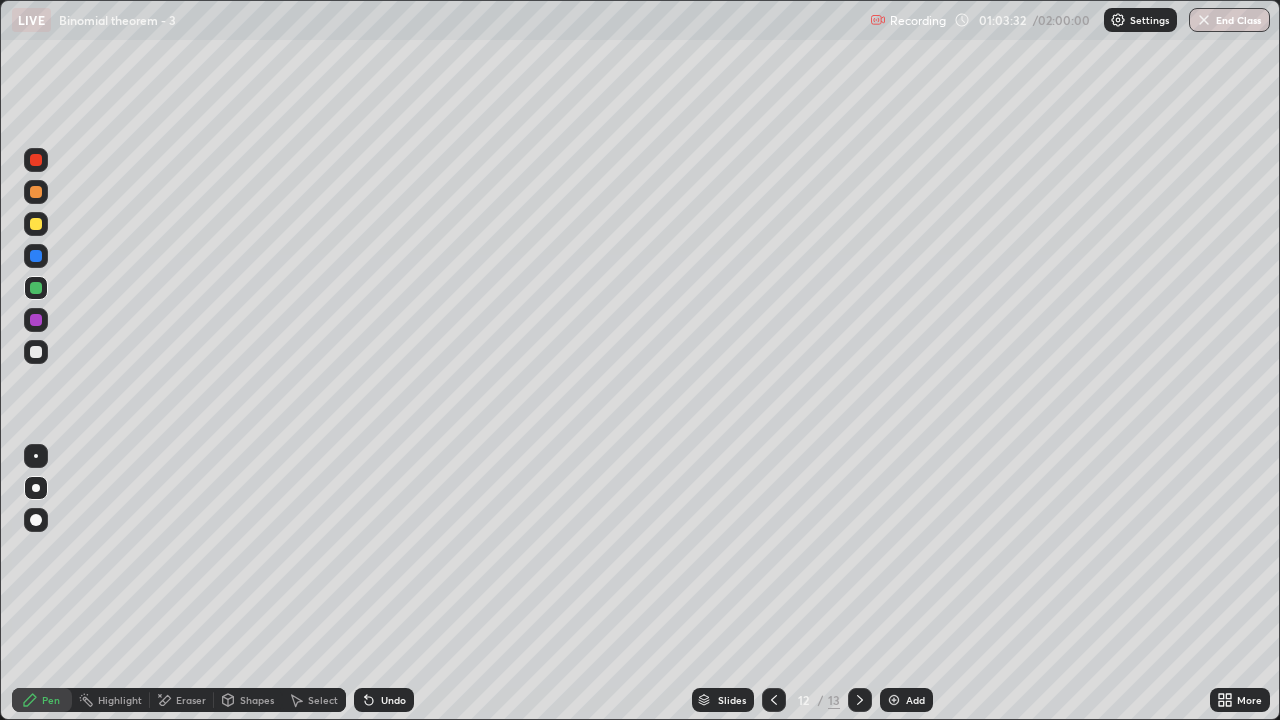 click 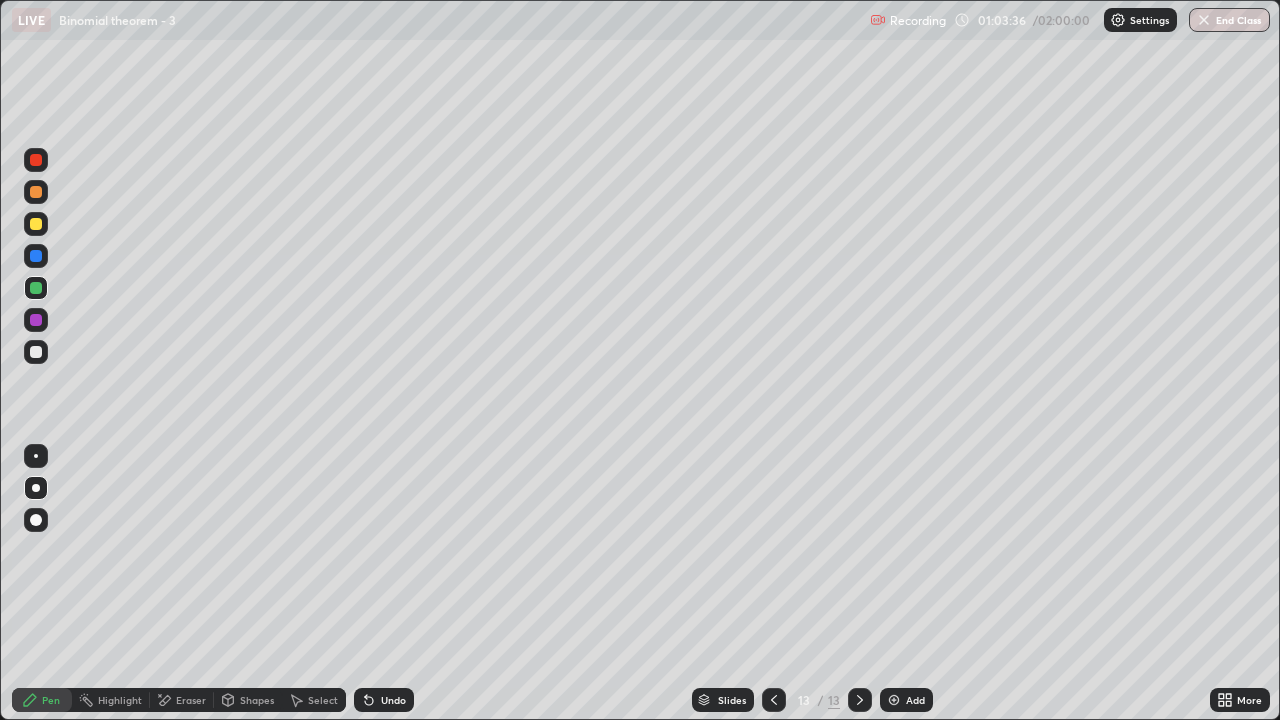click at bounding box center [36, 288] 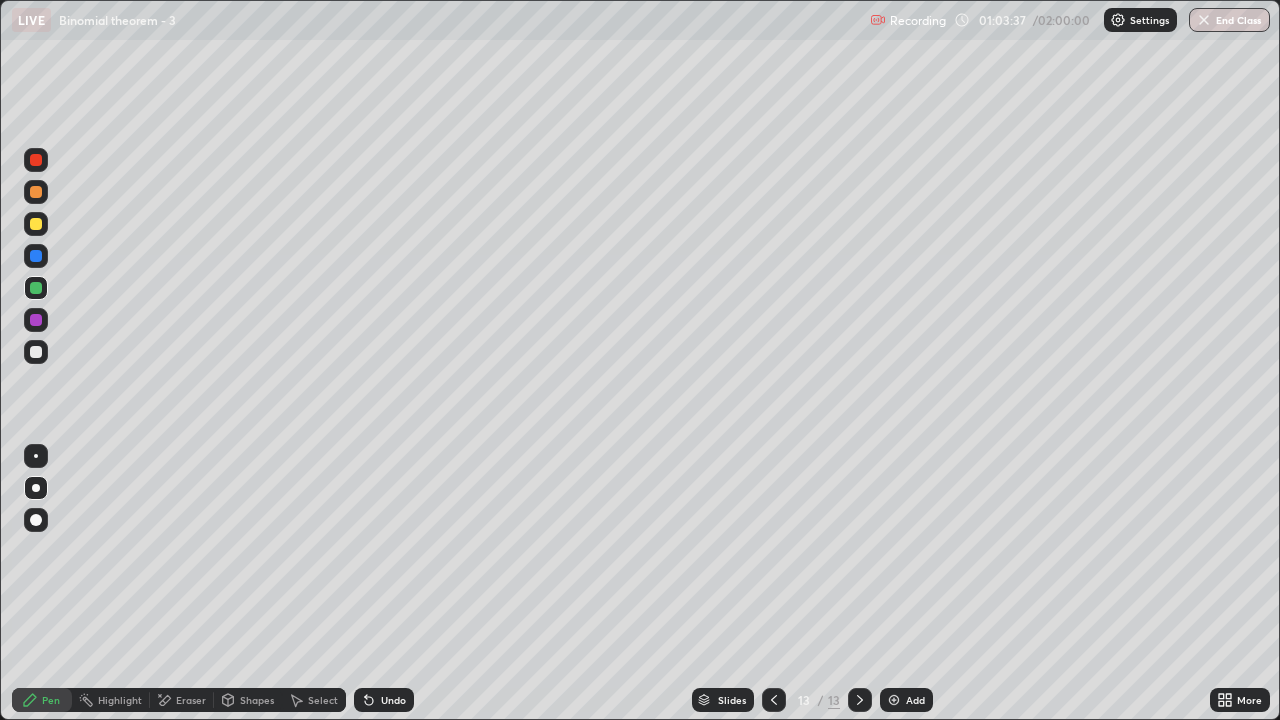 click at bounding box center (36, 224) 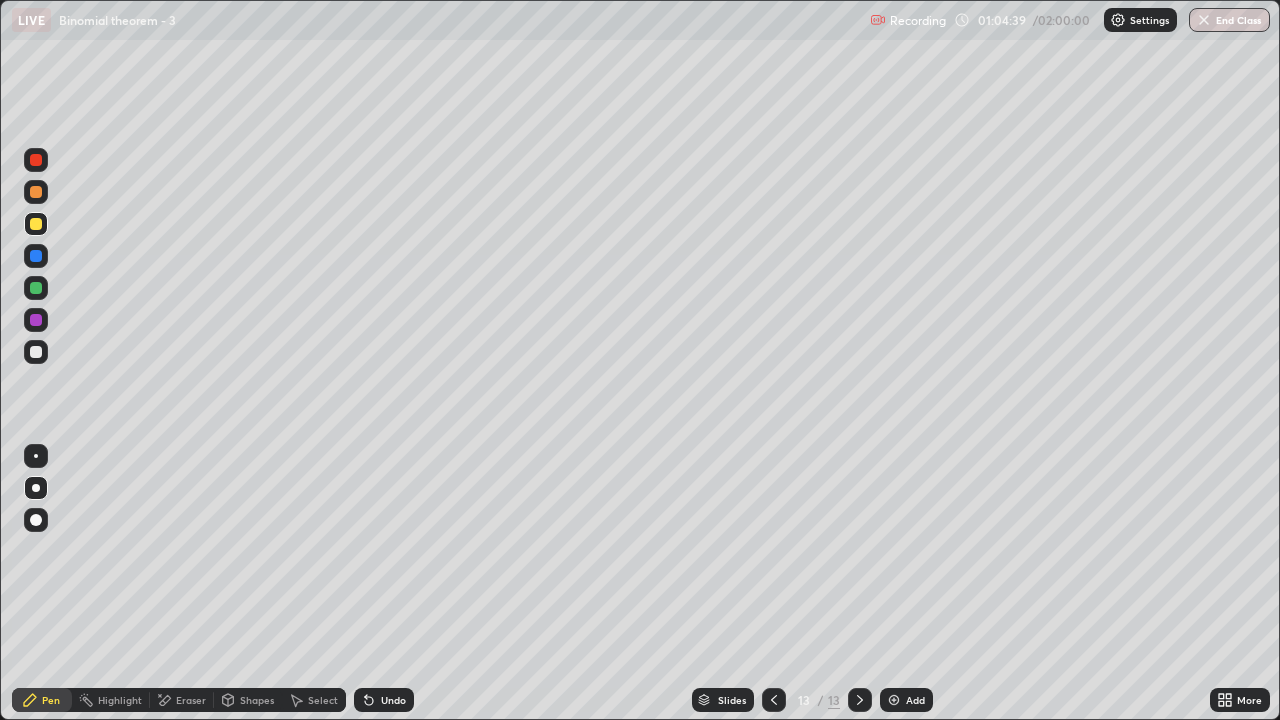 click on "Undo" at bounding box center (393, 700) 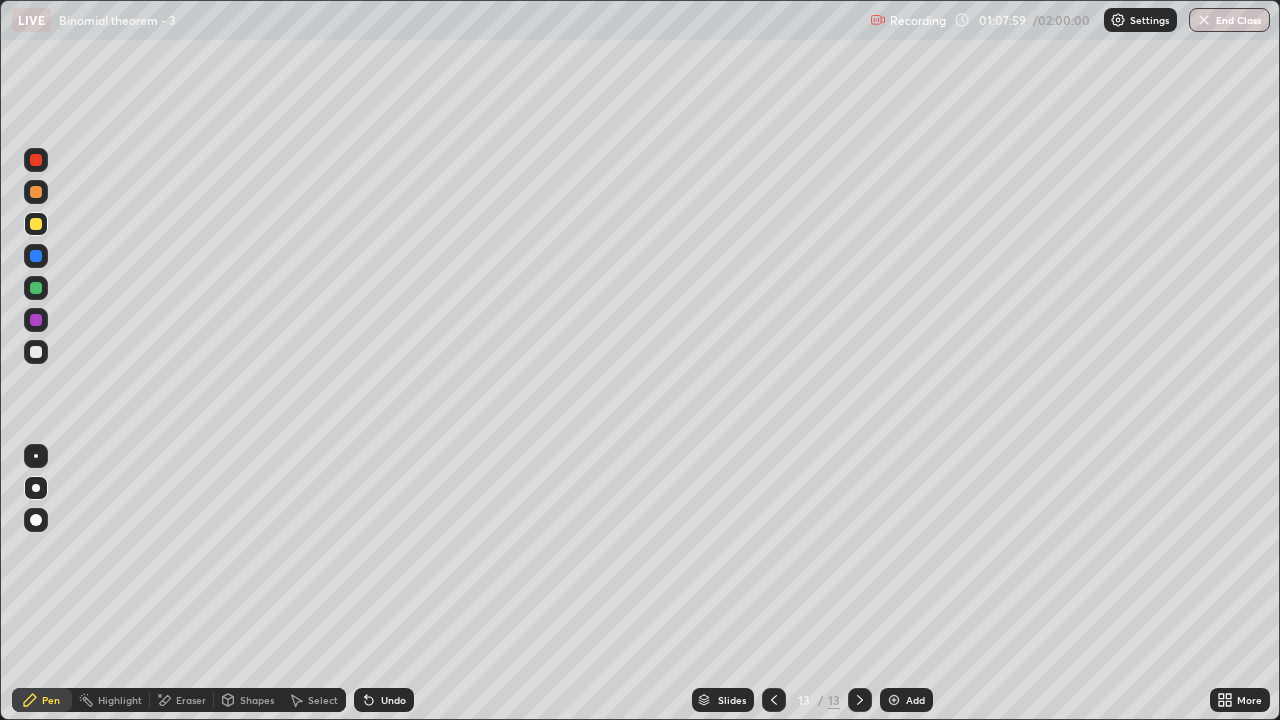 click at bounding box center [36, 288] 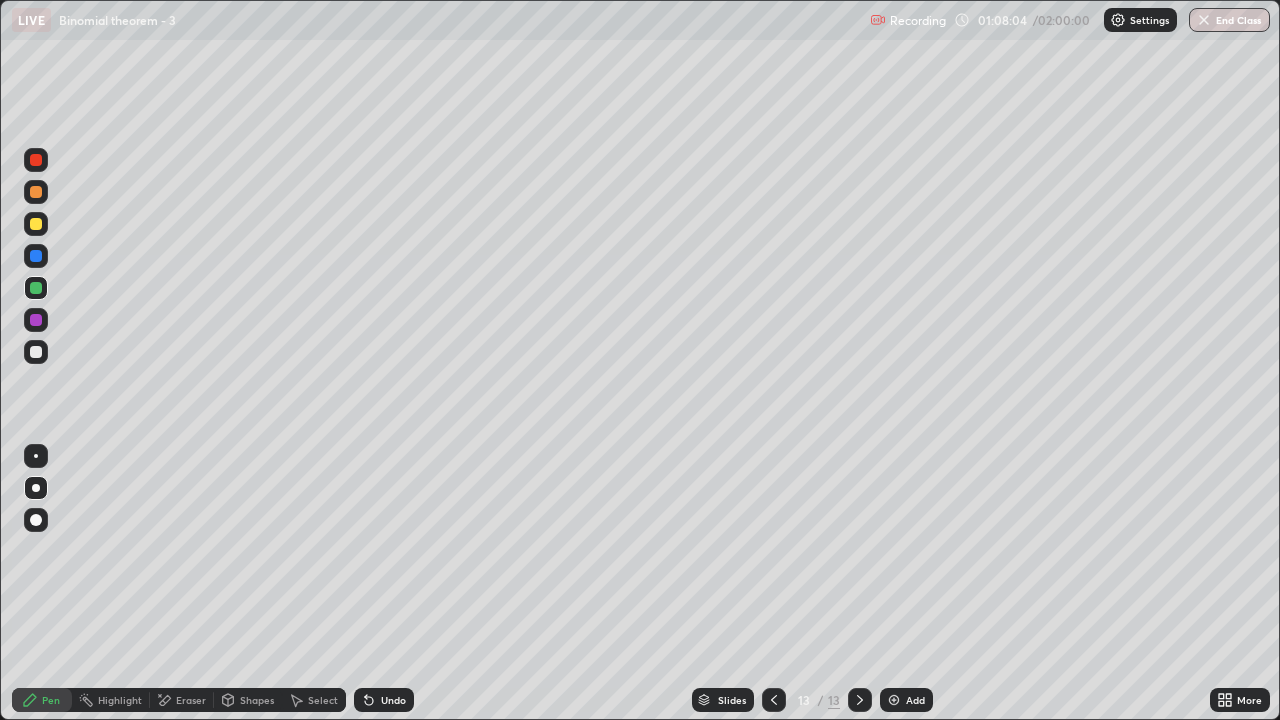 click on "Undo" at bounding box center (393, 700) 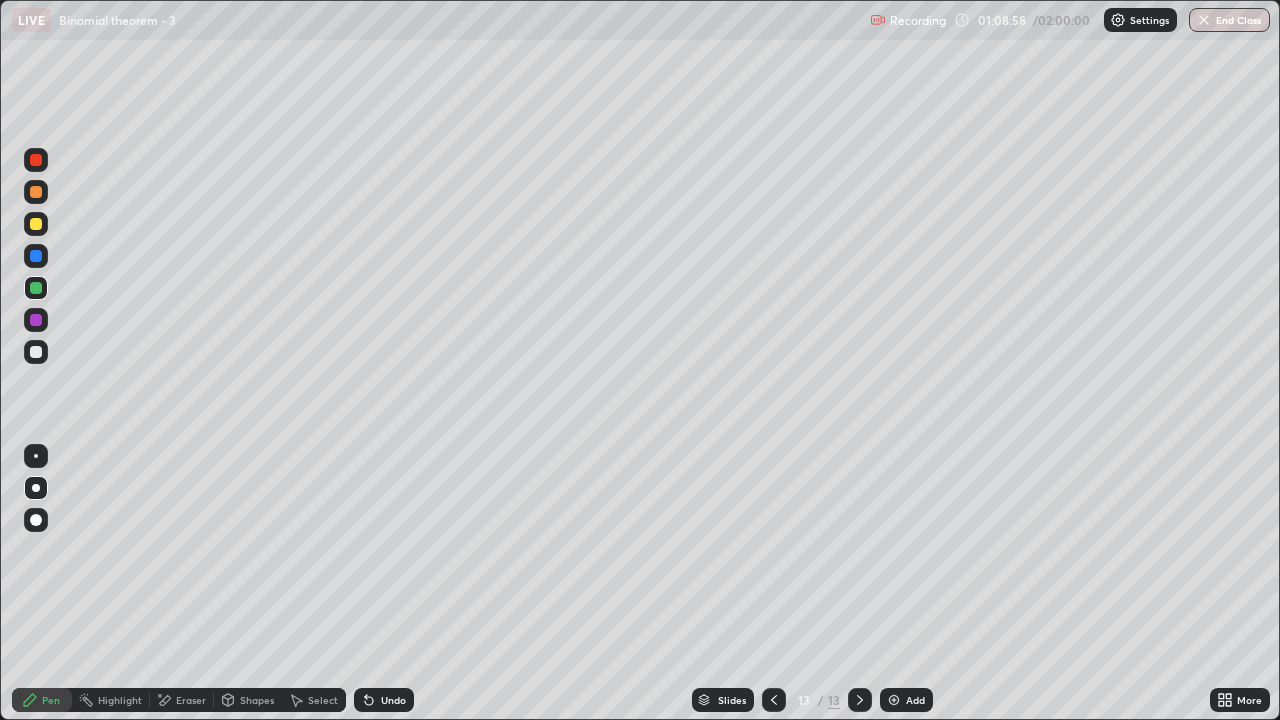 click on "Select" at bounding box center [323, 700] 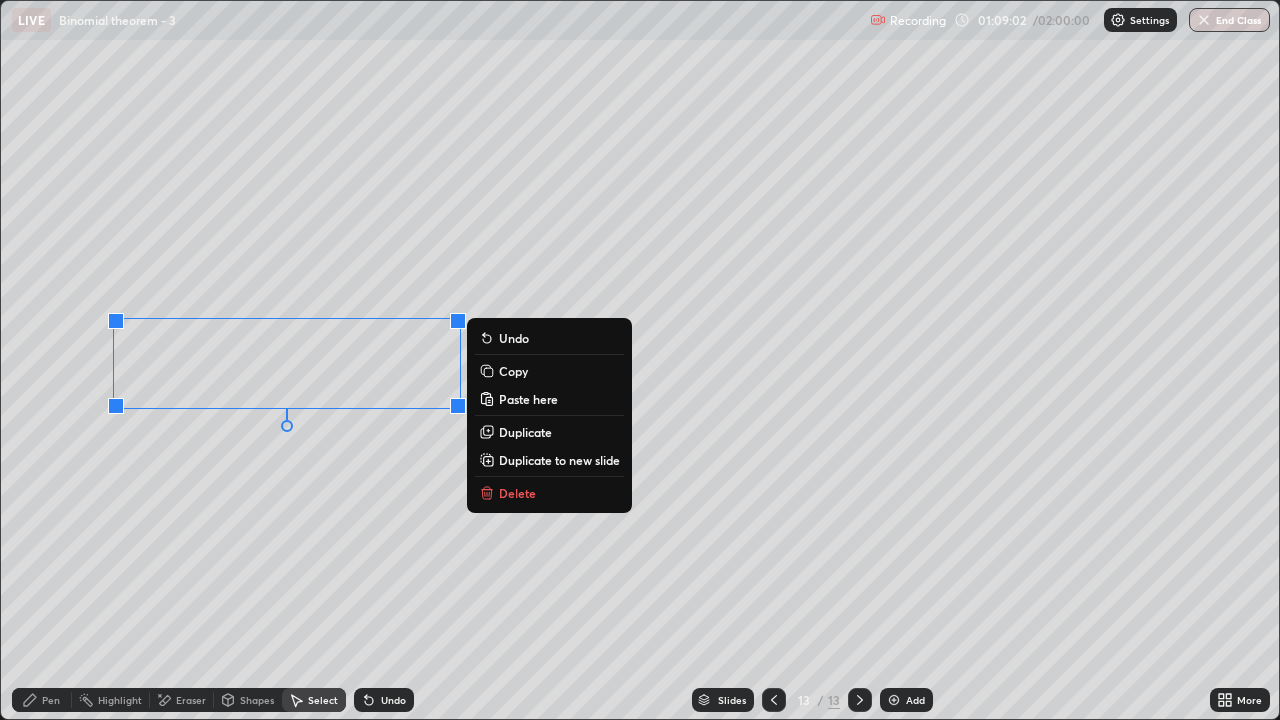 click on "Duplicate to new slide" at bounding box center [559, 460] 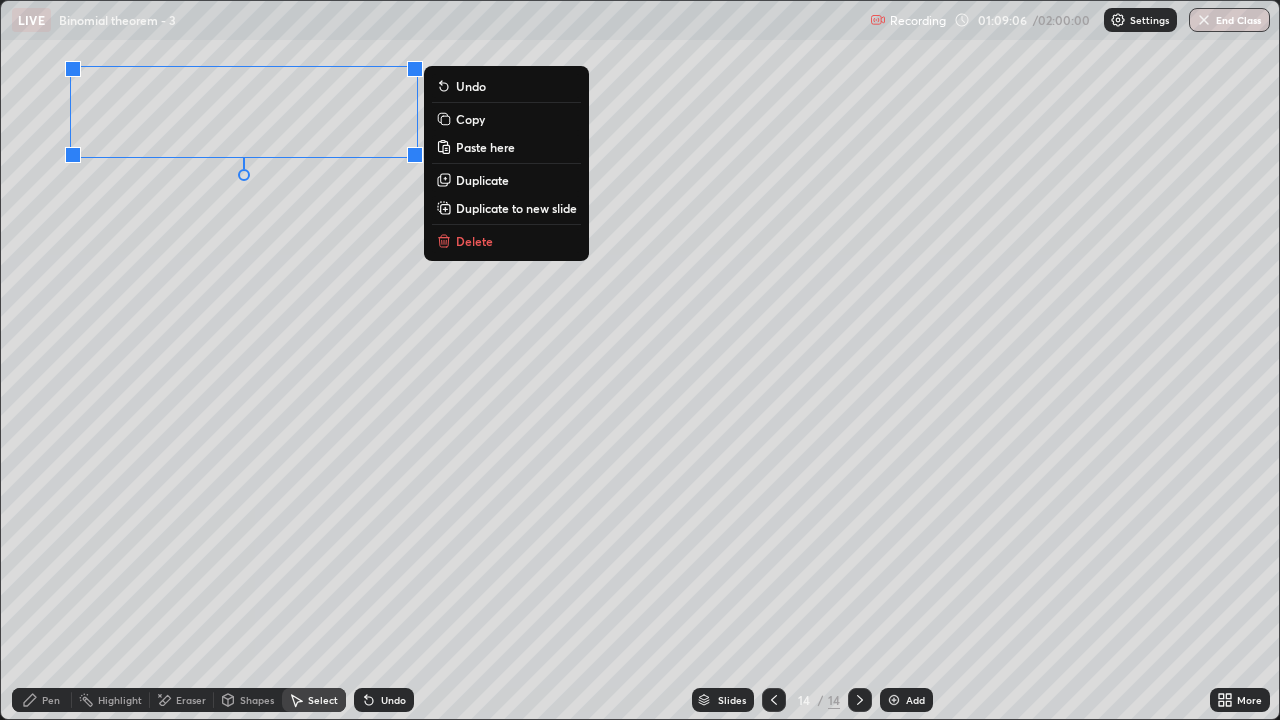 click on "Pen" at bounding box center (42, 700) 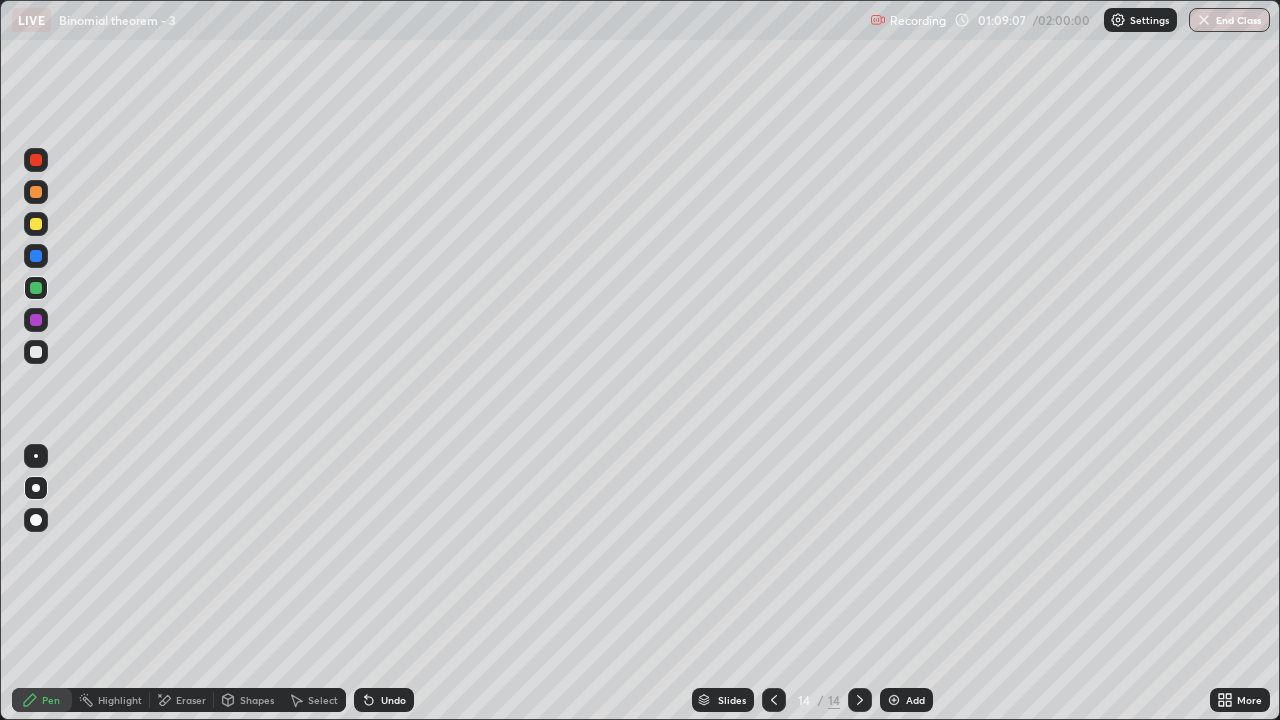 click at bounding box center (36, 352) 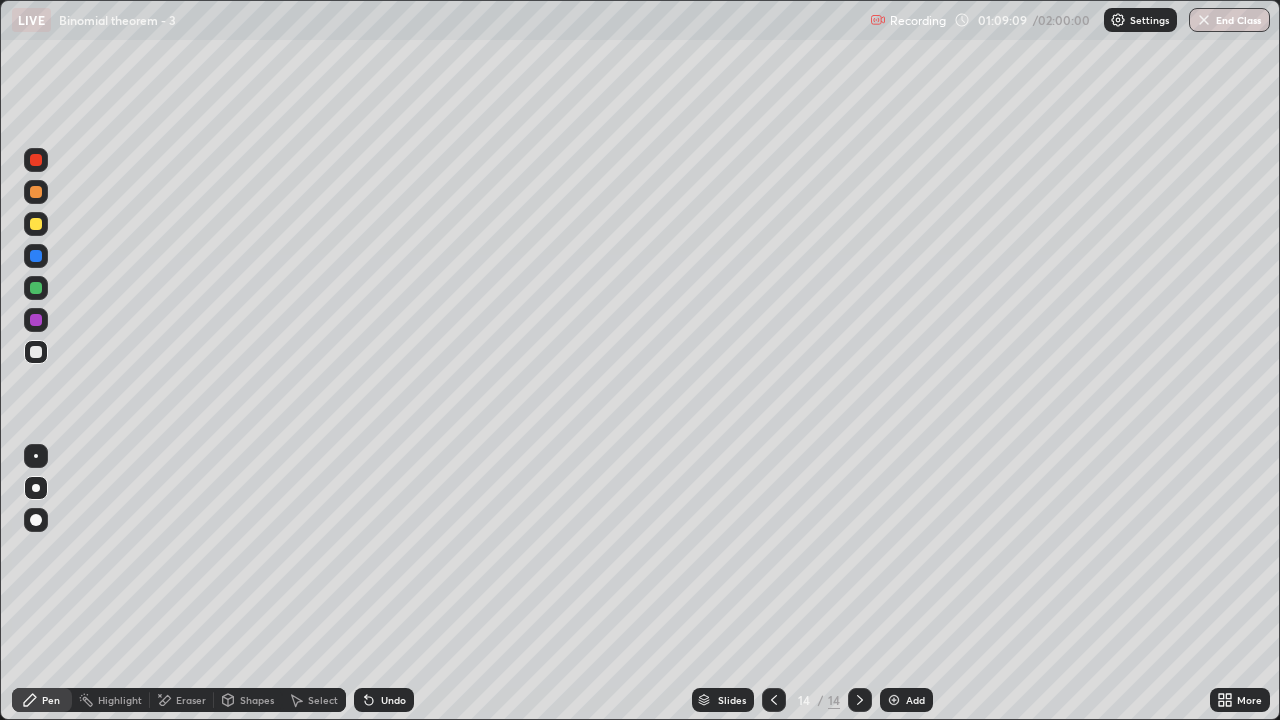 click 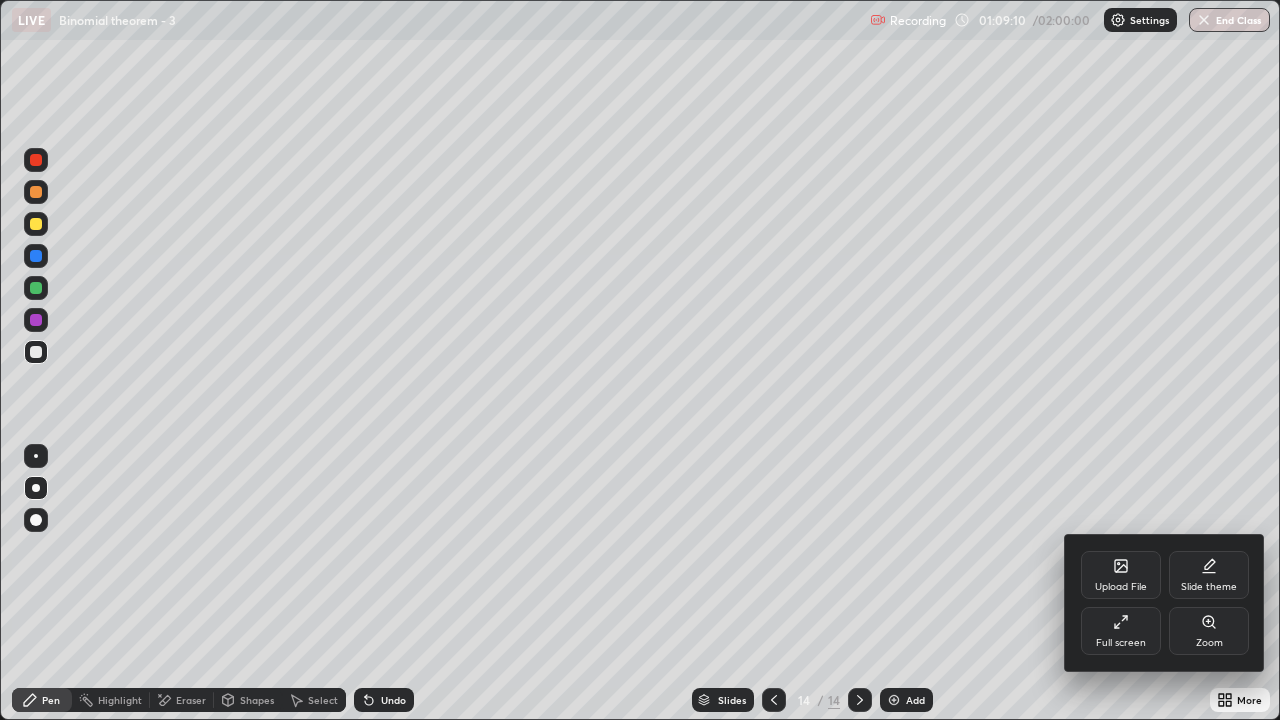 click on "Full screen" at bounding box center (1121, 643) 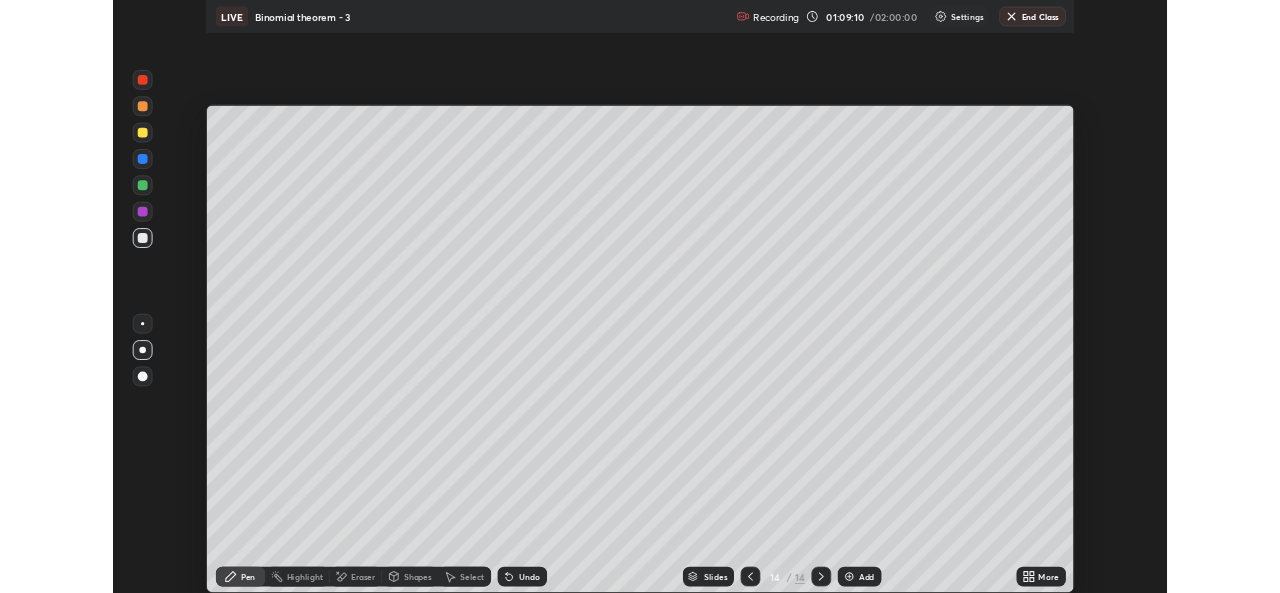 scroll, scrollTop: 593, scrollLeft: 1280, axis: both 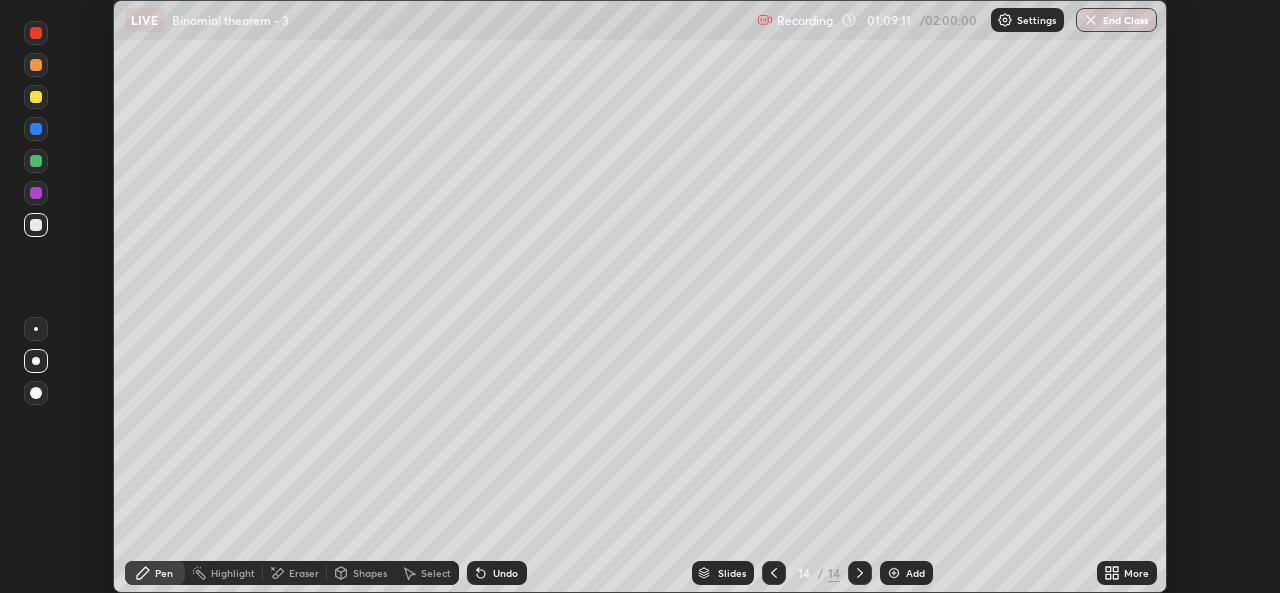 click on "More" at bounding box center [1136, 573] 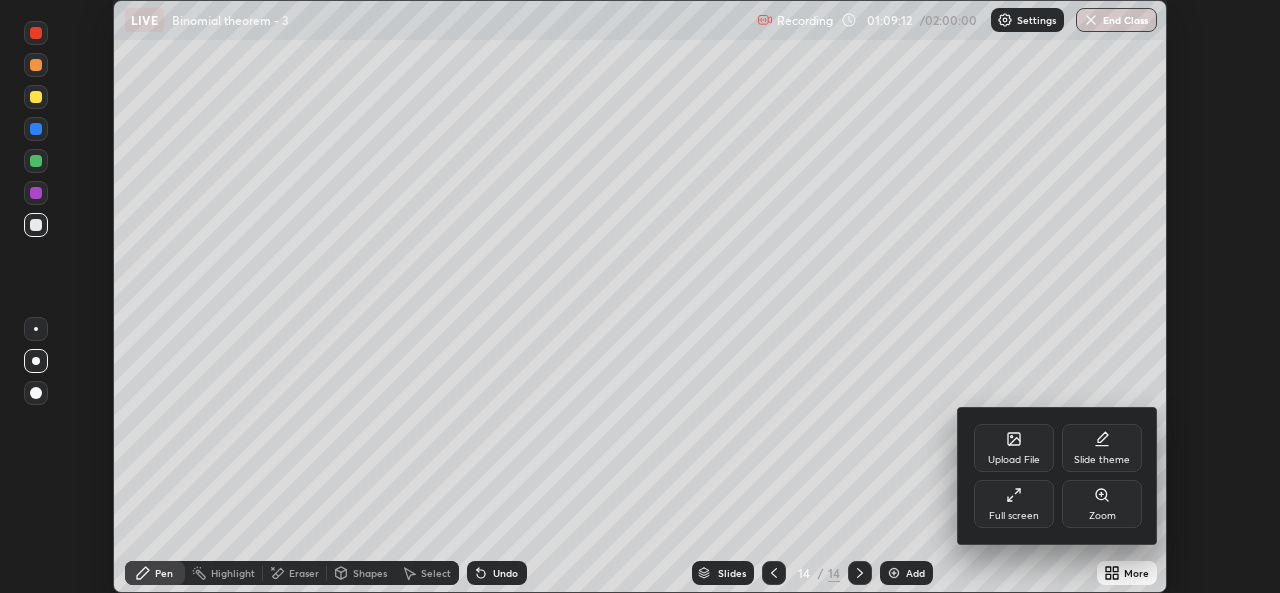 click on "Full screen" at bounding box center [1014, 516] 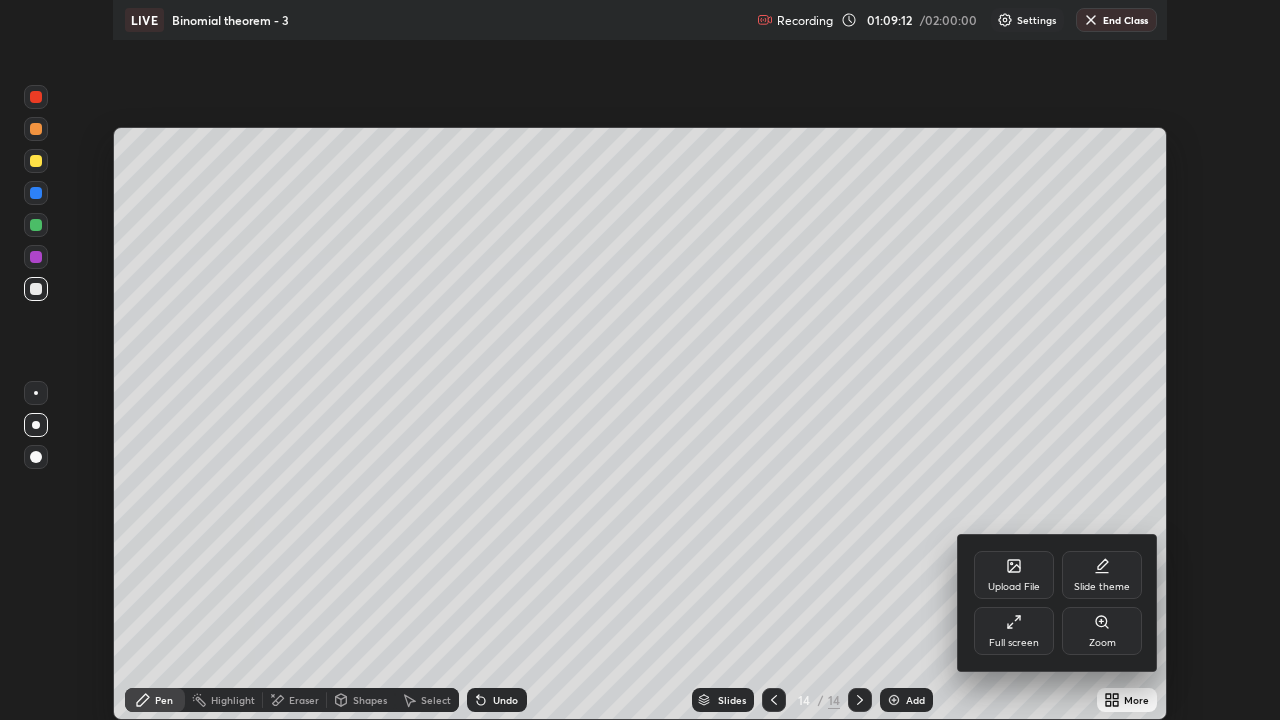 scroll, scrollTop: 99280, scrollLeft: 98720, axis: both 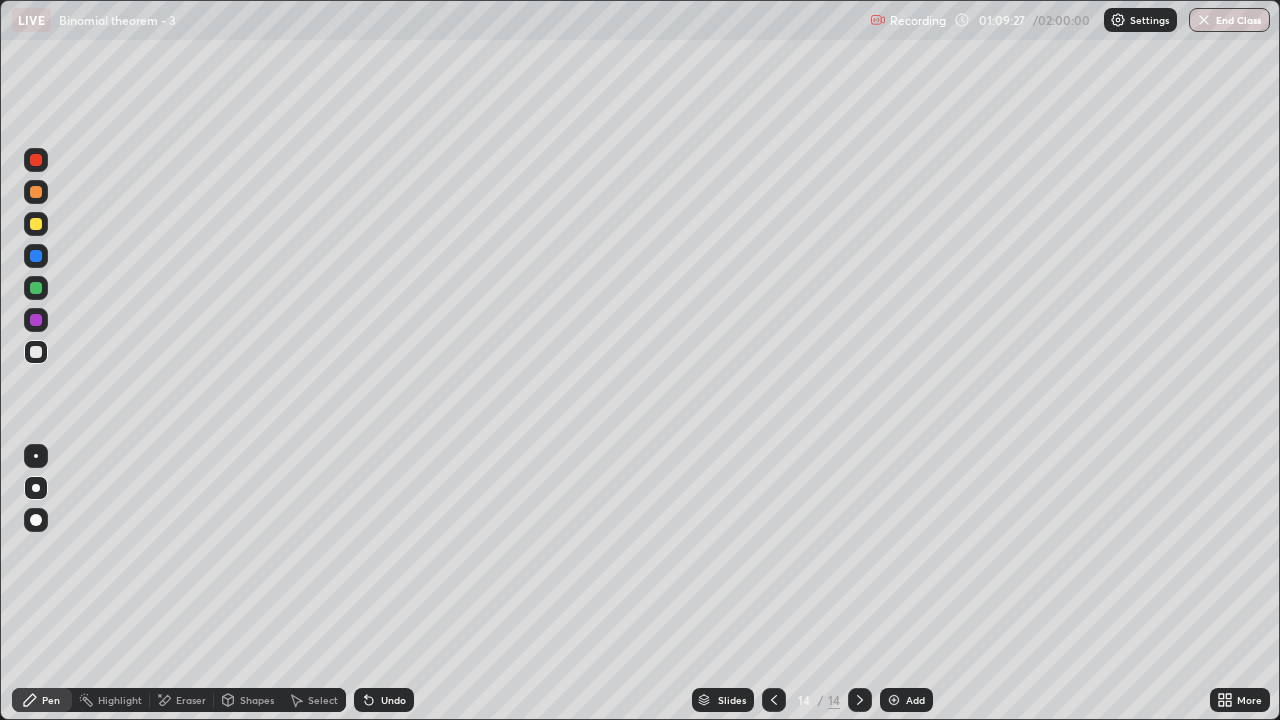 click on "Undo" at bounding box center [393, 700] 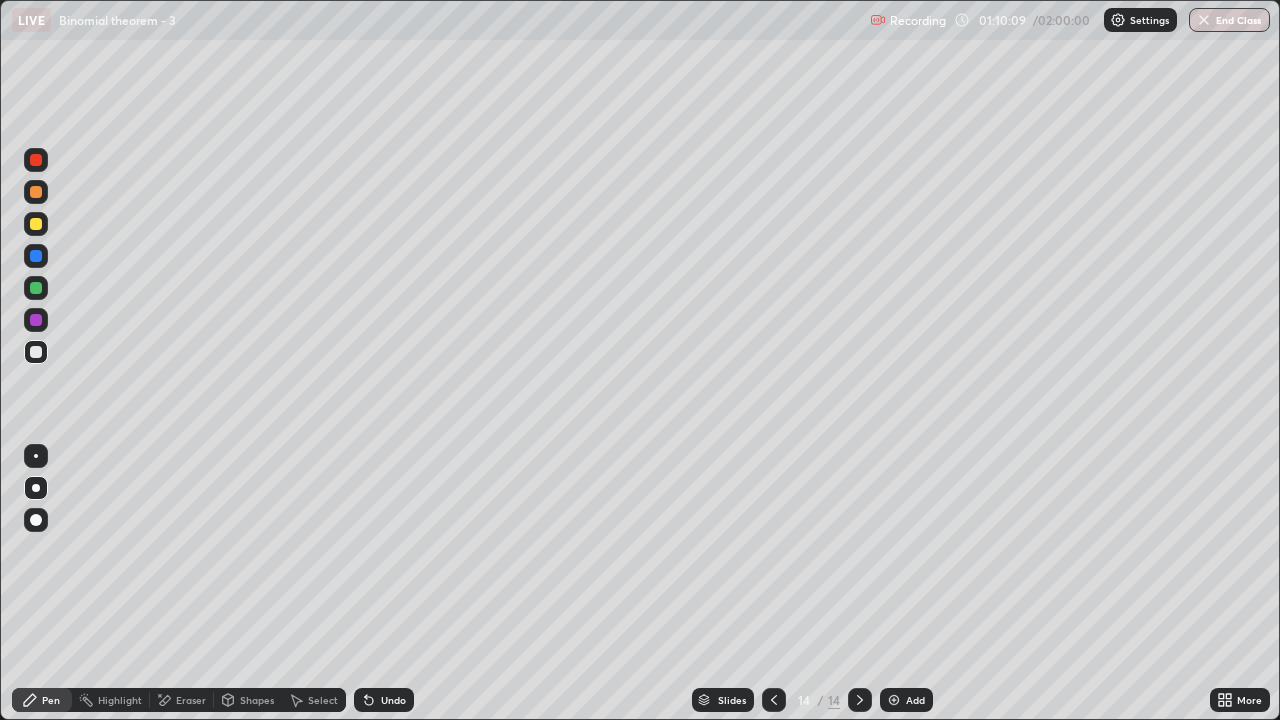 click 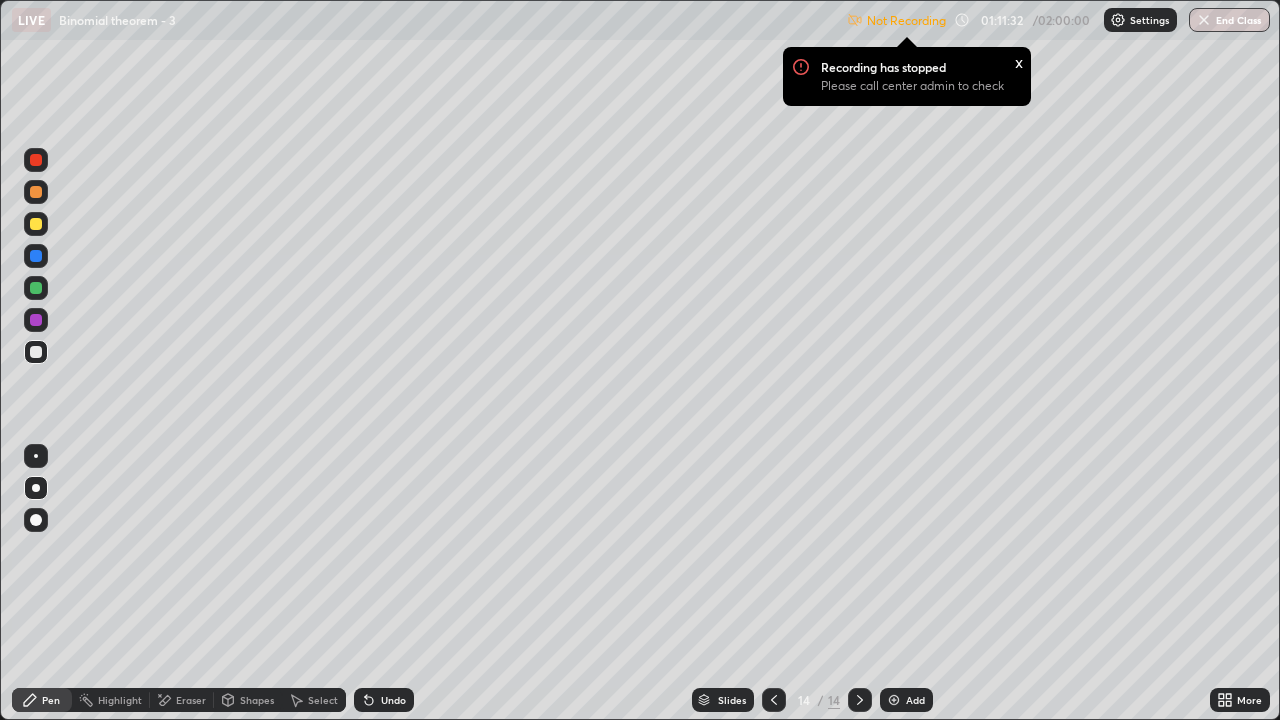 click at bounding box center (1118, 20) 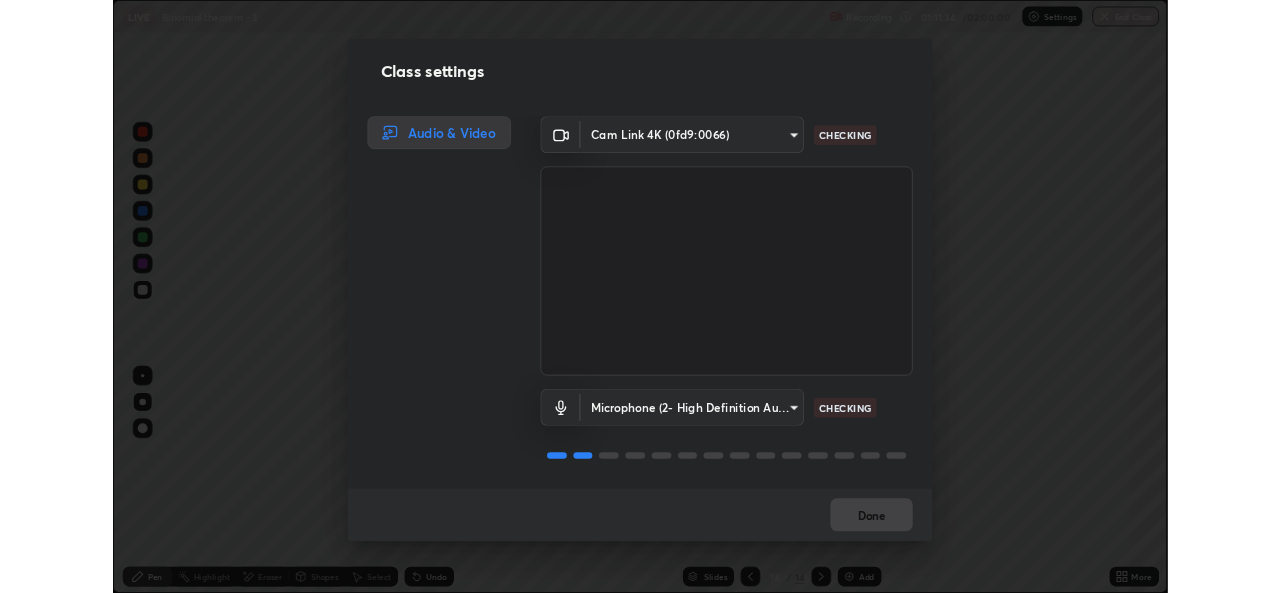 scroll, scrollTop: 2, scrollLeft: 0, axis: vertical 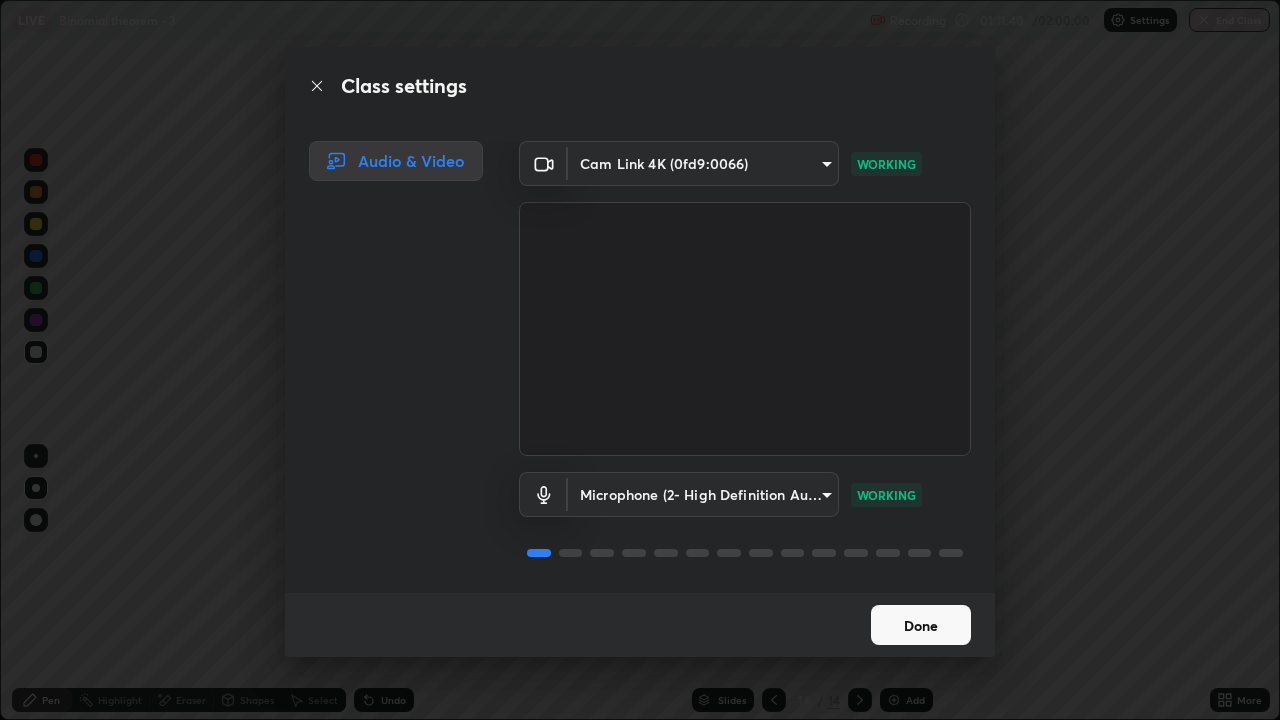 click on "Done" at bounding box center [921, 625] 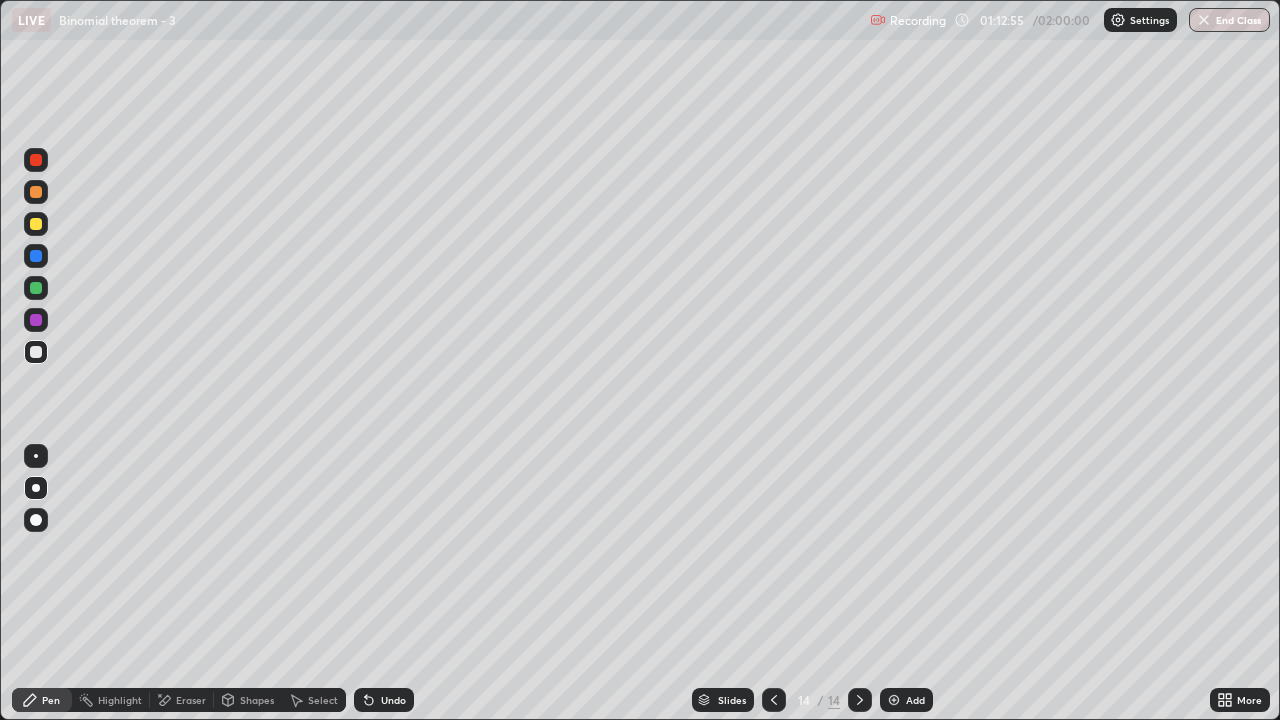 click 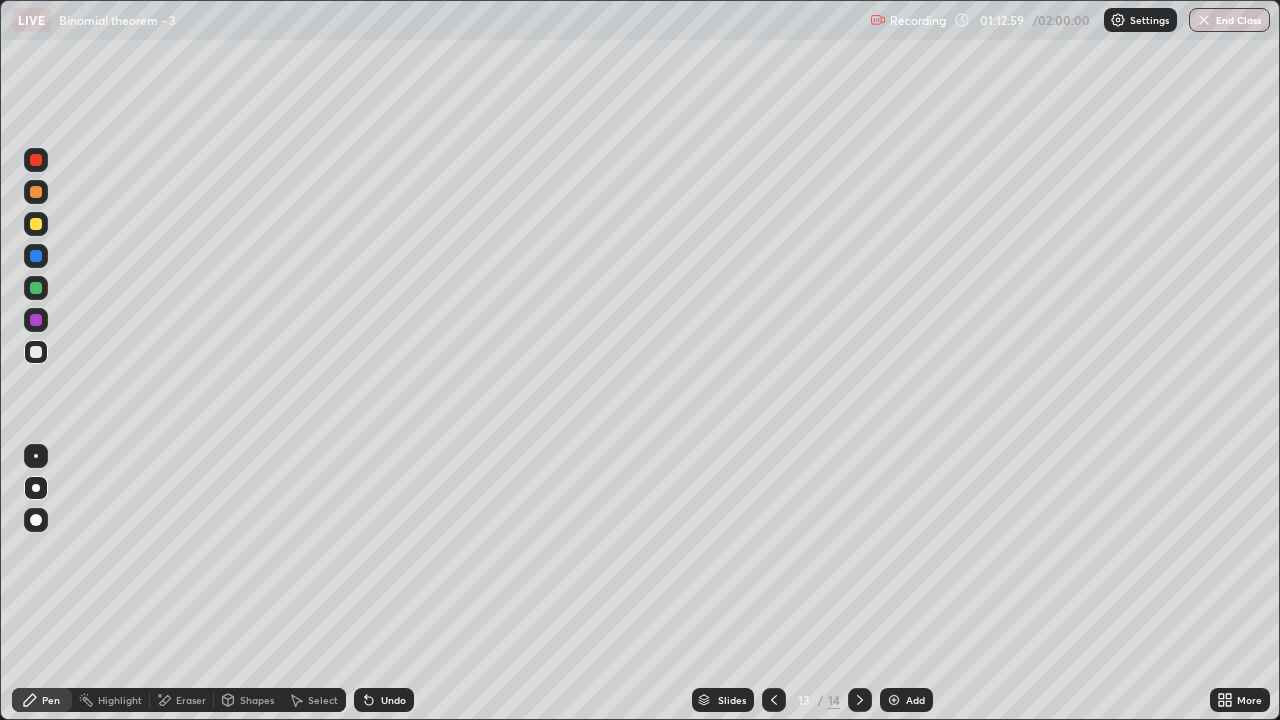 click on "Select" at bounding box center [323, 700] 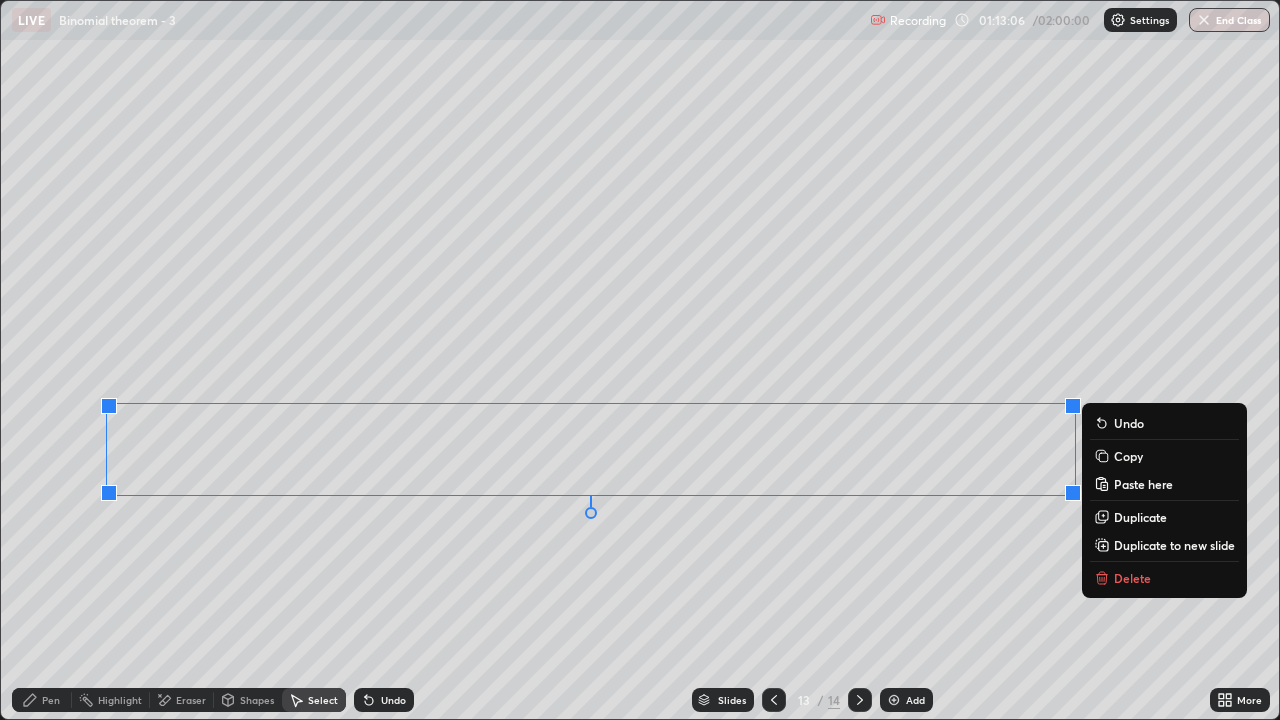 click on "Copy" at bounding box center (1128, 456) 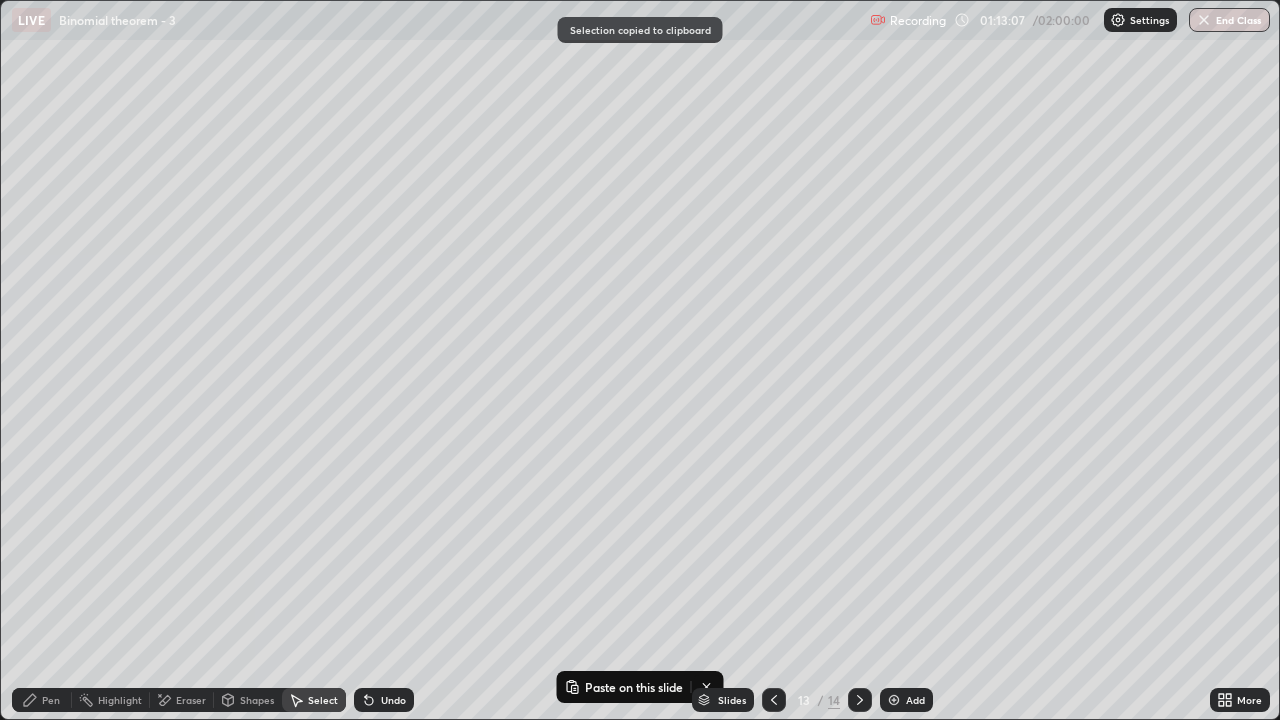 click at bounding box center [860, 700] 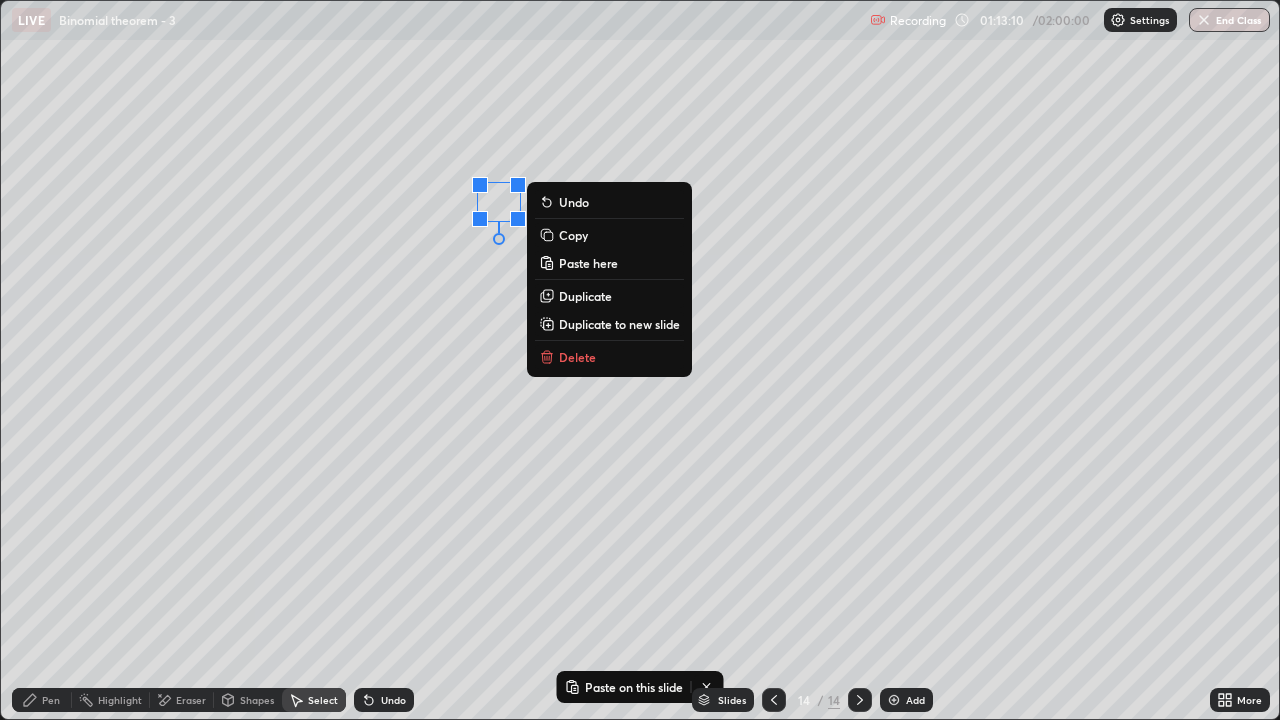 click on "Paste here" at bounding box center (609, 263) 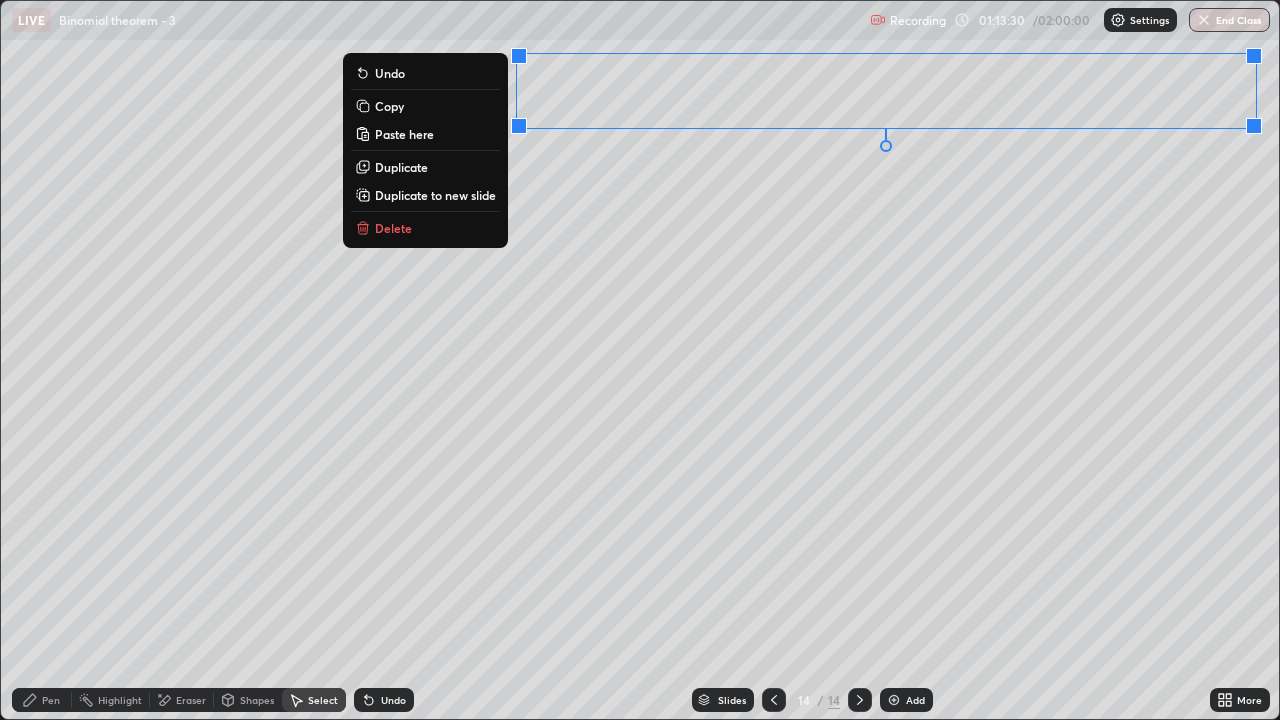 click on "Pen" at bounding box center (51, 700) 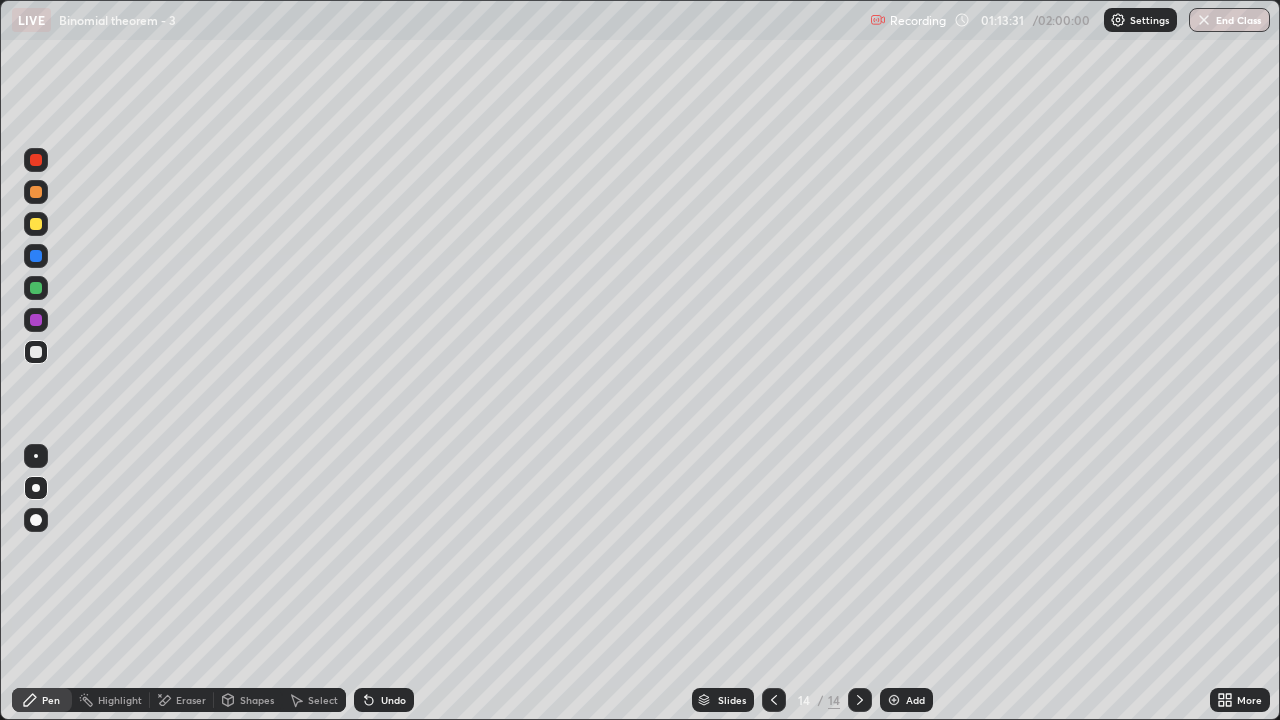click on "More" at bounding box center (1249, 700) 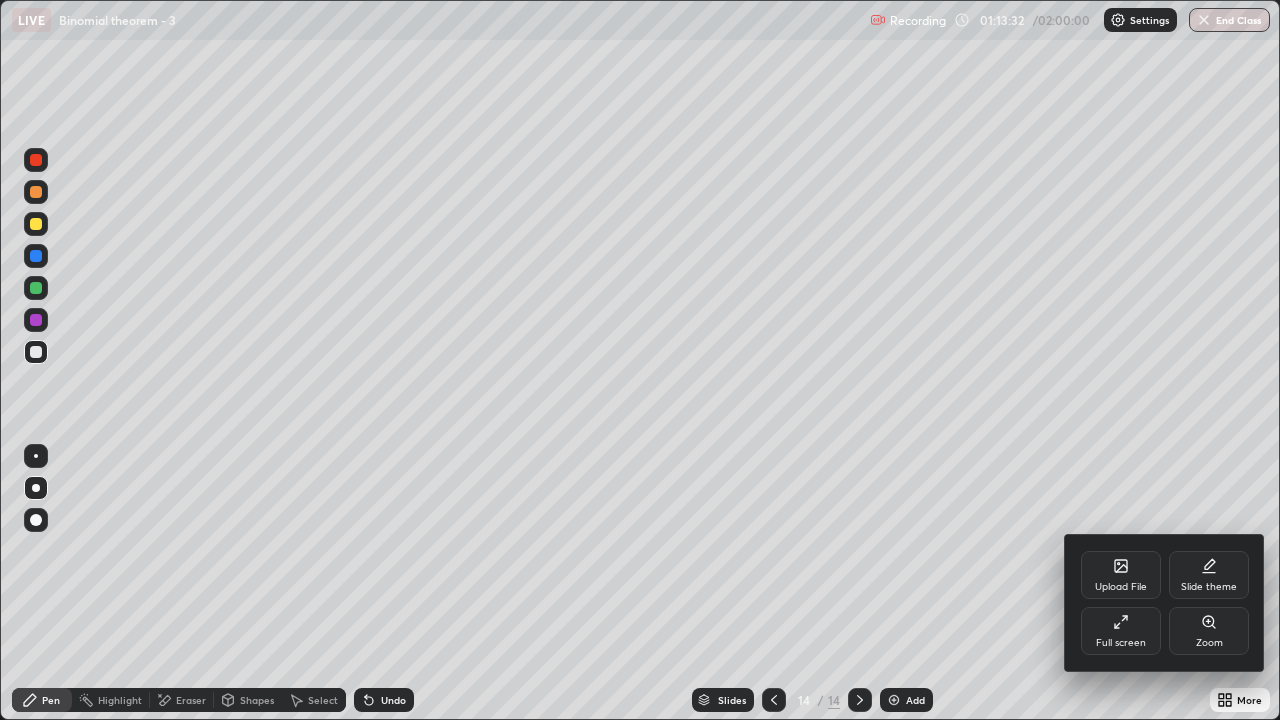 click on "Full screen" at bounding box center [1121, 631] 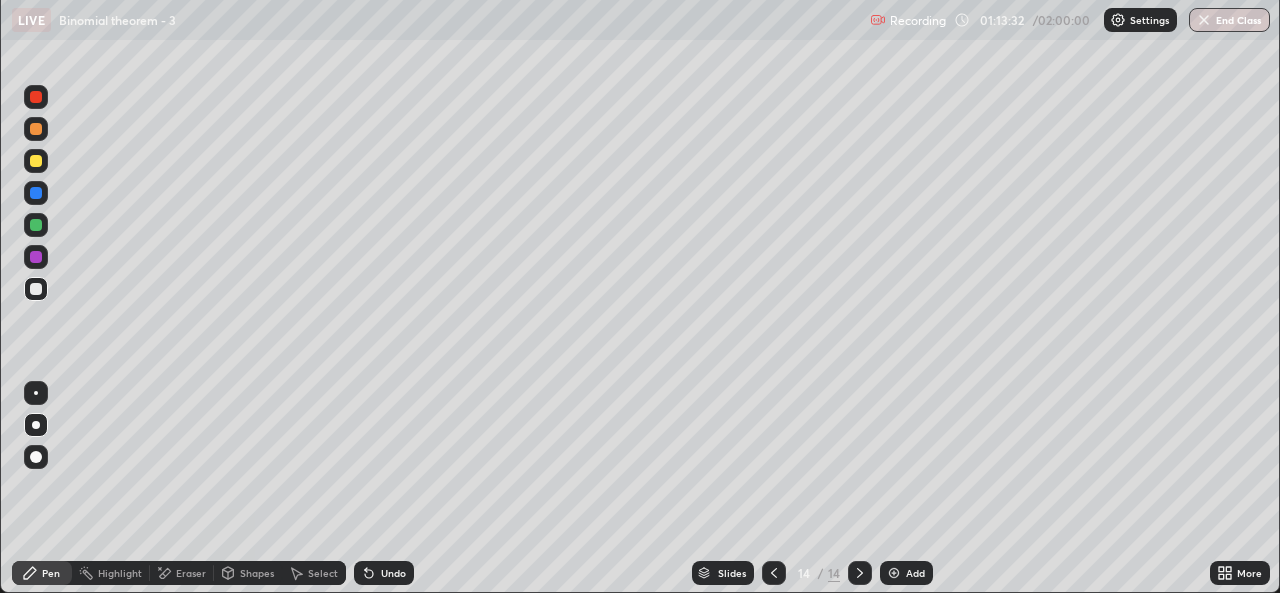 scroll, scrollTop: 593, scrollLeft: 1280, axis: both 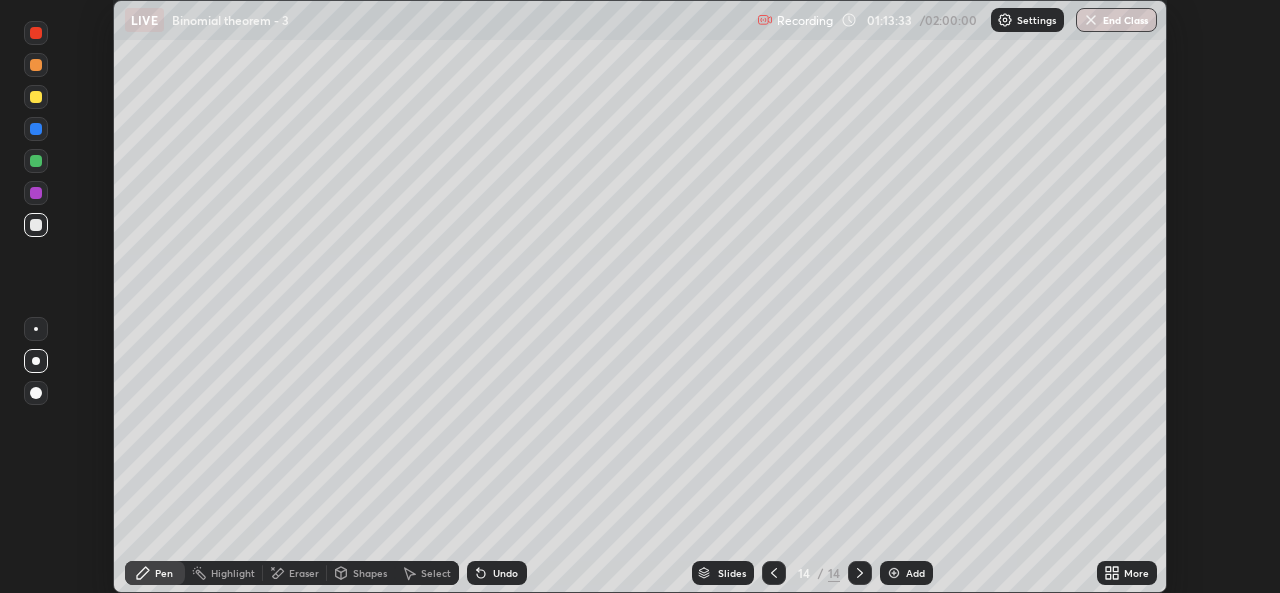 click 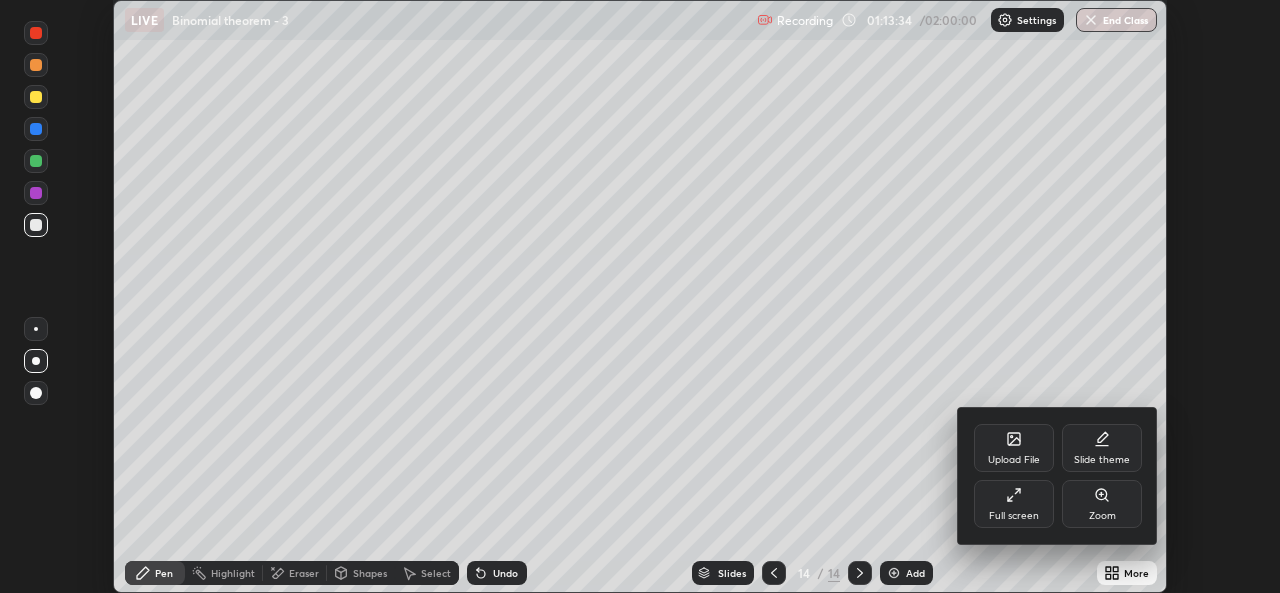 click 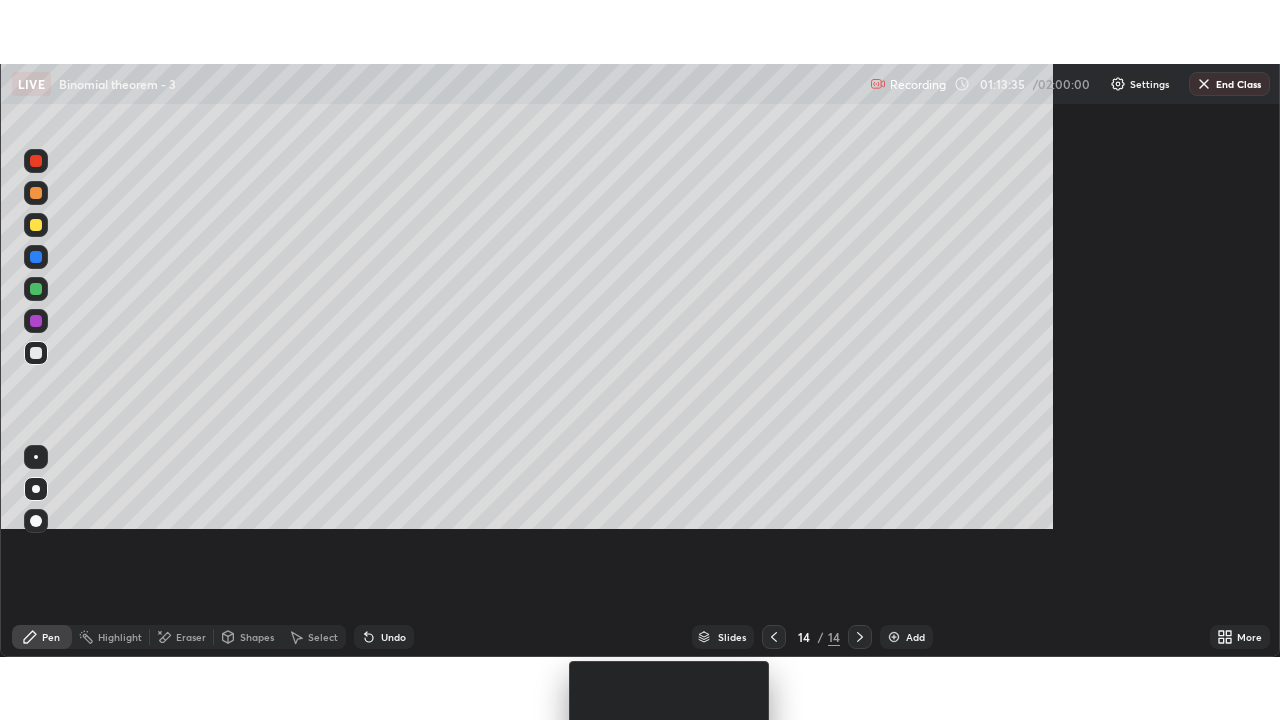 scroll, scrollTop: 99280, scrollLeft: 98720, axis: both 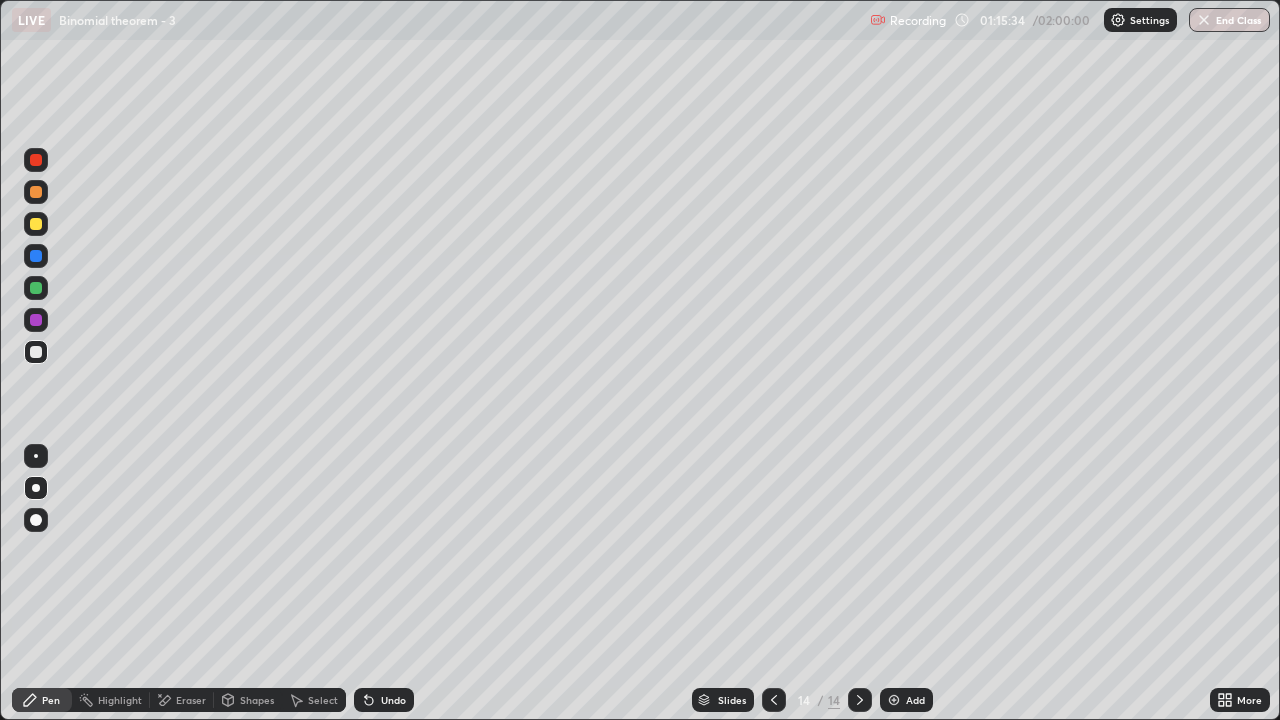click on "Add" at bounding box center (906, 700) 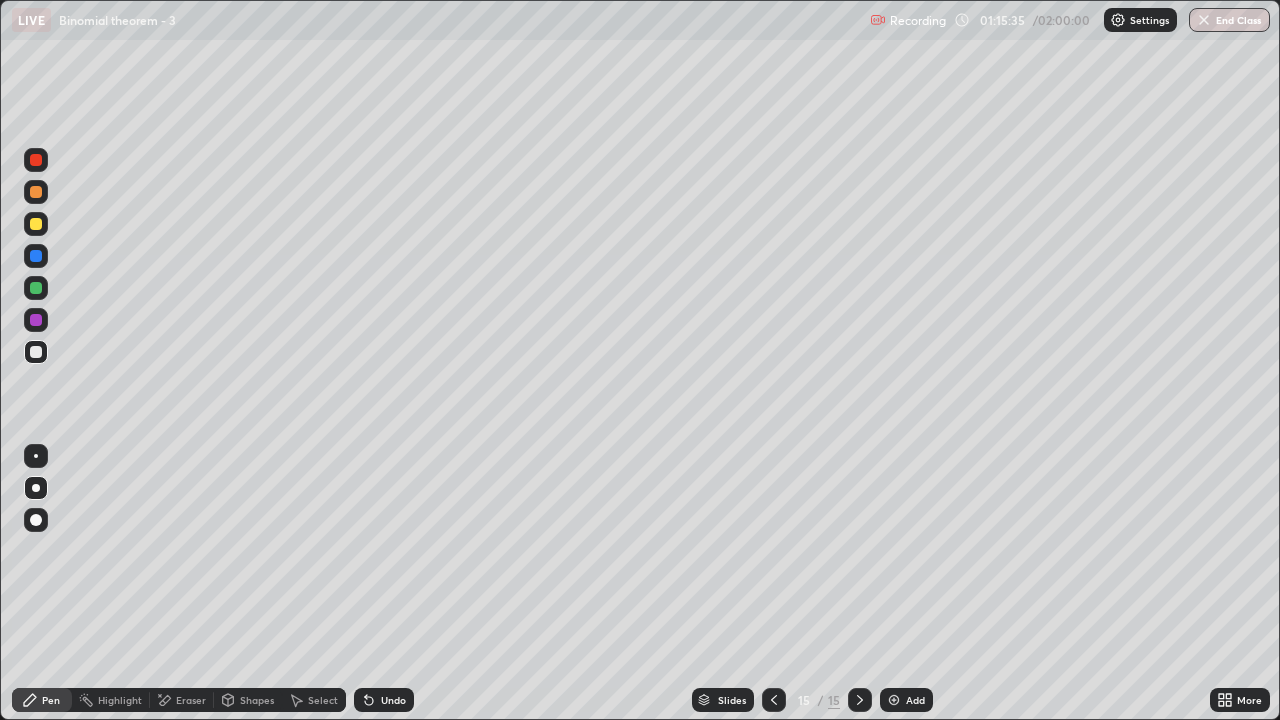click at bounding box center [36, 288] 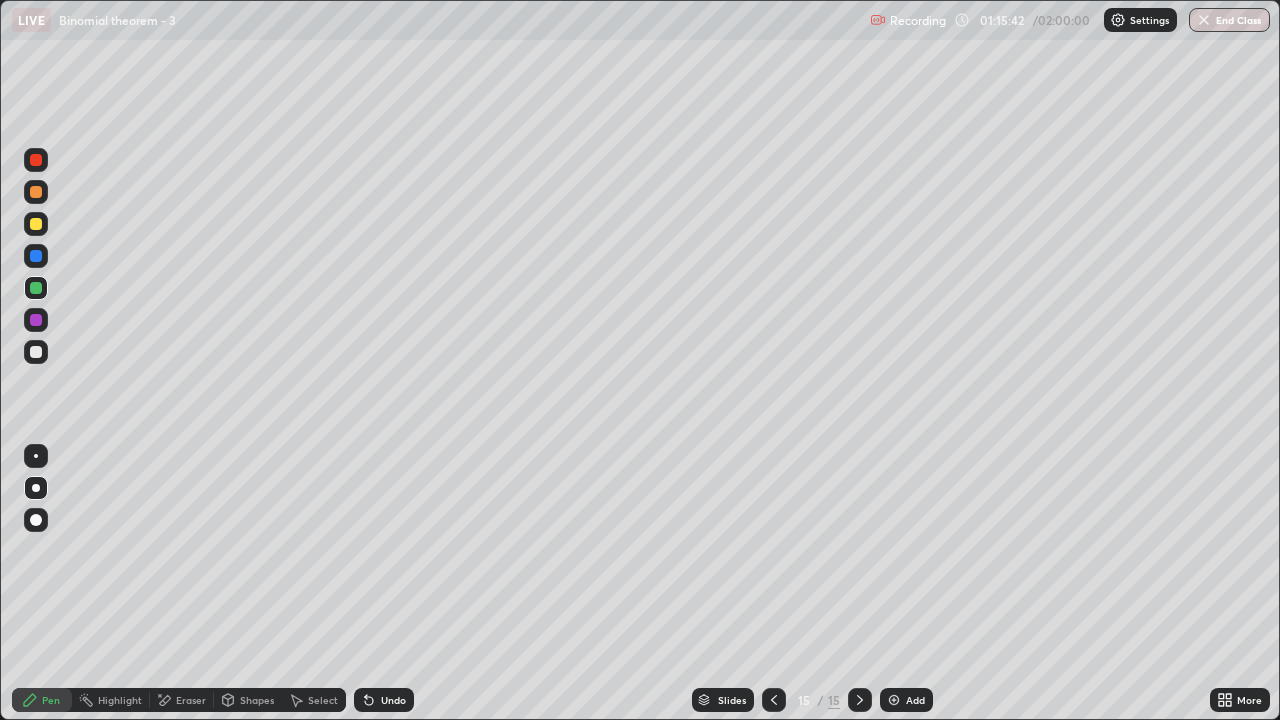 click 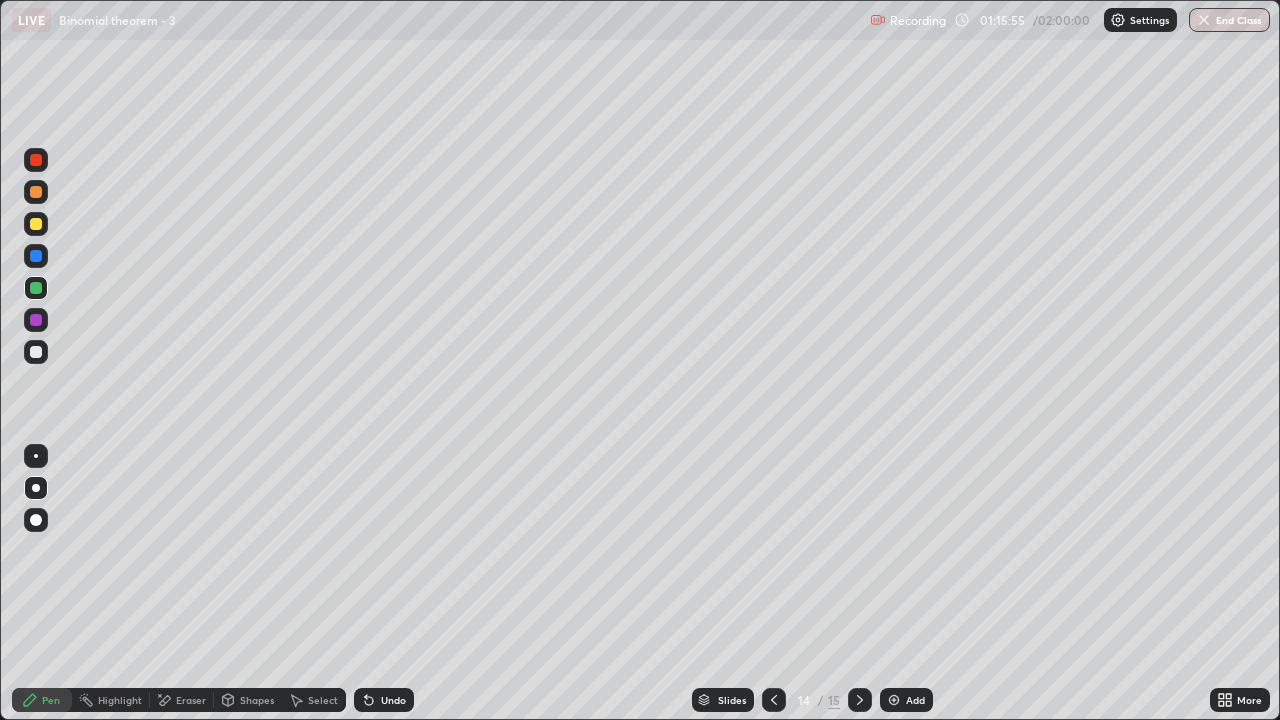 click 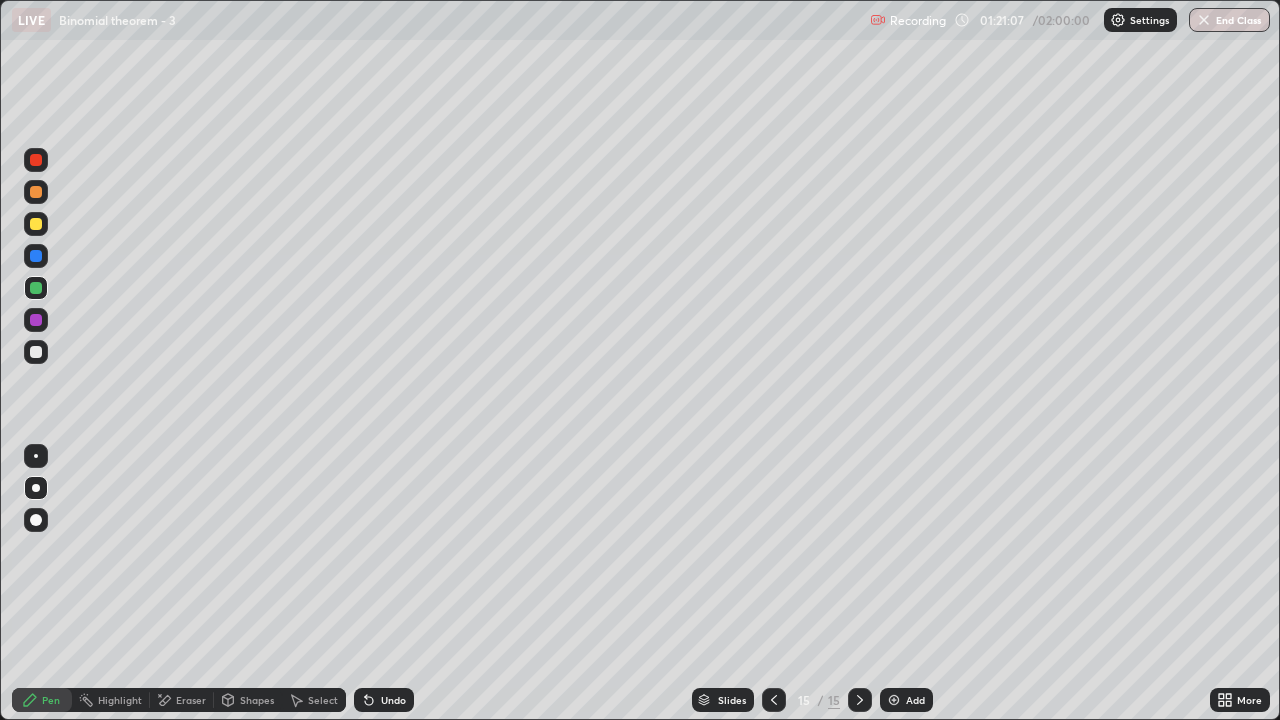 click at bounding box center [36, 352] 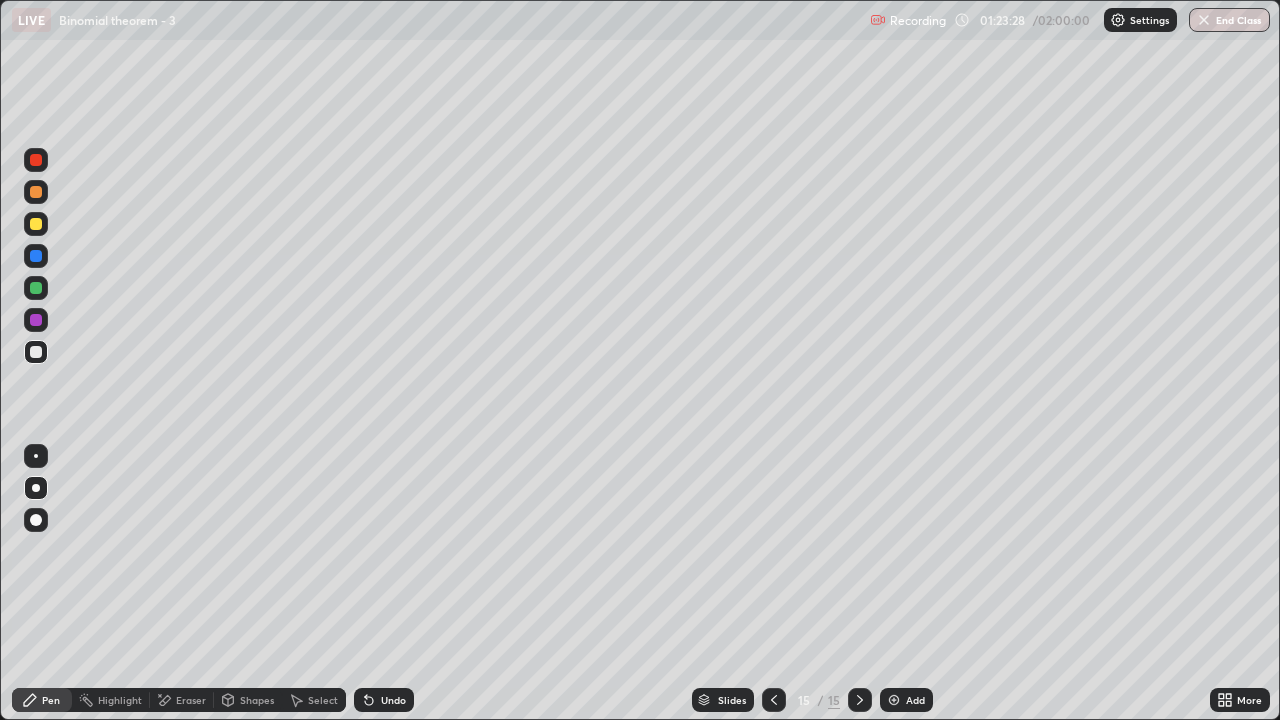 click on "Add" at bounding box center (915, 700) 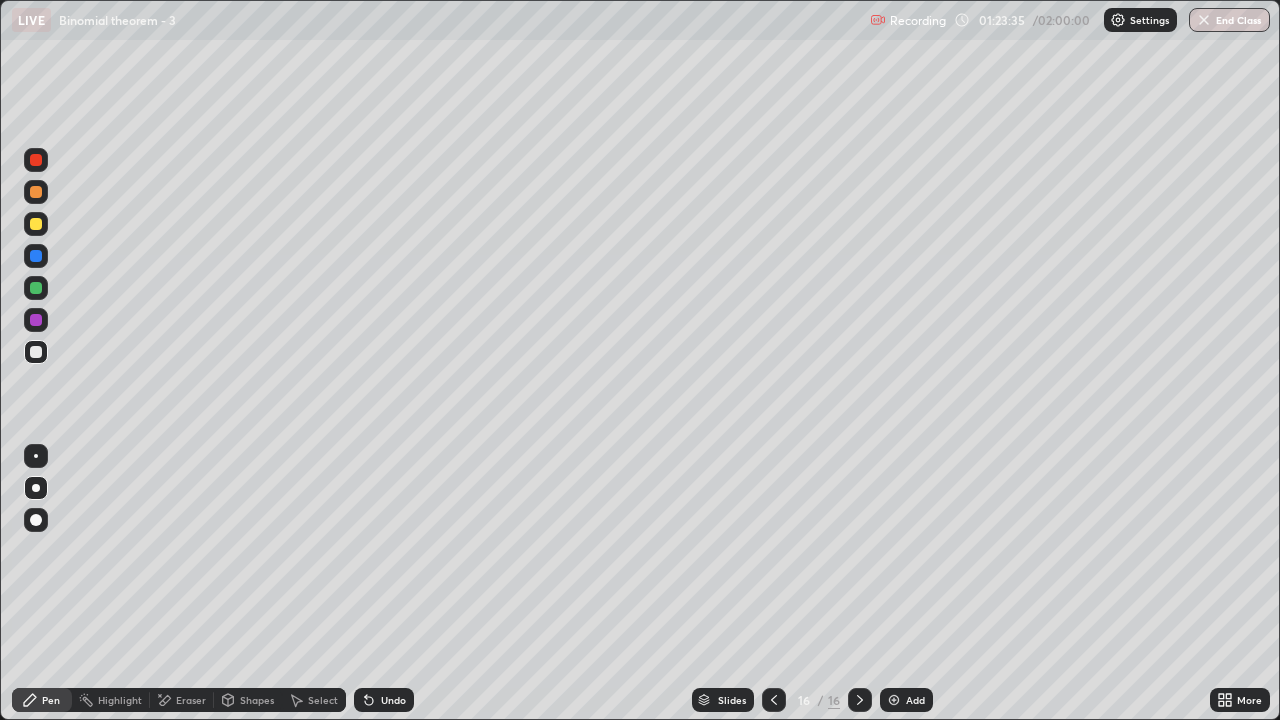 click at bounding box center (774, 700) 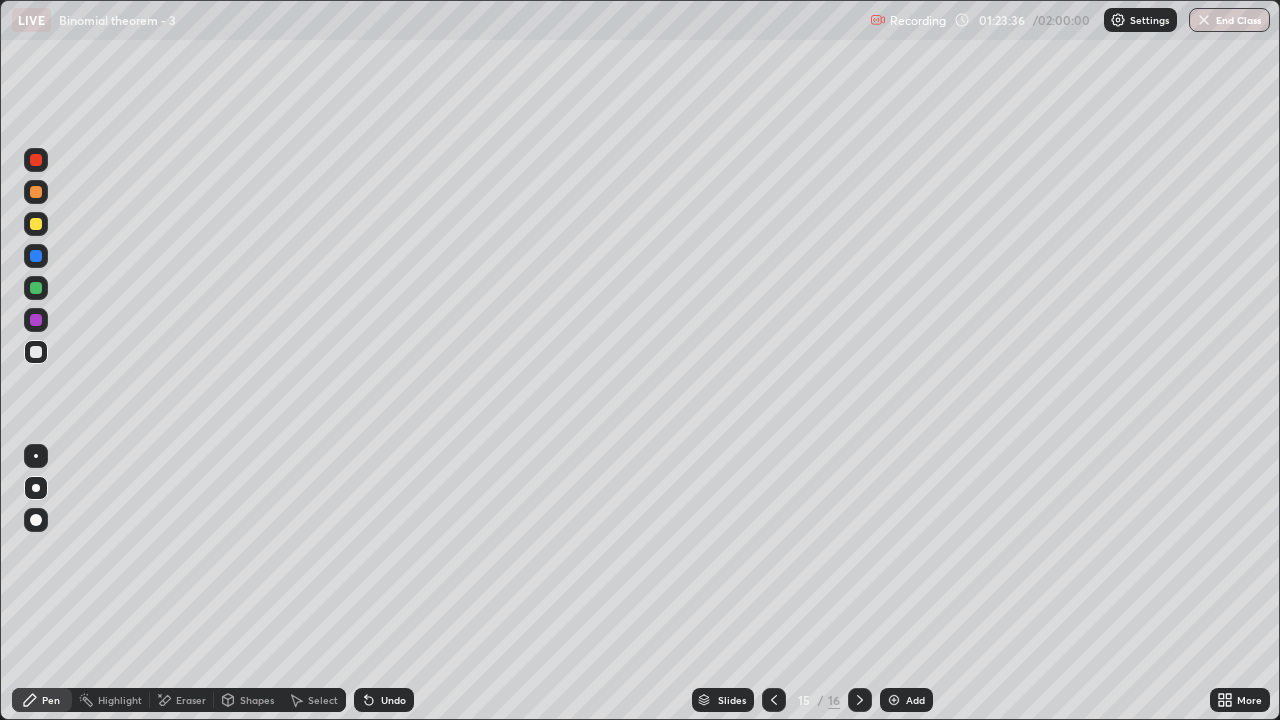 click 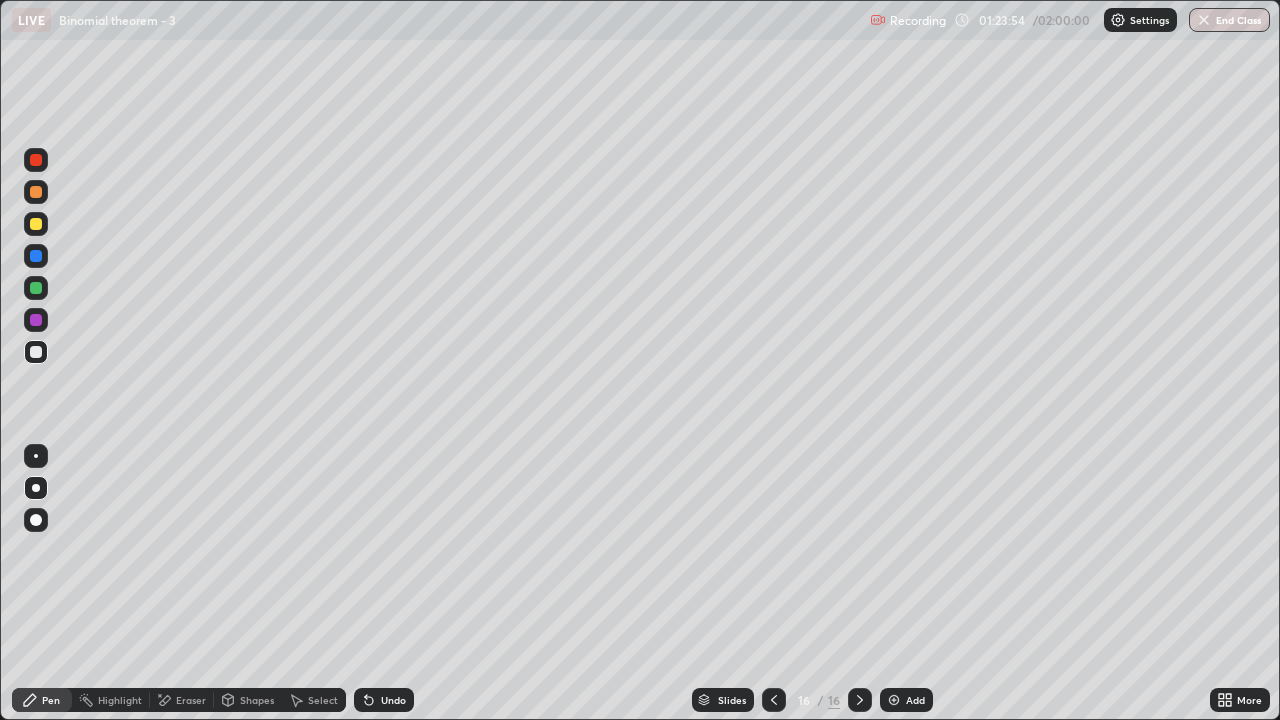 click on "Eraser" at bounding box center [191, 700] 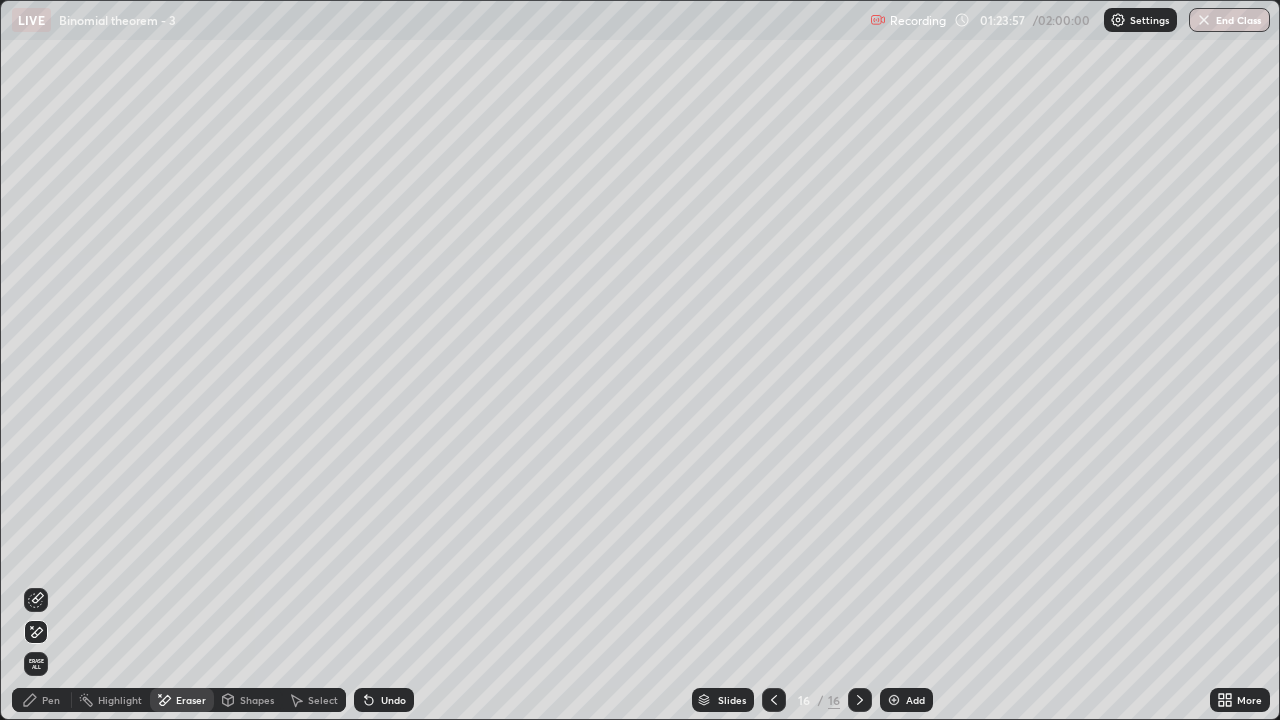 click at bounding box center (774, 700) 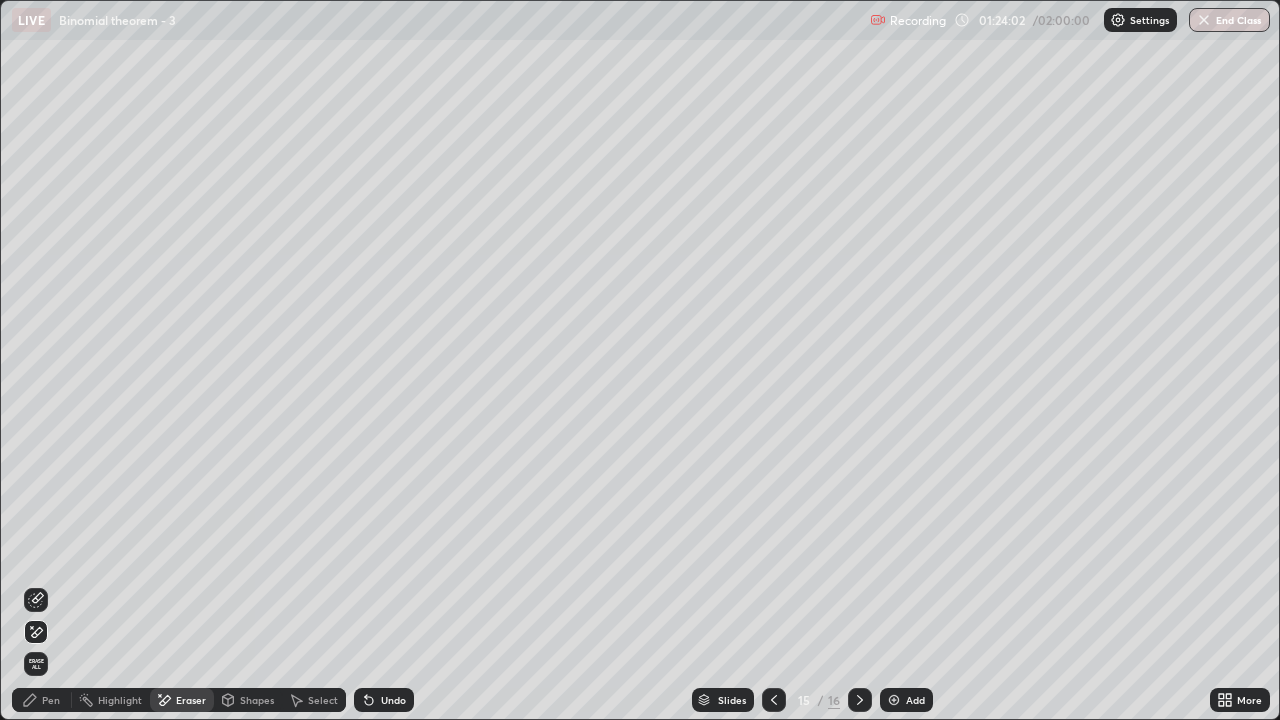 click at bounding box center [860, 700] 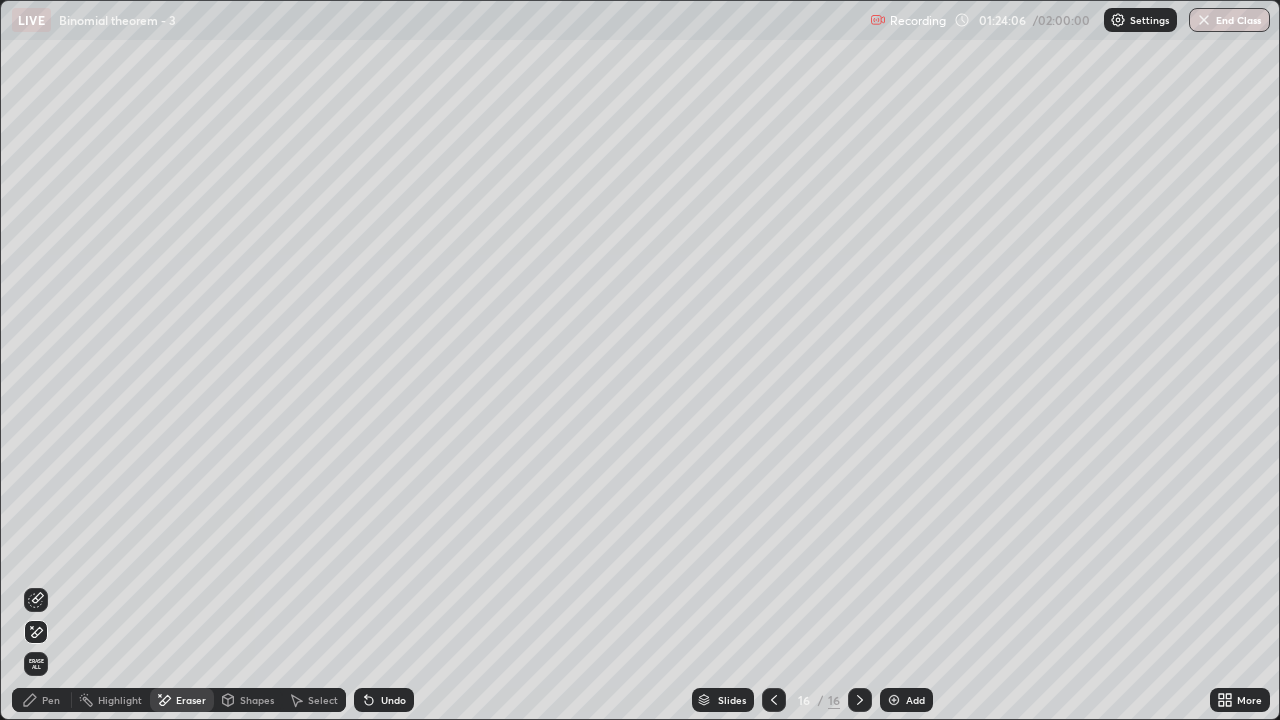 click on "Undo" at bounding box center (384, 700) 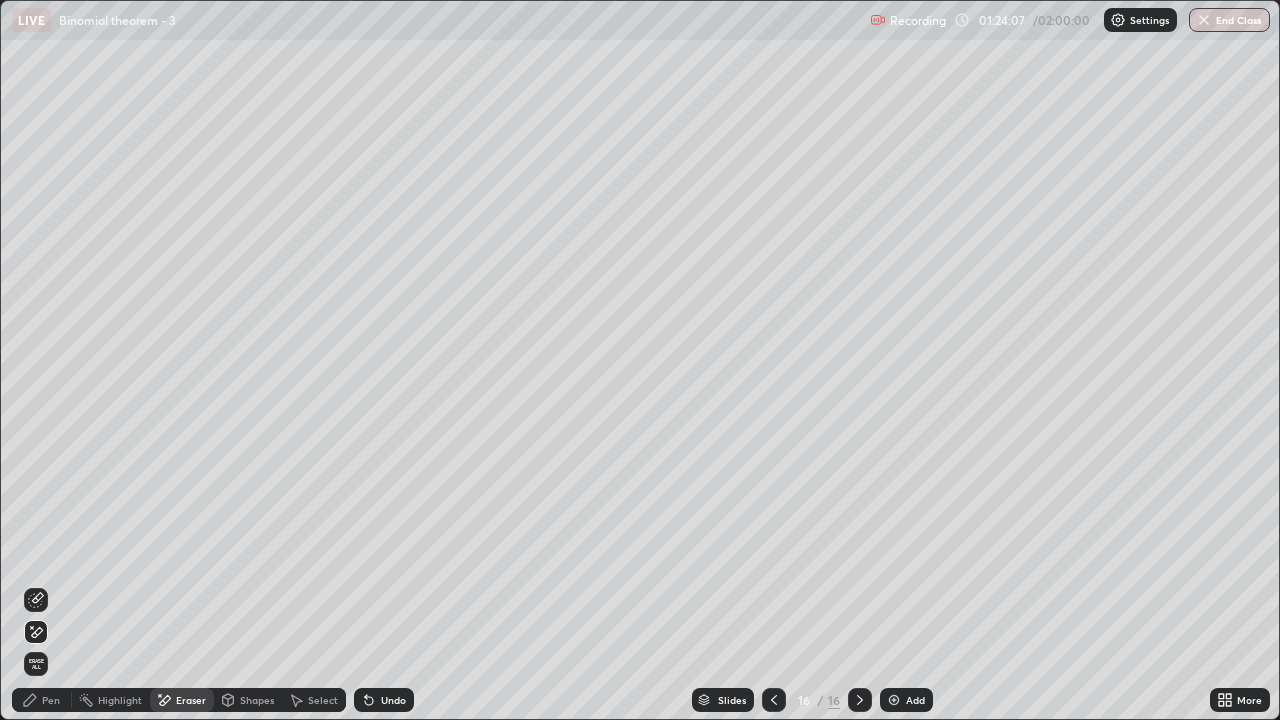 click on "Pen" at bounding box center [42, 700] 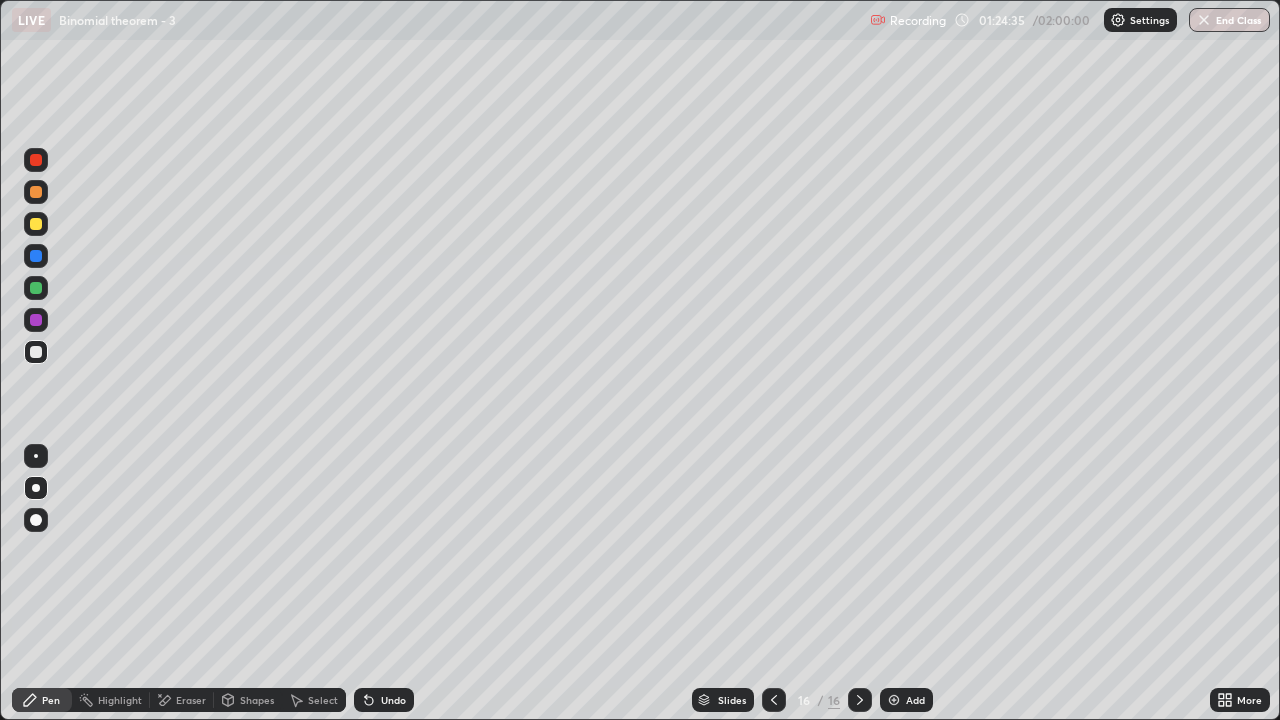click at bounding box center (774, 700) 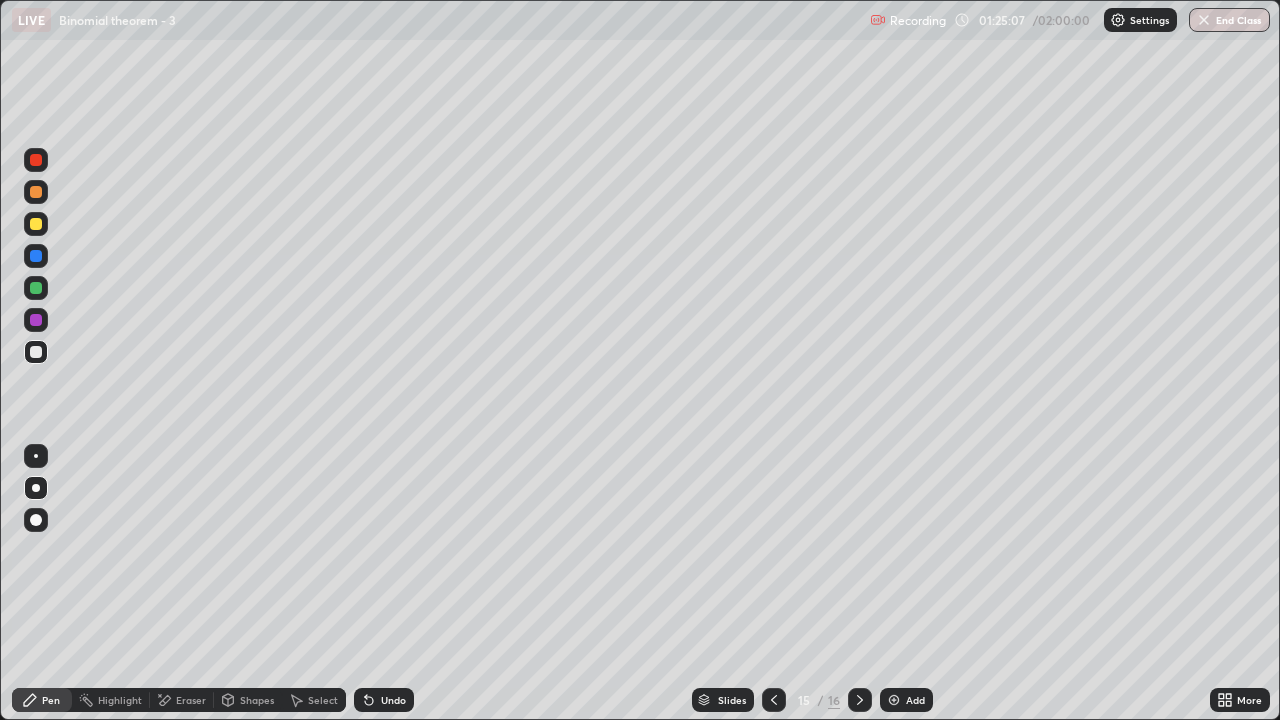 click at bounding box center (860, 700) 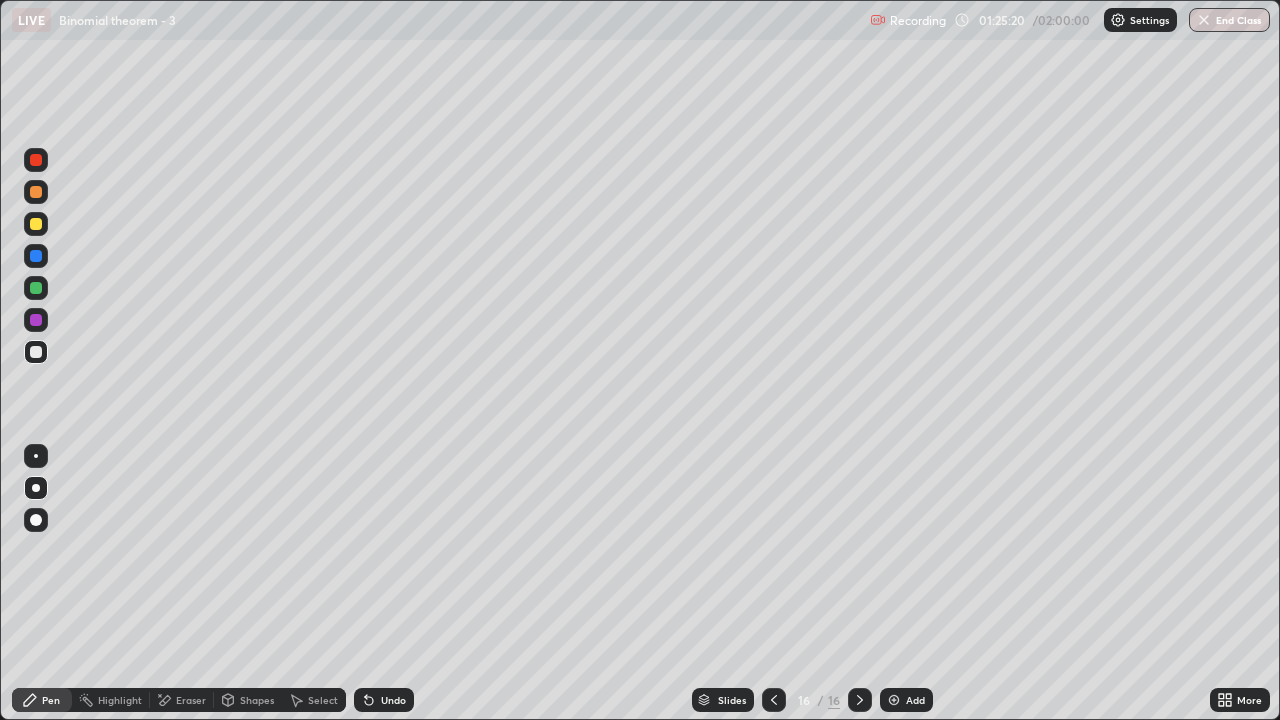 click 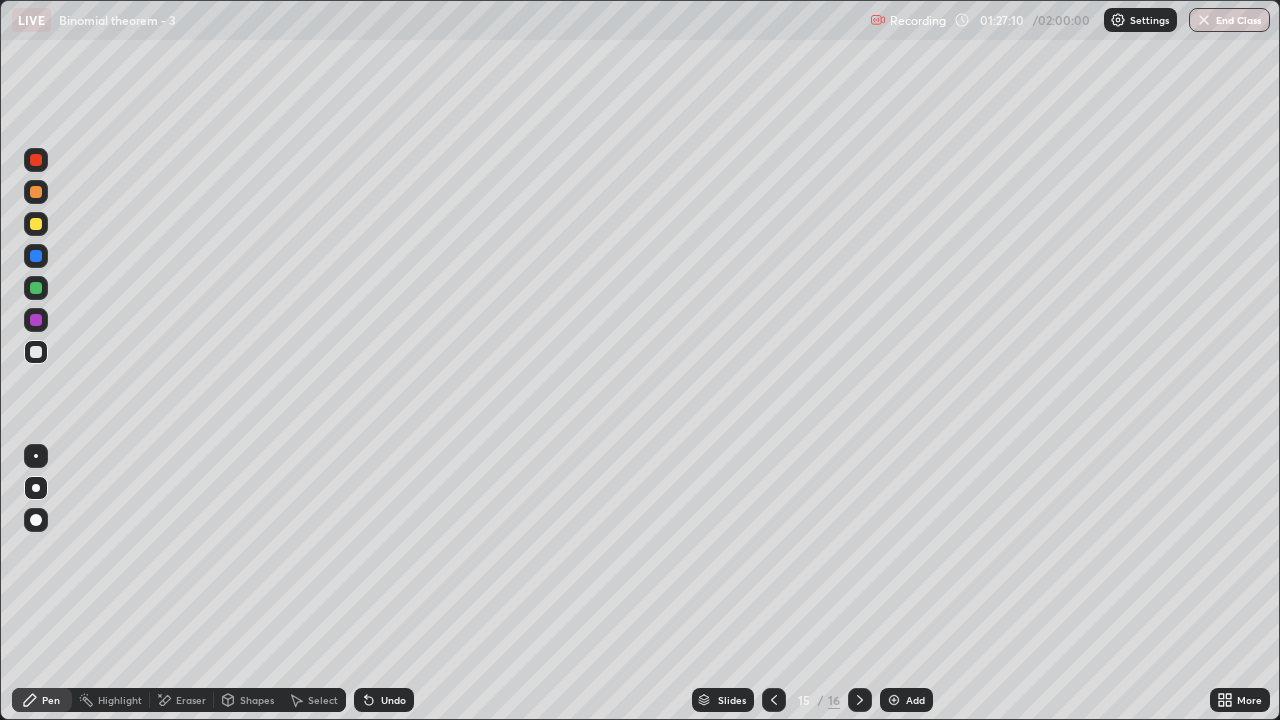 click 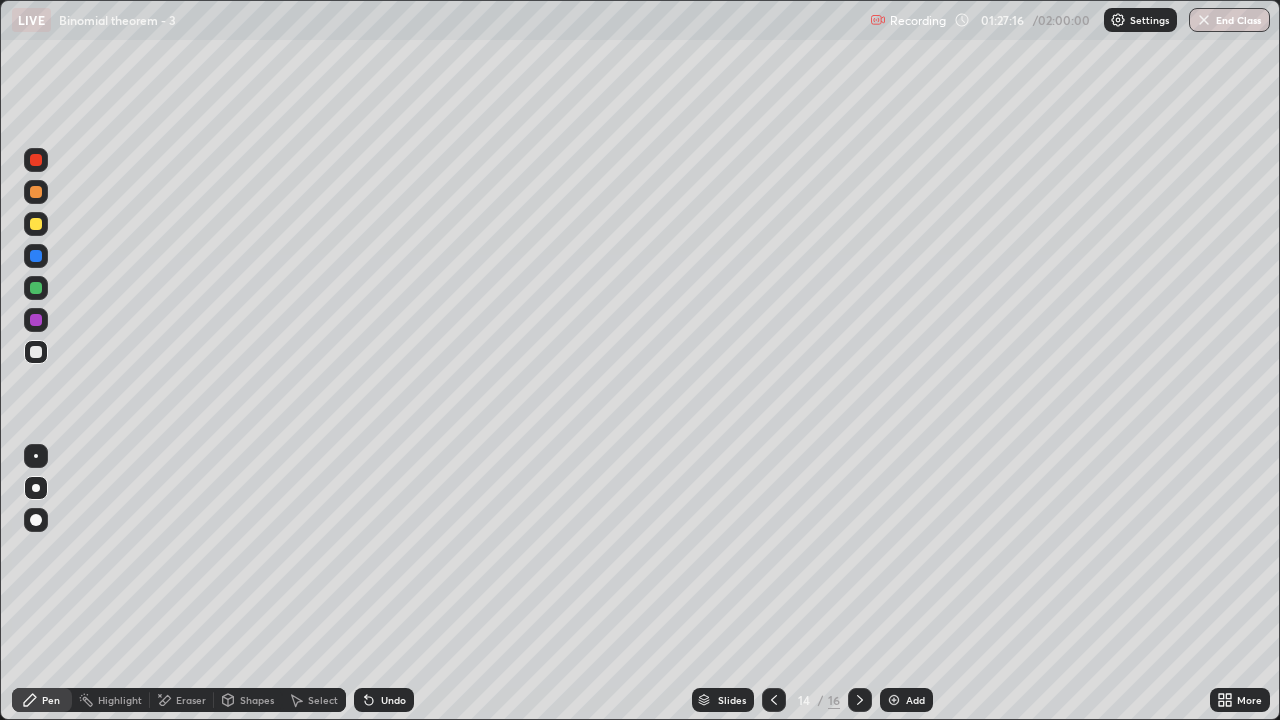 click 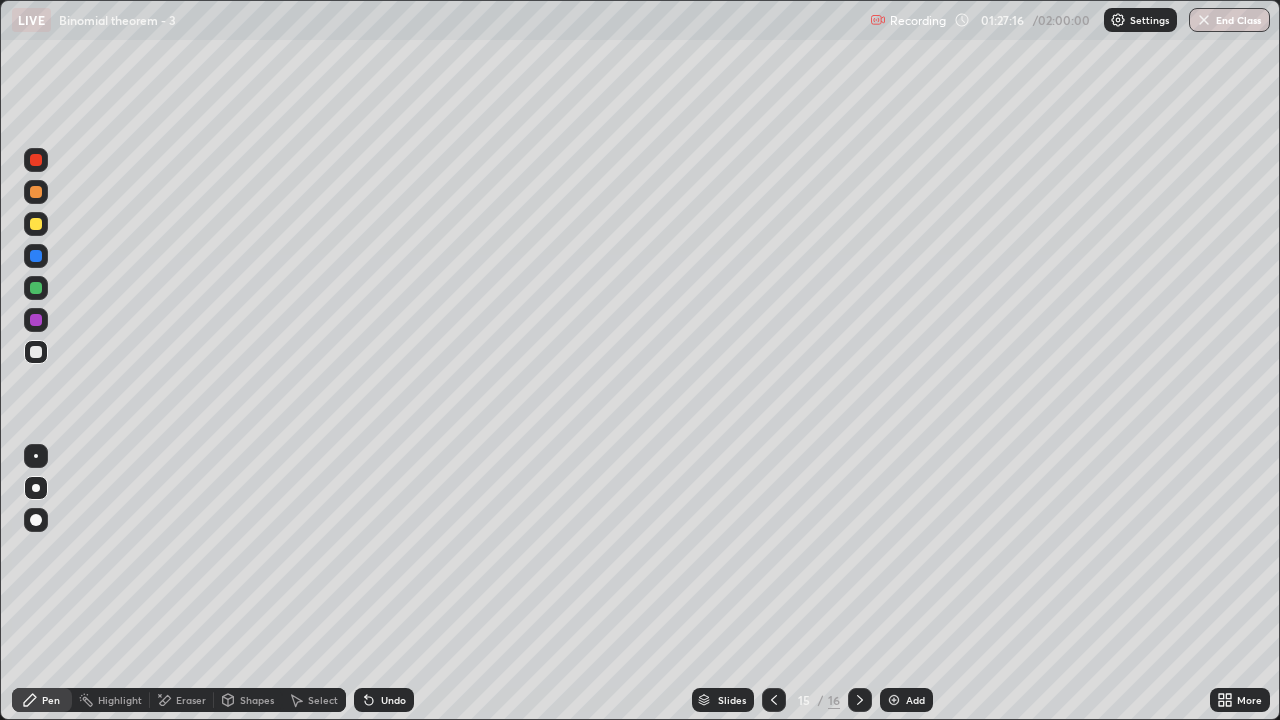 click at bounding box center [860, 700] 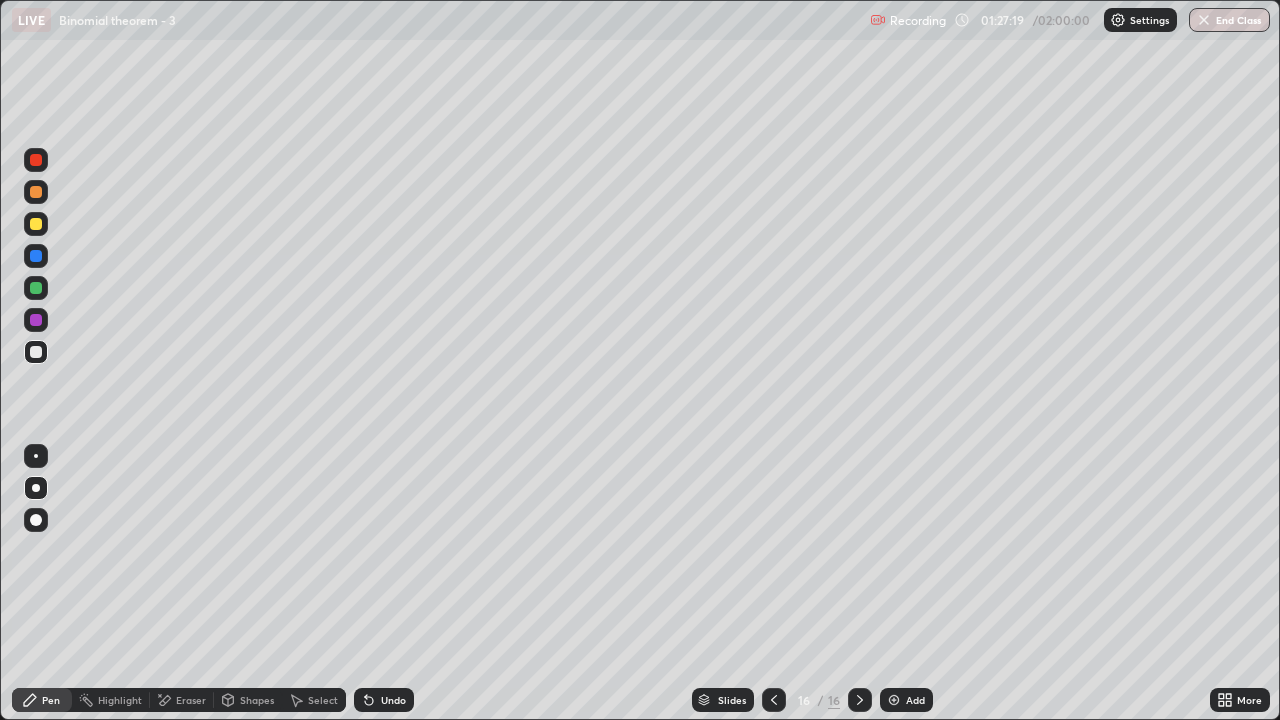 click at bounding box center [36, 224] 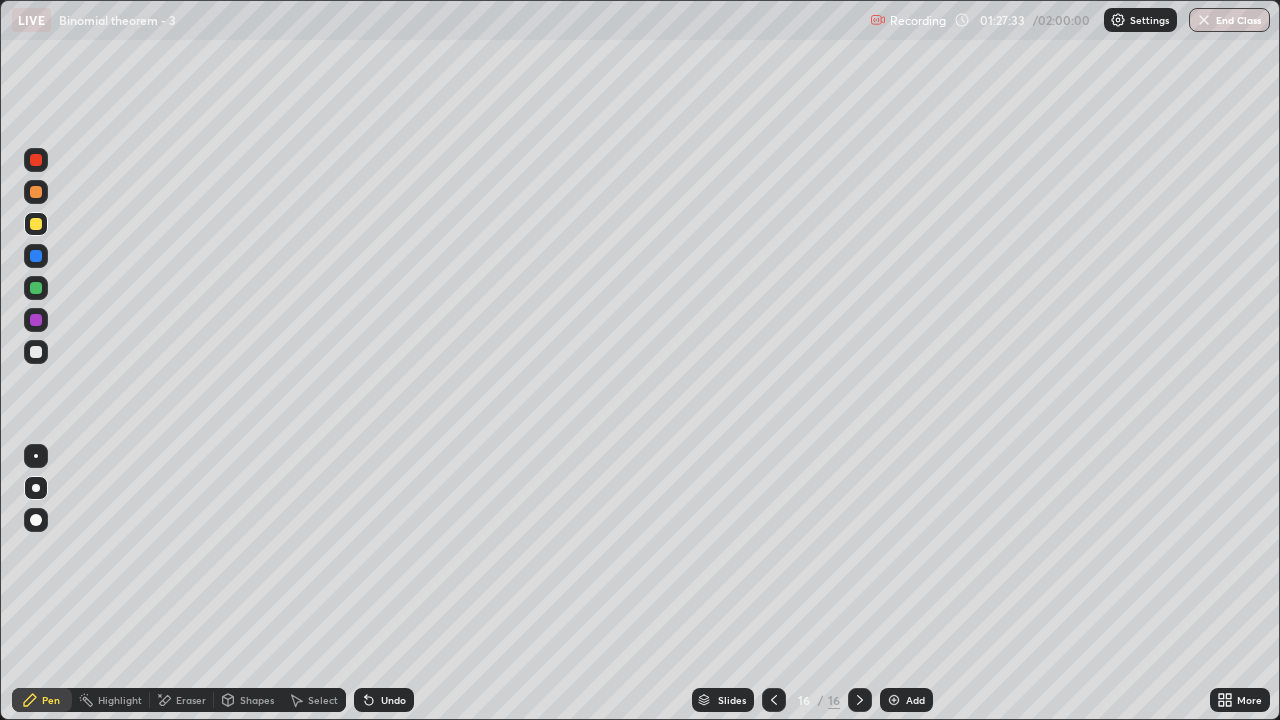 click on "Undo" at bounding box center (384, 700) 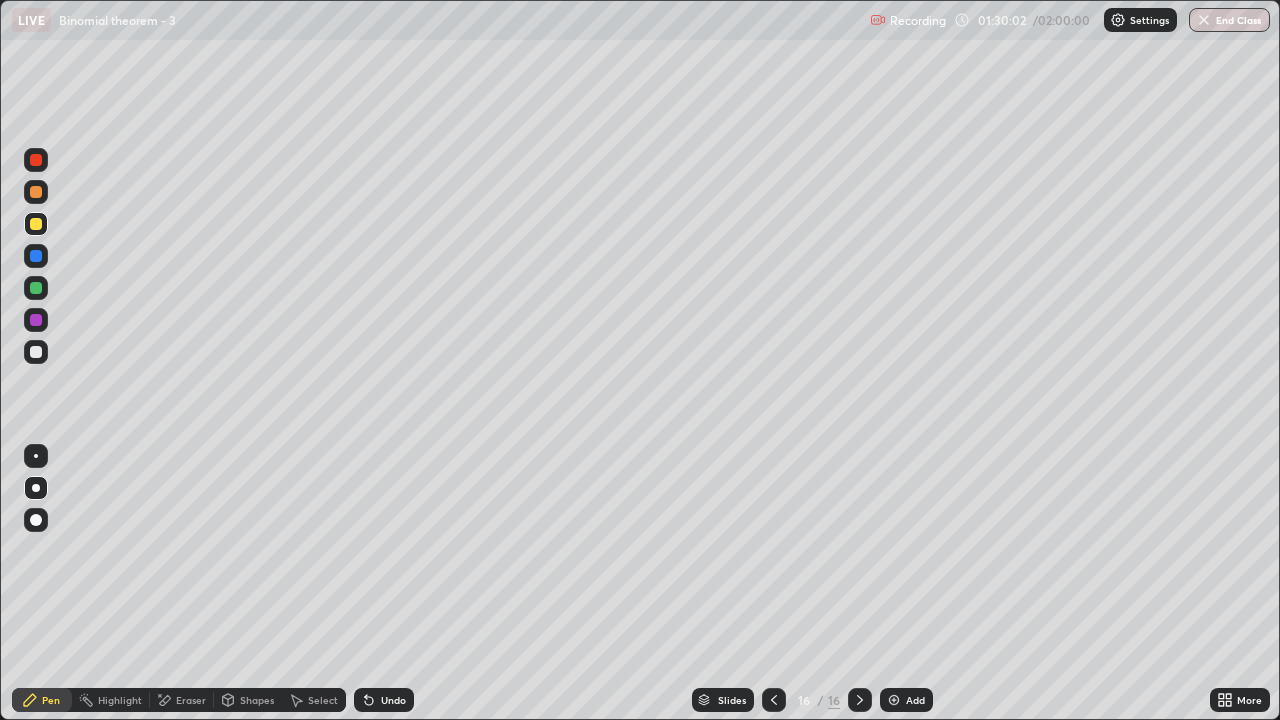 click at bounding box center [36, 352] 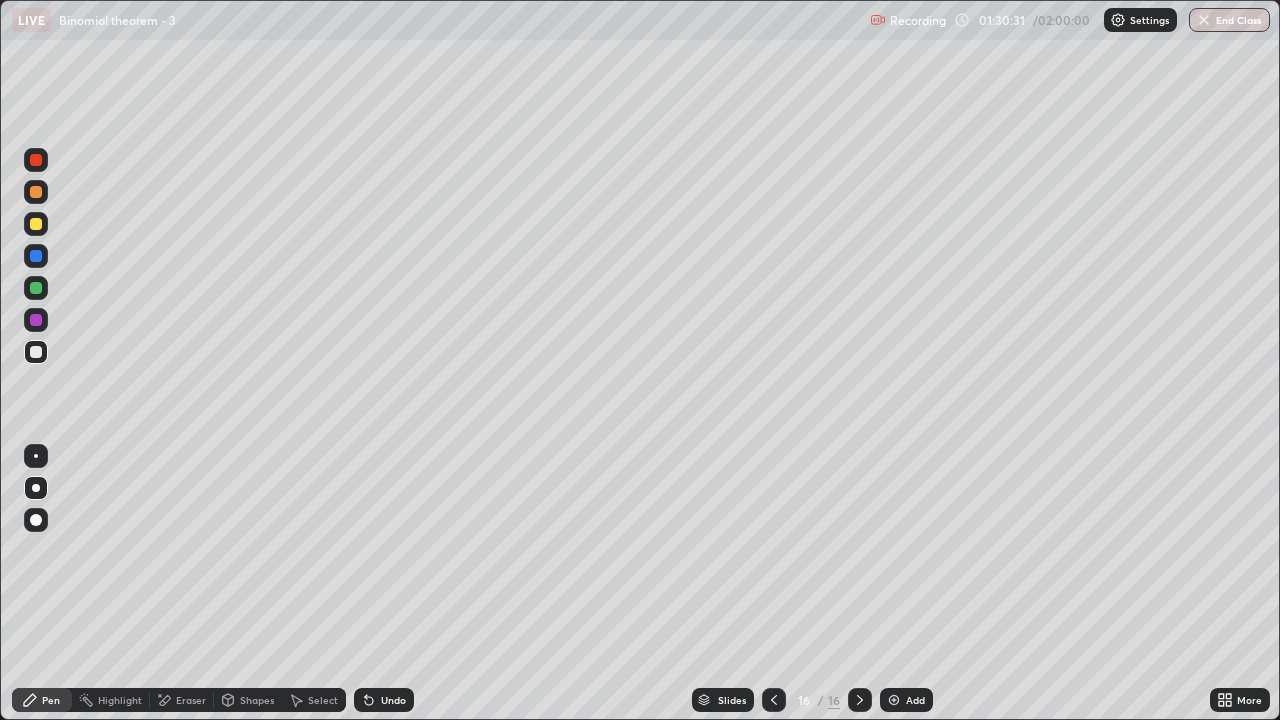 click on "Undo" at bounding box center (393, 700) 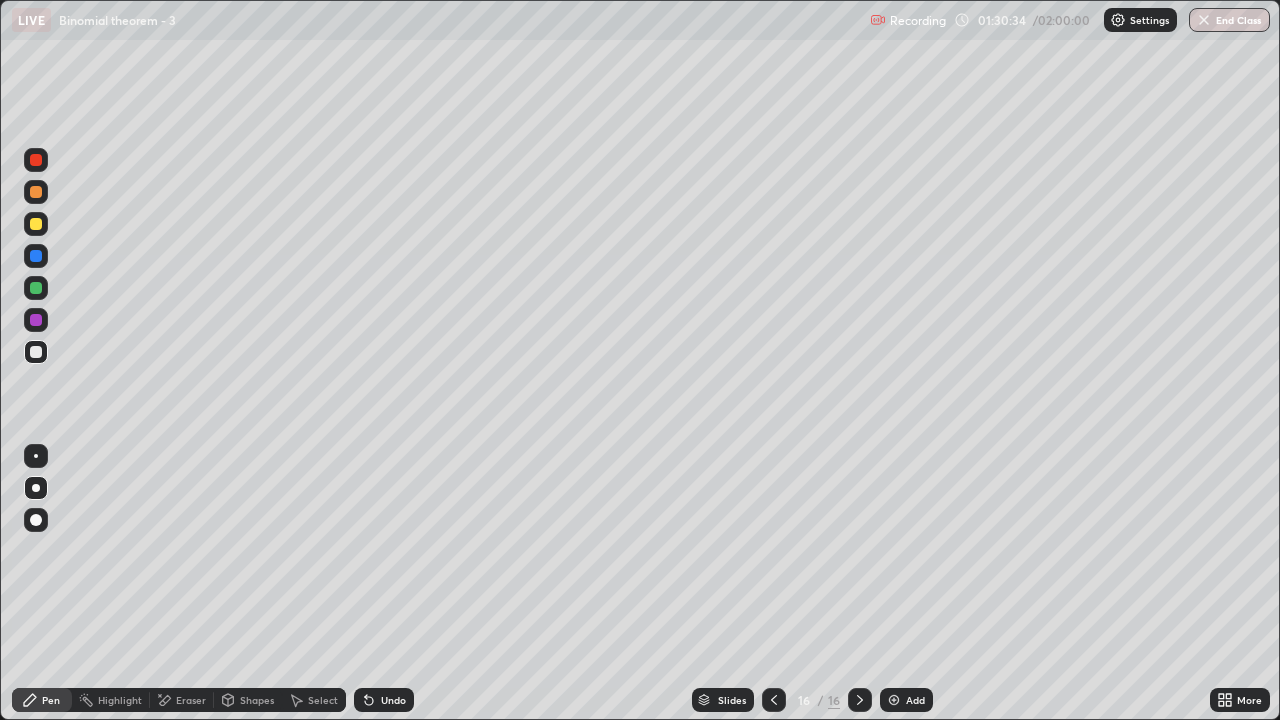 click on "Undo" at bounding box center [393, 700] 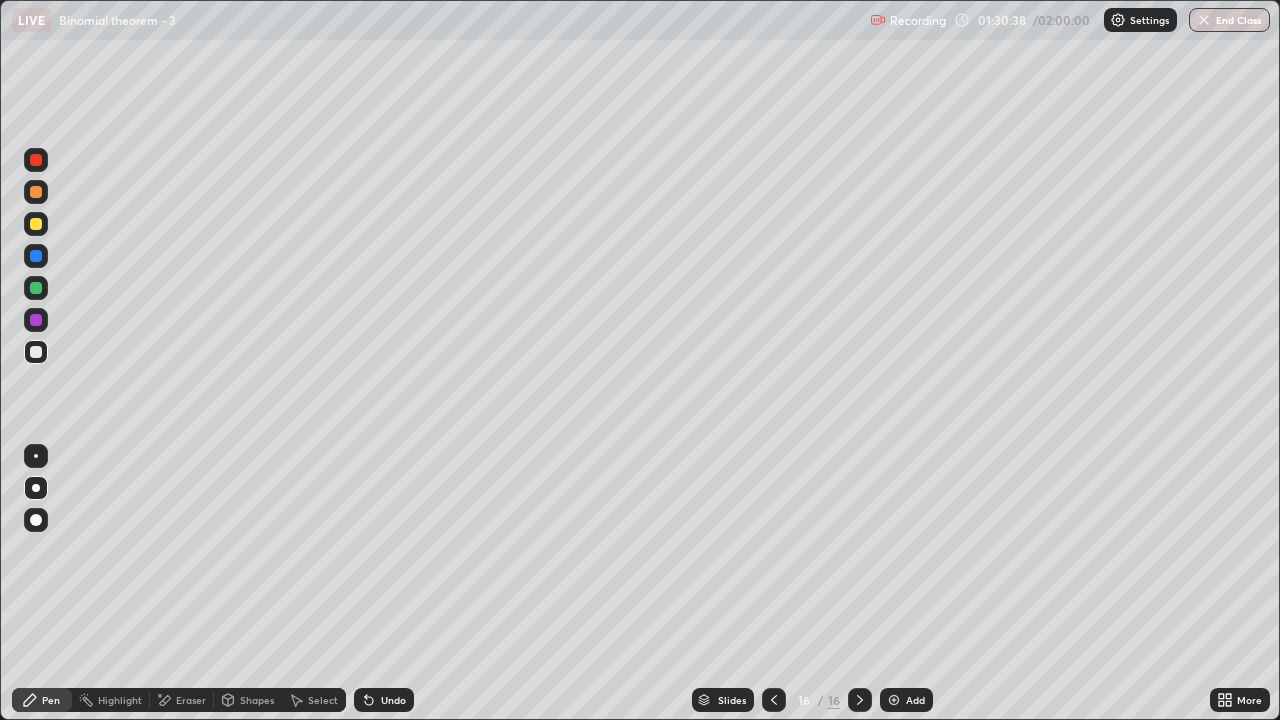 click on "Undo" at bounding box center (393, 700) 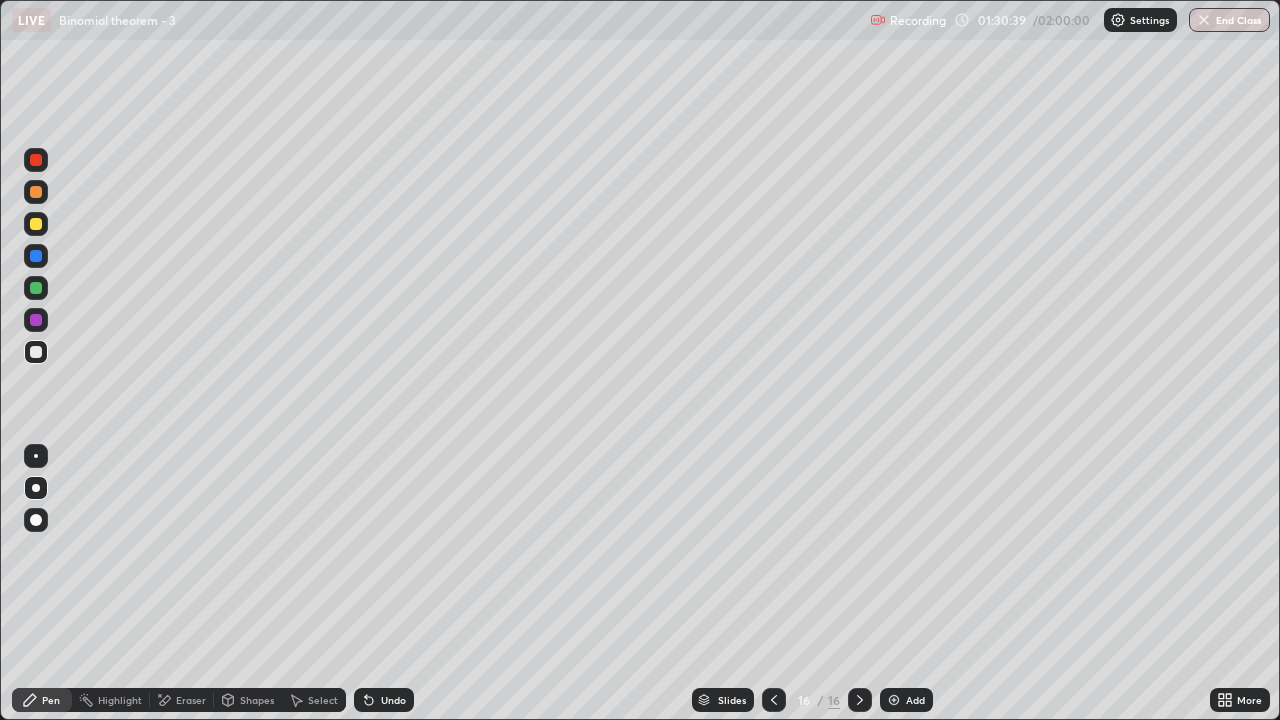 click on "Undo" at bounding box center (393, 700) 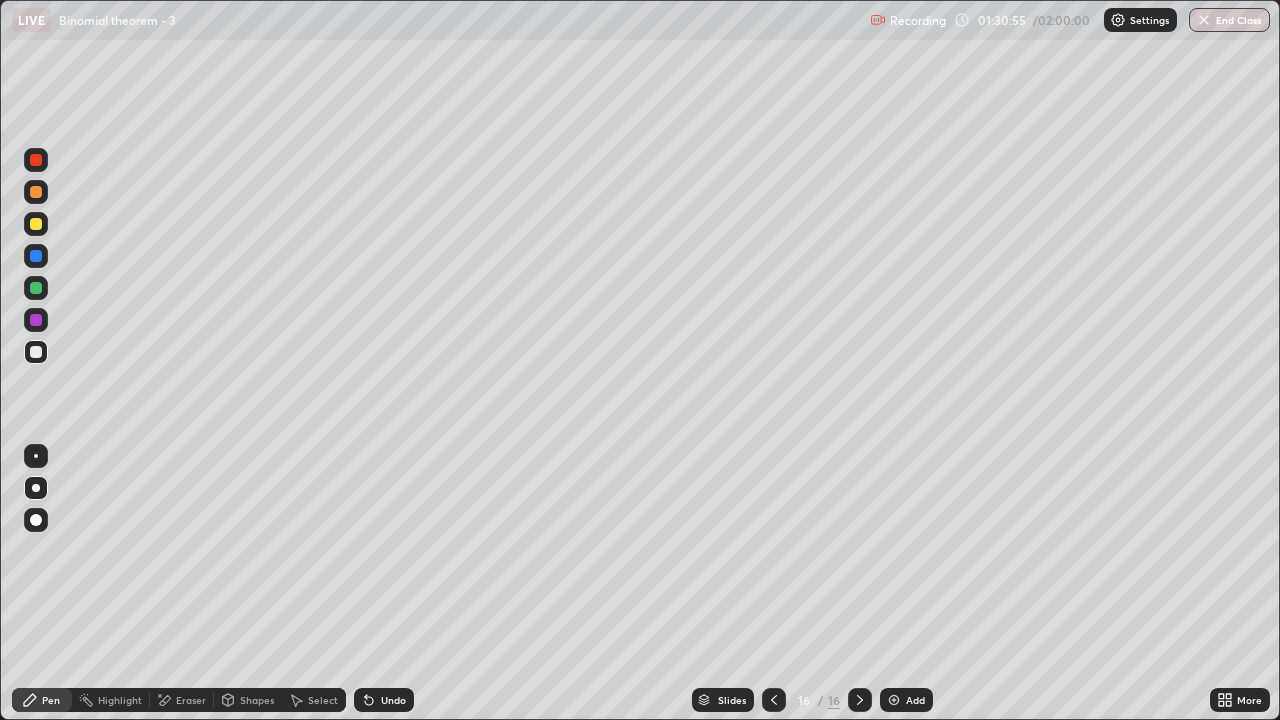 click on "Undo" at bounding box center [393, 700] 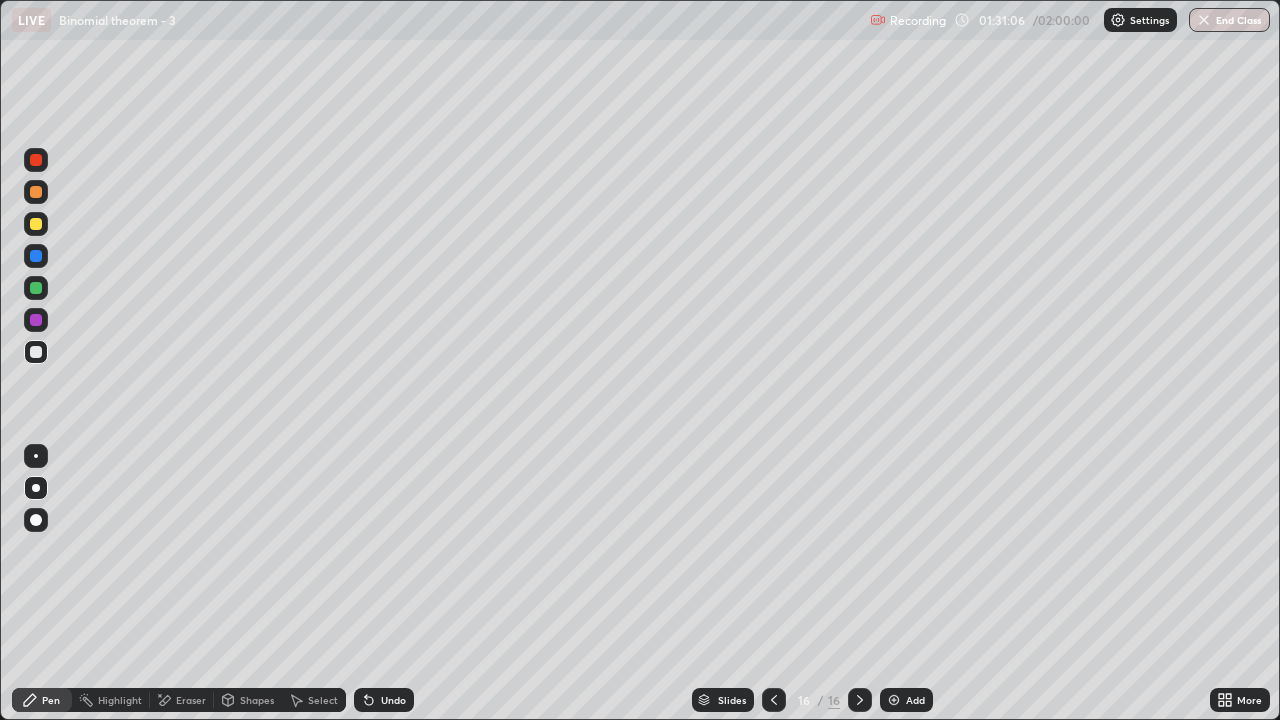 click on "Eraser" at bounding box center [191, 700] 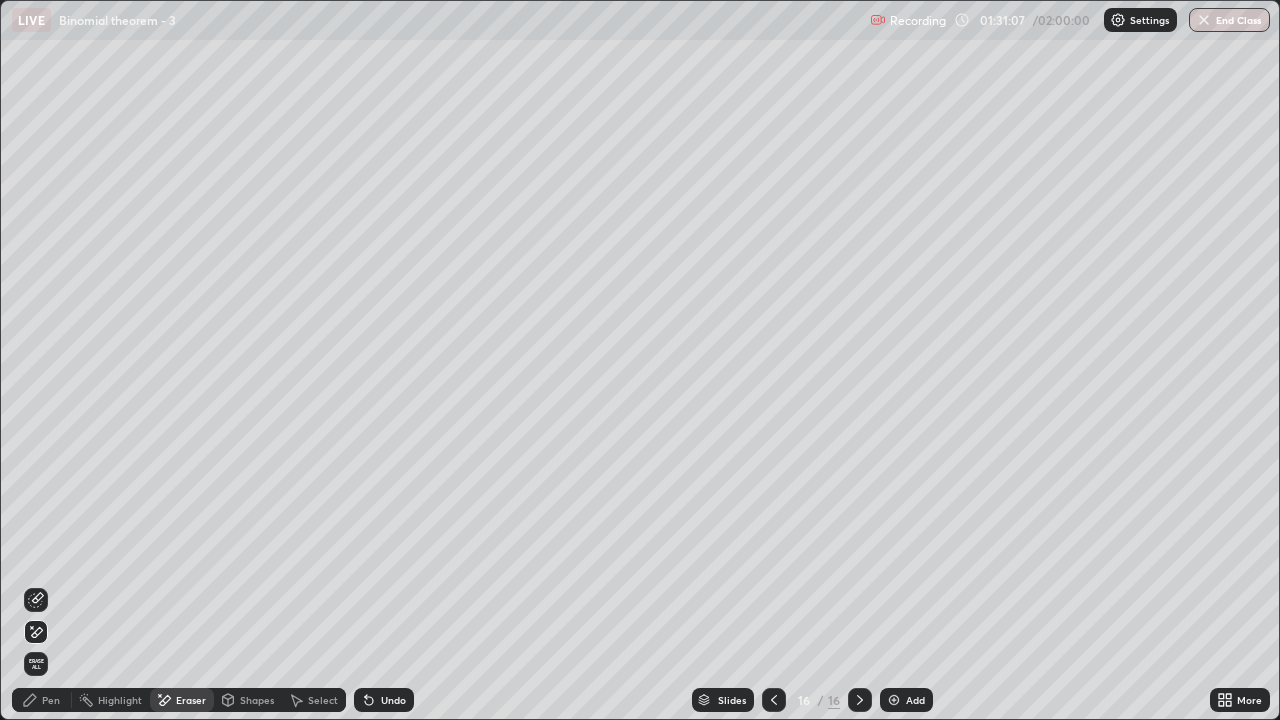 click on "Pen" at bounding box center (51, 700) 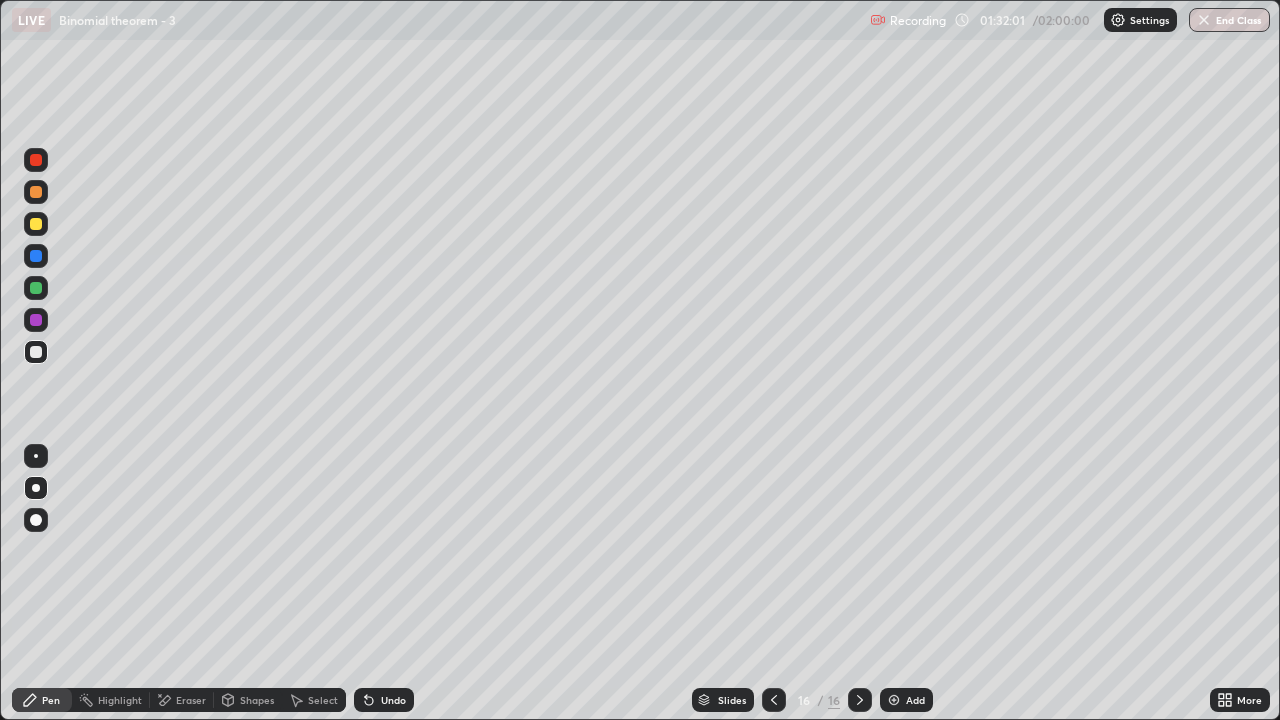 click on "Undo" at bounding box center [393, 700] 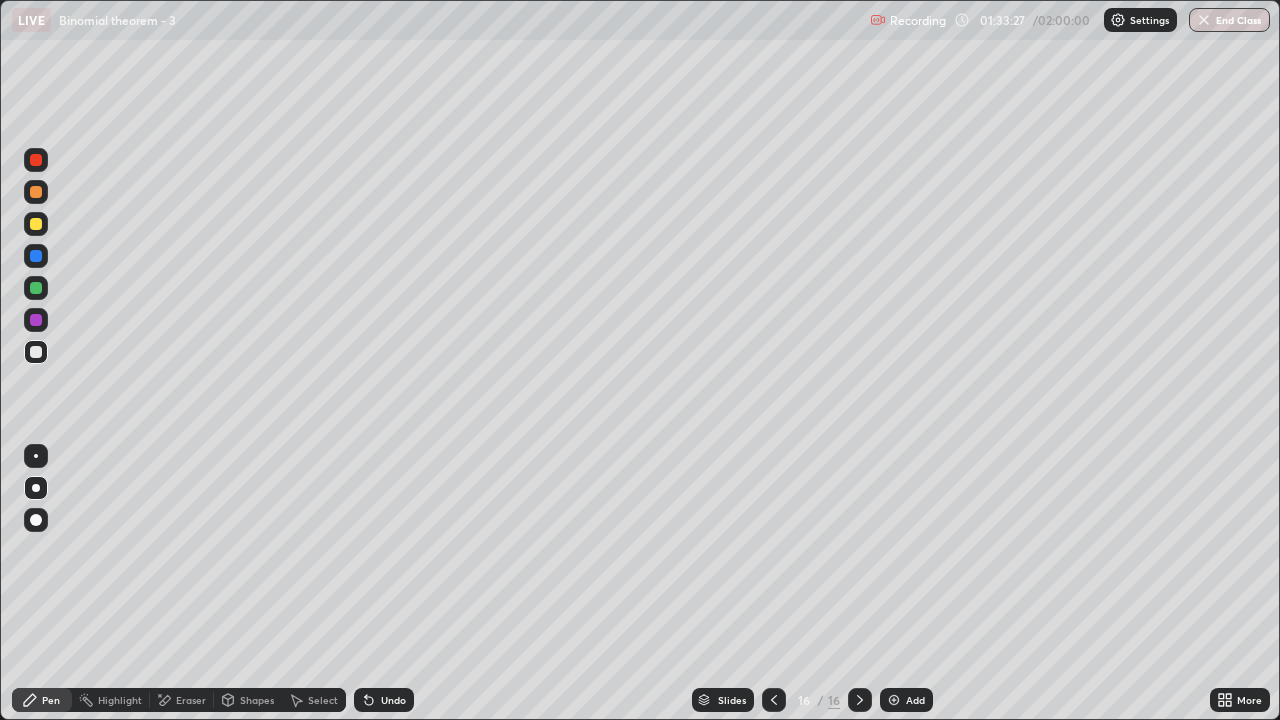 click on "Add" at bounding box center (906, 700) 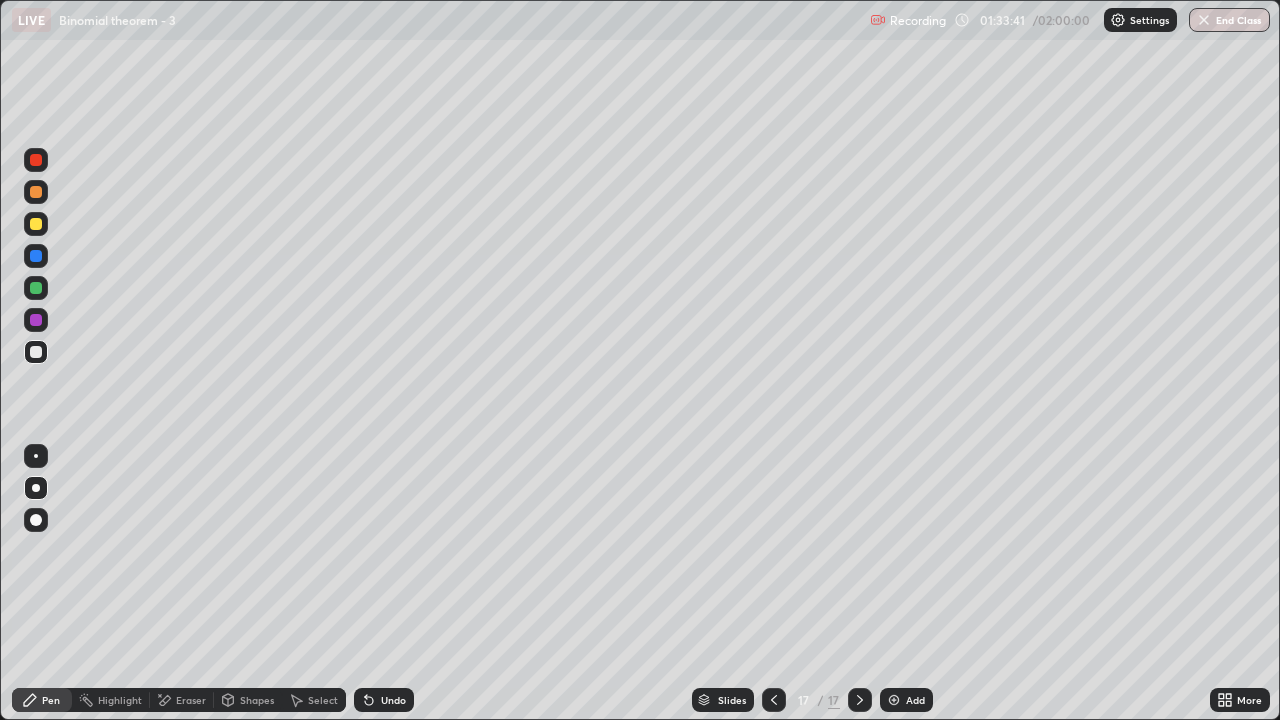 click on "Undo" at bounding box center [393, 700] 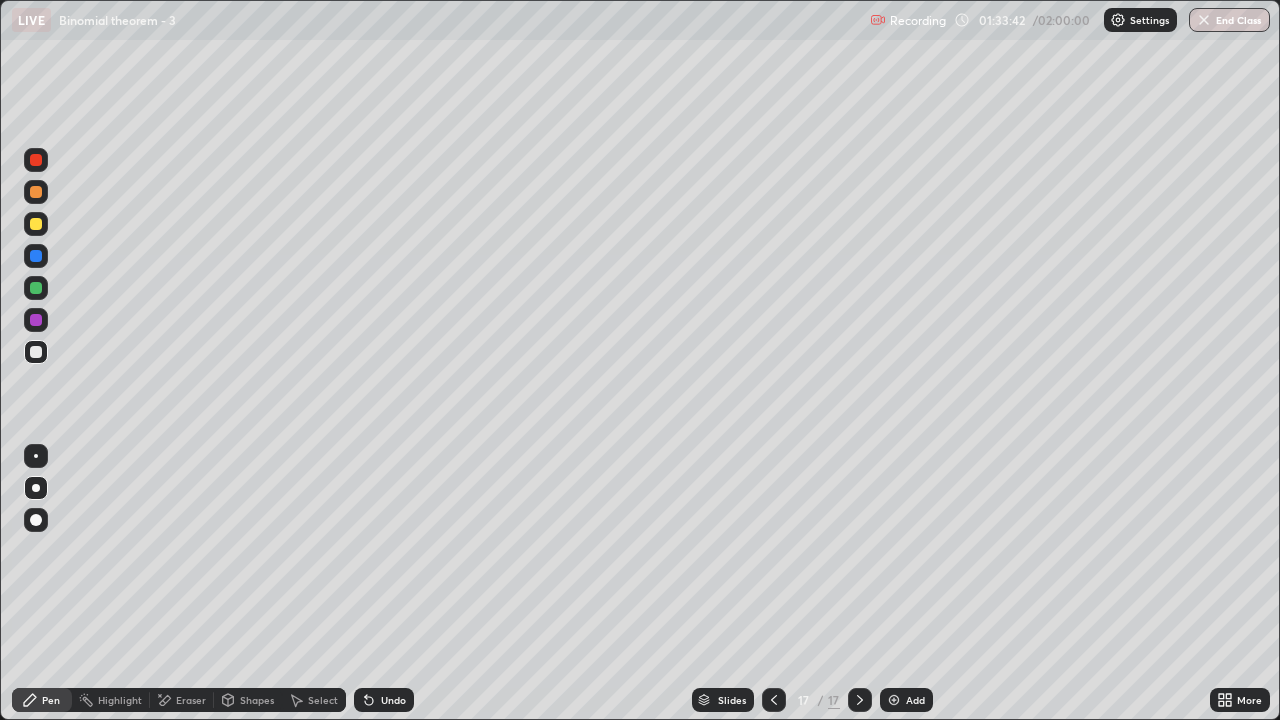 click on "Undo" at bounding box center (393, 700) 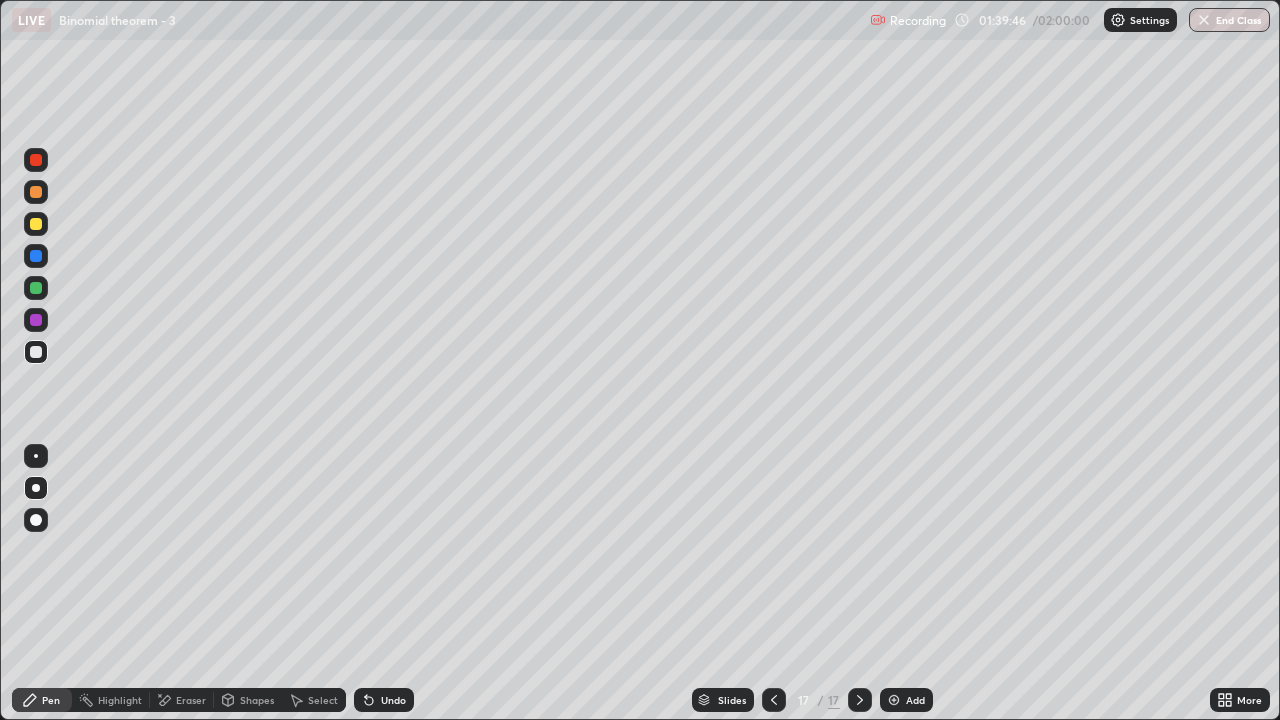 click at bounding box center [36, 288] 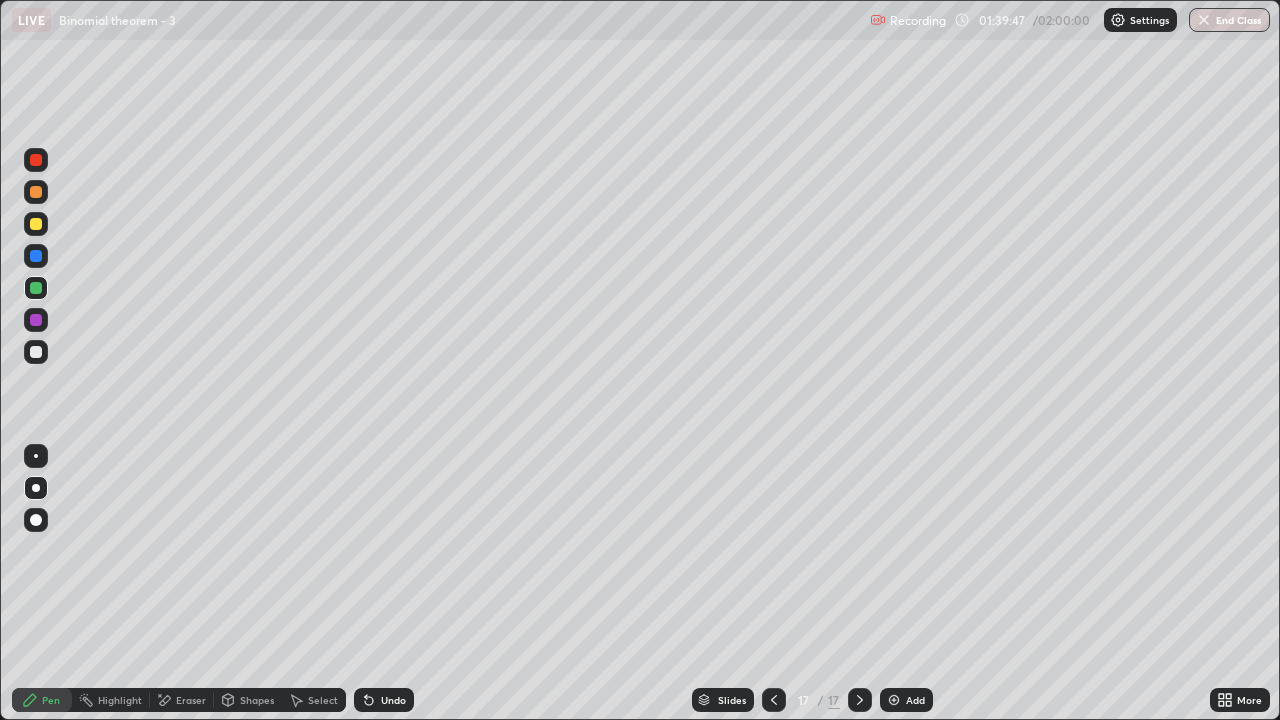 click at bounding box center (36, 352) 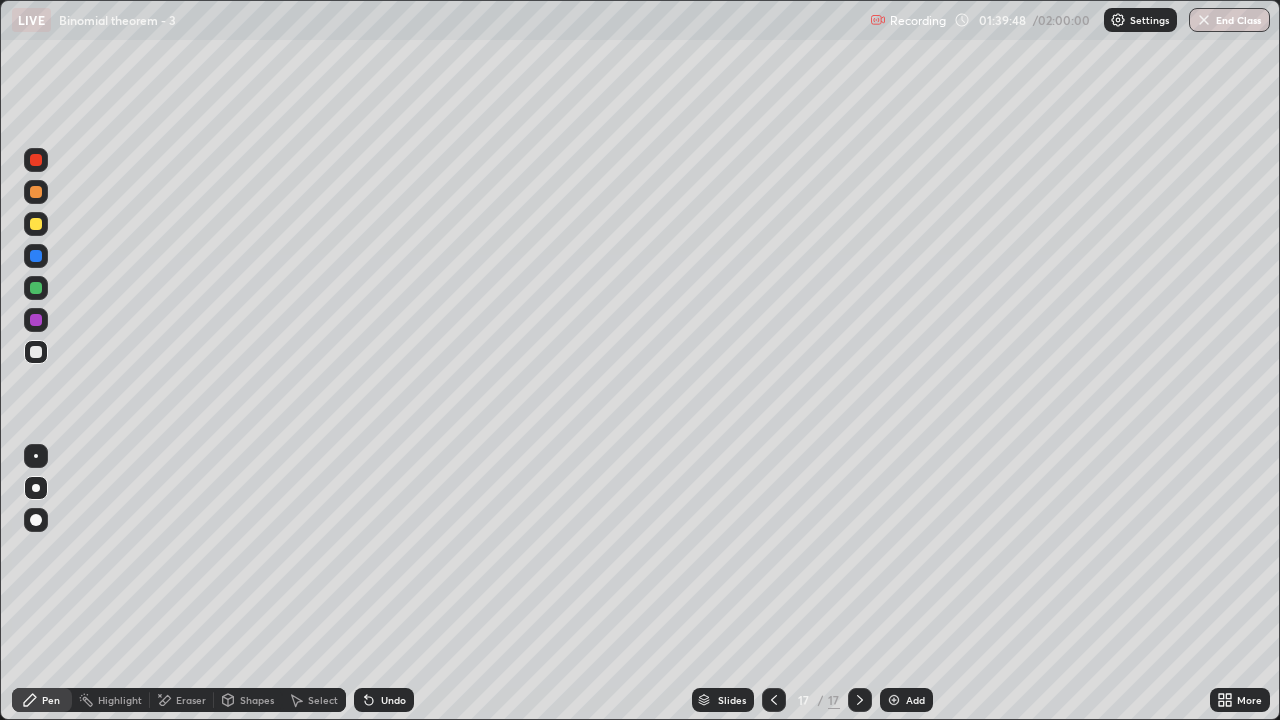 click at bounding box center (36, 288) 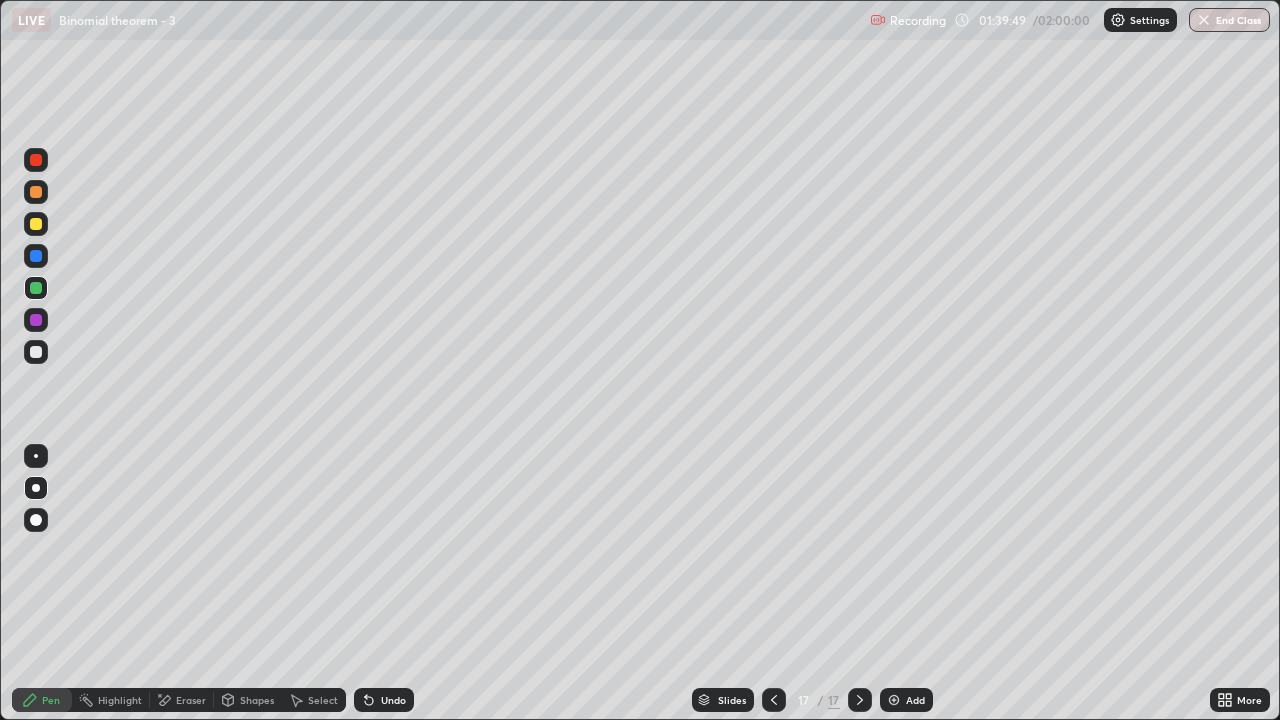 click at bounding box center (36, 352) 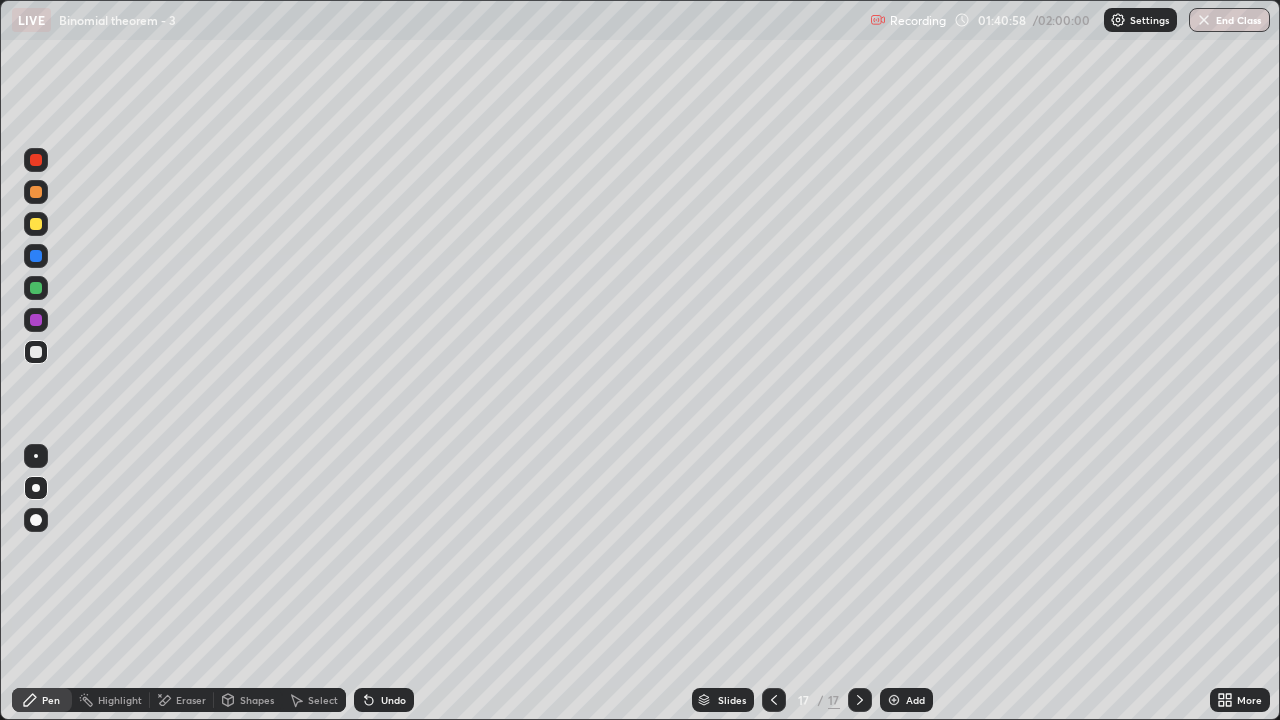 click on "Select" at bounding box center (323, 700) 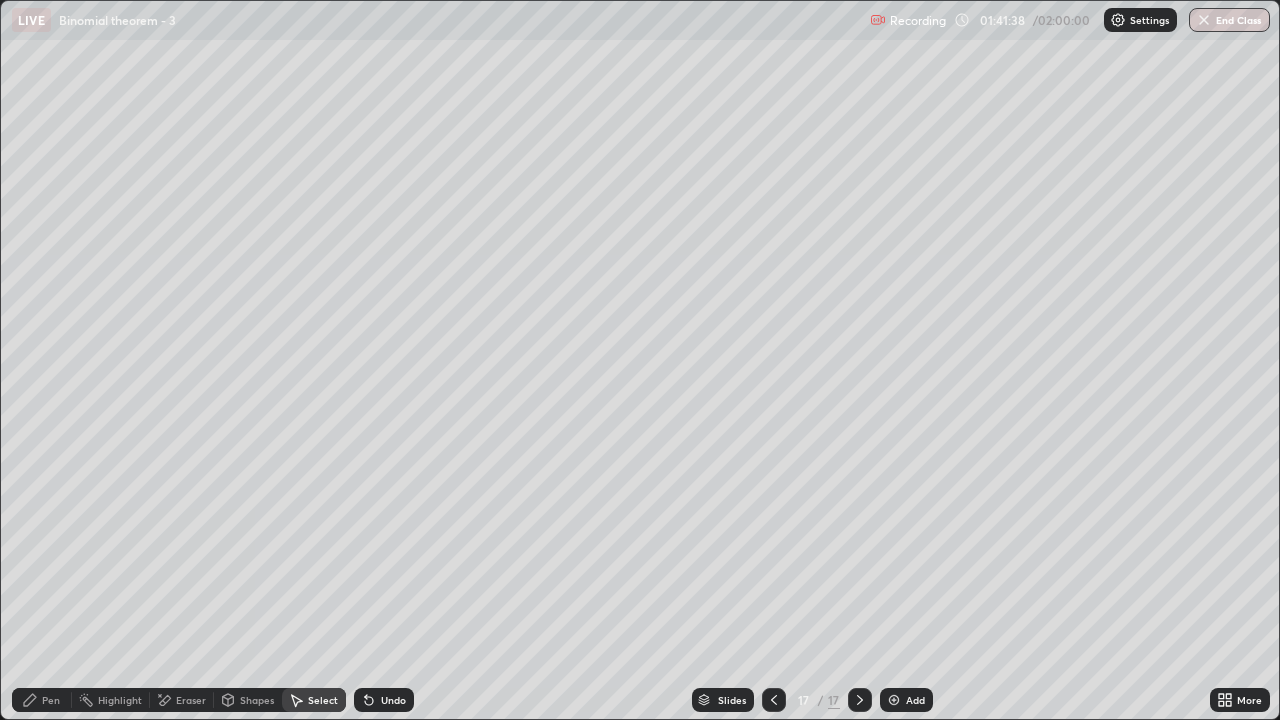 click on "Select" at bounding box center [323, 700] 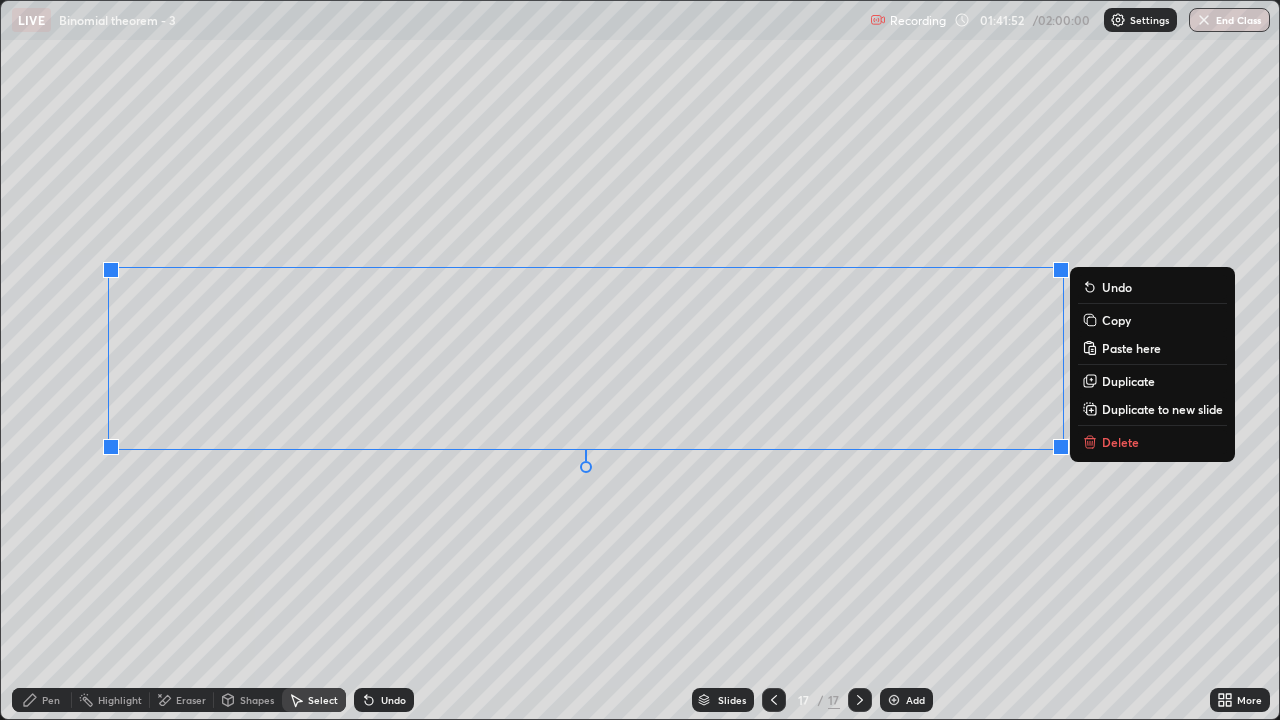 click on "Duplicate to new slide" at bounding box center (1162, 409) 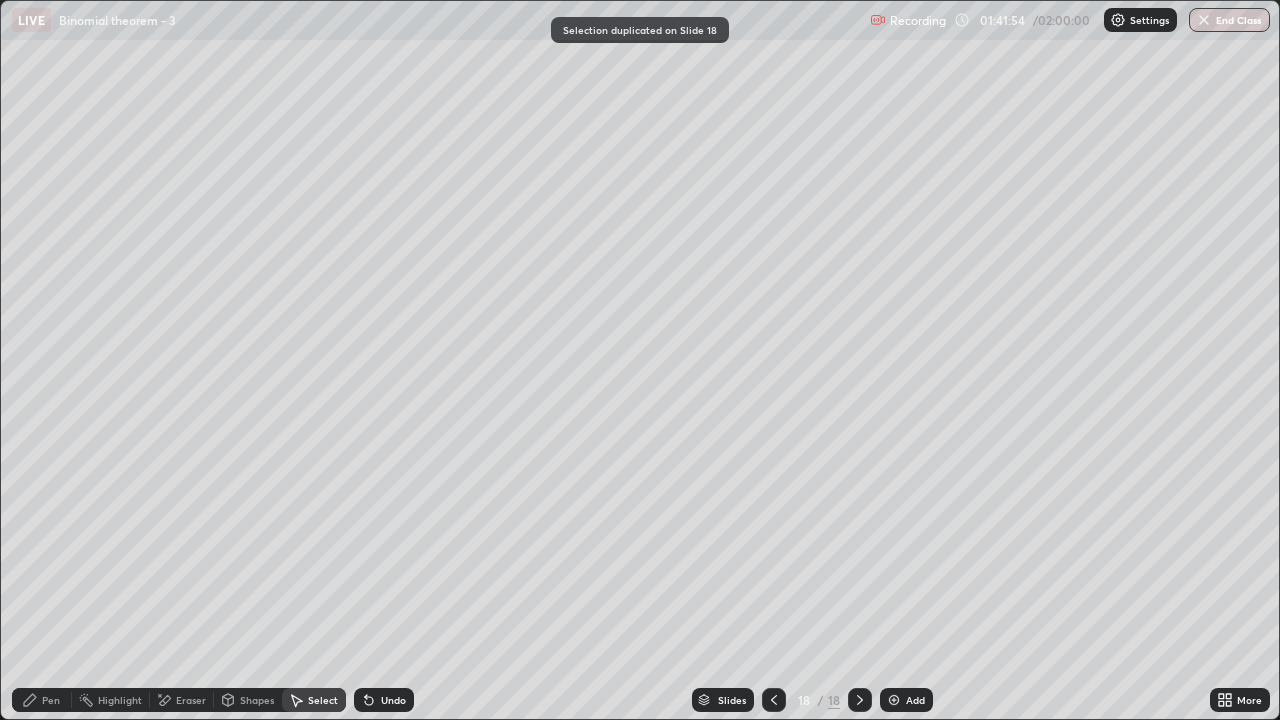 click on "Eraser" at bounding box center [182, 700] 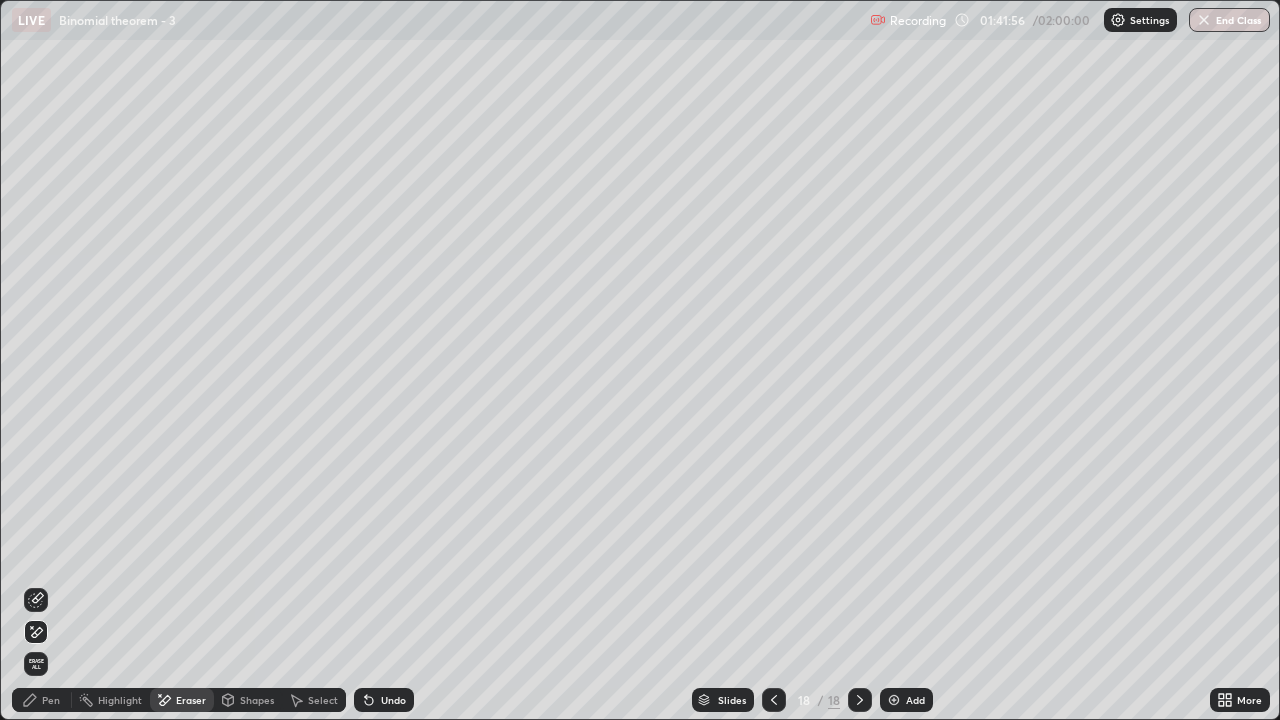 click on "Select" at bounding box center (323, 700) 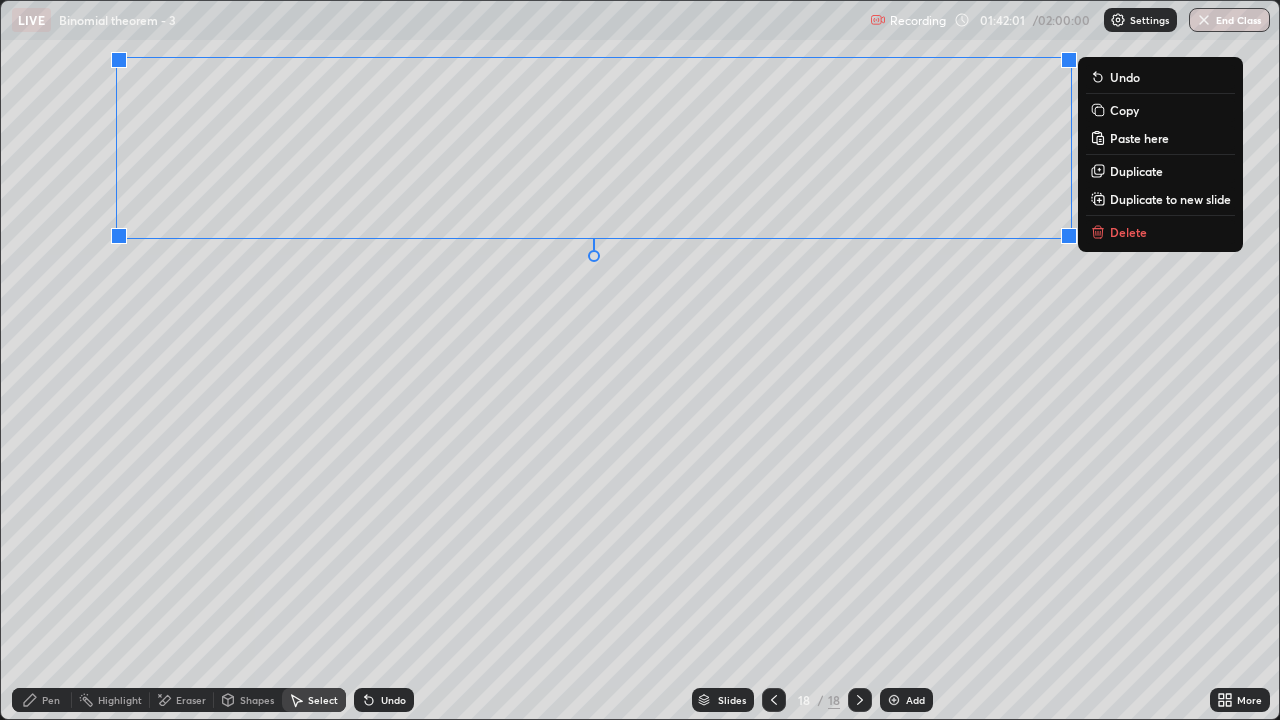 click on "More" at bounding box center [1249, 700] 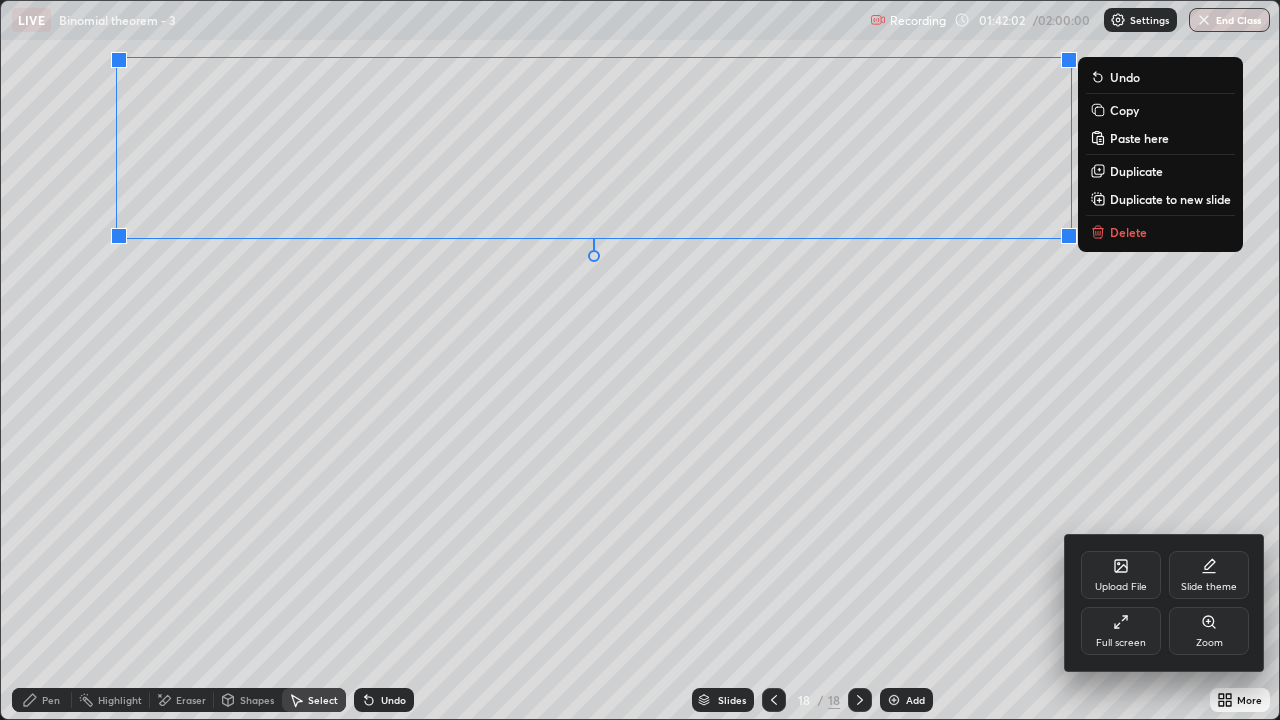 click 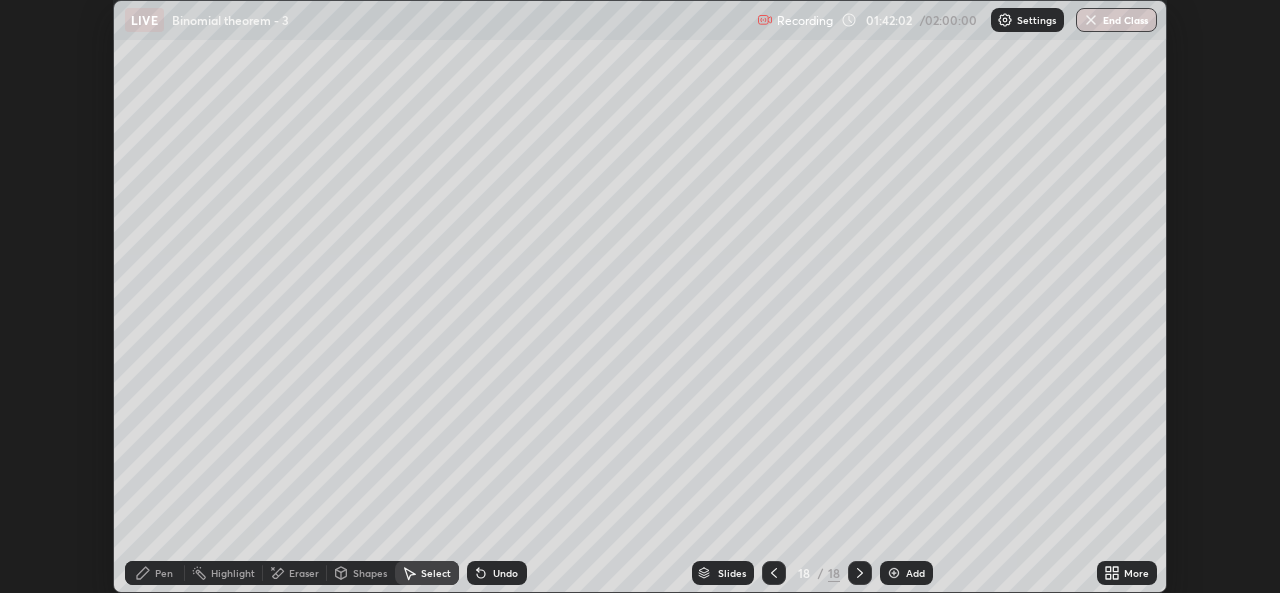 scroll, scrollTop: 593, scrollLeft: 1280, axis: both 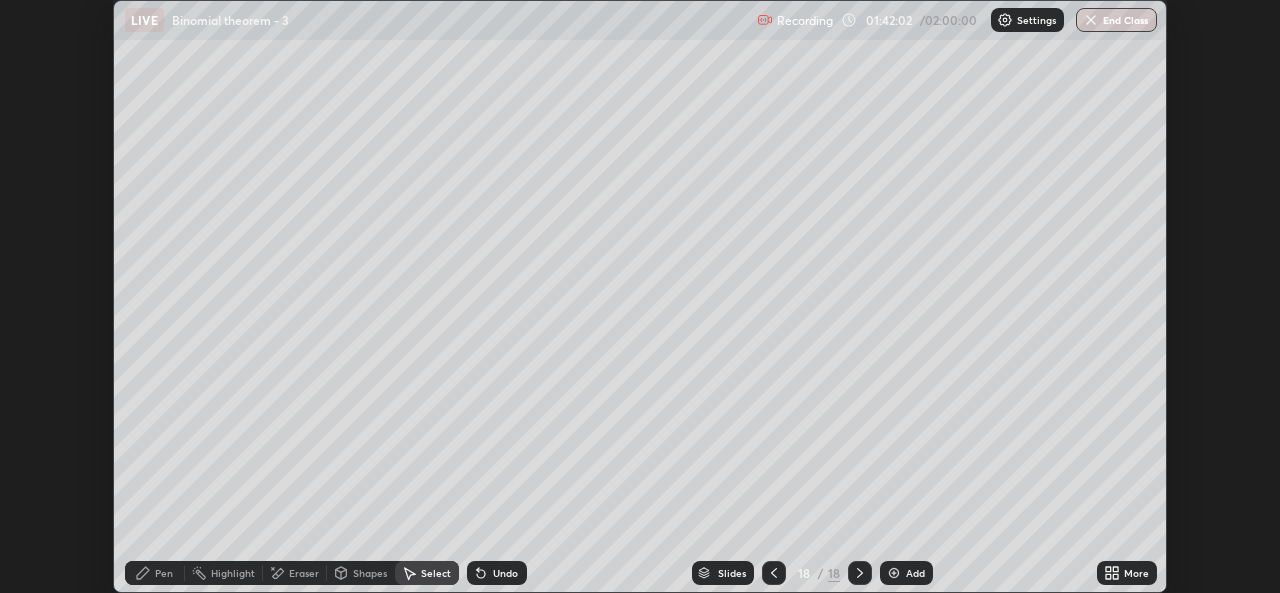 click 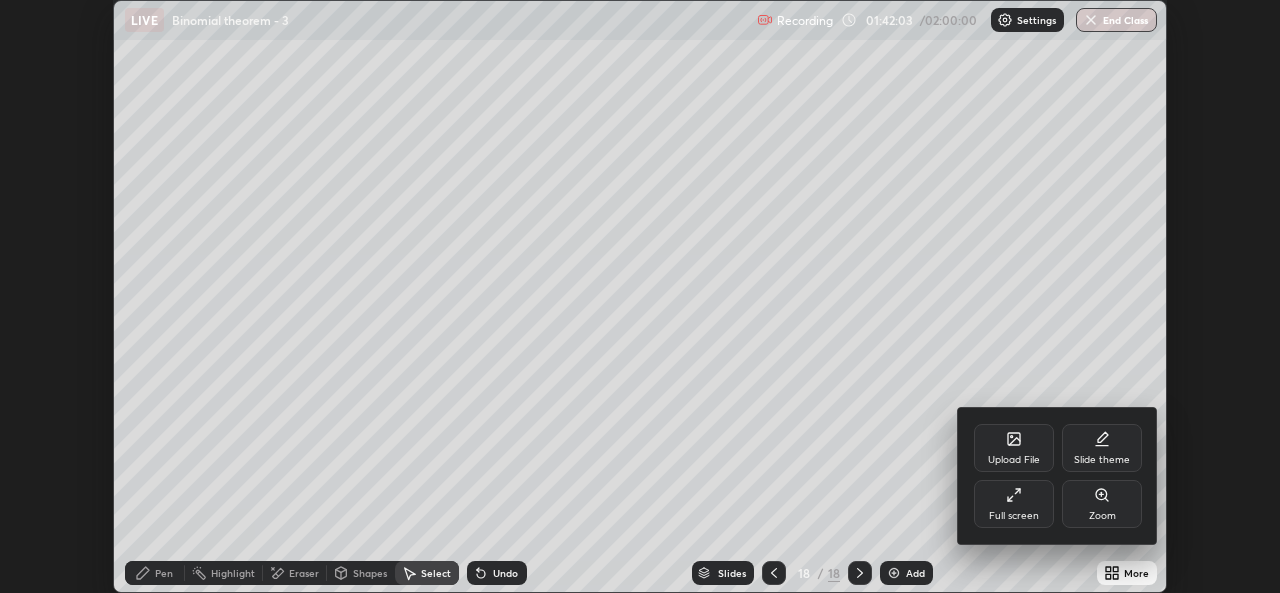 click 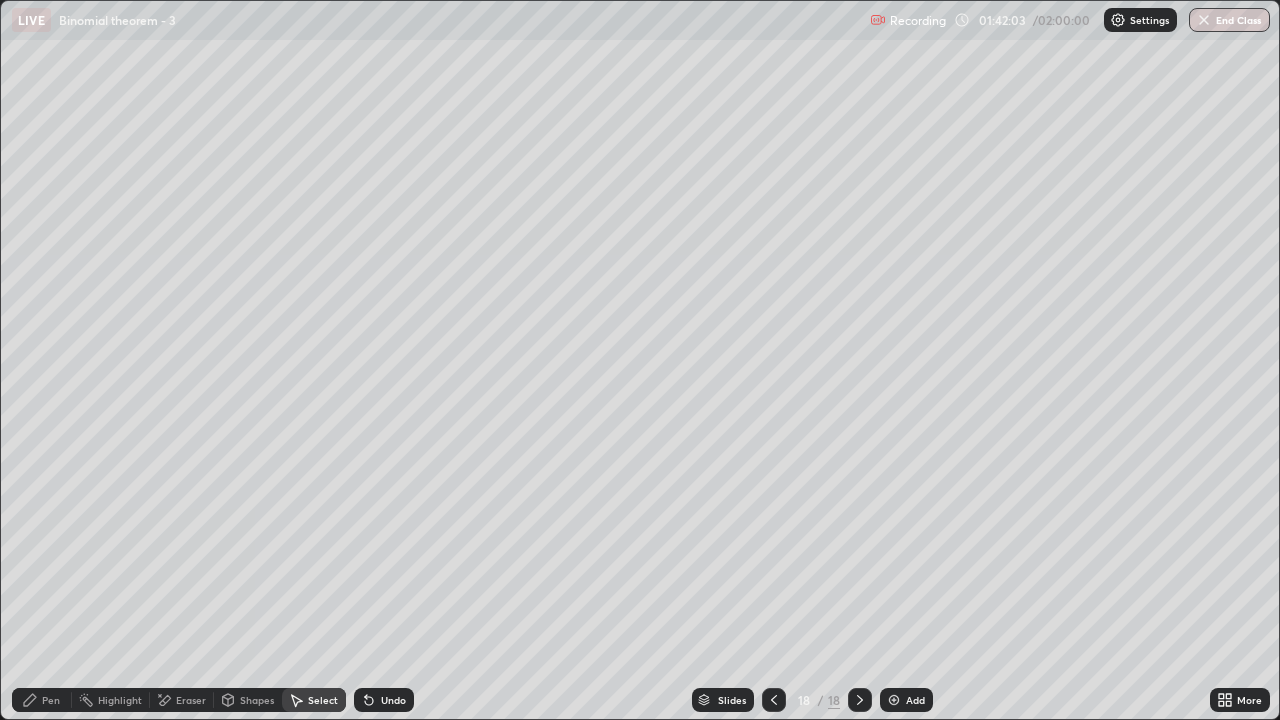 scroll, scrollTop: 99280, scrollLeft: 98720, axis: both 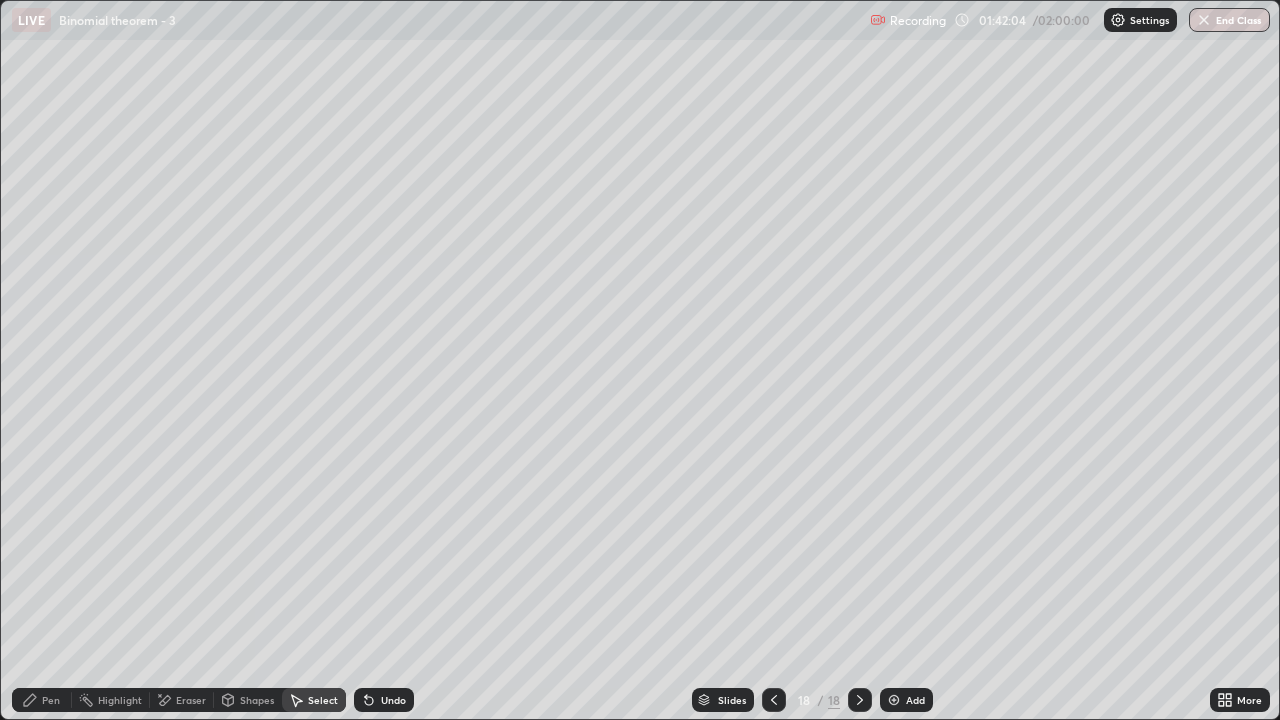 click on "Pen" at bounding box center (51, 700) 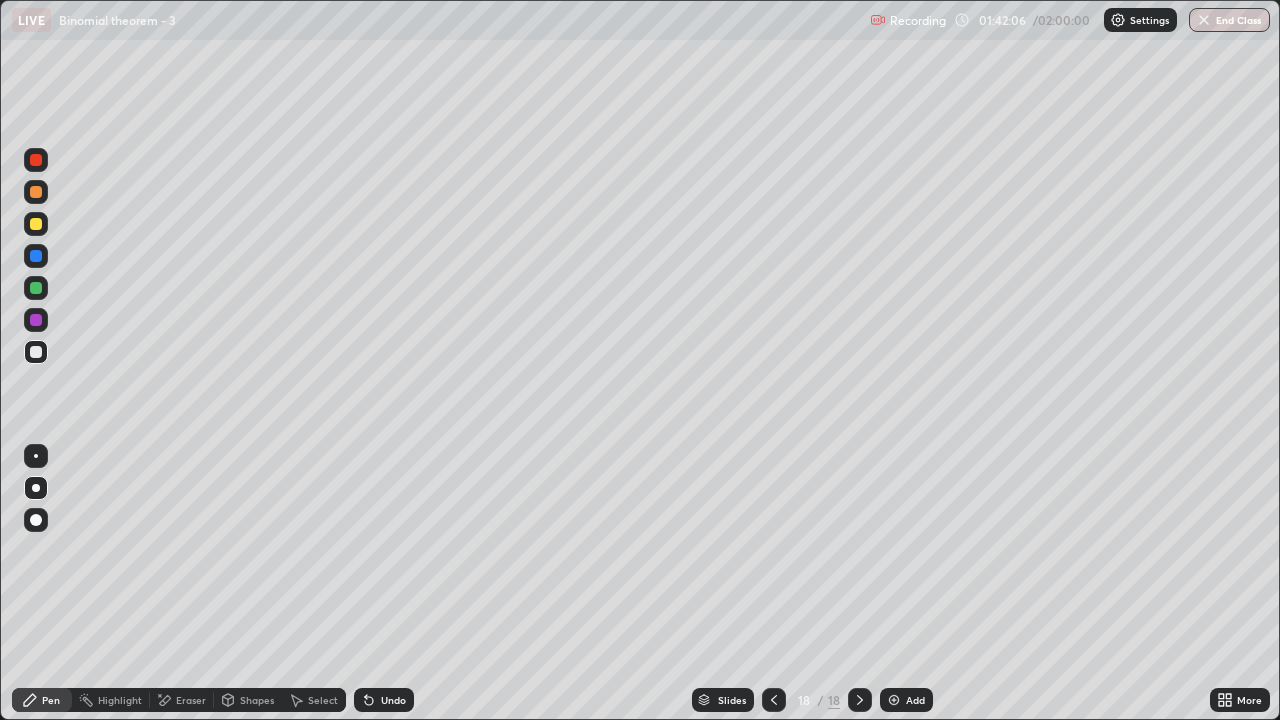 click at bounding box center [36, 224] 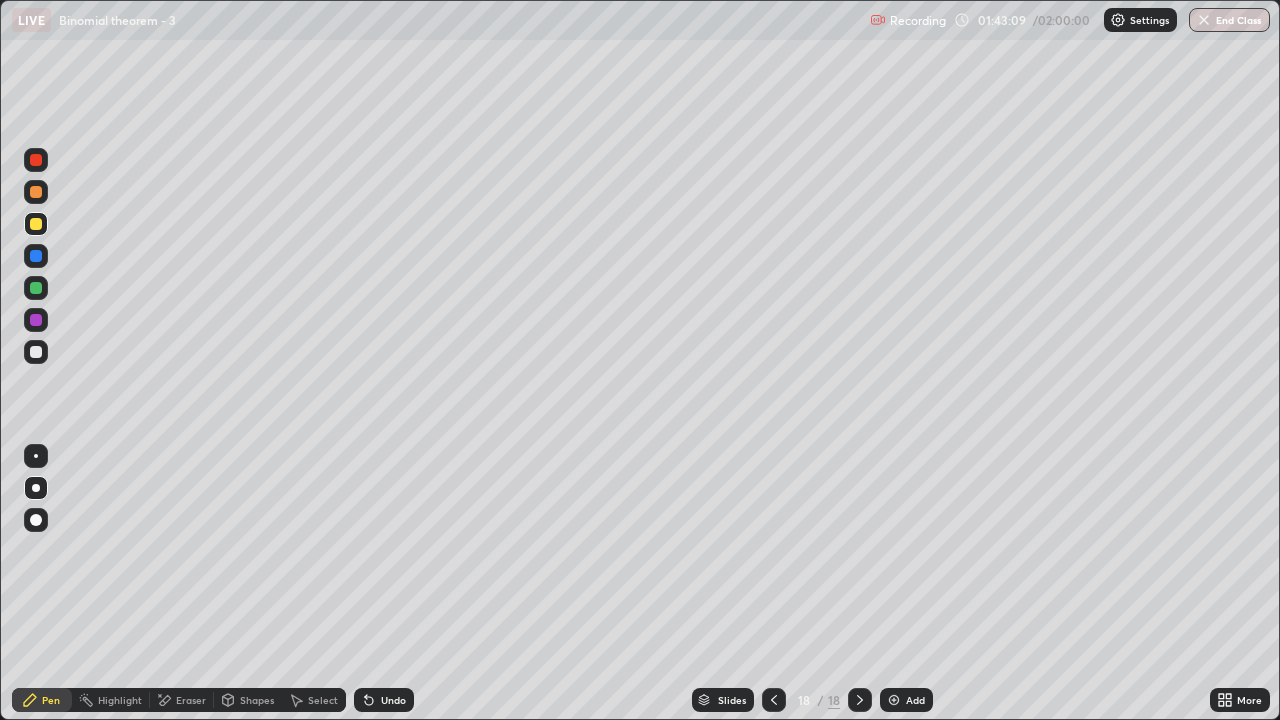 click at bounding box center (774, 700) 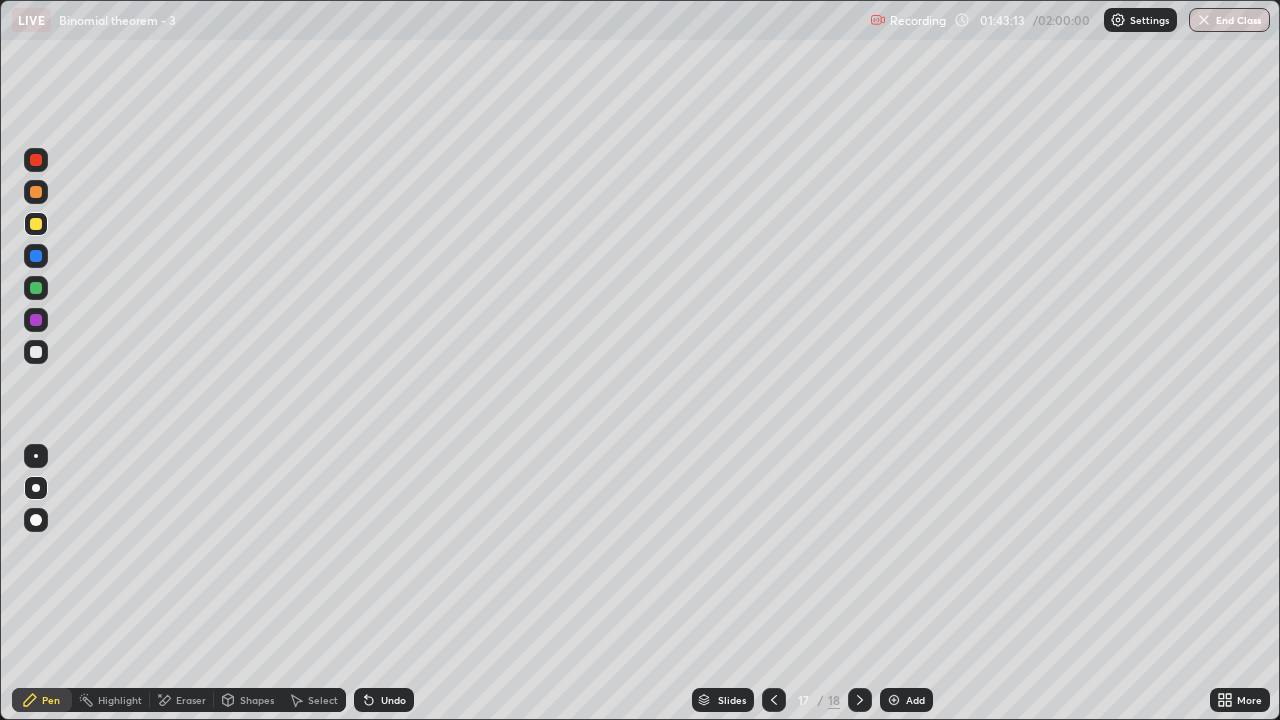 click 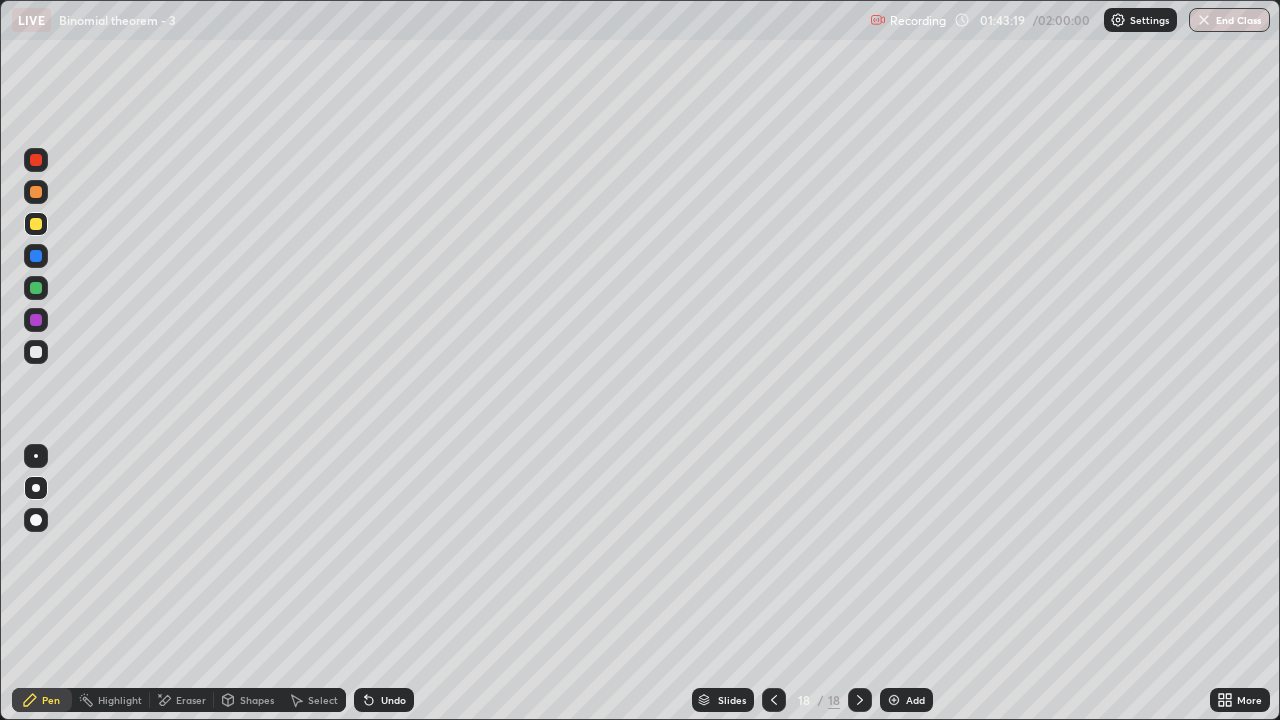 click 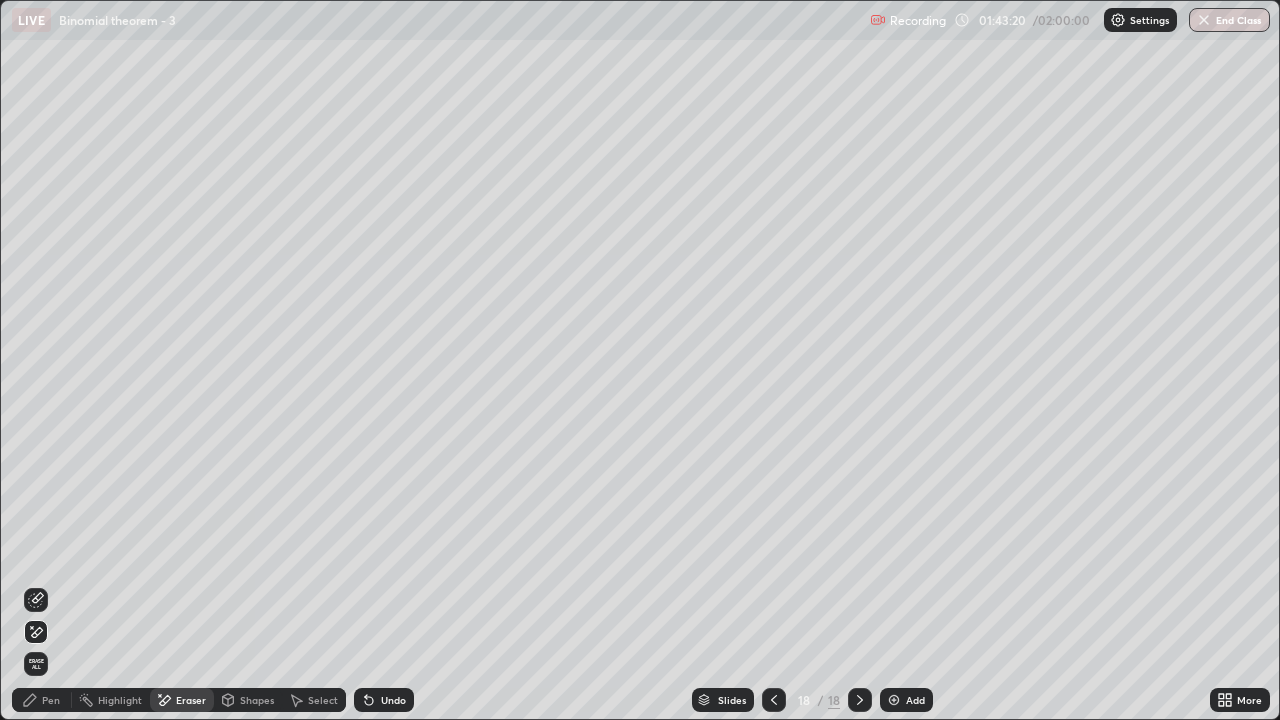 click on "Pen" at bounding box center [42, 700] 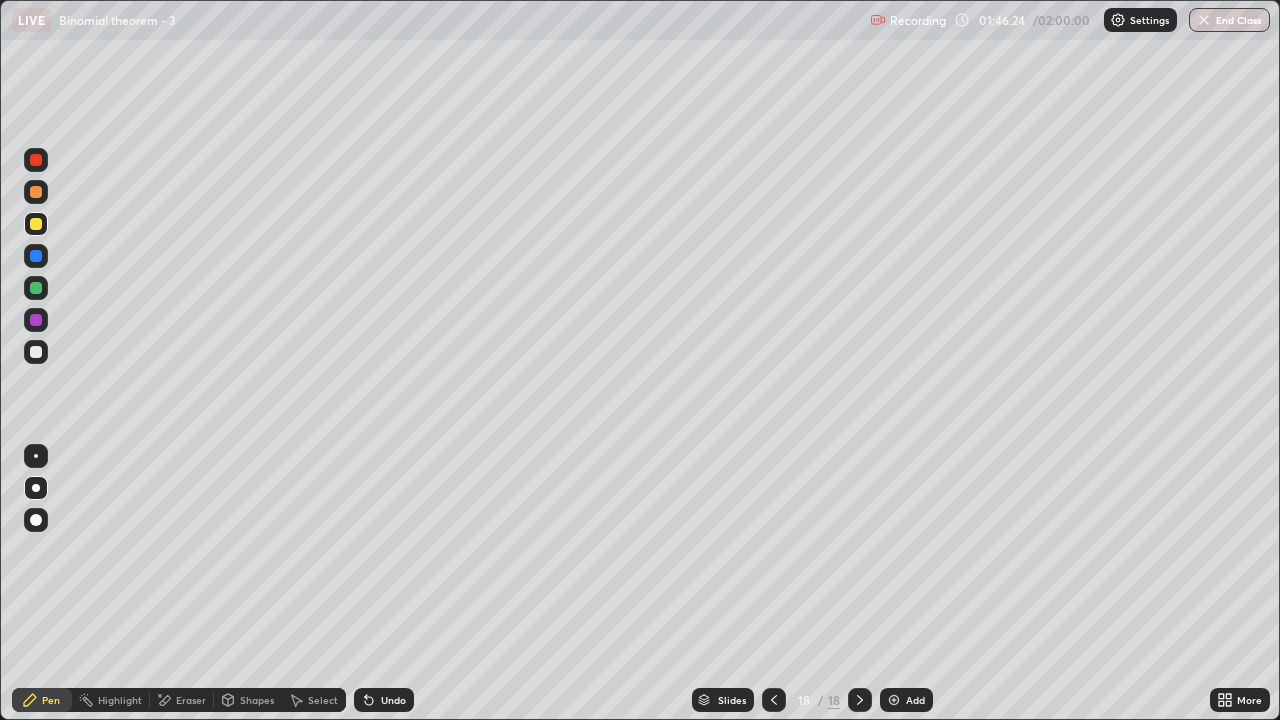 click on "Eraser" at bounding box center (191, 700) 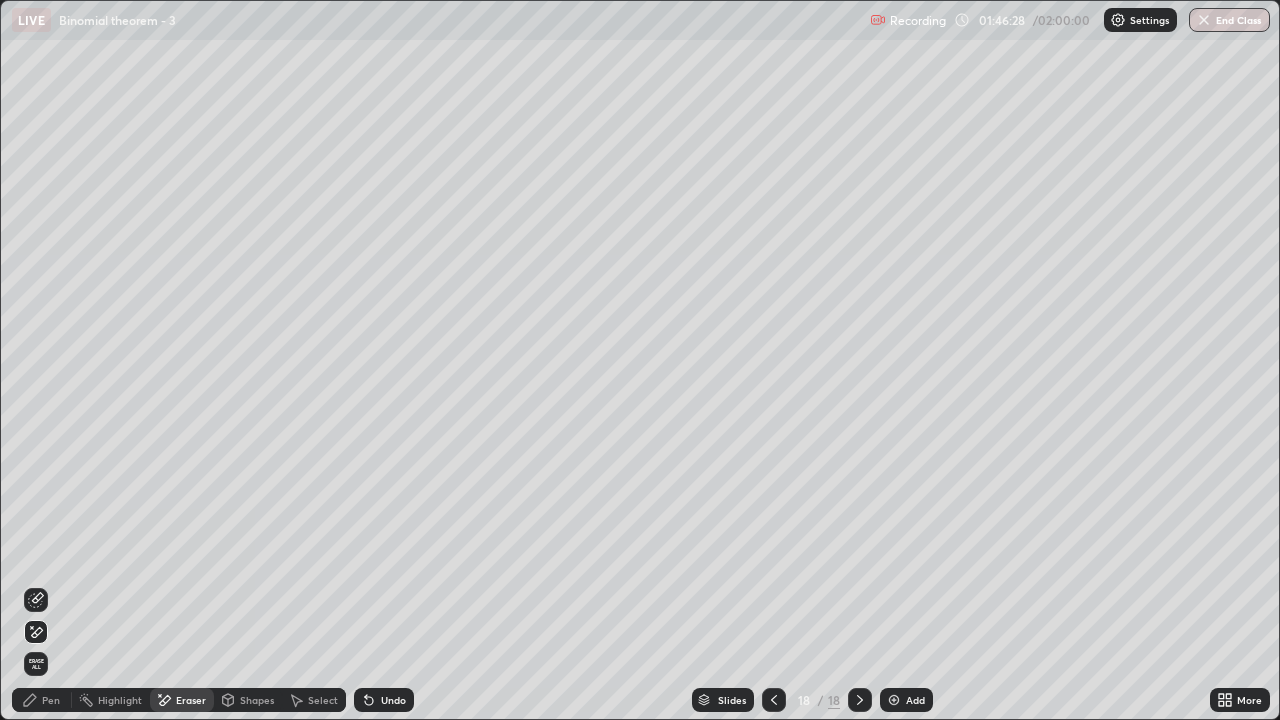 click on "Pen" at bounding box center [42, 700] 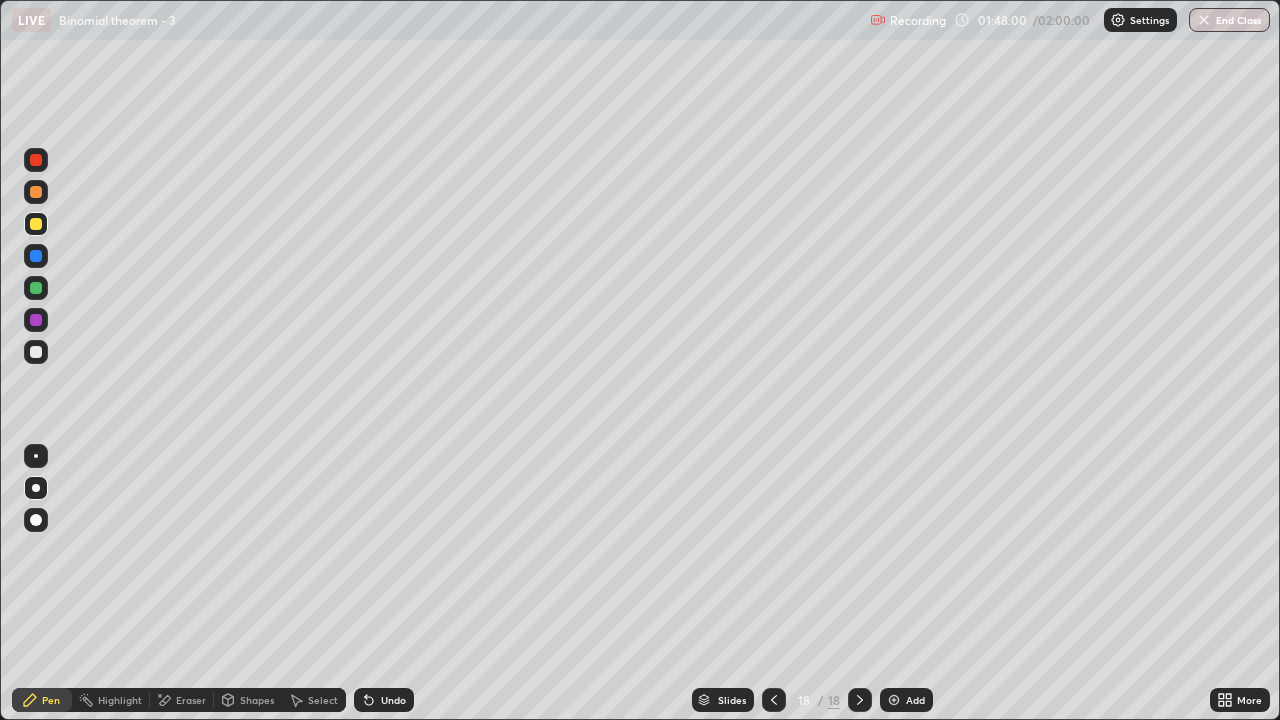 click at bounding box center (774, 700) 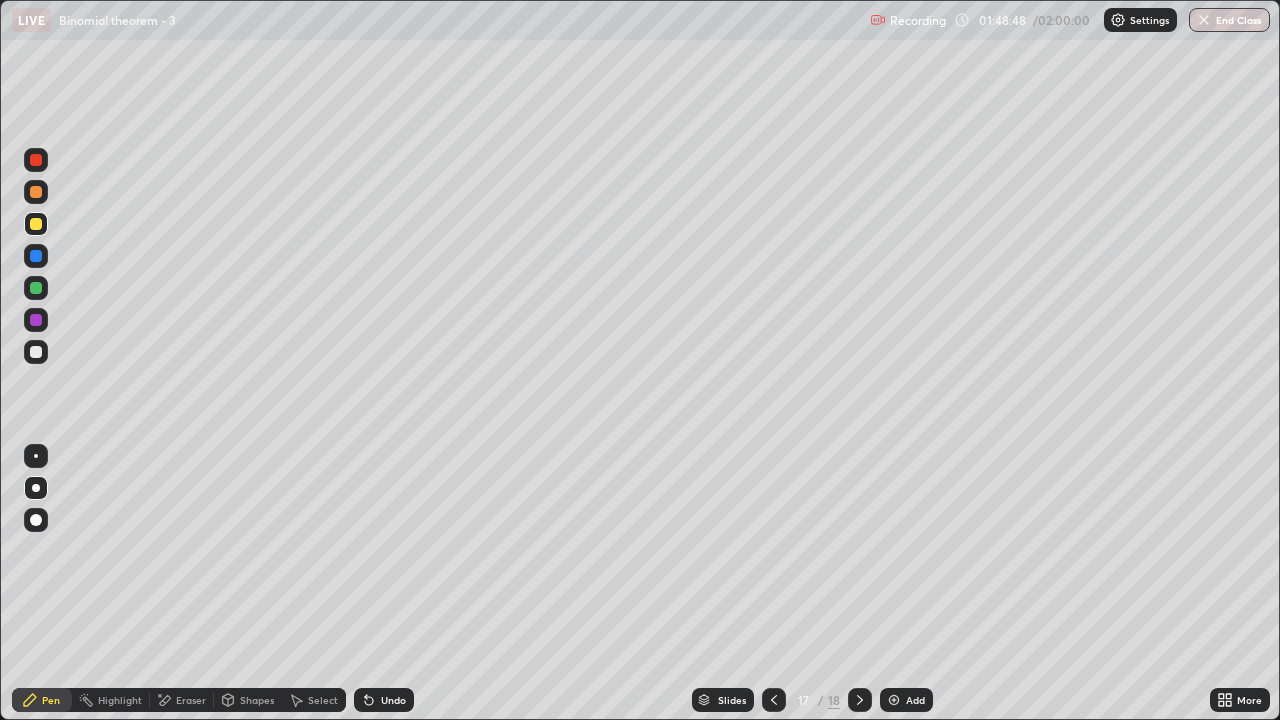 click on "Select" at bounding box center (323, 700) 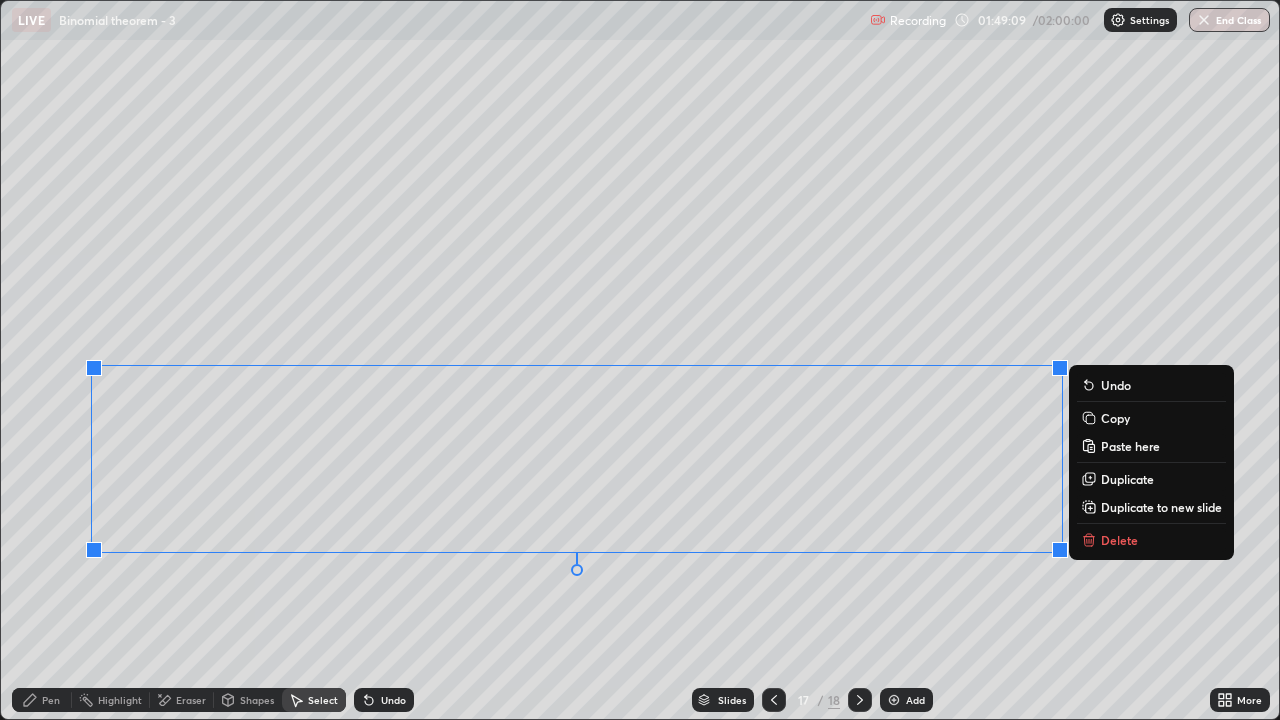 click on "Duplicate to new slide" at bounding box center (1161, 507) 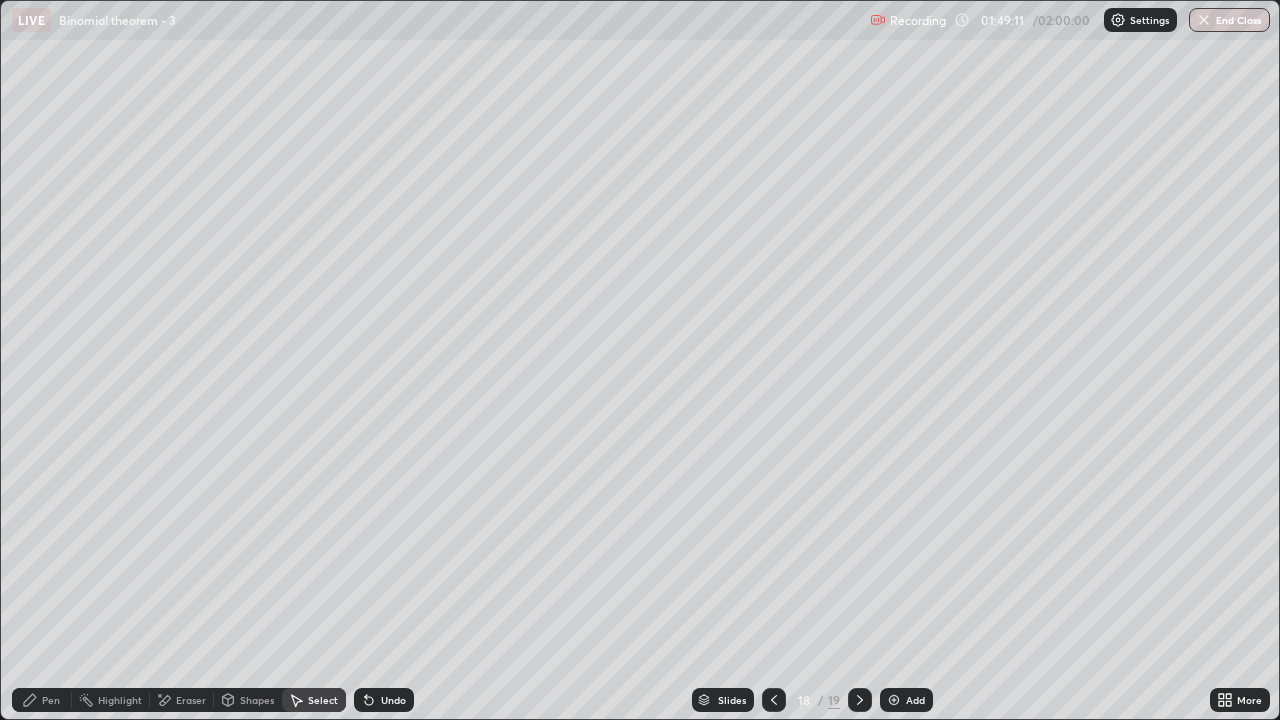 click on "Eraser" at bounding box center [191, 700] 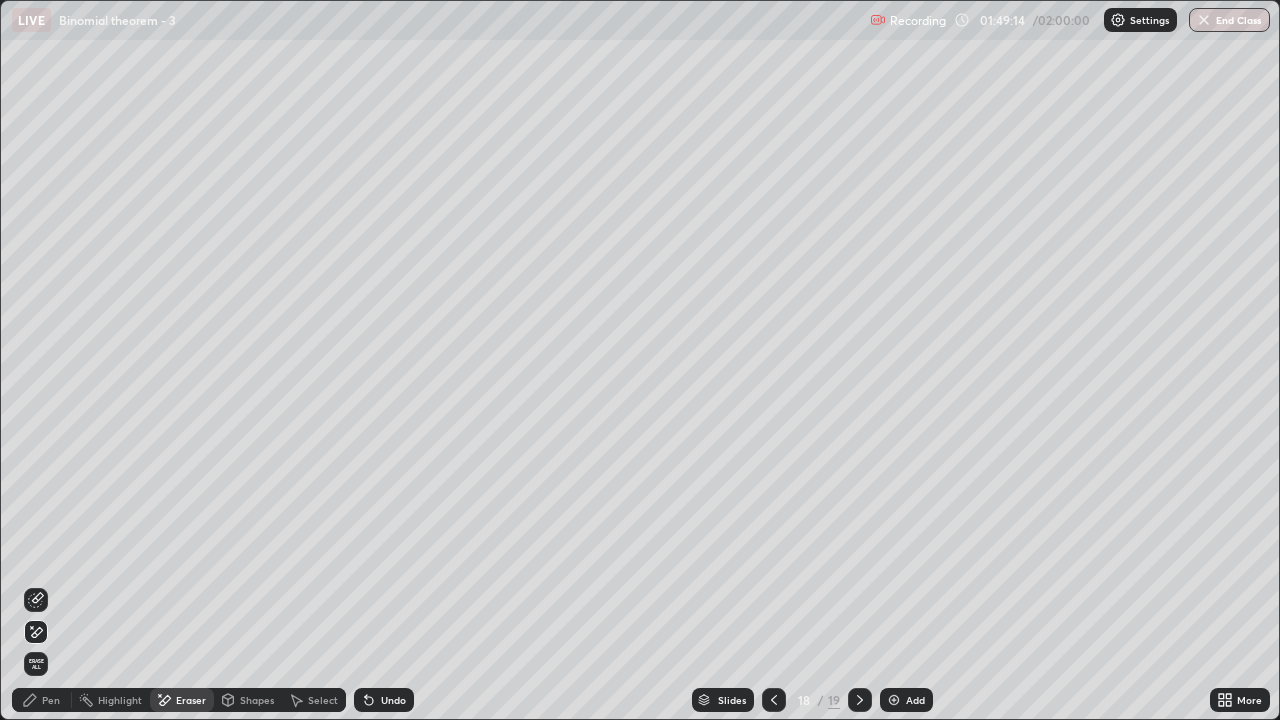 click on "Select" at bounding box center [314, 700] 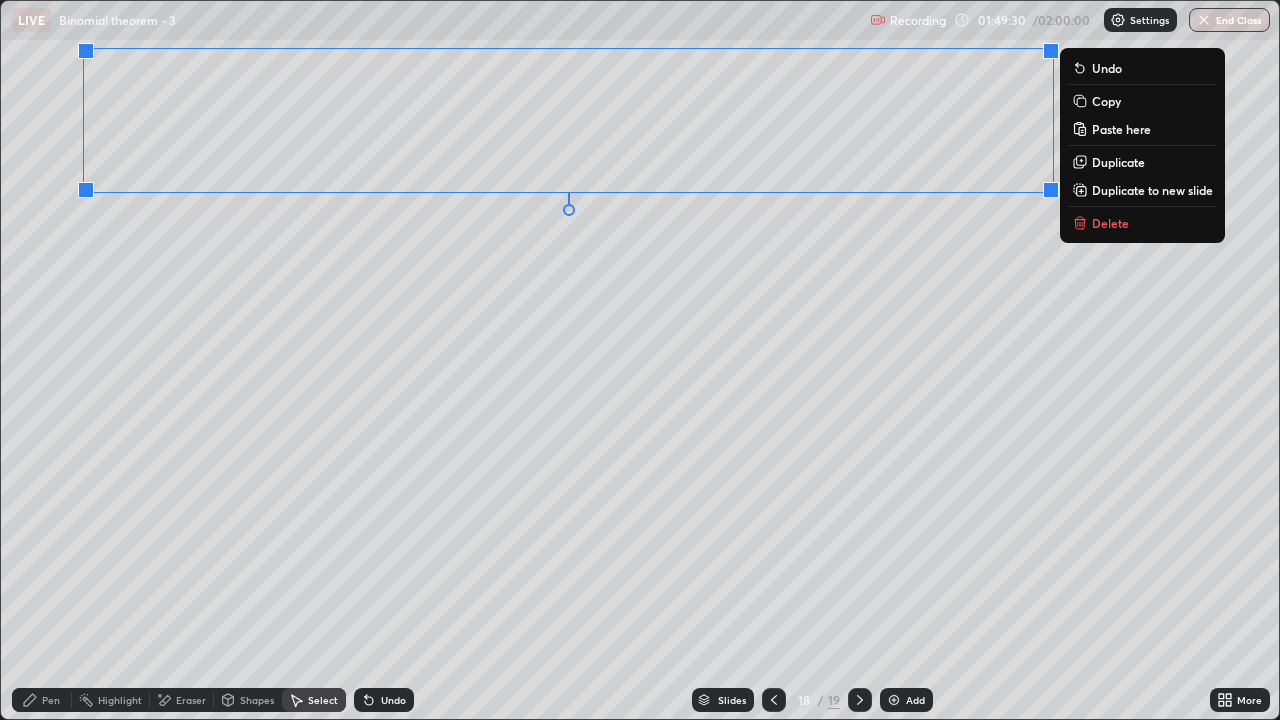 click on "Pen" at bounding box center (51, 700) 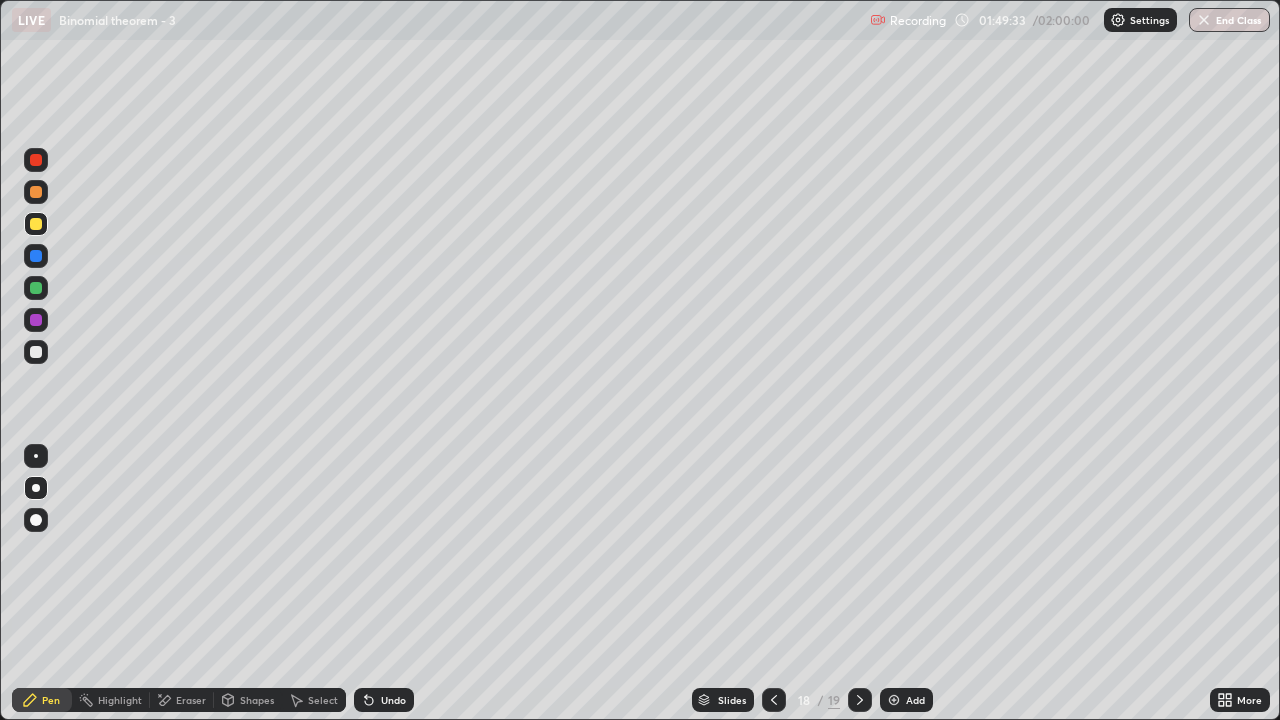 click at bounding box center [36, 352] 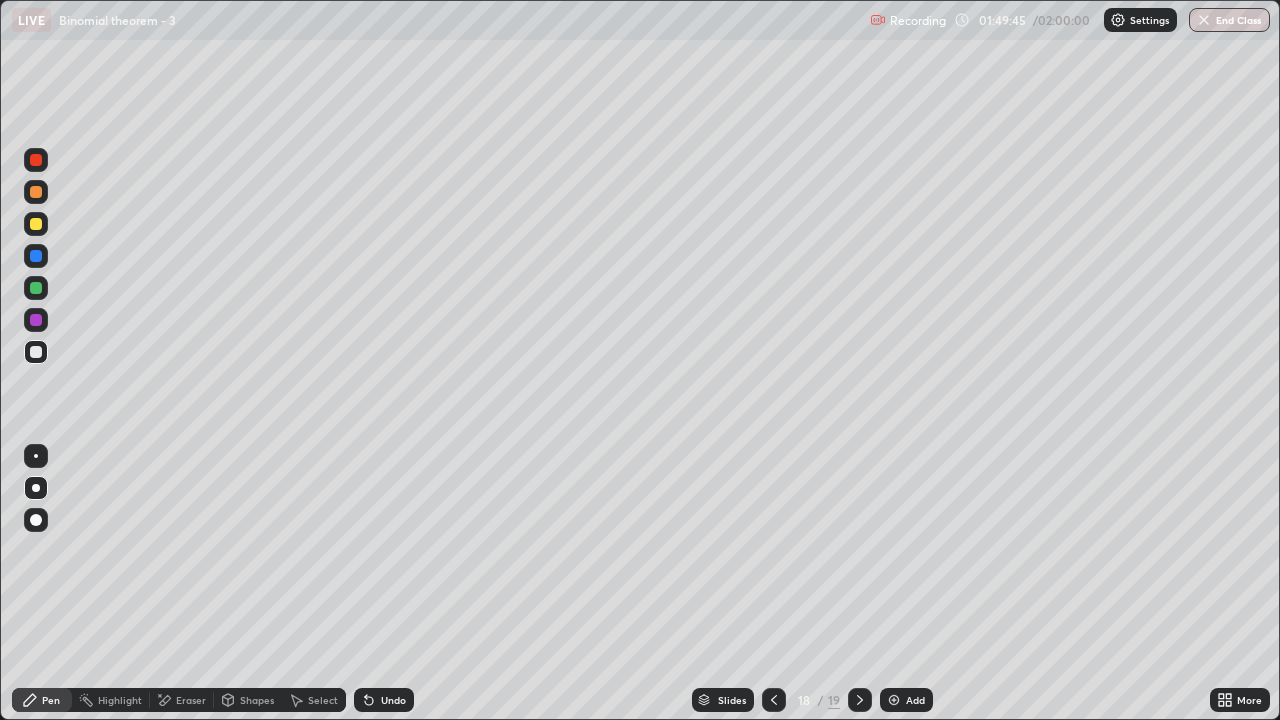 click 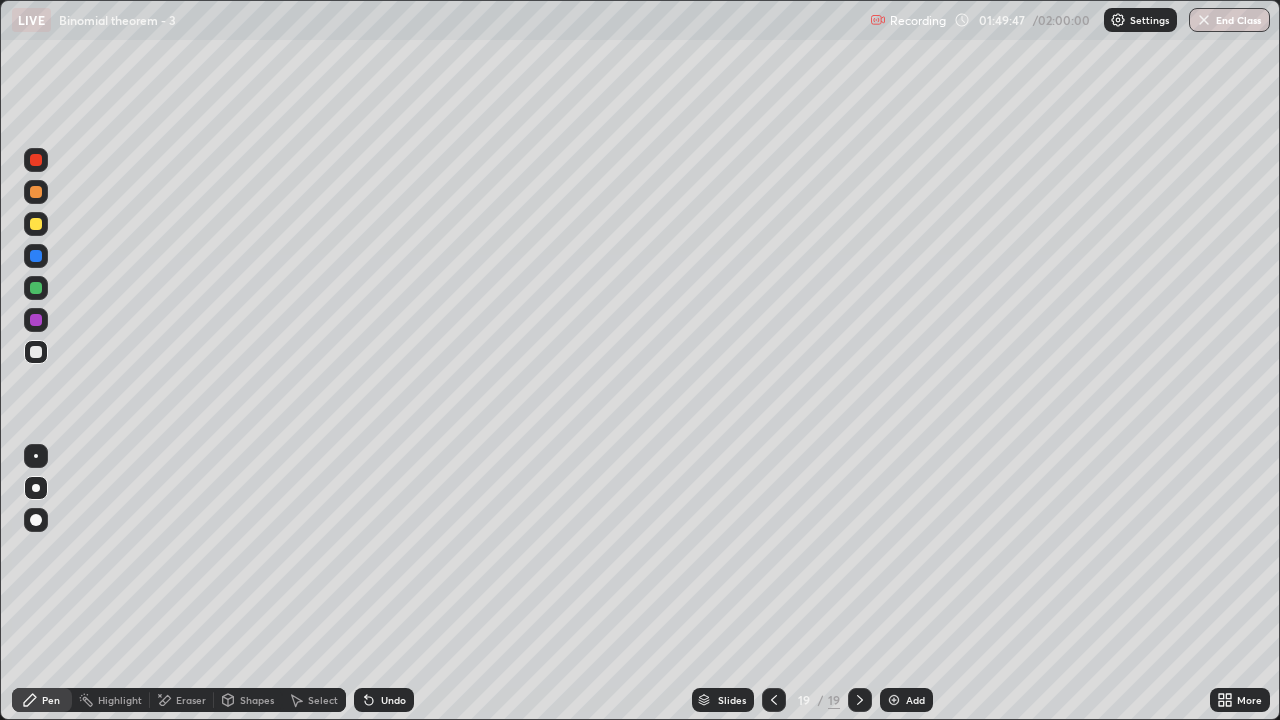 click on "Add" at bounding box center (915, 700) 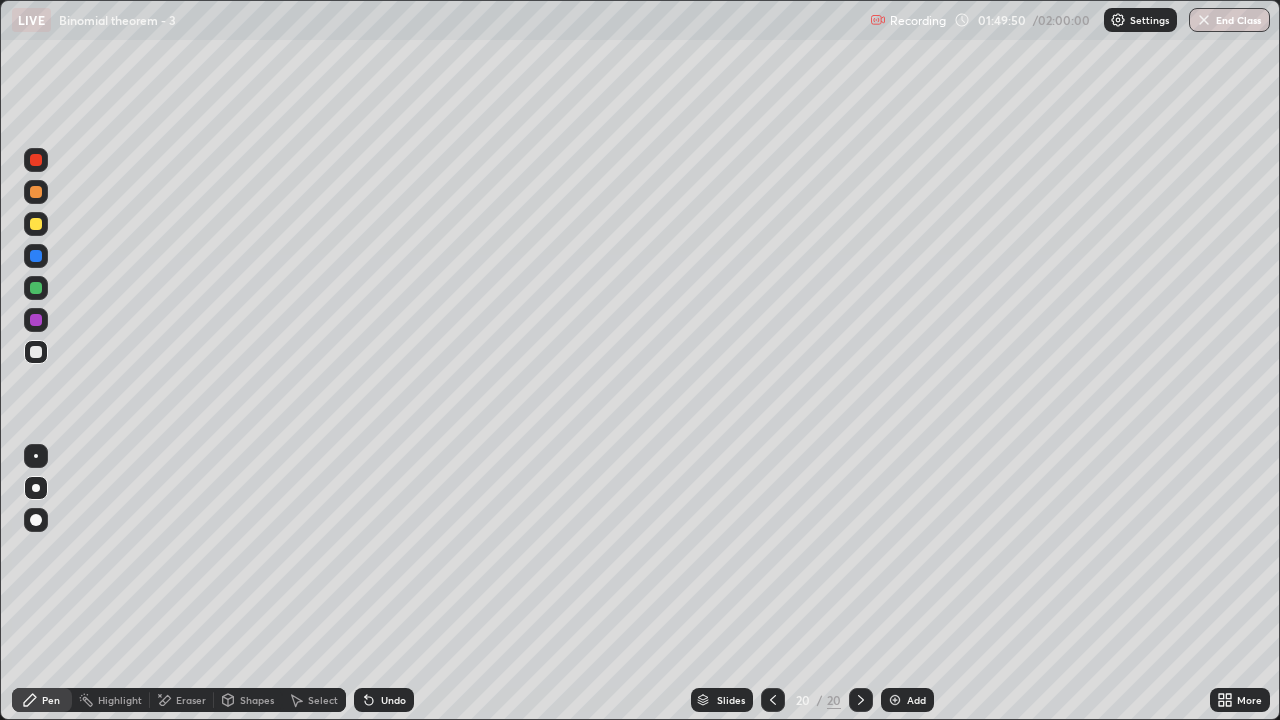 click at bounding box center (36, 352) 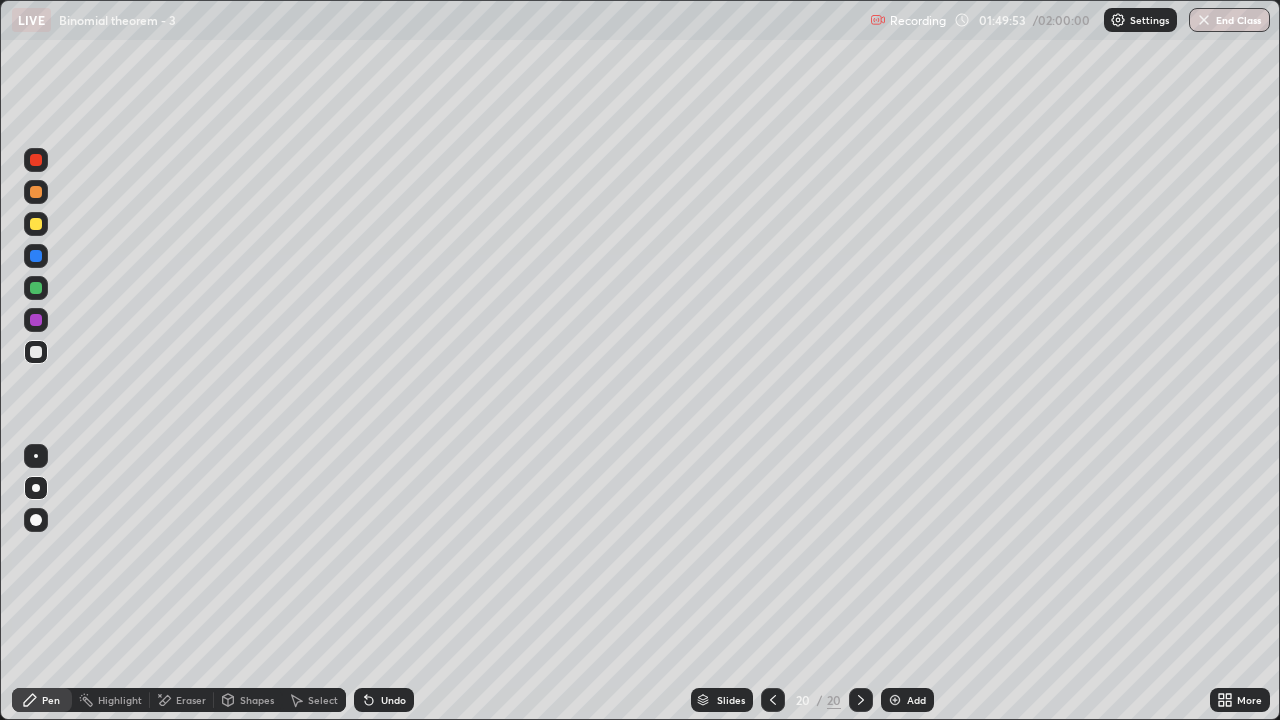 click on "Undo" at bounding box center (393, 700) 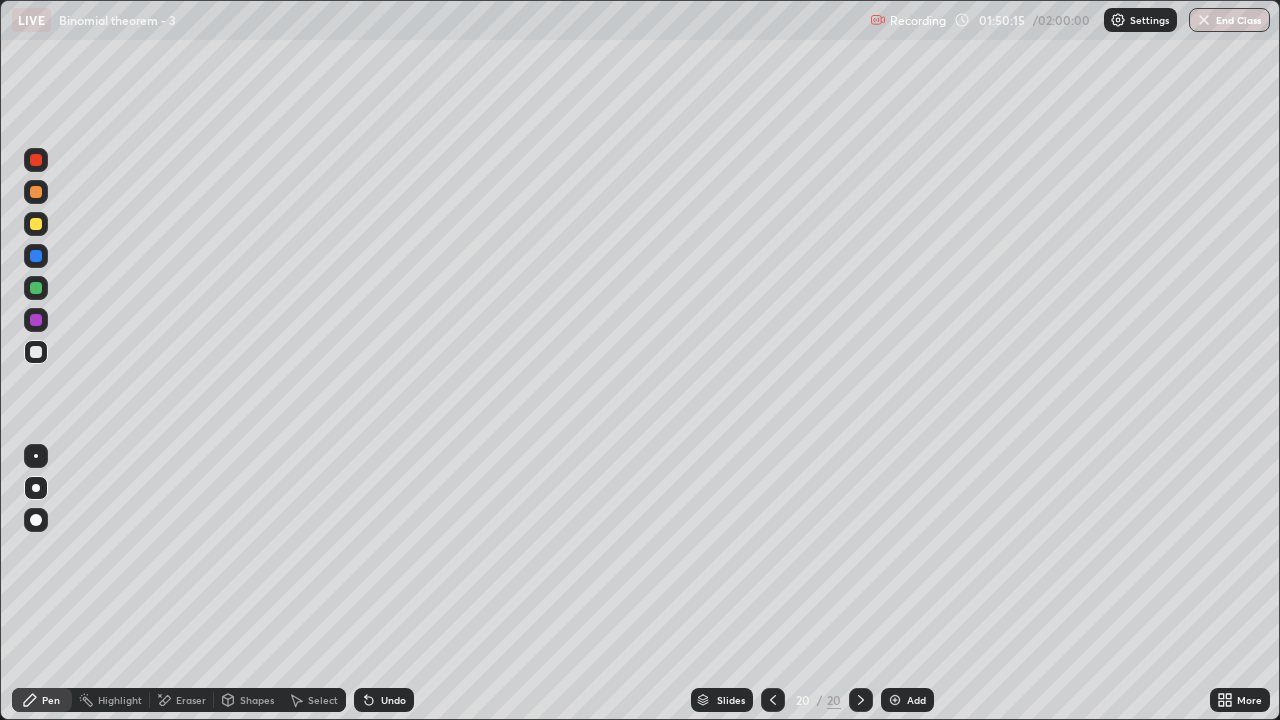 click 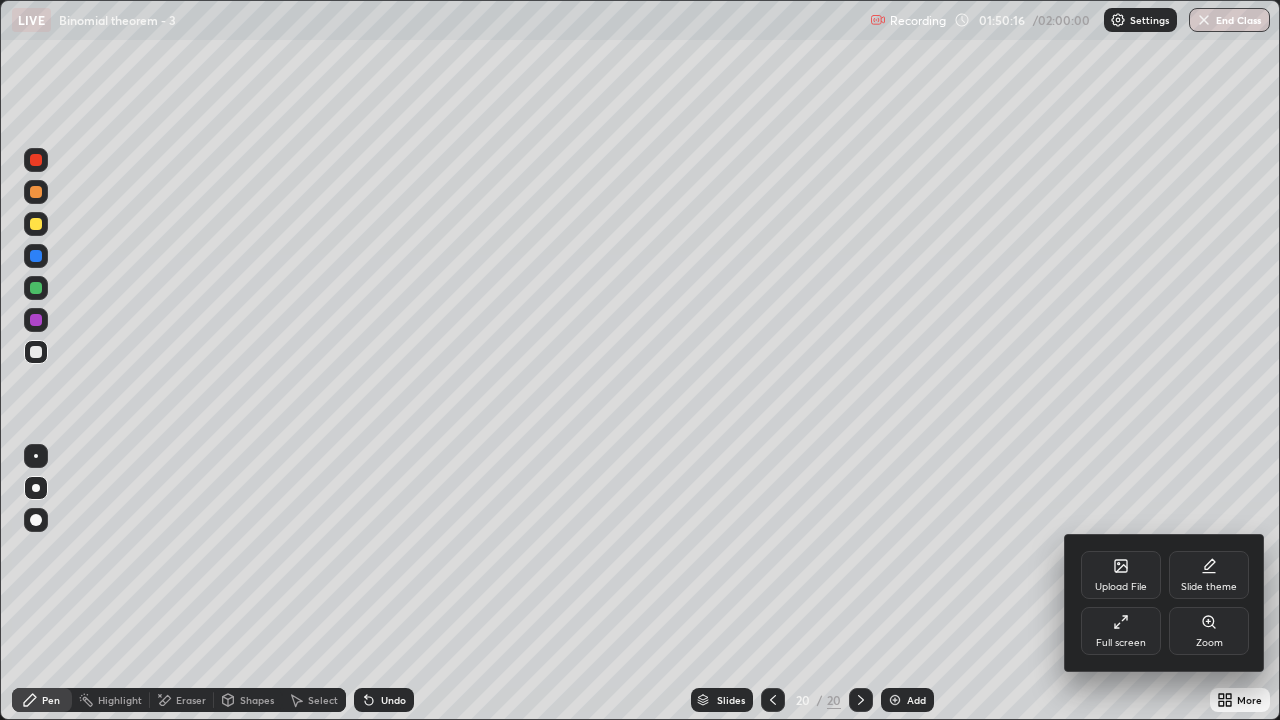 click on "Full screen" at bounding box center (1121, 631) 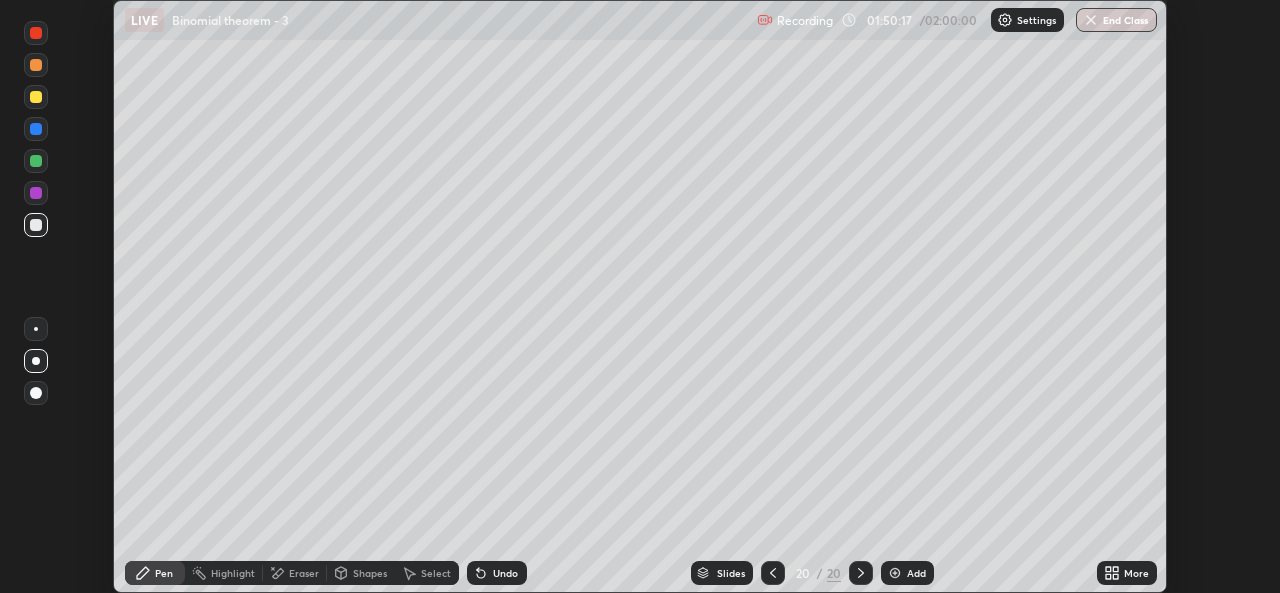 scroll, scrollTop: 593, scrollLeft: 1280, axis: both 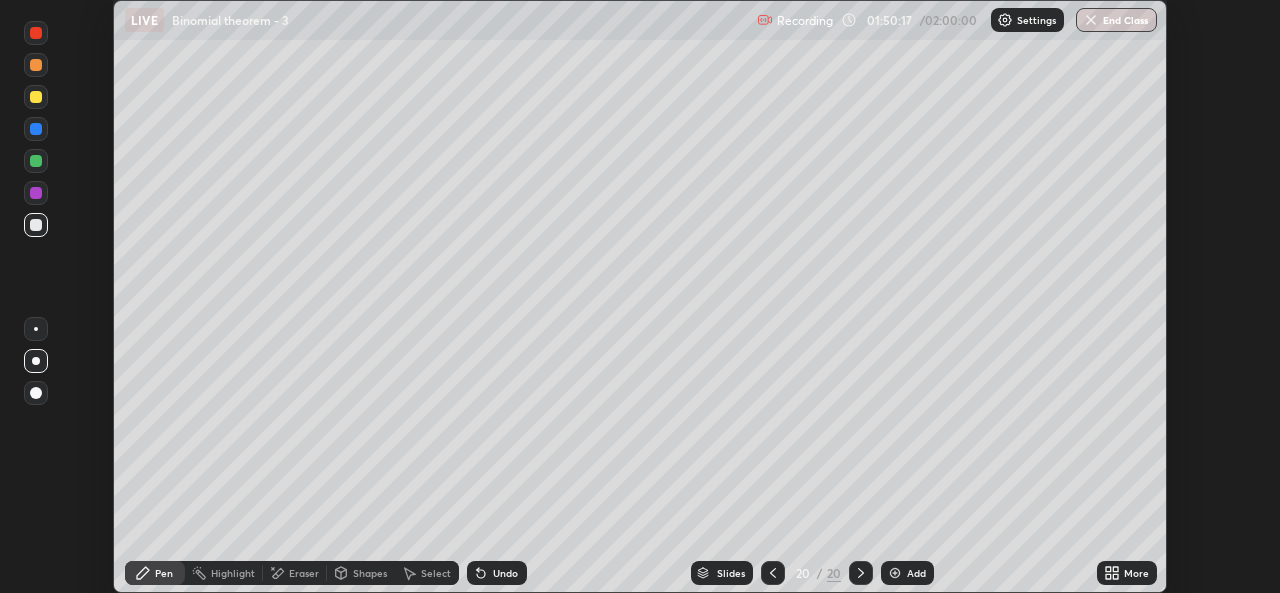 click on "More" at bounding box center (1136, 573) 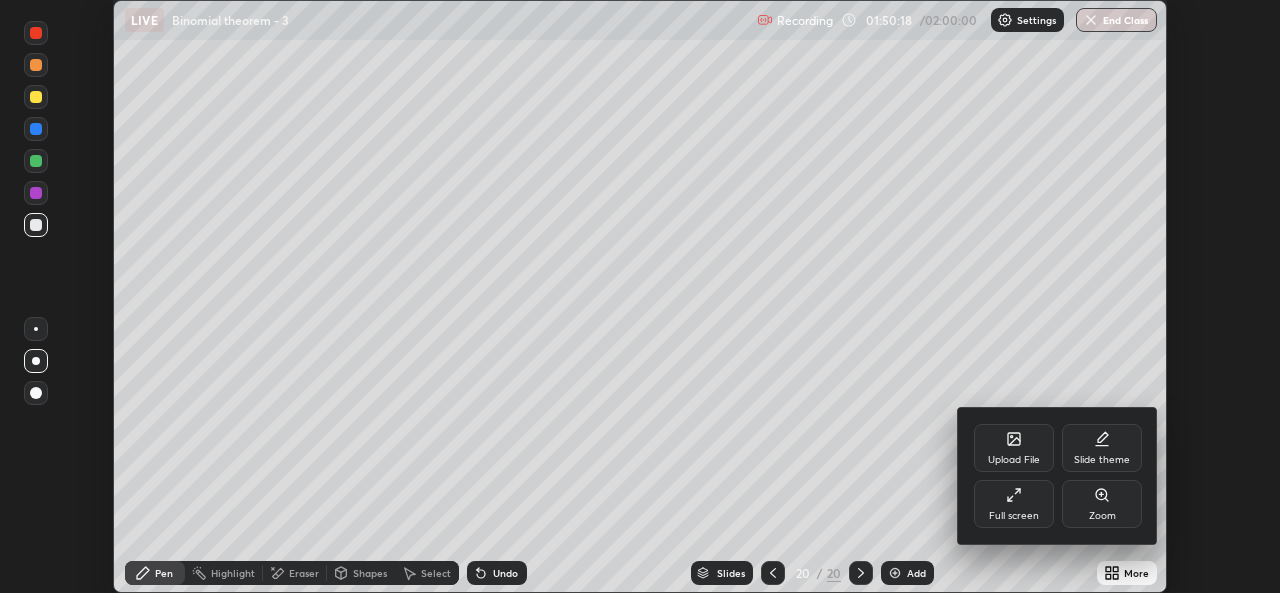 click on "Full screen" at bounding box center (1014, 504) 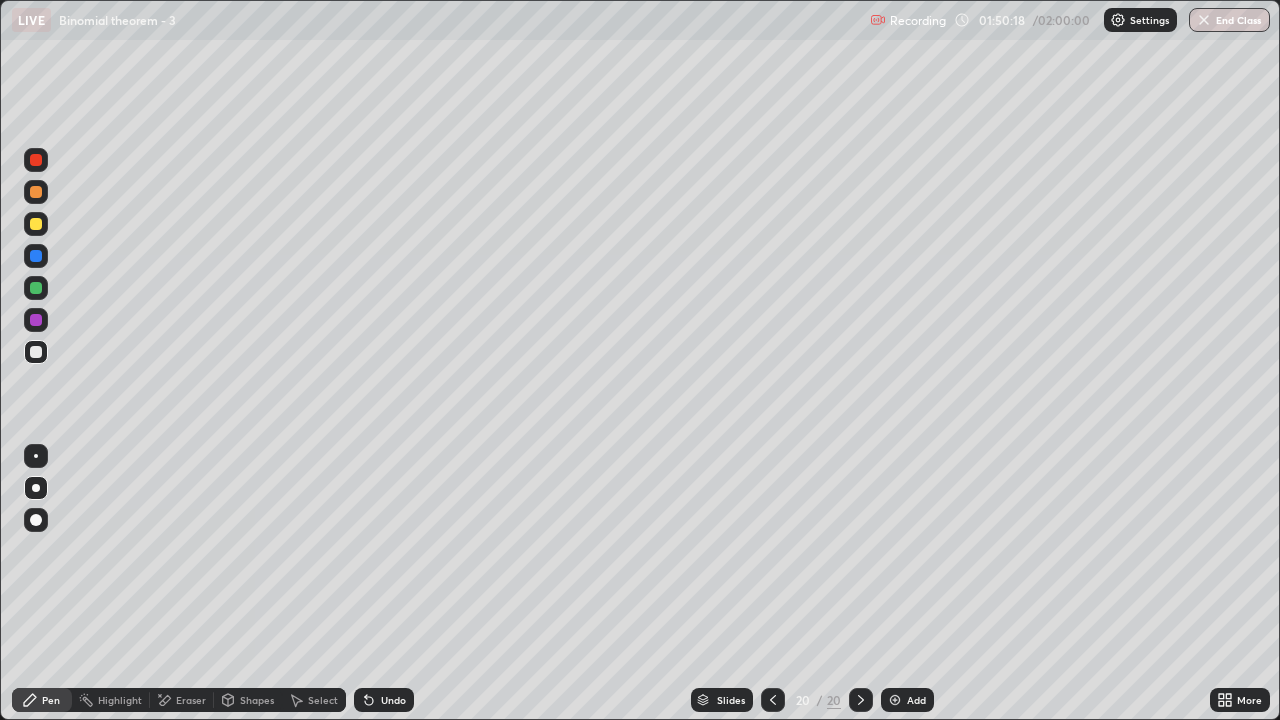 scroll, scrollTop: 99280, scrollLeft: 98720, axis: both 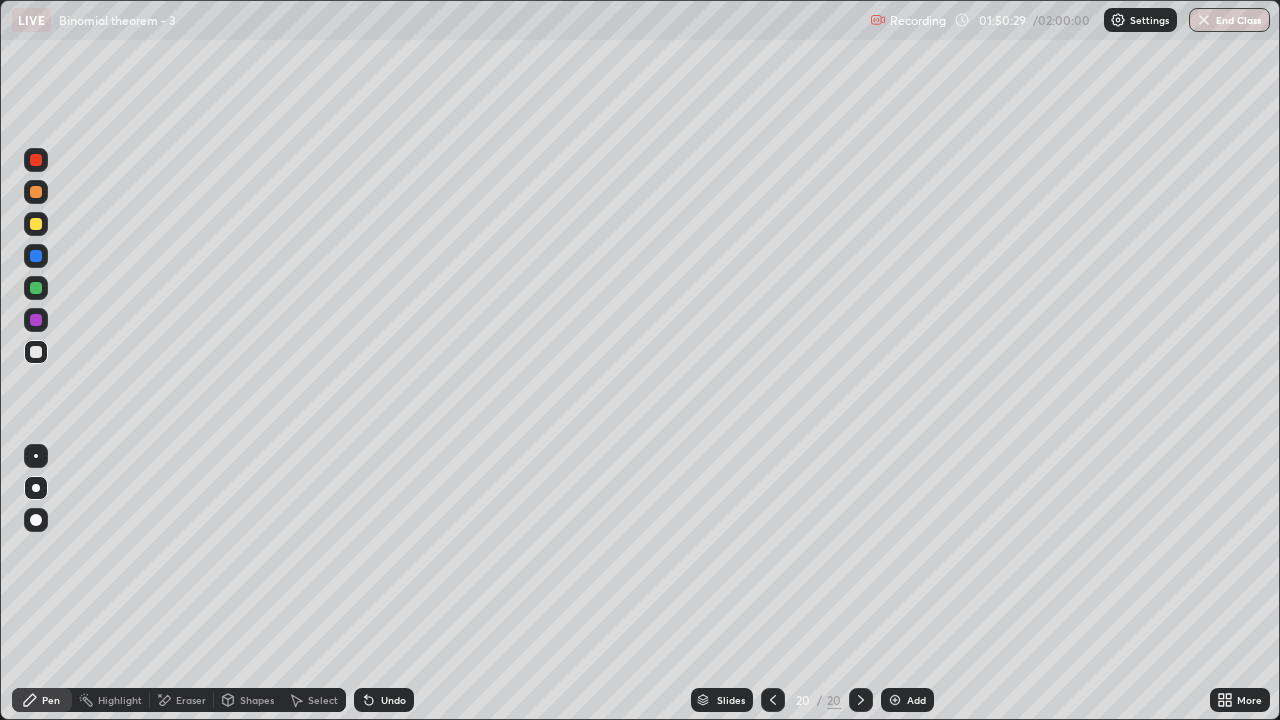 click on "Undo" at bounding box center [393, 700] 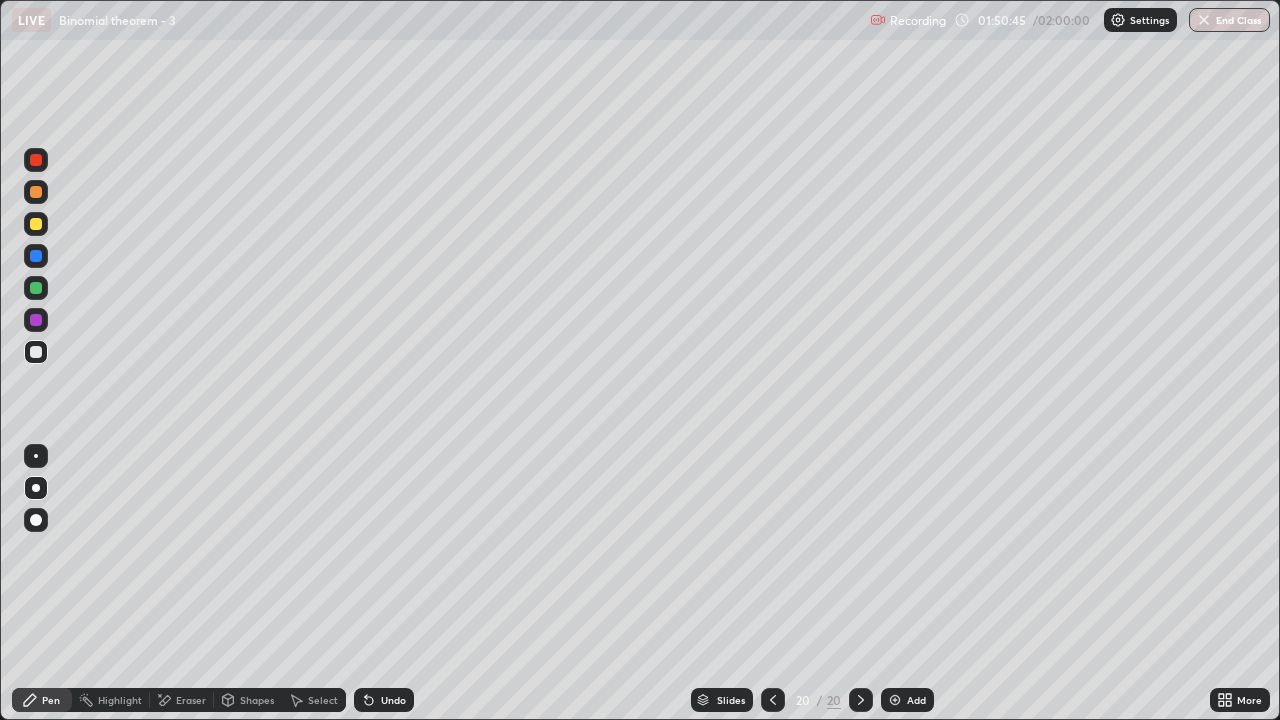 click on "Pen" at bounding box center [51, 700] 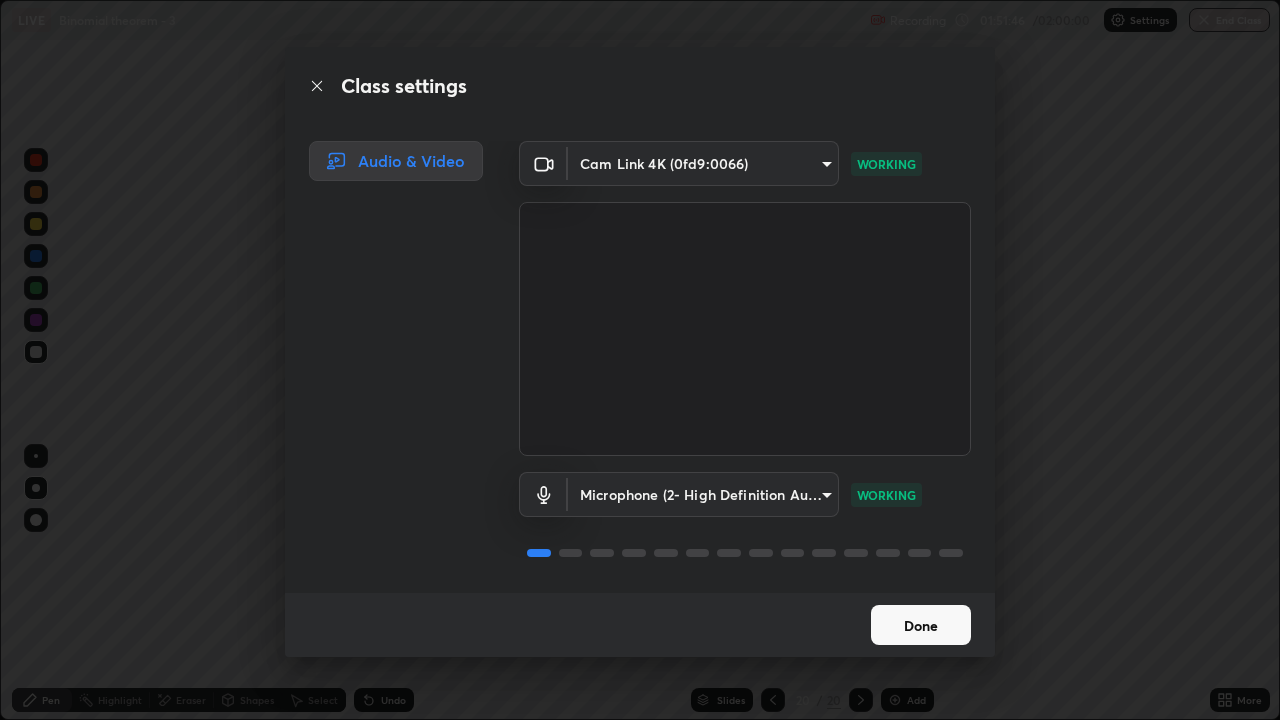 click on "Done" at bounding box center (921, 625) 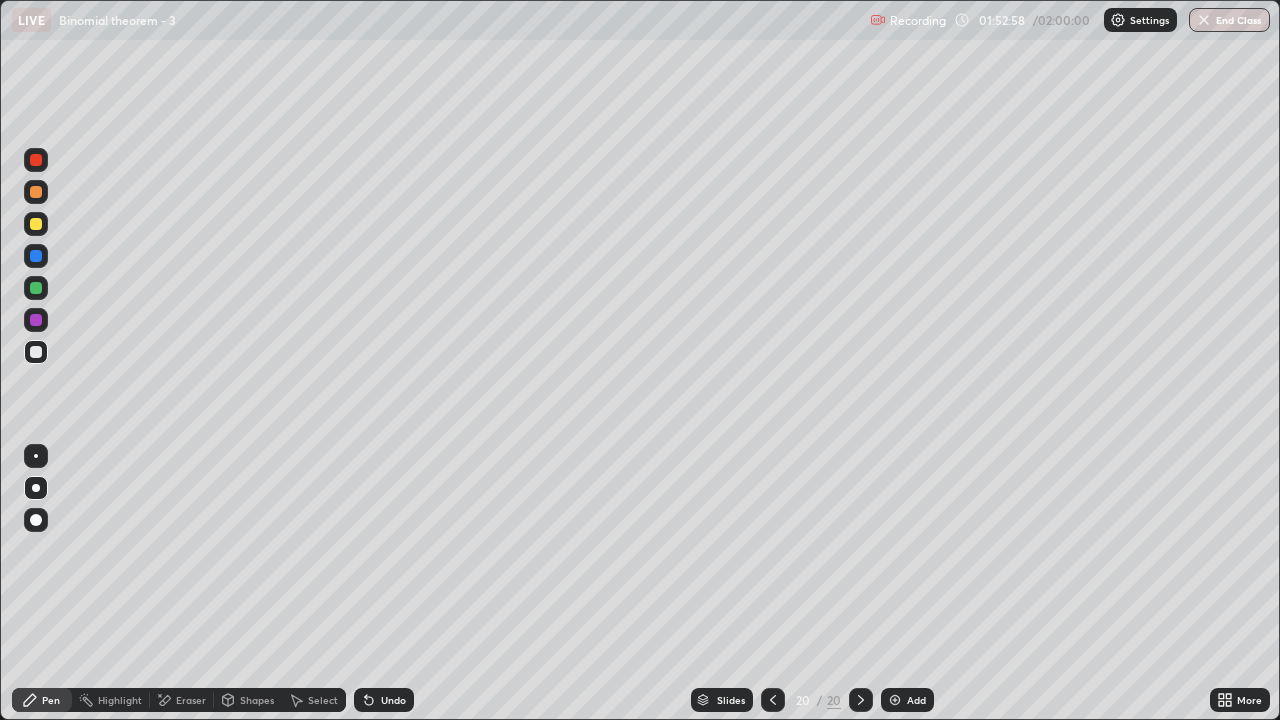 click at bounding box center [773, 700] 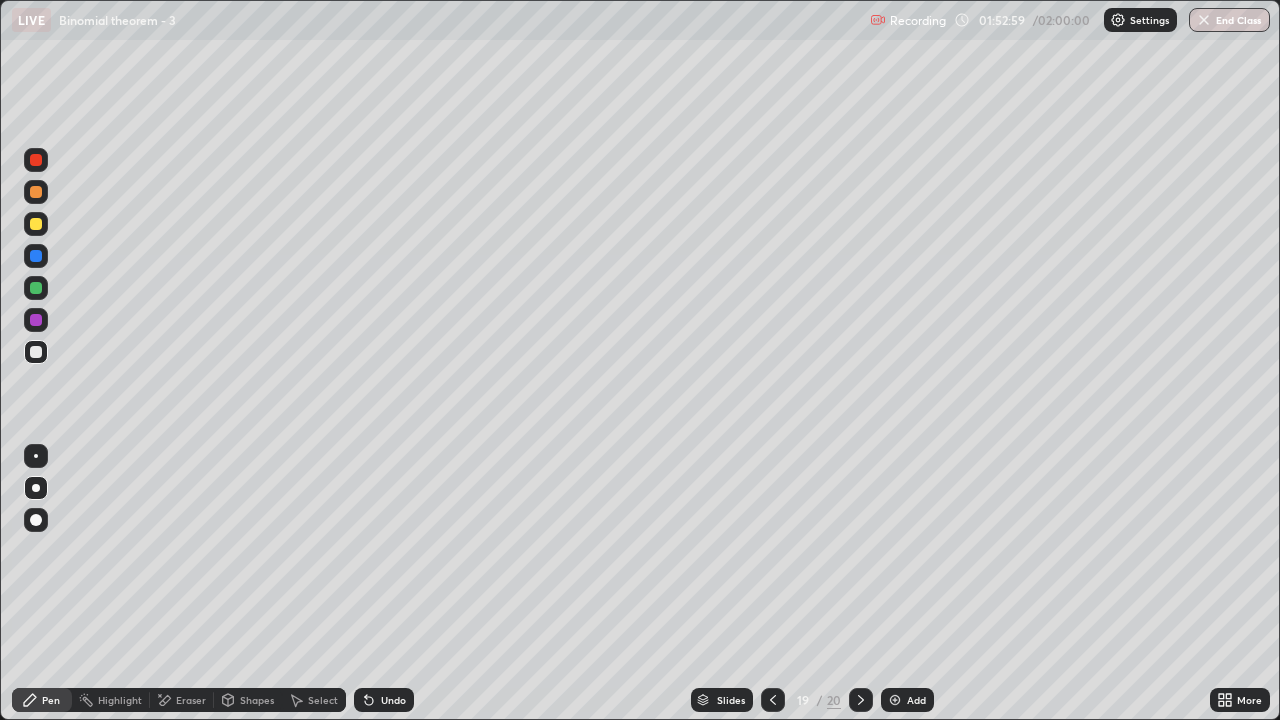 click 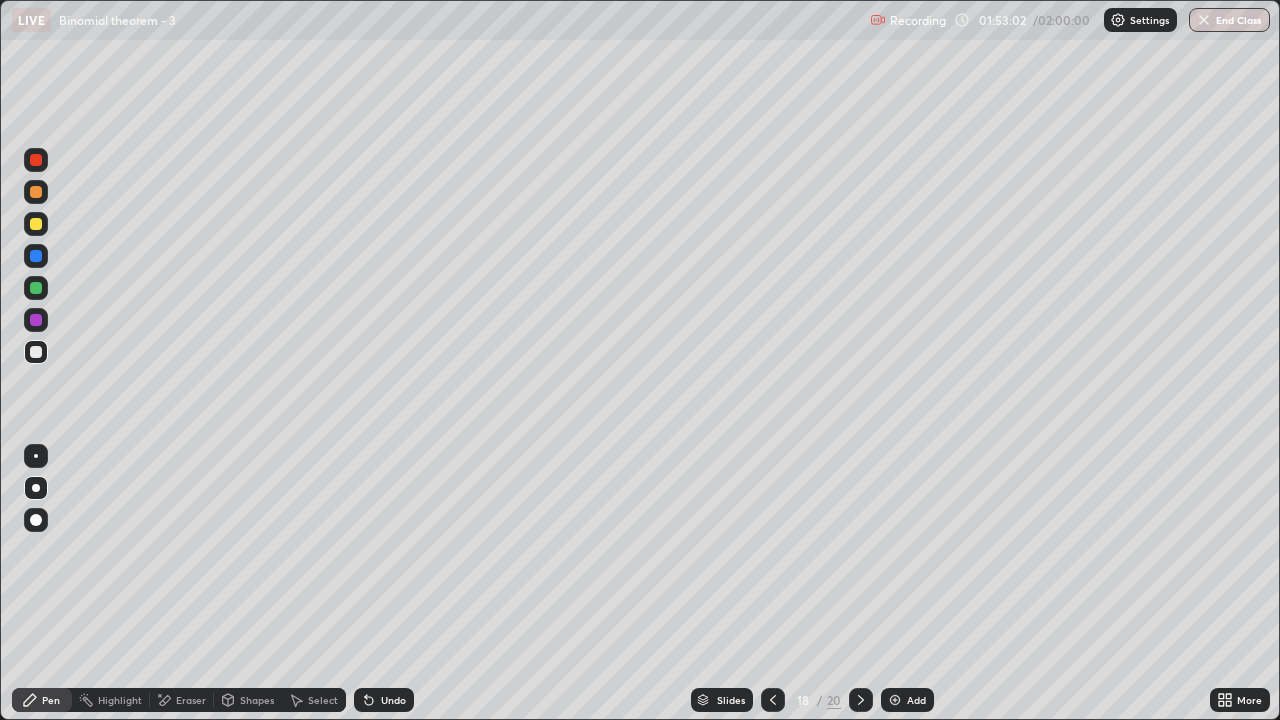 click at bounding box center [36, 288] 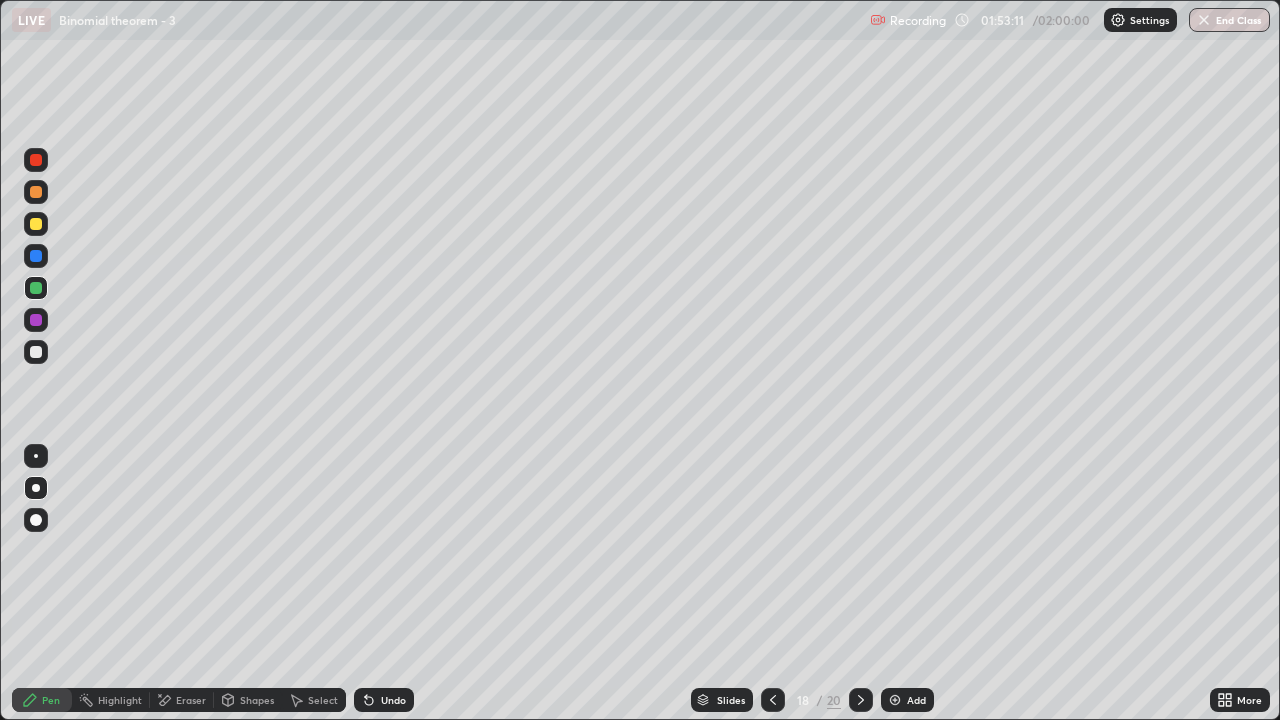 click on "Undo" at bounding box center (384, 700) 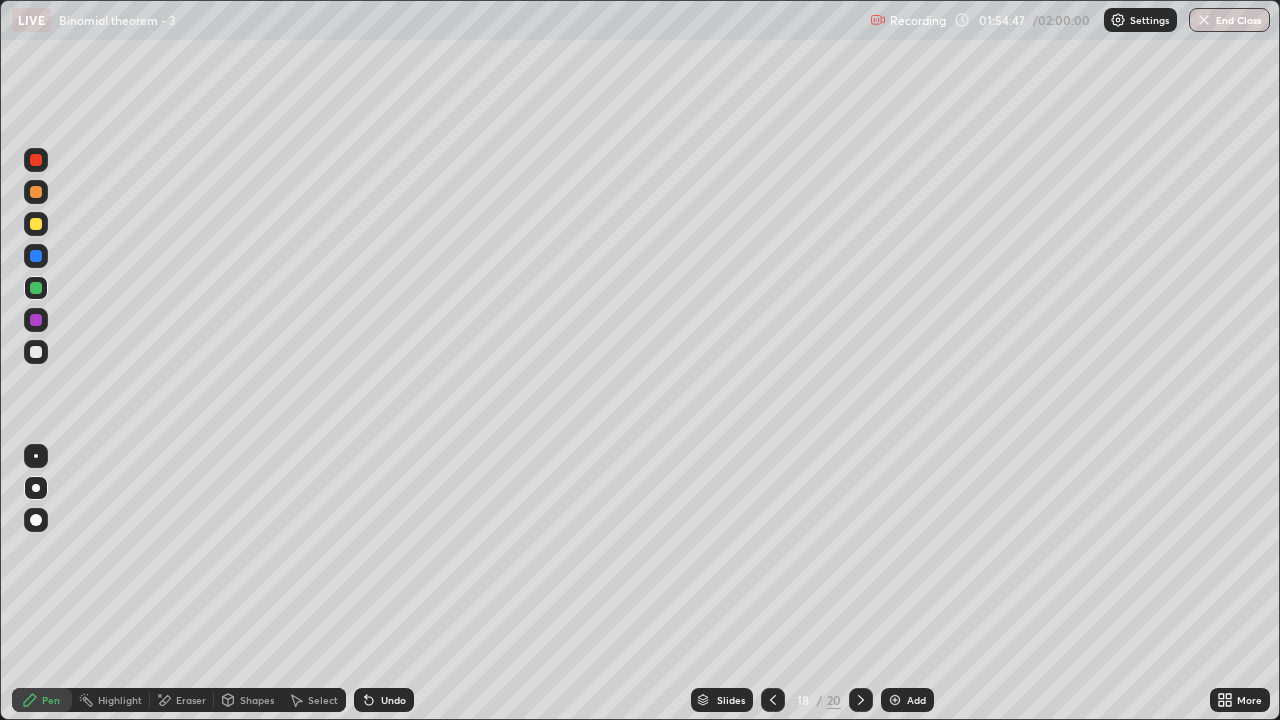 click 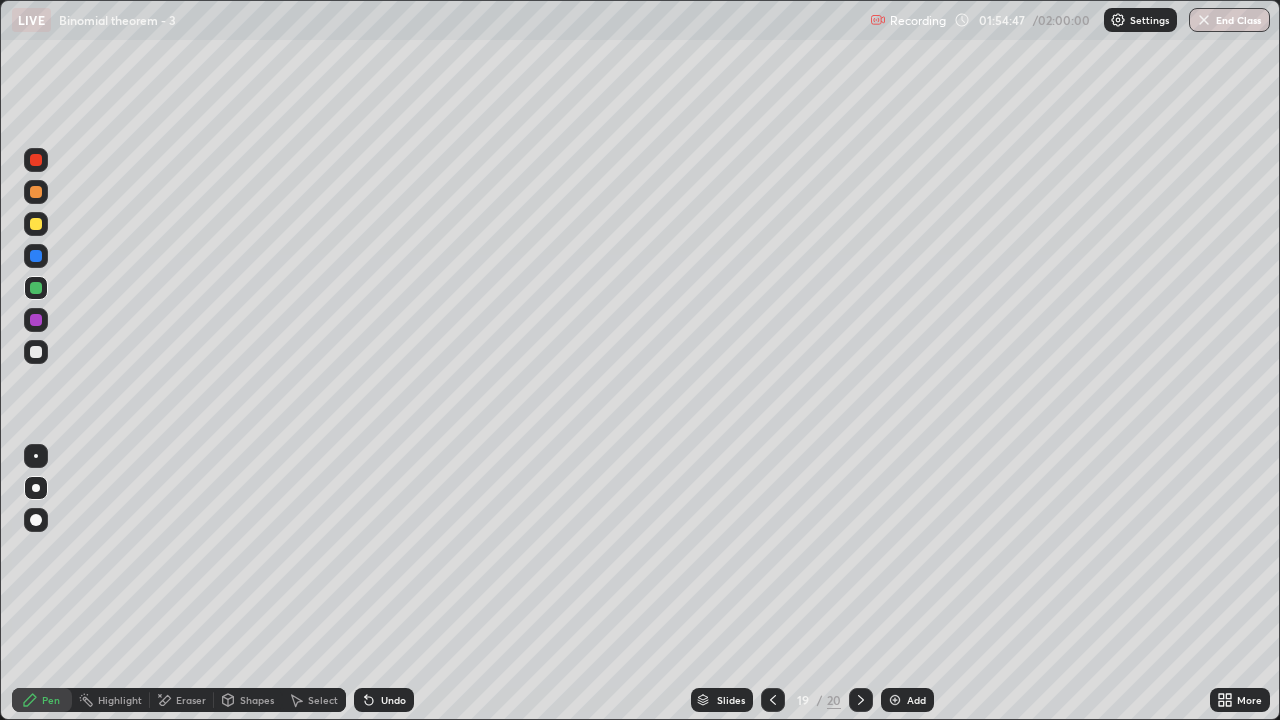 click at bounding box center (861, 700) 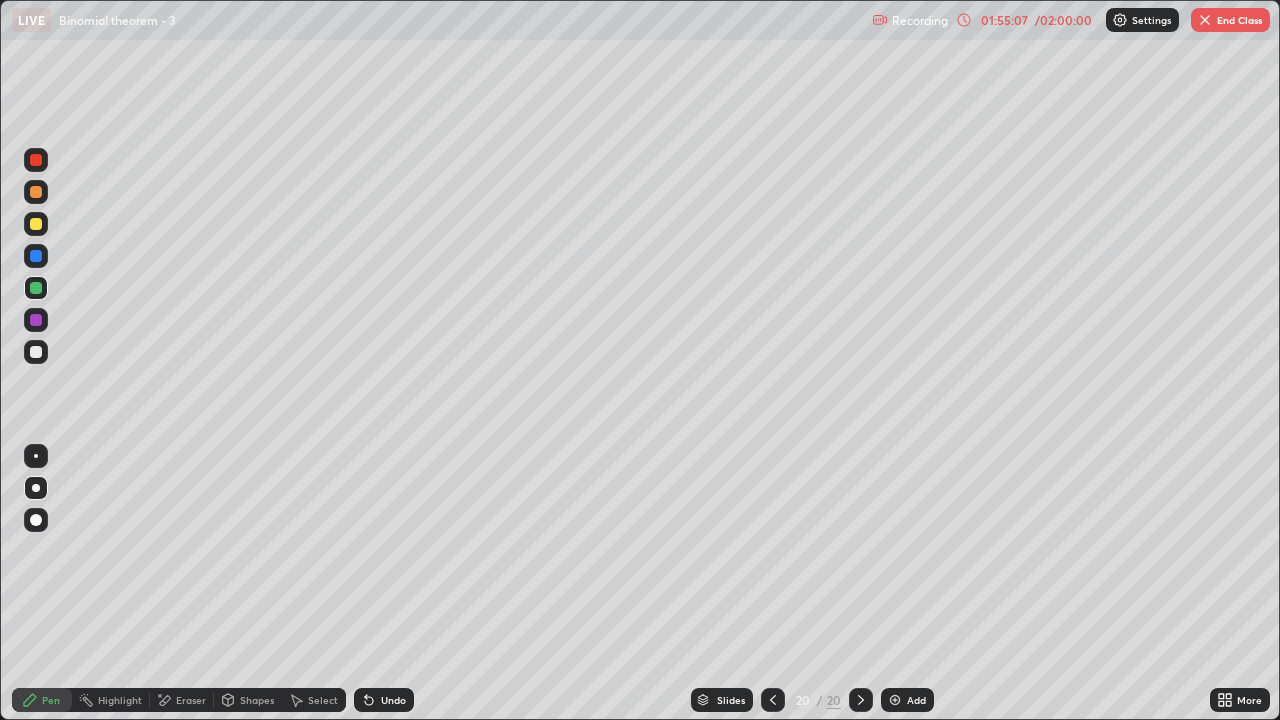 click on "Undo" at bounding box center (384, 700) 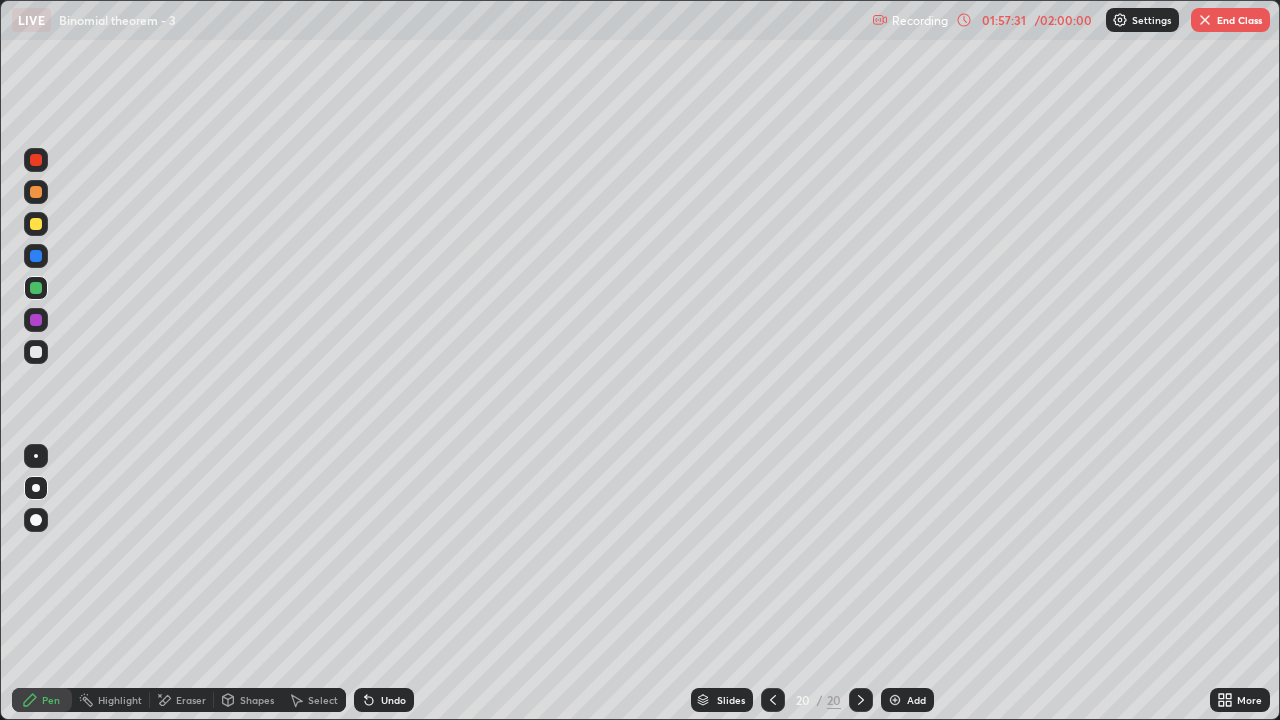 click on "End Class" at bounding box center (1230, 20) 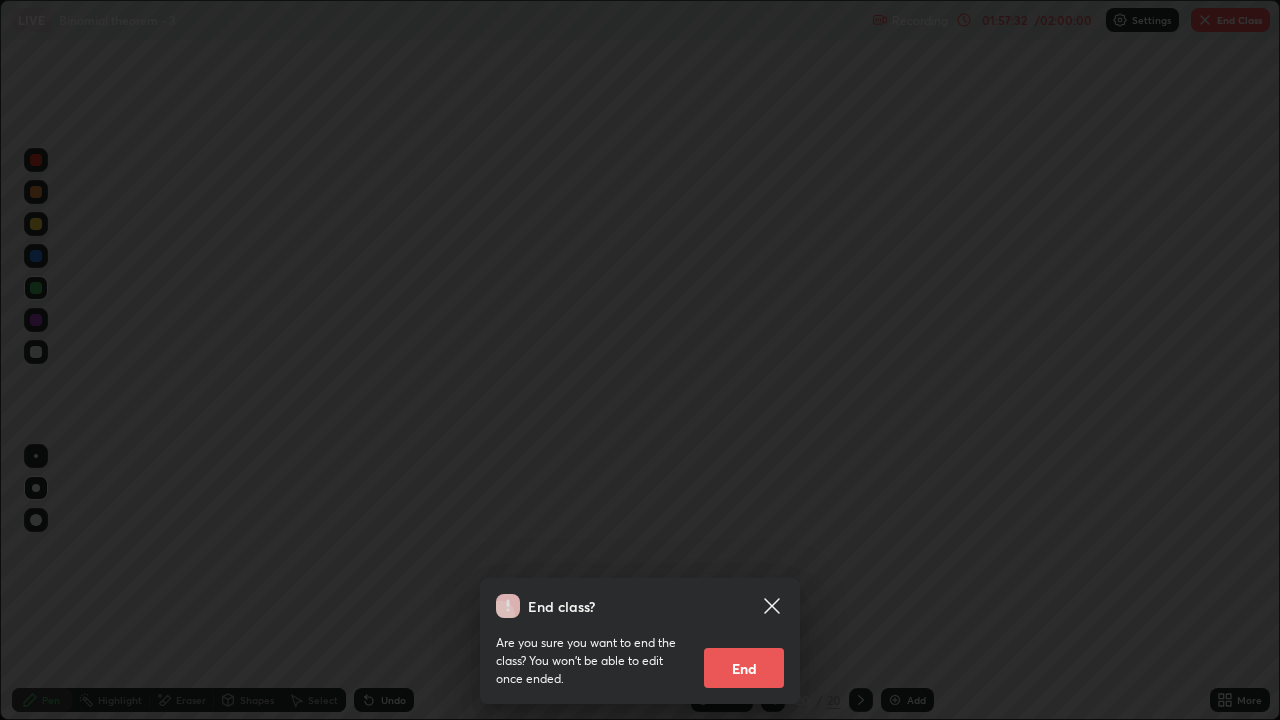 click on "End" at bounding box center [744, 668] 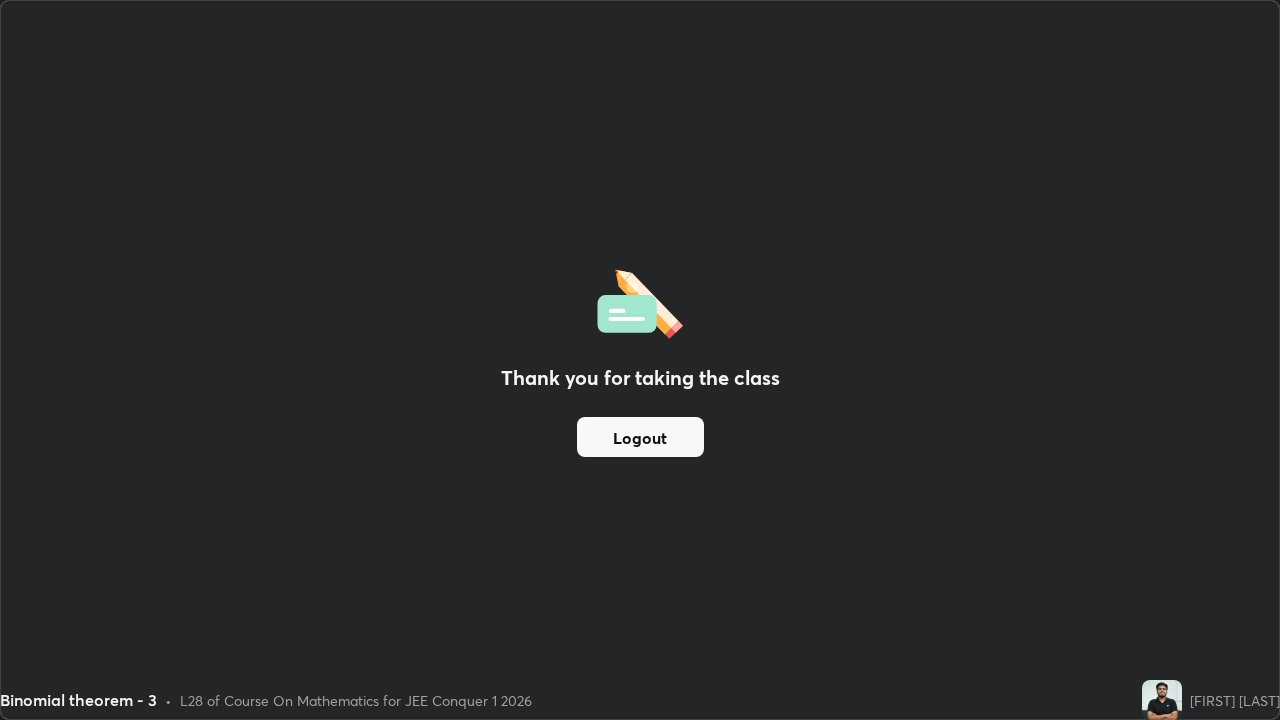 click on "Logout" at bounding box center (640, 437) 